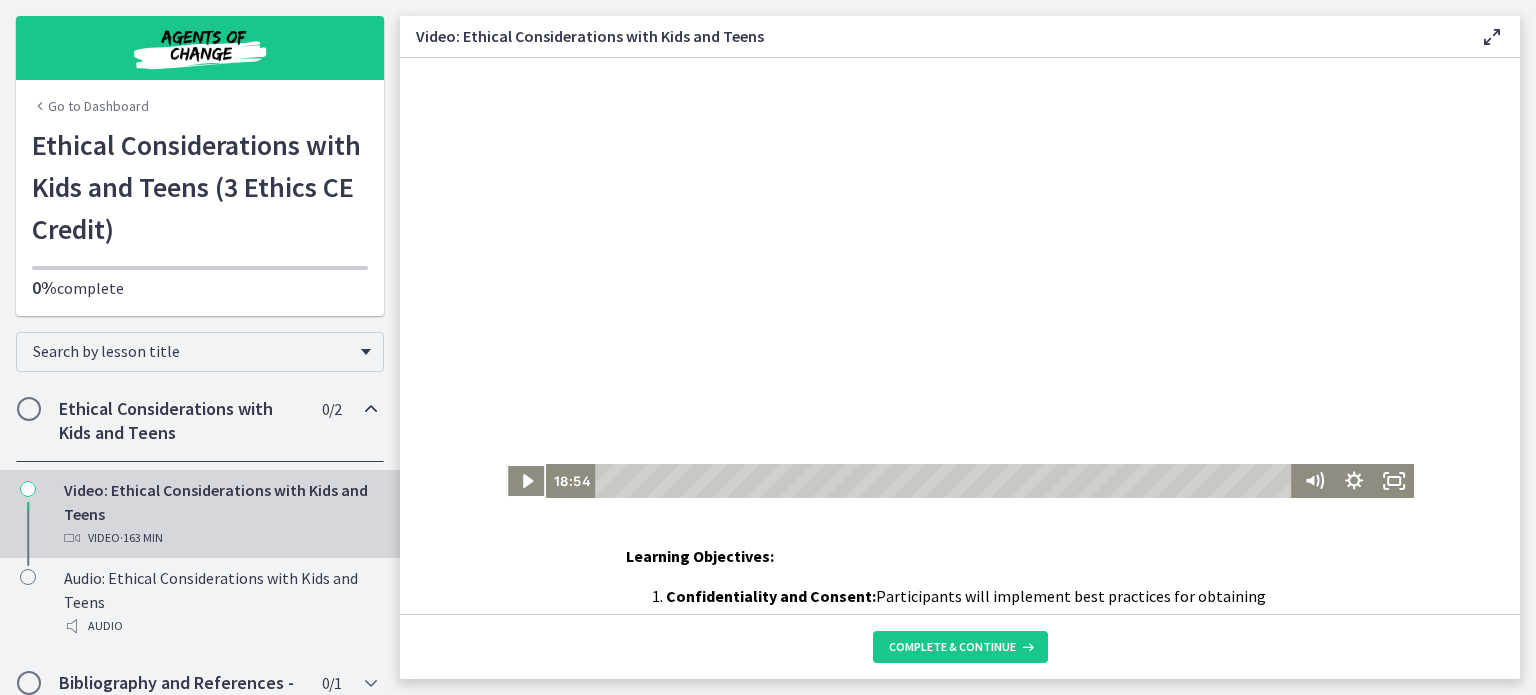 scroll, scrollTop: 0, scrollLeft: 0, axis: both 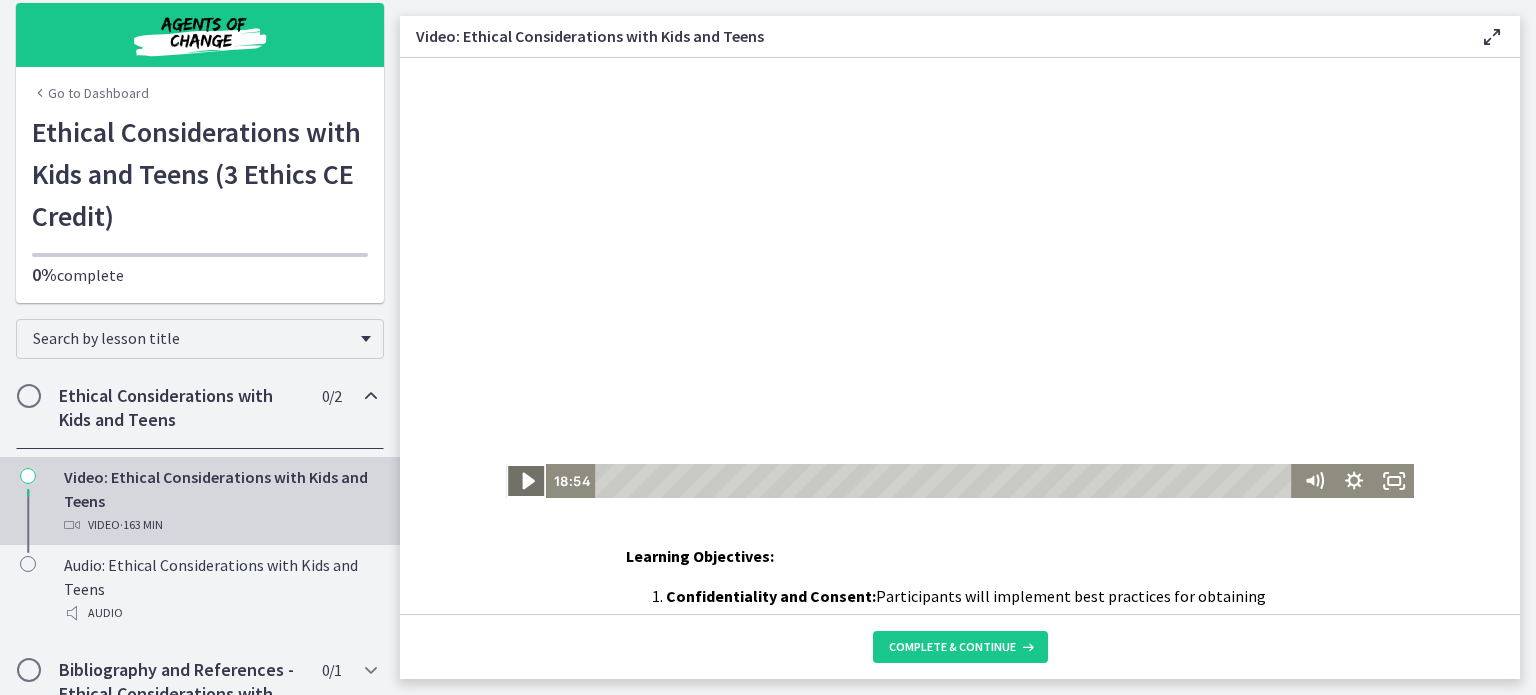 click 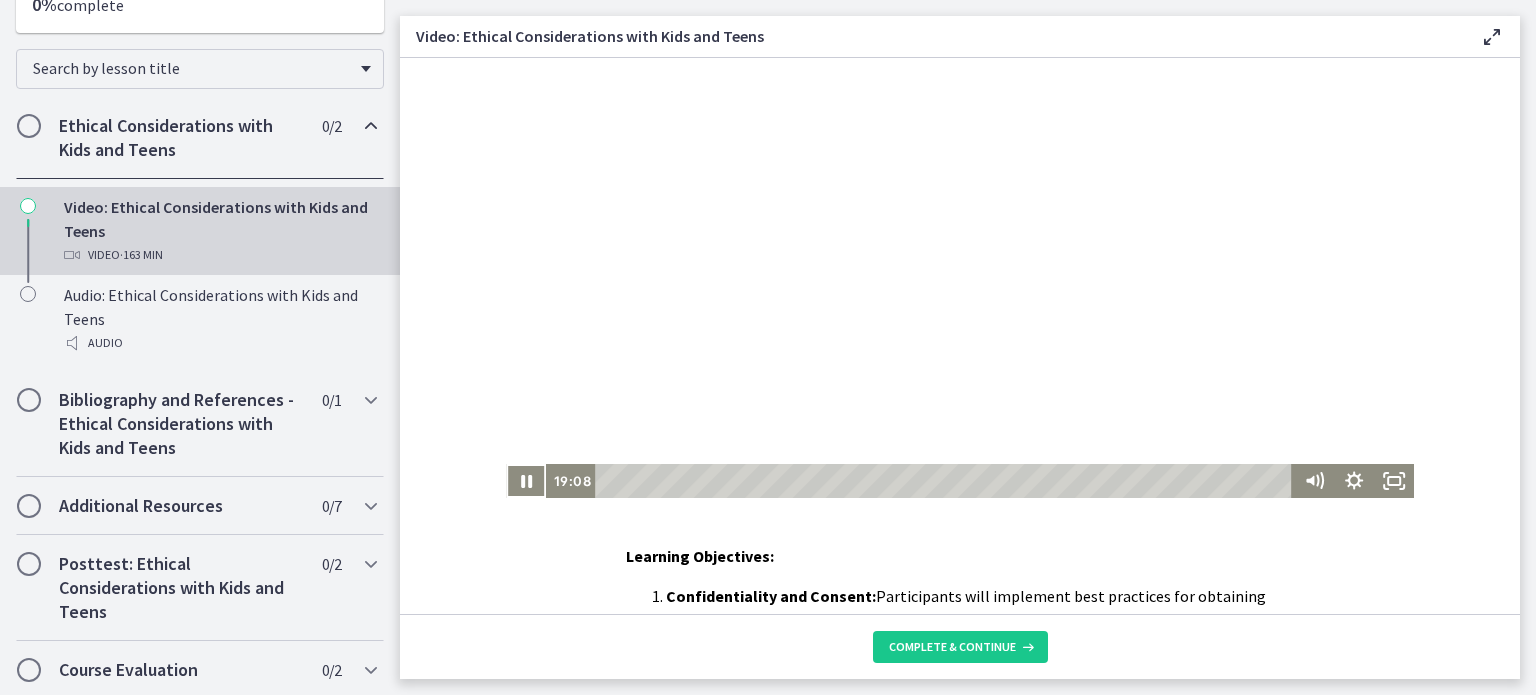 scroll, scrollTop: 285, scrollLeft: 0, axis: vertical 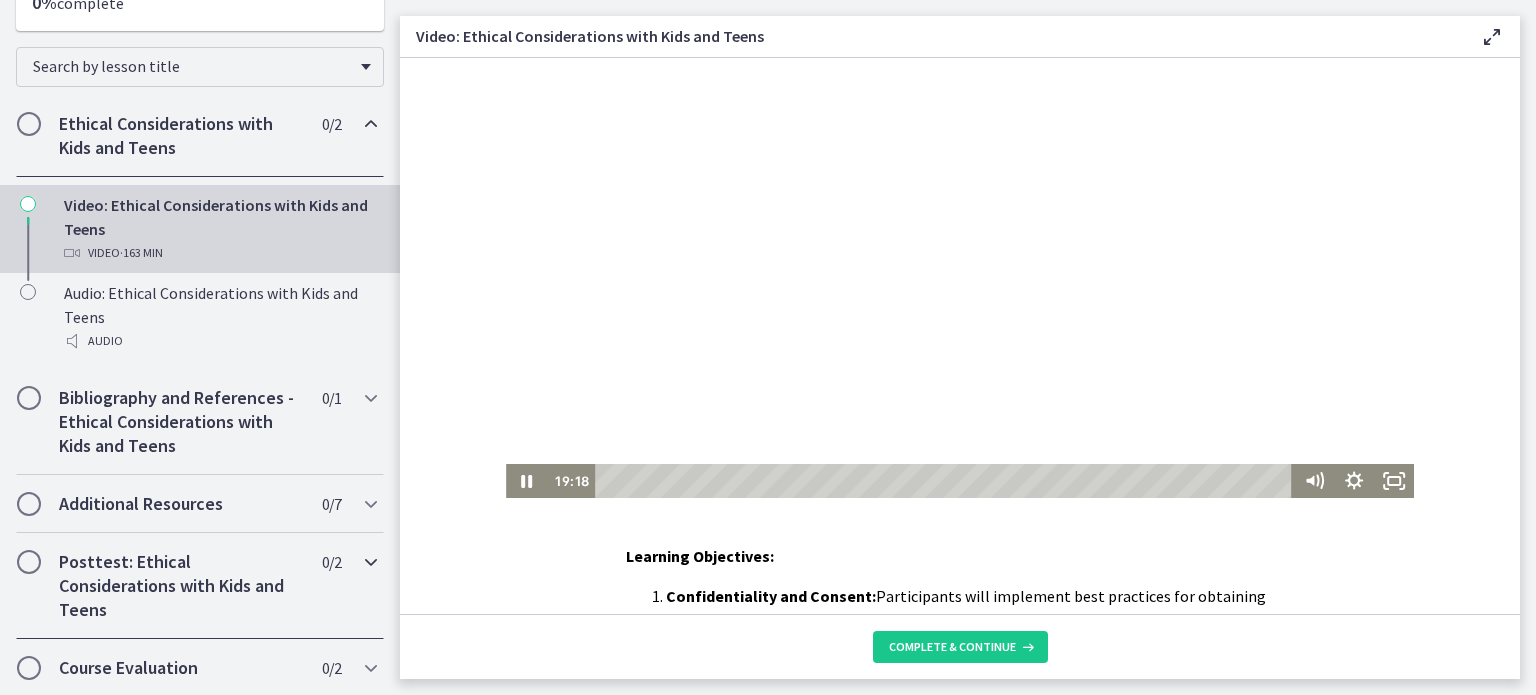 click on "Posttest: Ethical Considerations with Kids and Teens" at bounding box center [181, 586] 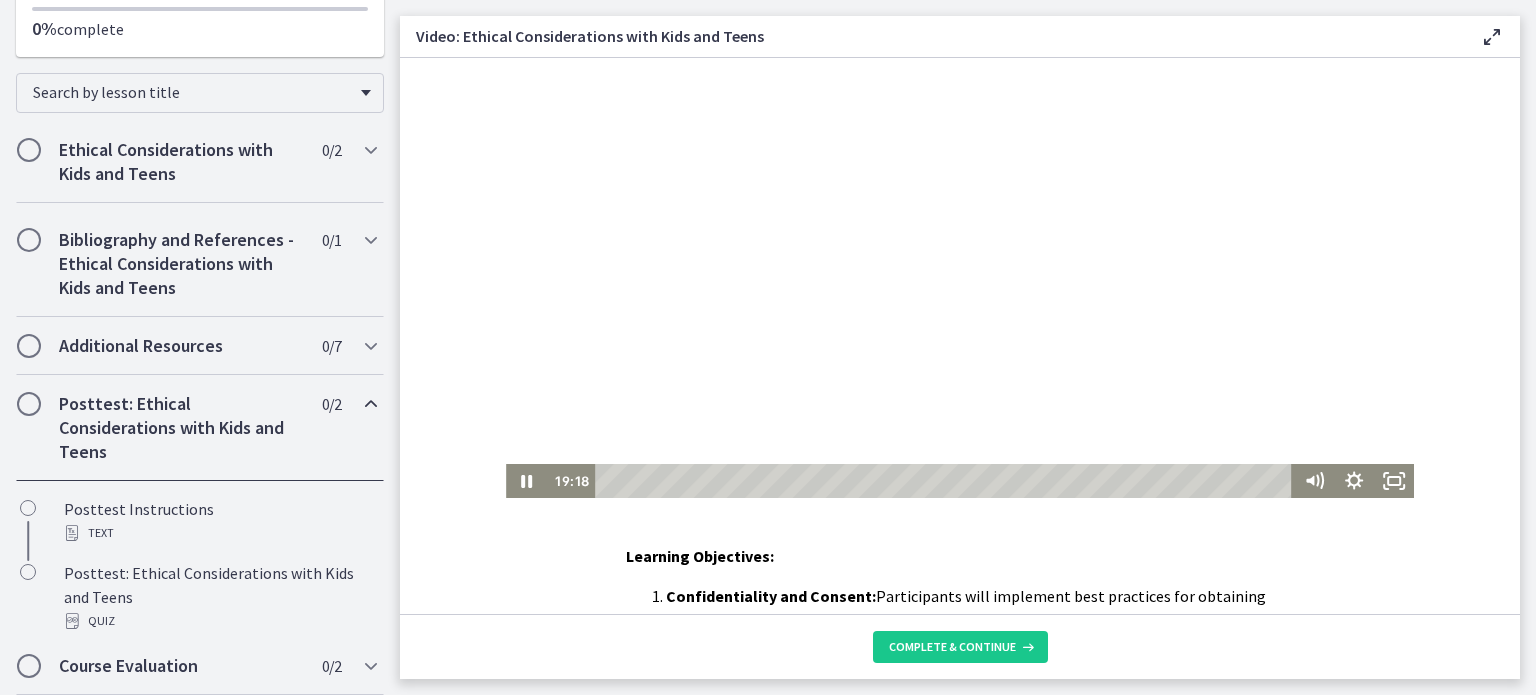 scroll, scrollTop: 261, scrollLeft: 0, axis: vertical 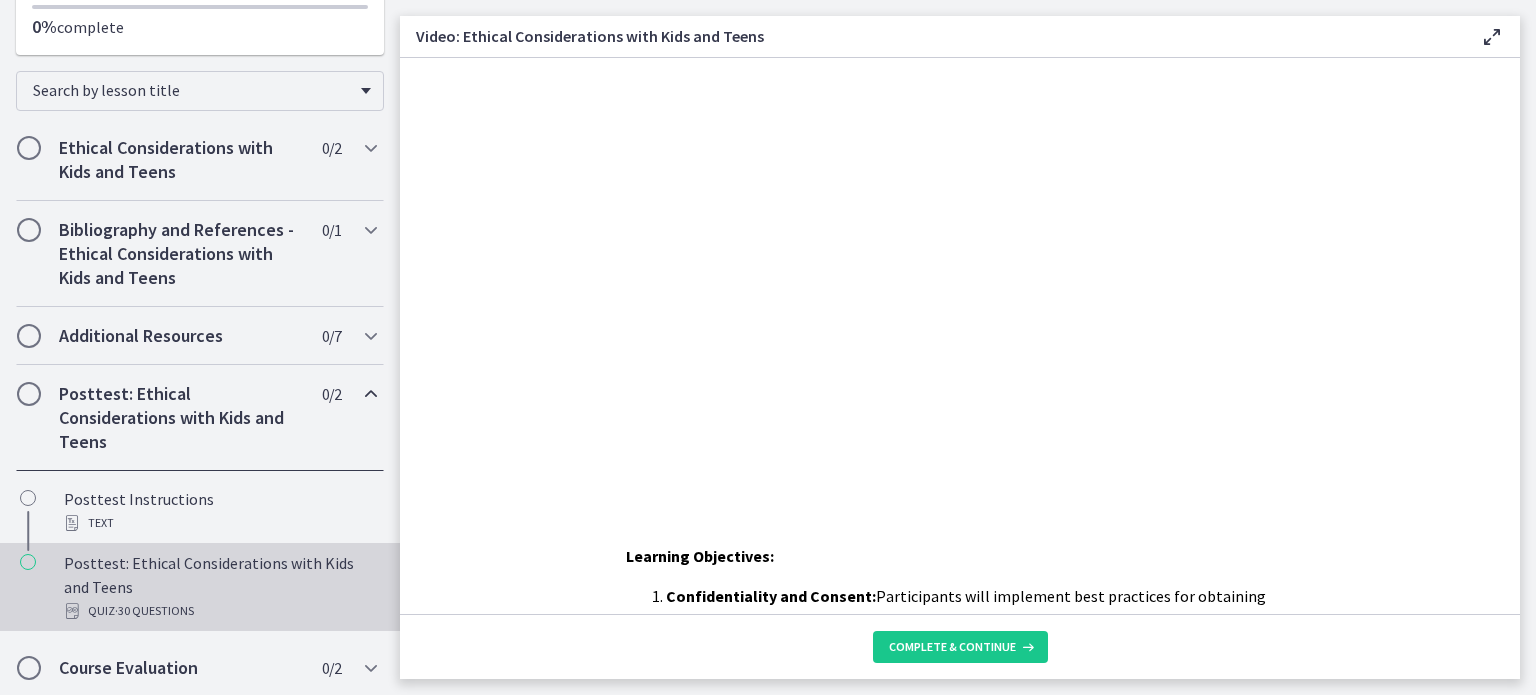 click on "Posttest: Ethical Considerations with Kids and Teens
Quiz
·  30 Questions" at bounding box center (220, 587) 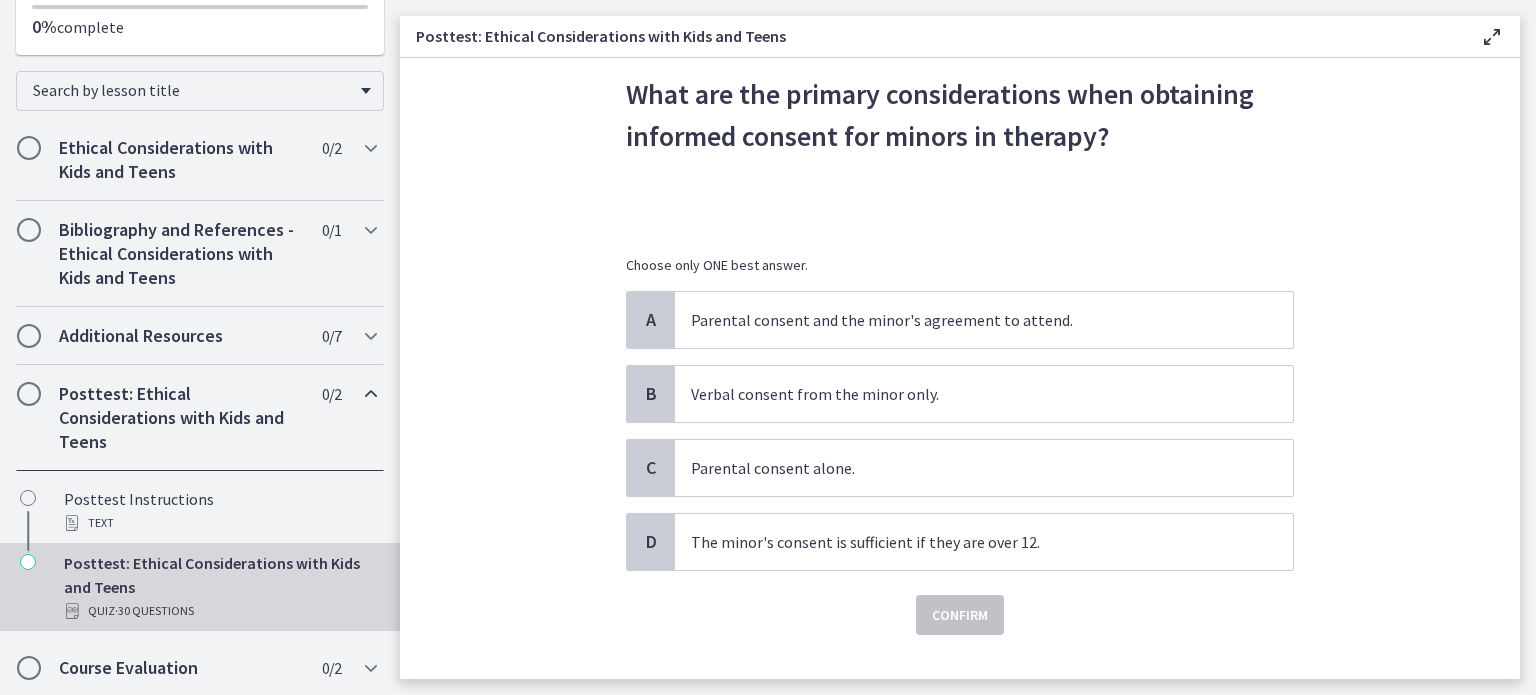 scroll, scrollTop: 74, scrollLeft: 0, axis: vertical 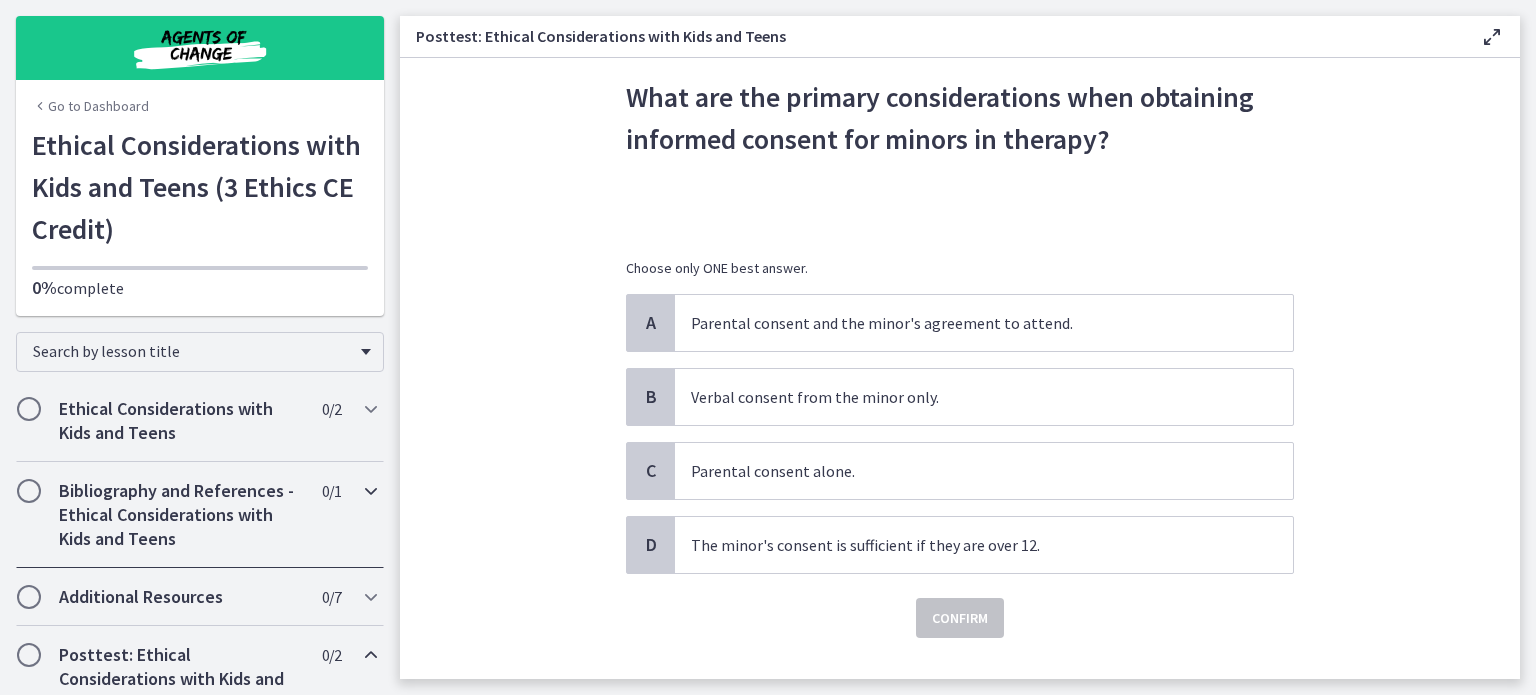 click on "Bibliography and References - Ethical Considerations with Kids and Teens" at bounding box center (181, 515) 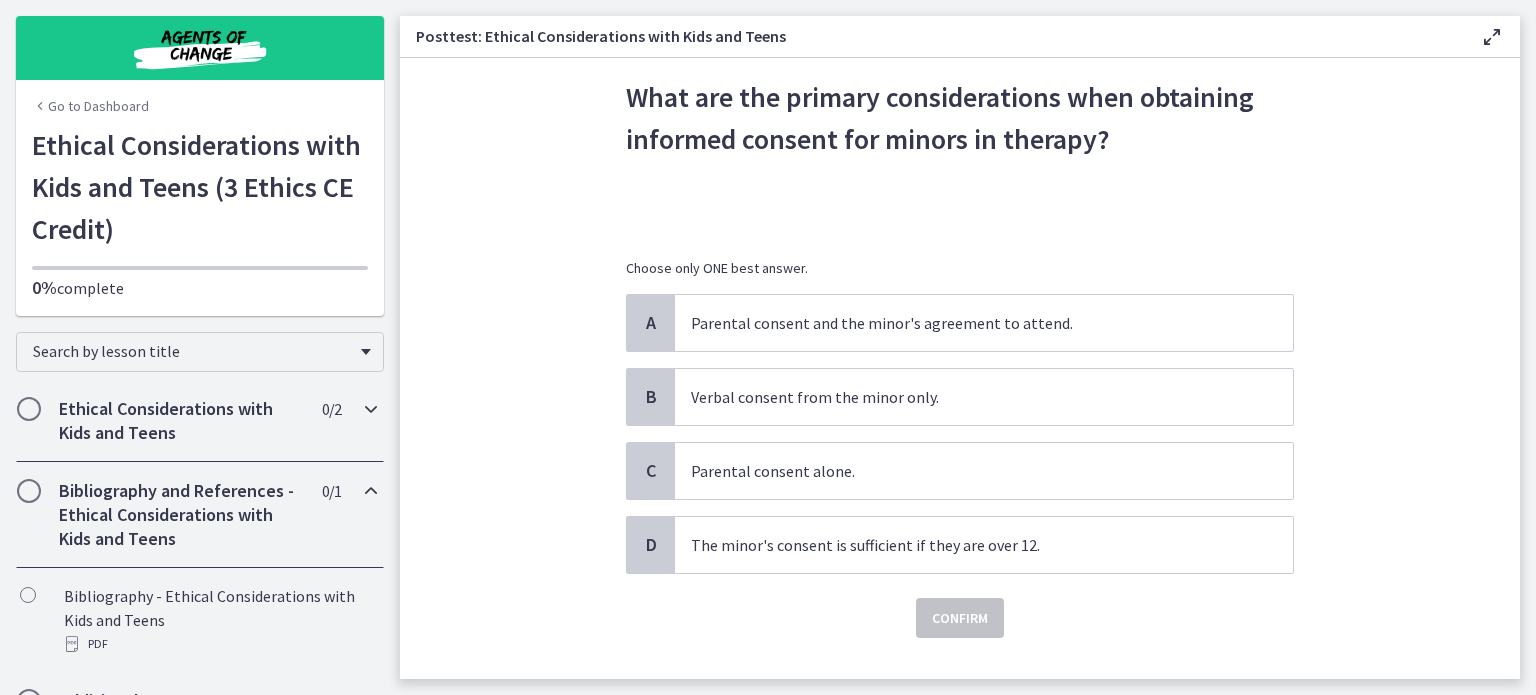 click on "Ethical Considerations with Kids and Teens" at bounding box center (181, 421) 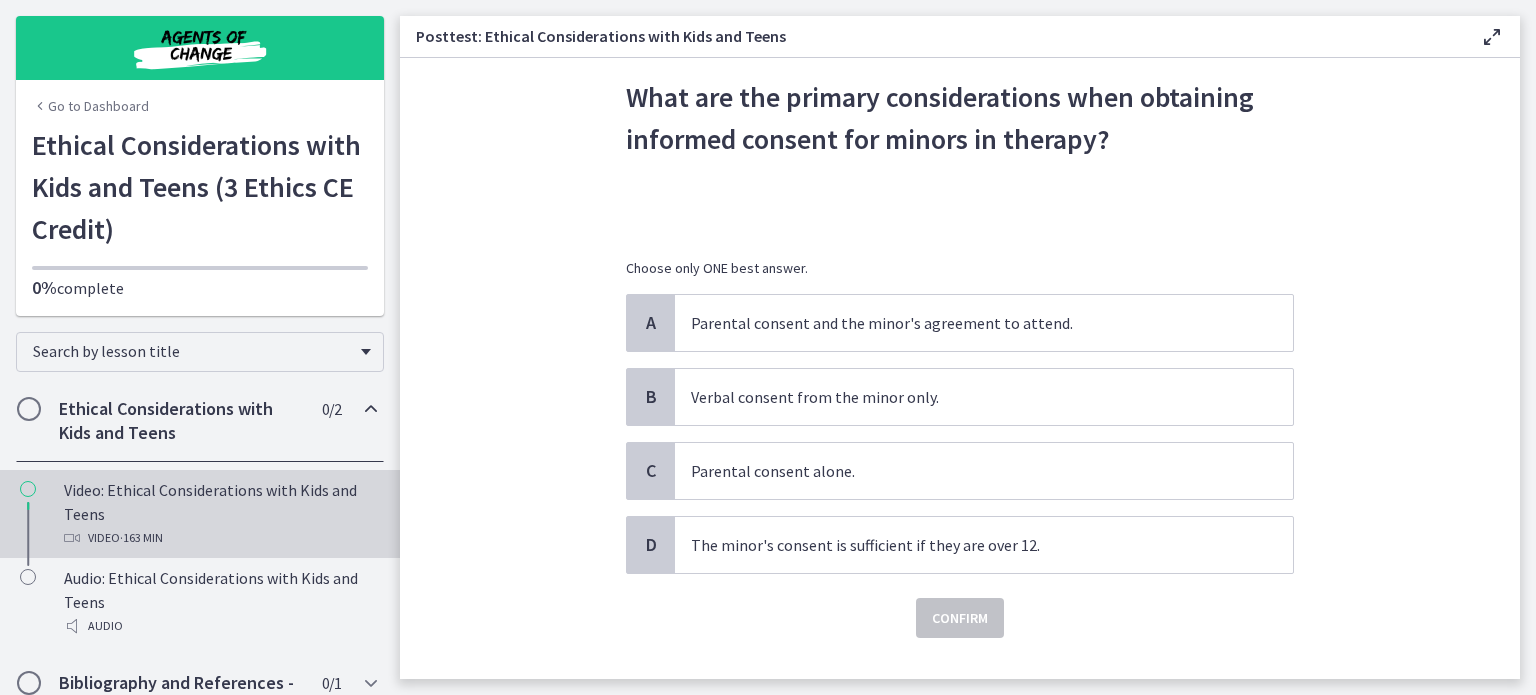 click on "Video: Ethical Considerations with Kids and Teens
Video
·  163 min" at bounding box center (220, 514) 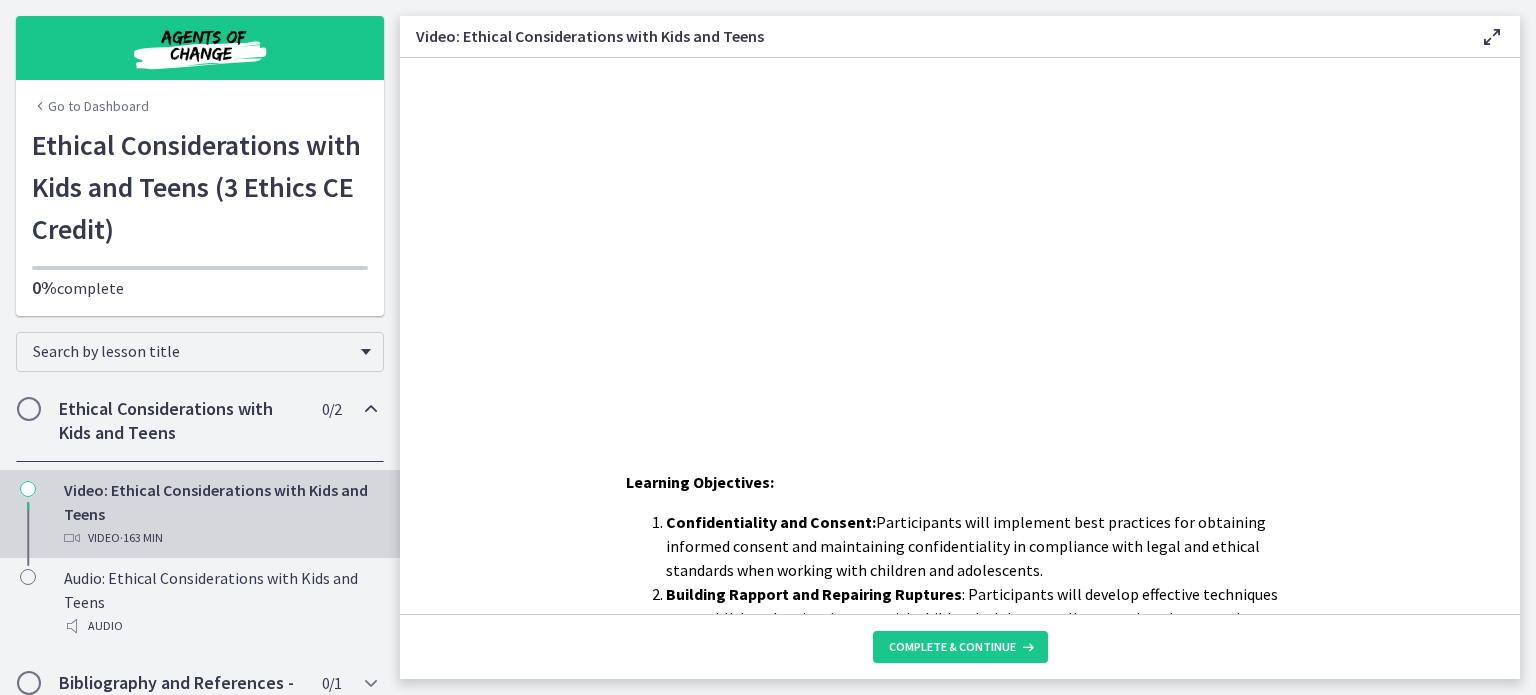 scroll, scrollTop: 0, scrollLeft: 0, axis: both 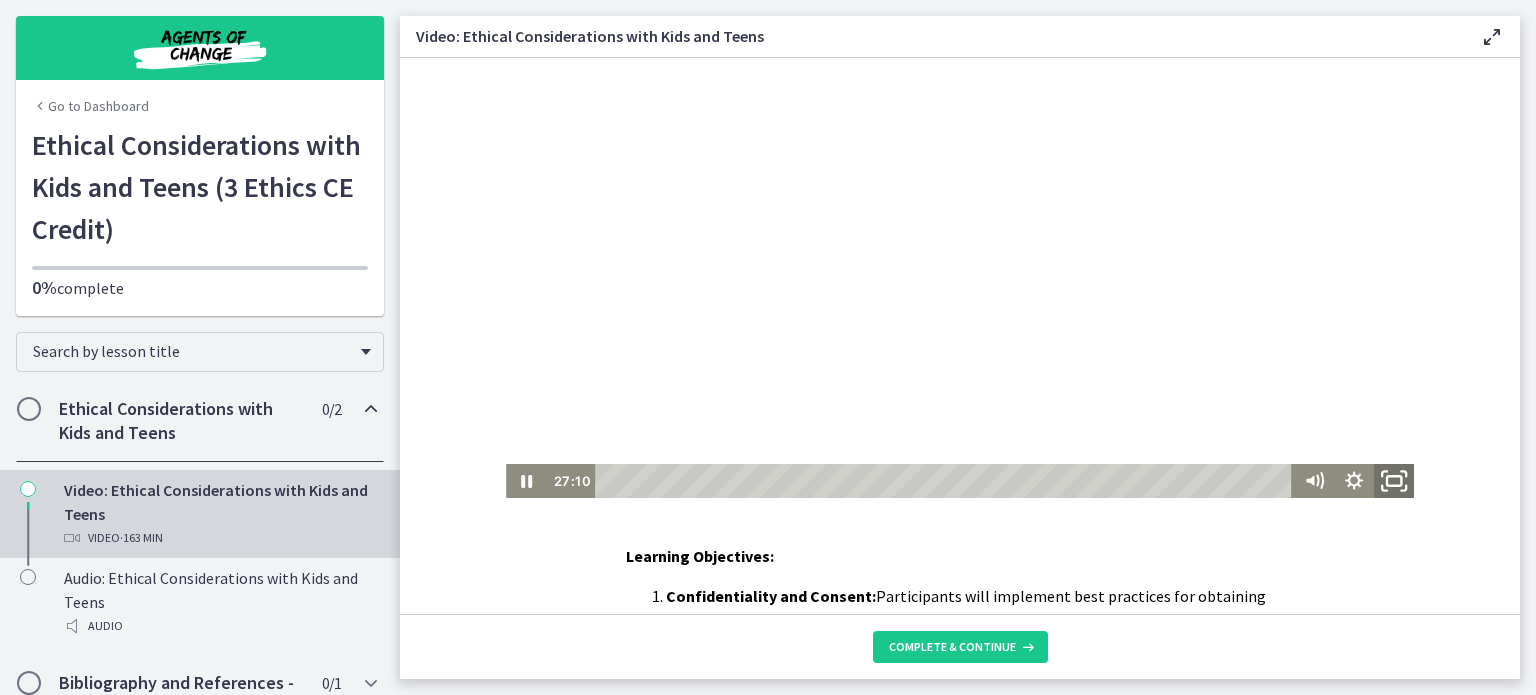 click 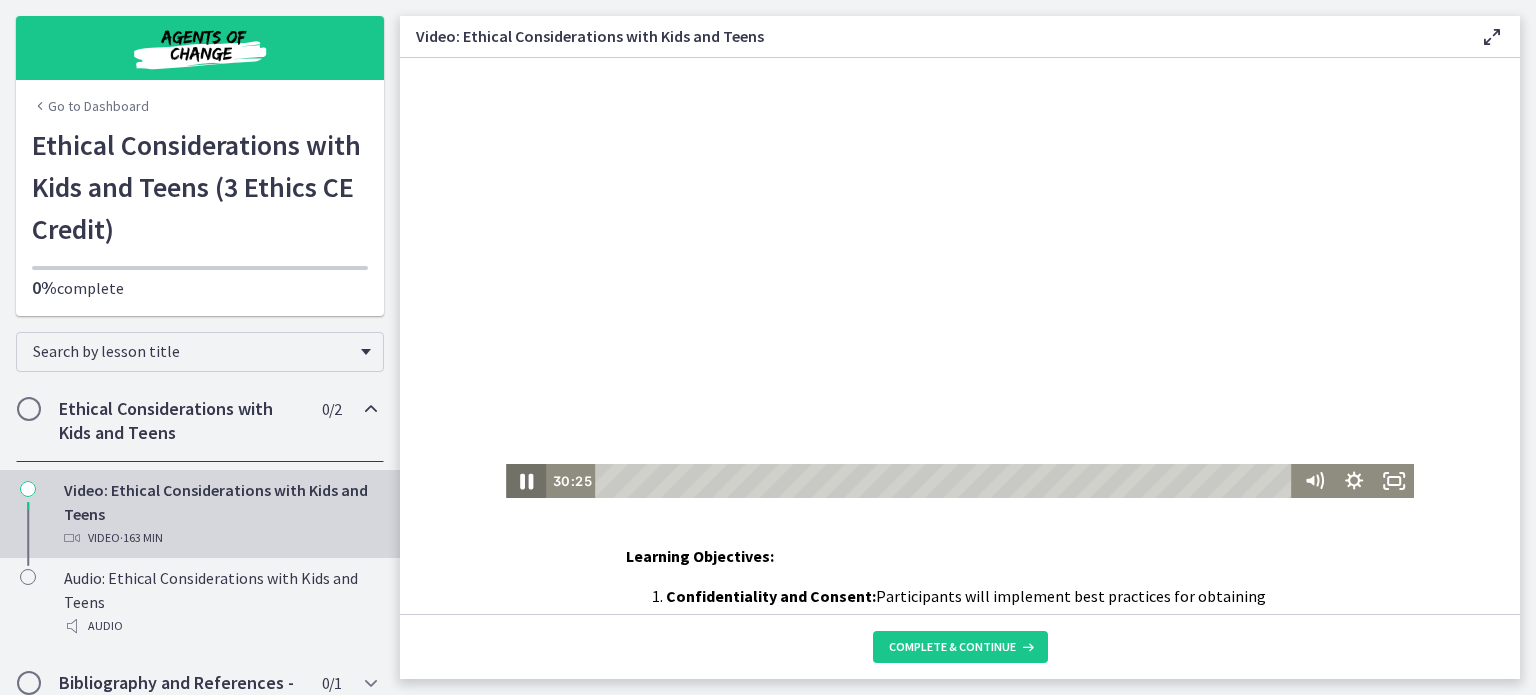 click 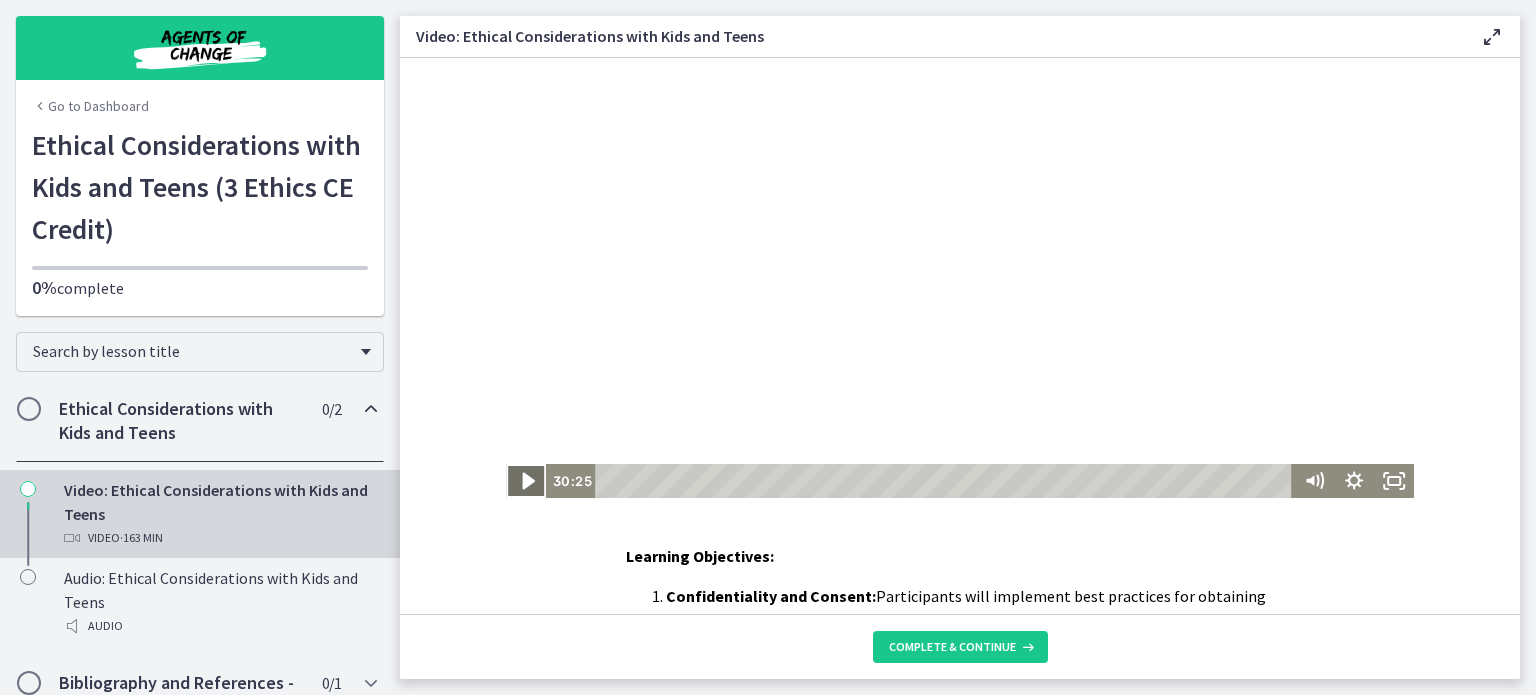 click 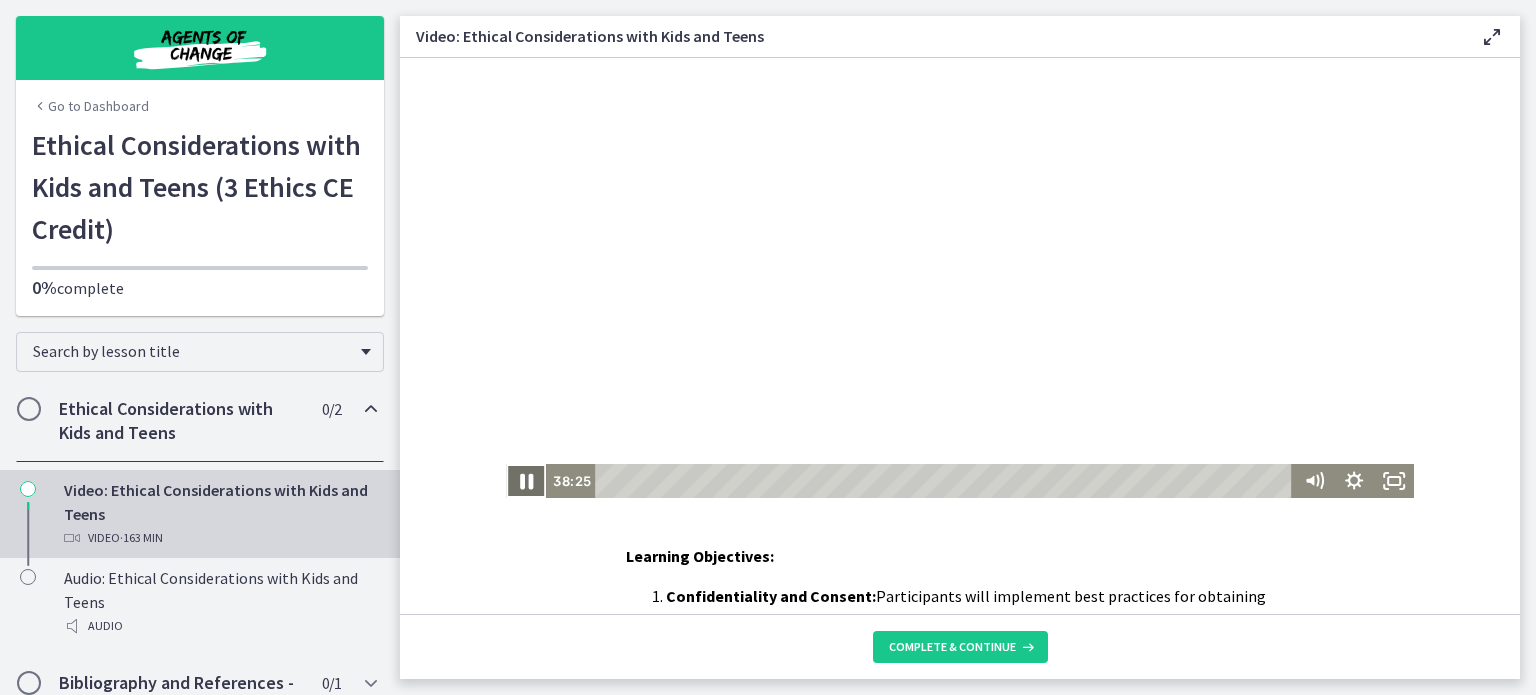 click 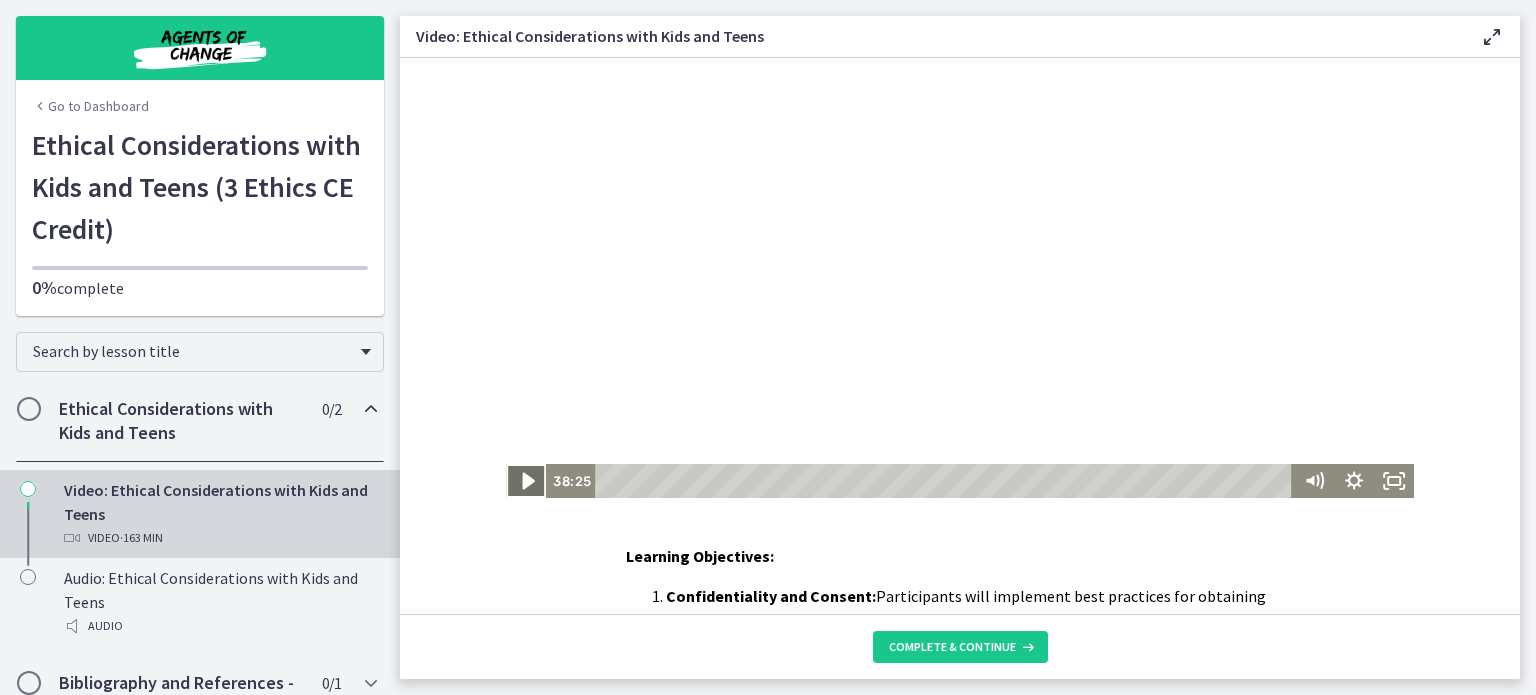 click 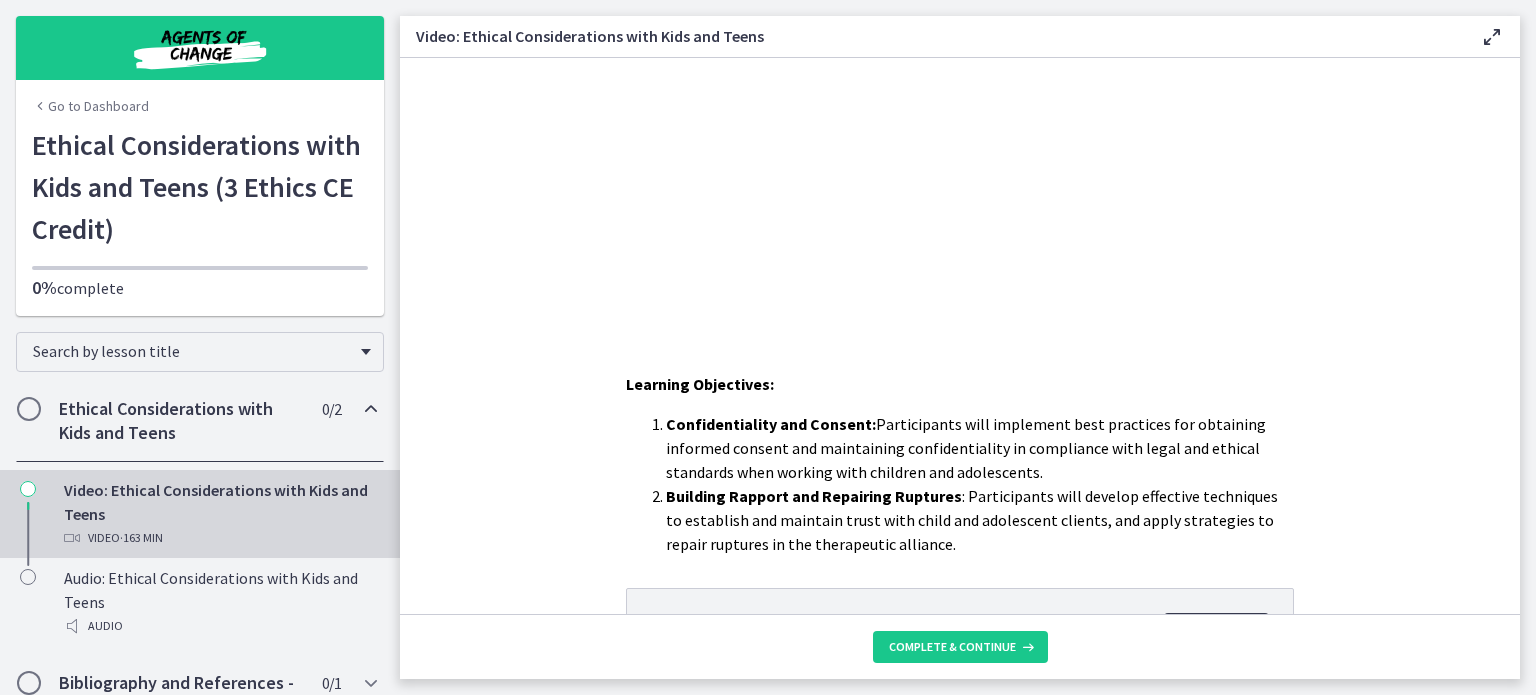 scroll, scrollTop: 331, scrollLeft: 0, axis: vertical 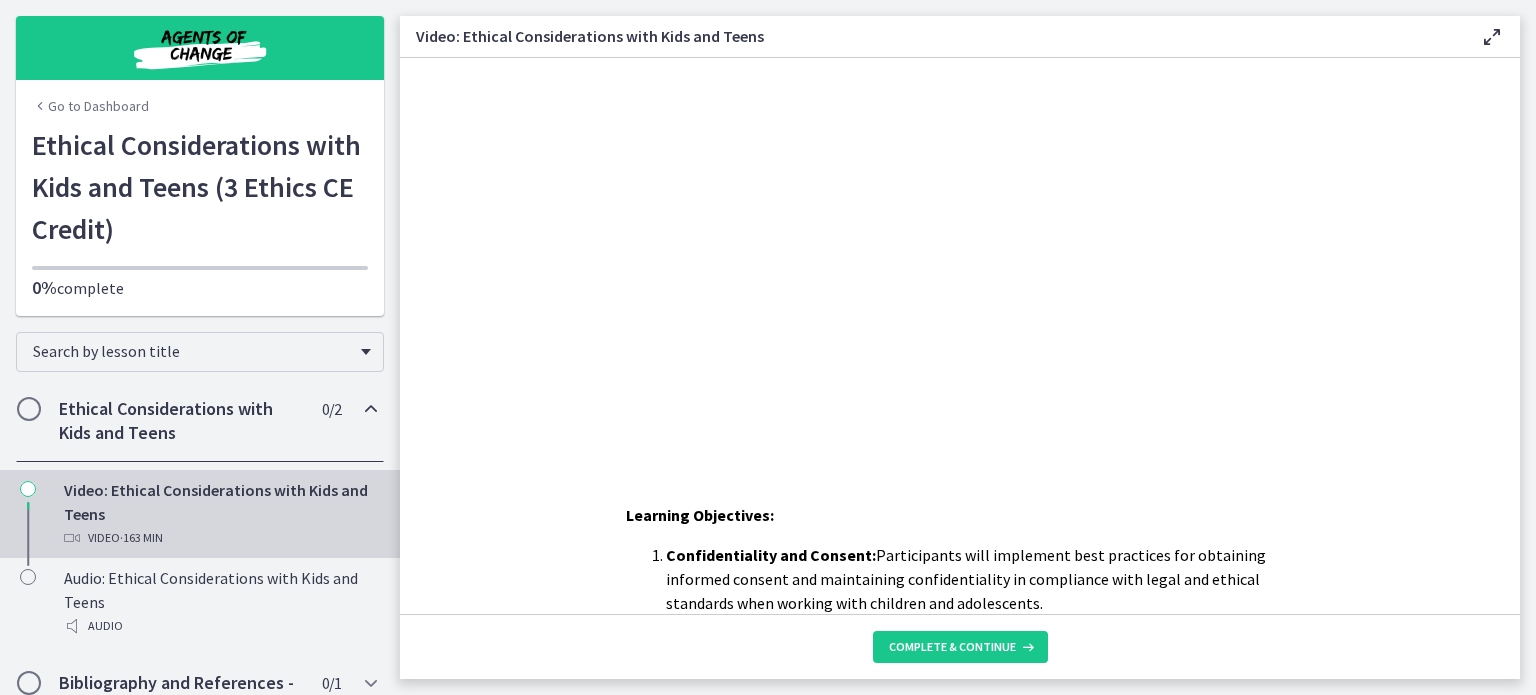 drag, startPoint x: 1511, startPoint y: 98, endPoint x: 1100, endPoint y: 85, distance: 411.20554 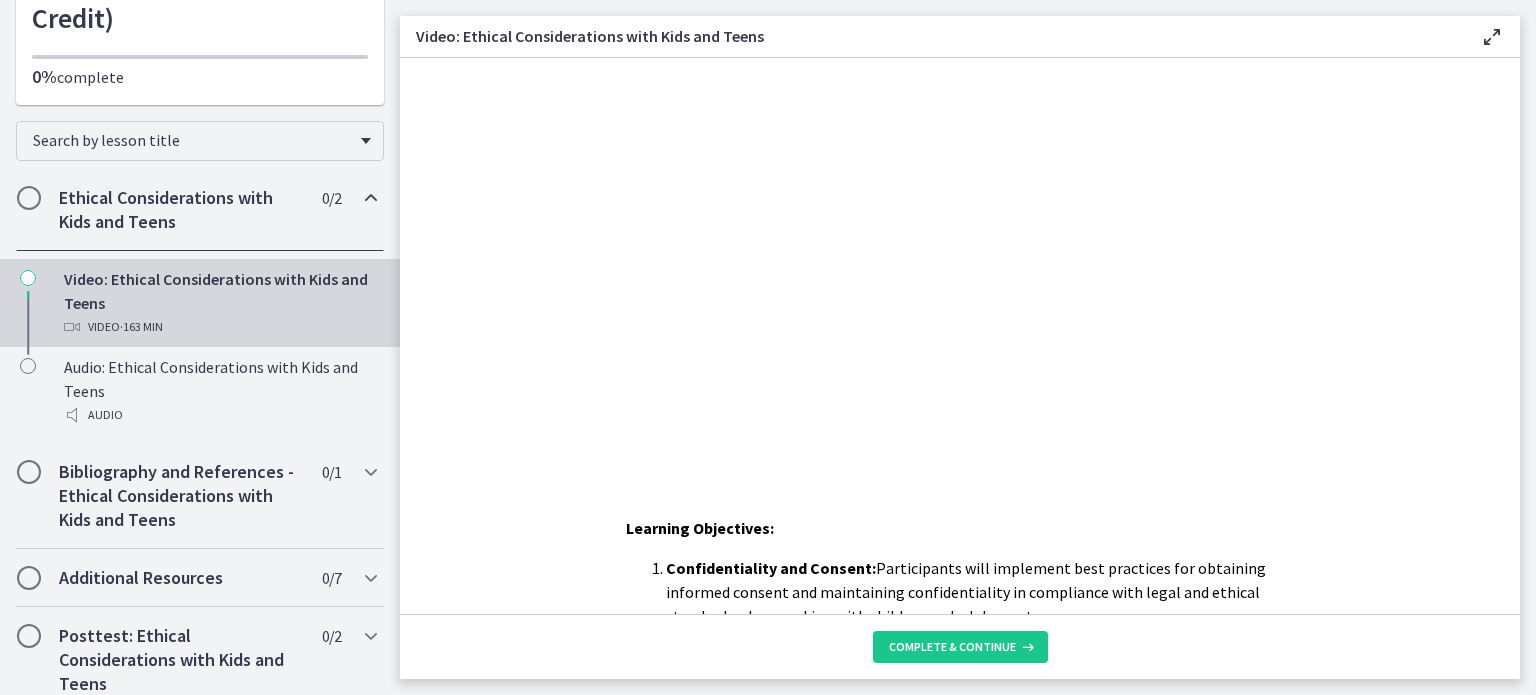 scroll, scrollTop: 285, scrollLeft: 0, axis: vertical 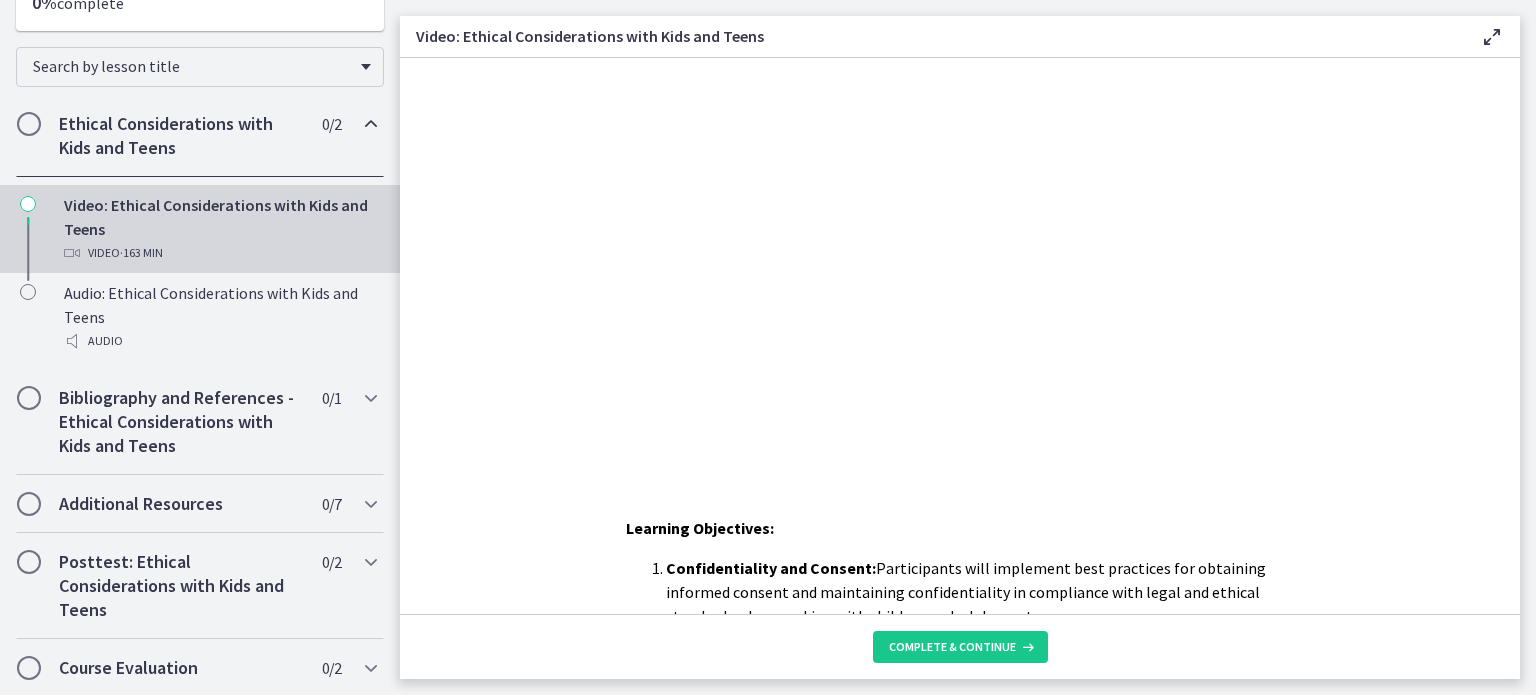 drag, startPoint x: 390, startPoint y: 119, endPoint x: 47, endPoint y: 391, distance: 437.75906 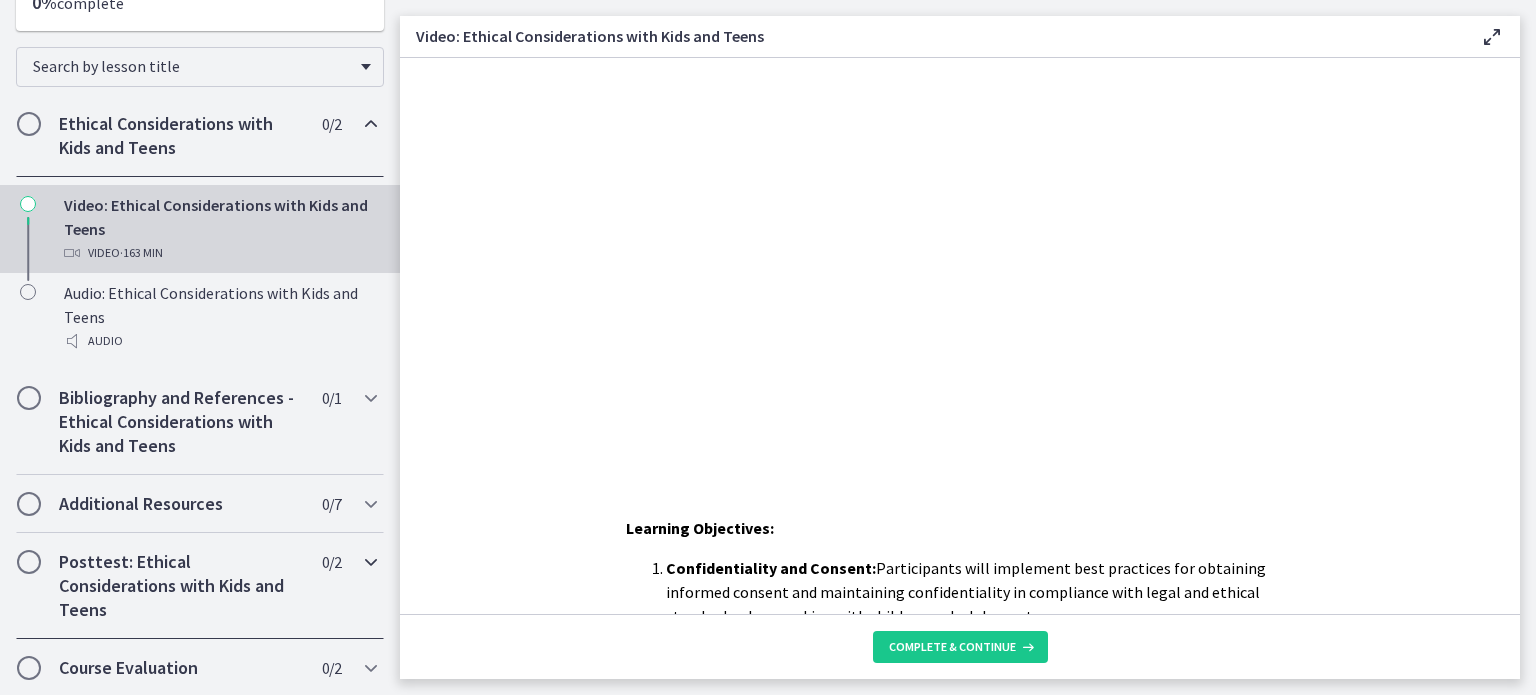 click at bounding box center (371, 562) 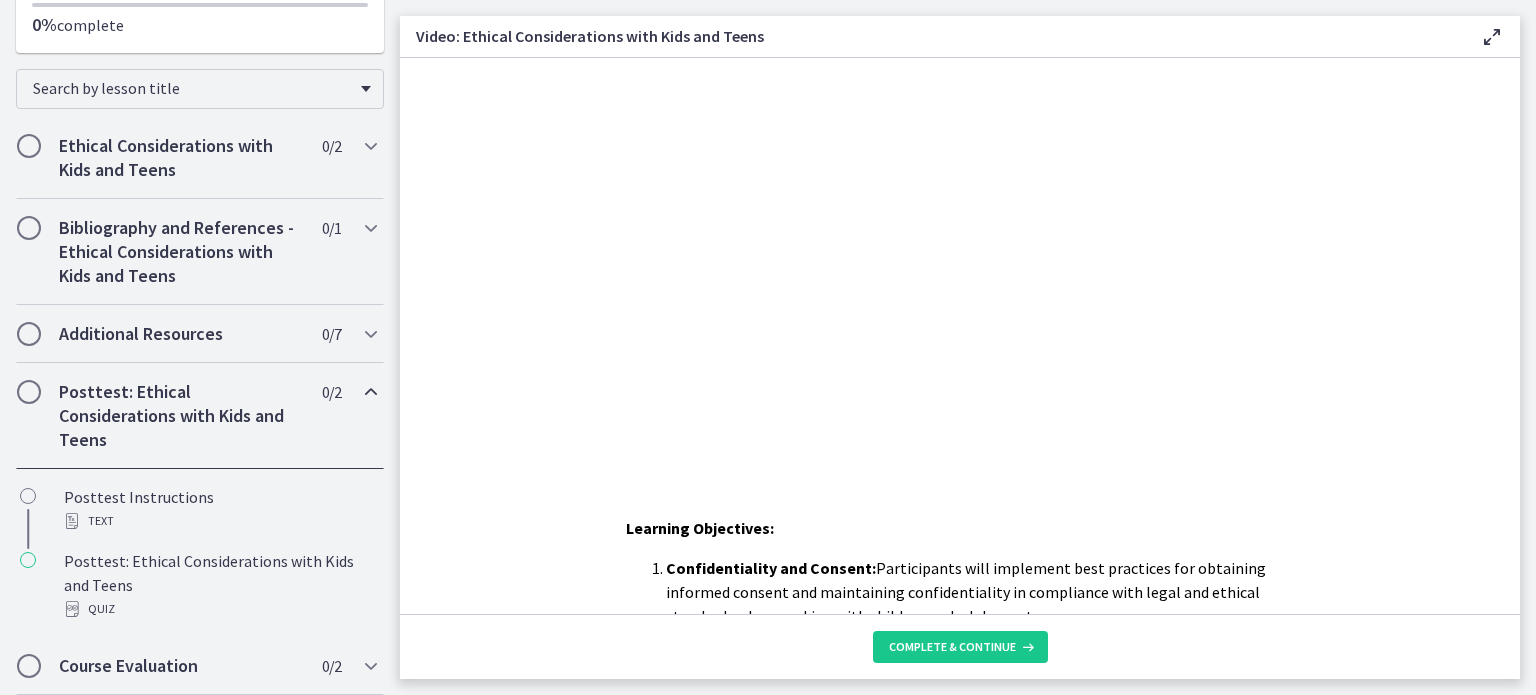 scroll, scrollTop: 261, scrollLeft: 0, axis: vertical 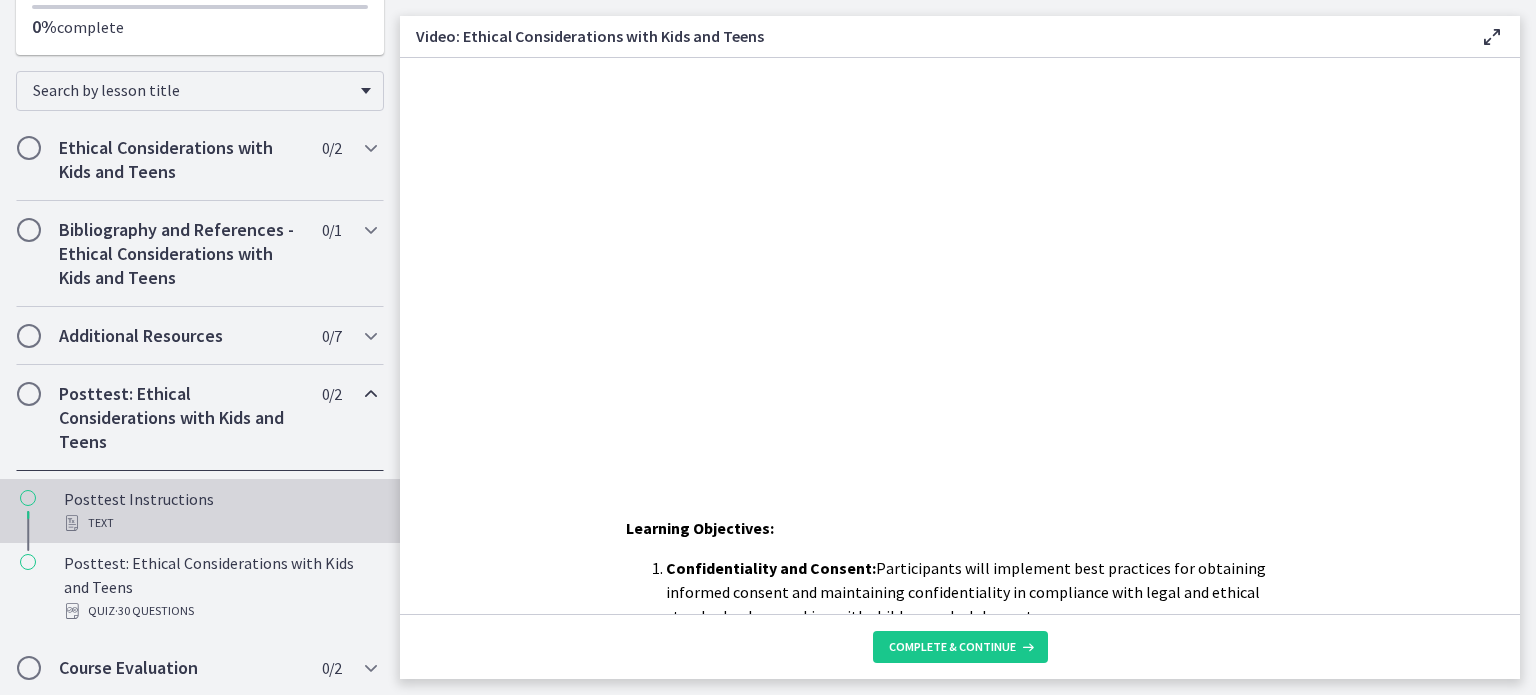 click on "Posttest Instructions
Text" at bounding box center [220, 511] 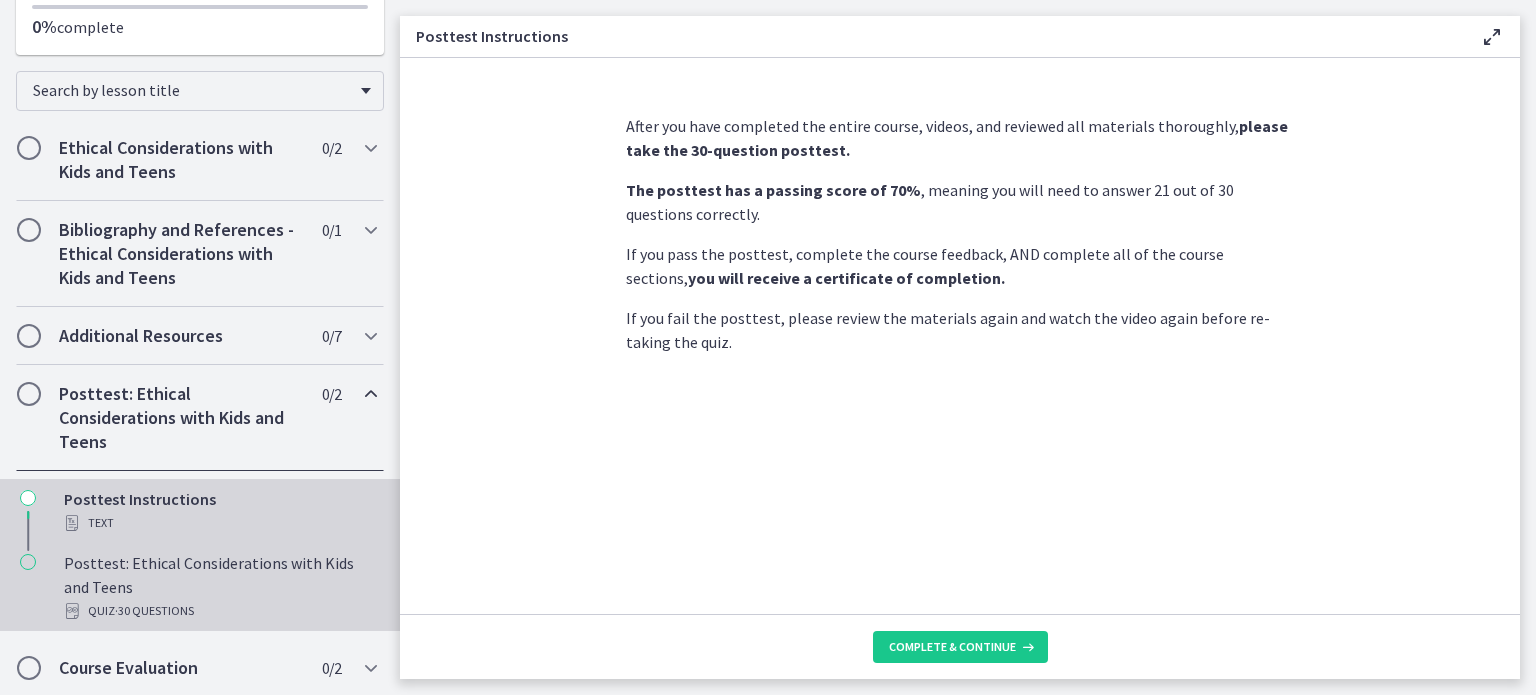 click on "Posttest: Ethical Considerations with Kids and Teens
Quiz
·  30 Questions" at bounding box center (220, 587) 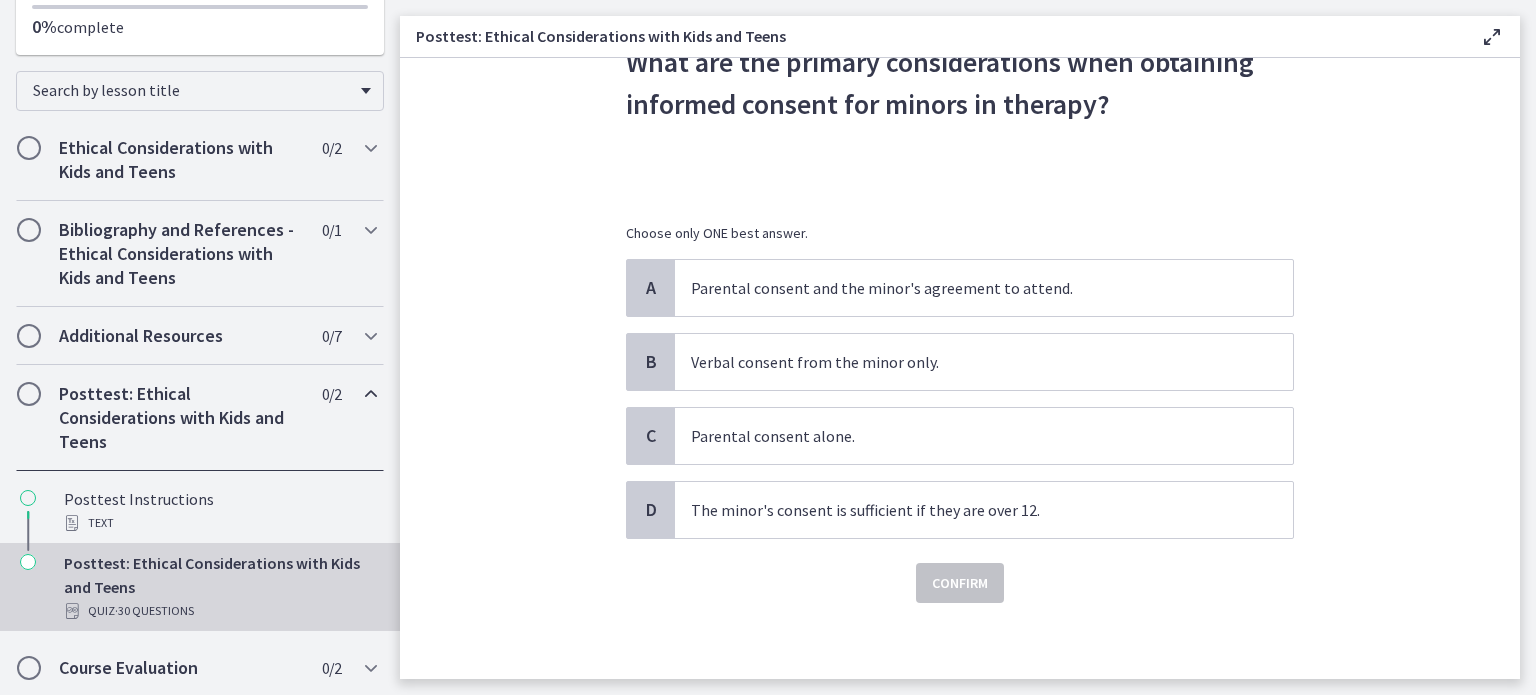scroll, scrollTop: 110, scrollLeft: 0, axis: vertical 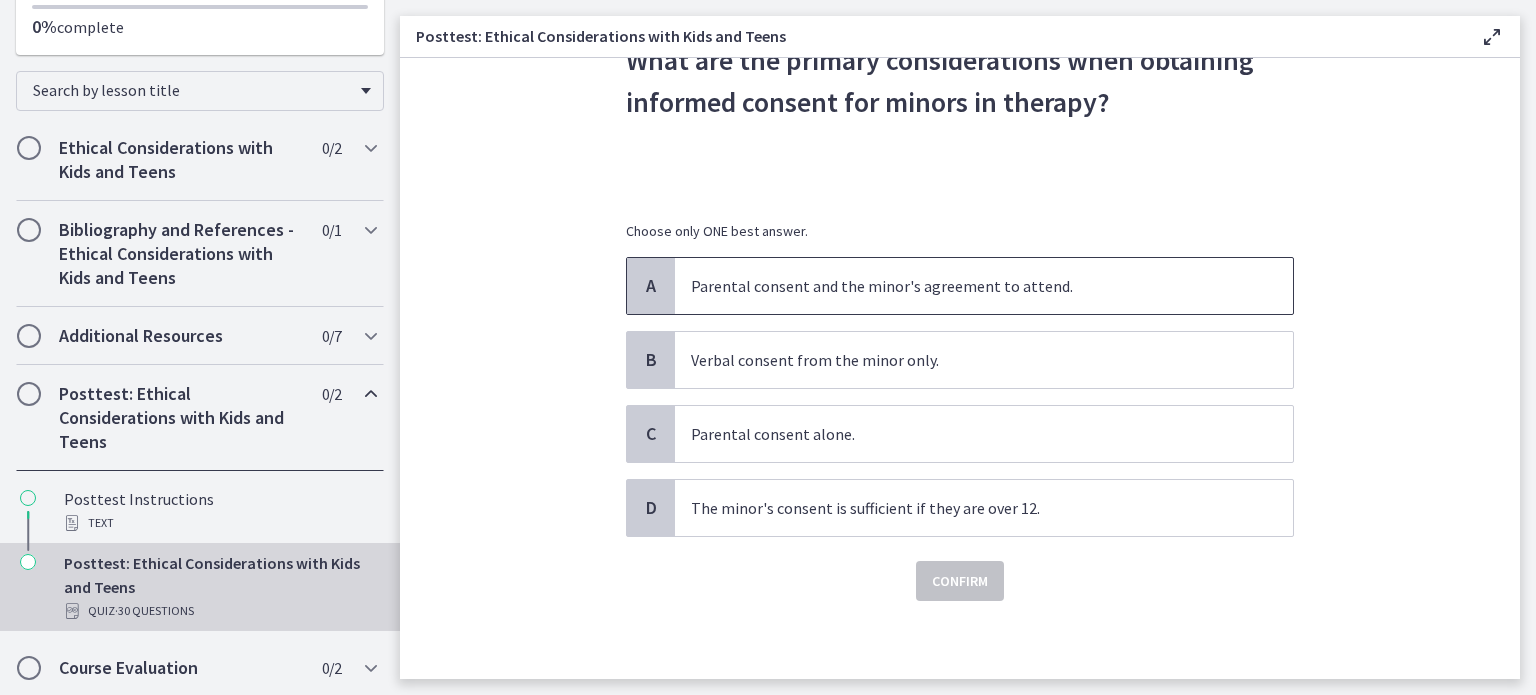 click on "Parental consent and the minor's agreement to attend." at bounding box center (964, 286) 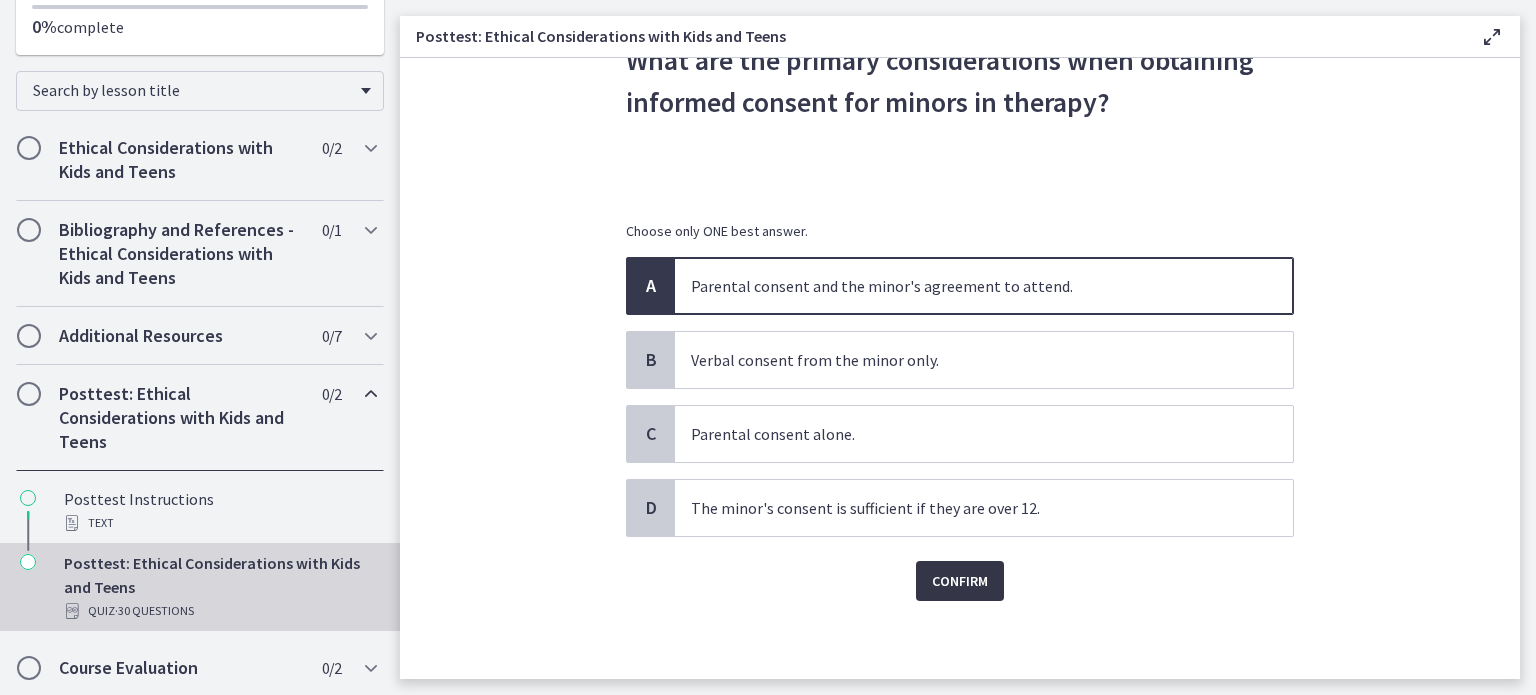 click on "Confirm" at bounding box center [960, 581] 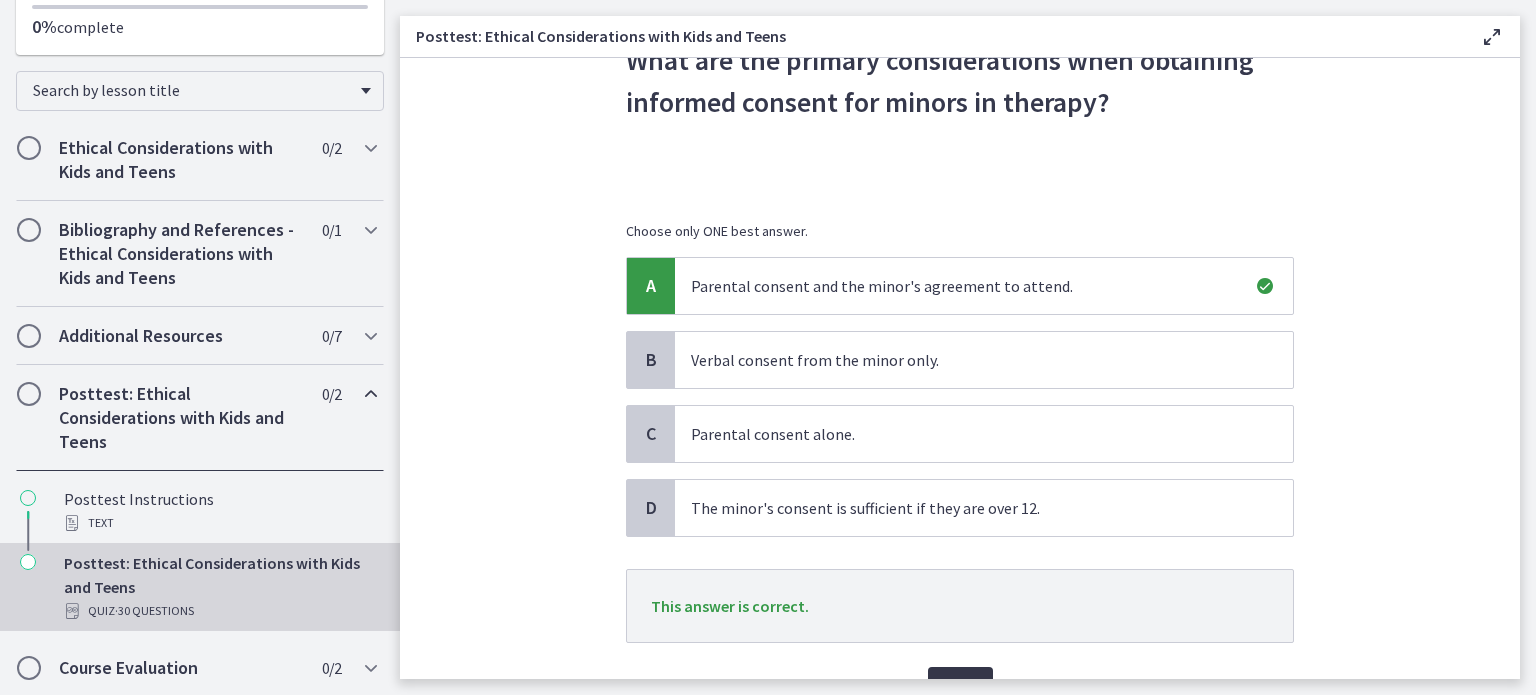 click on "Next" at bounding box center (960, 687) 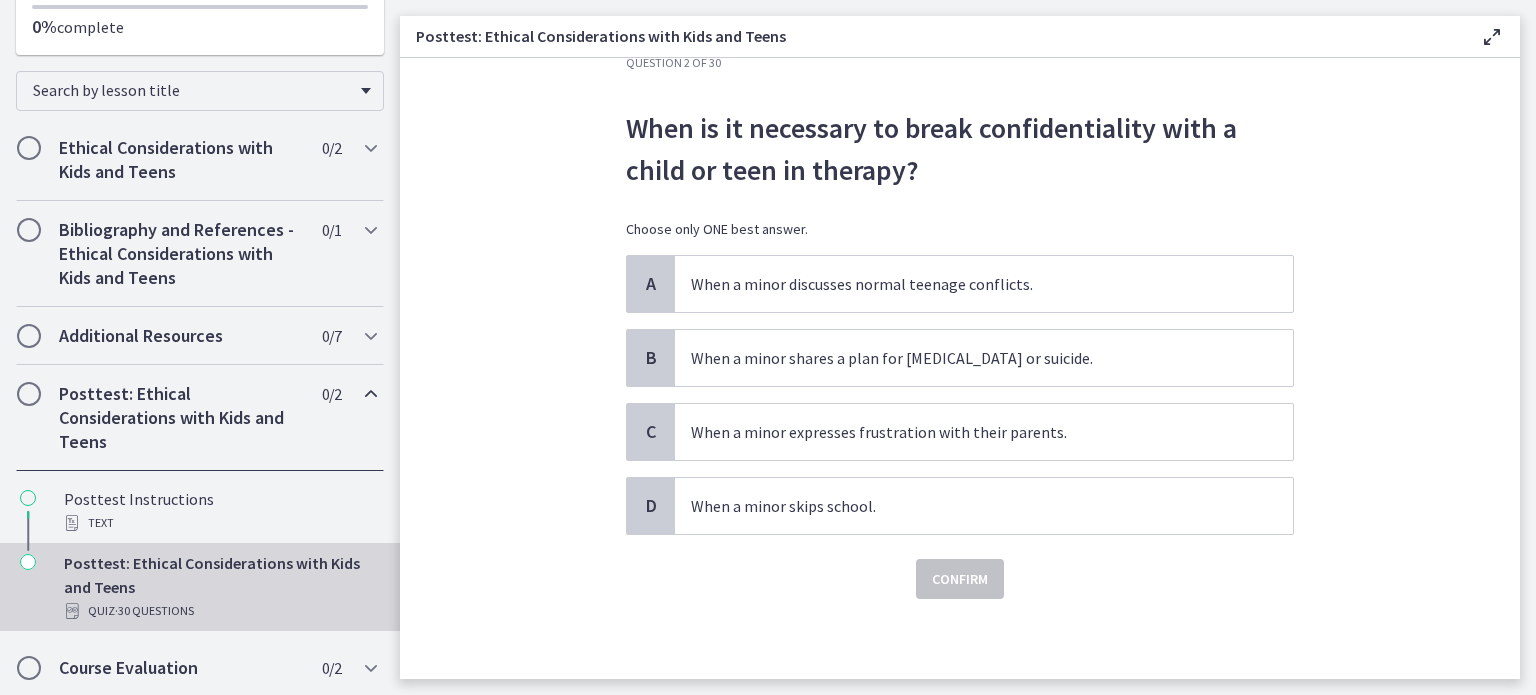 scroll, scrollTop: 0, scrollLeft: 0, axis: both 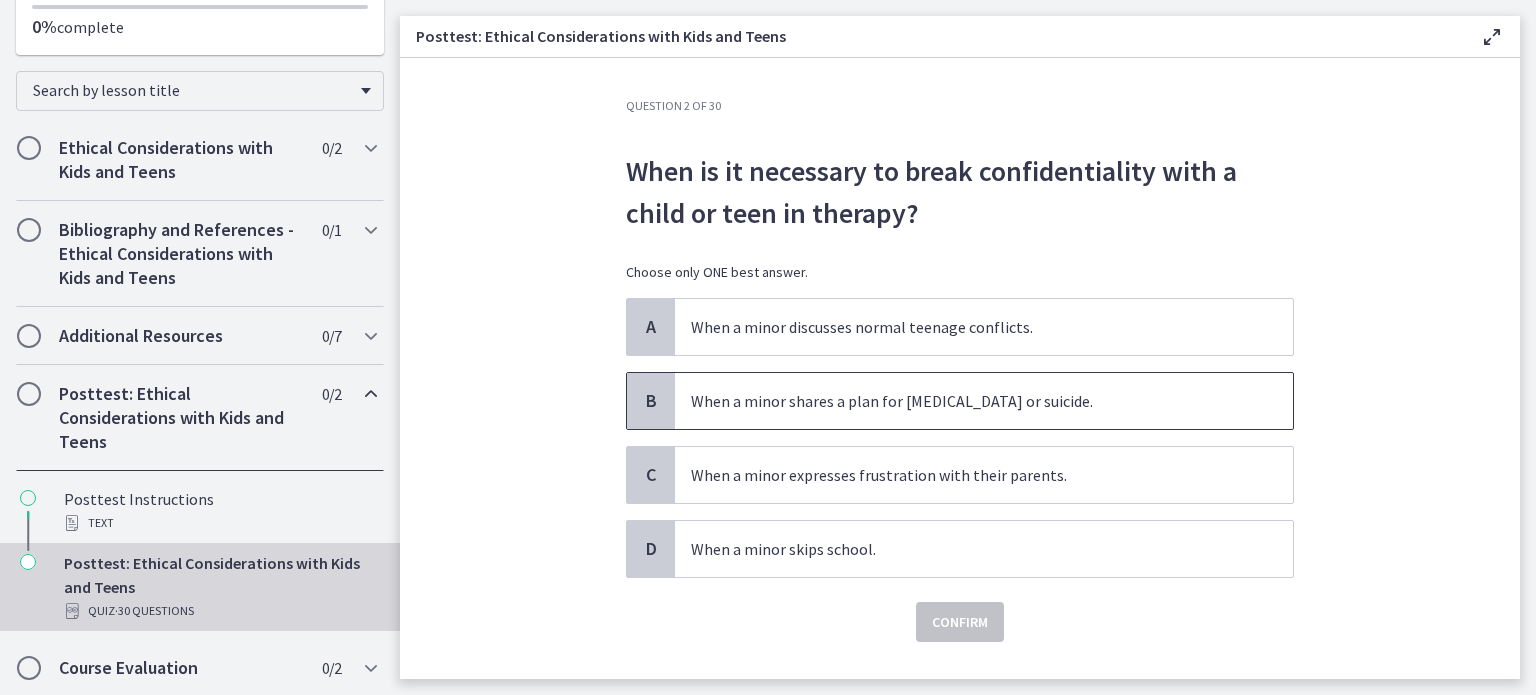 click on "When a minor shares a plan for self-harm or suicide." at bounding box center (964, 401) 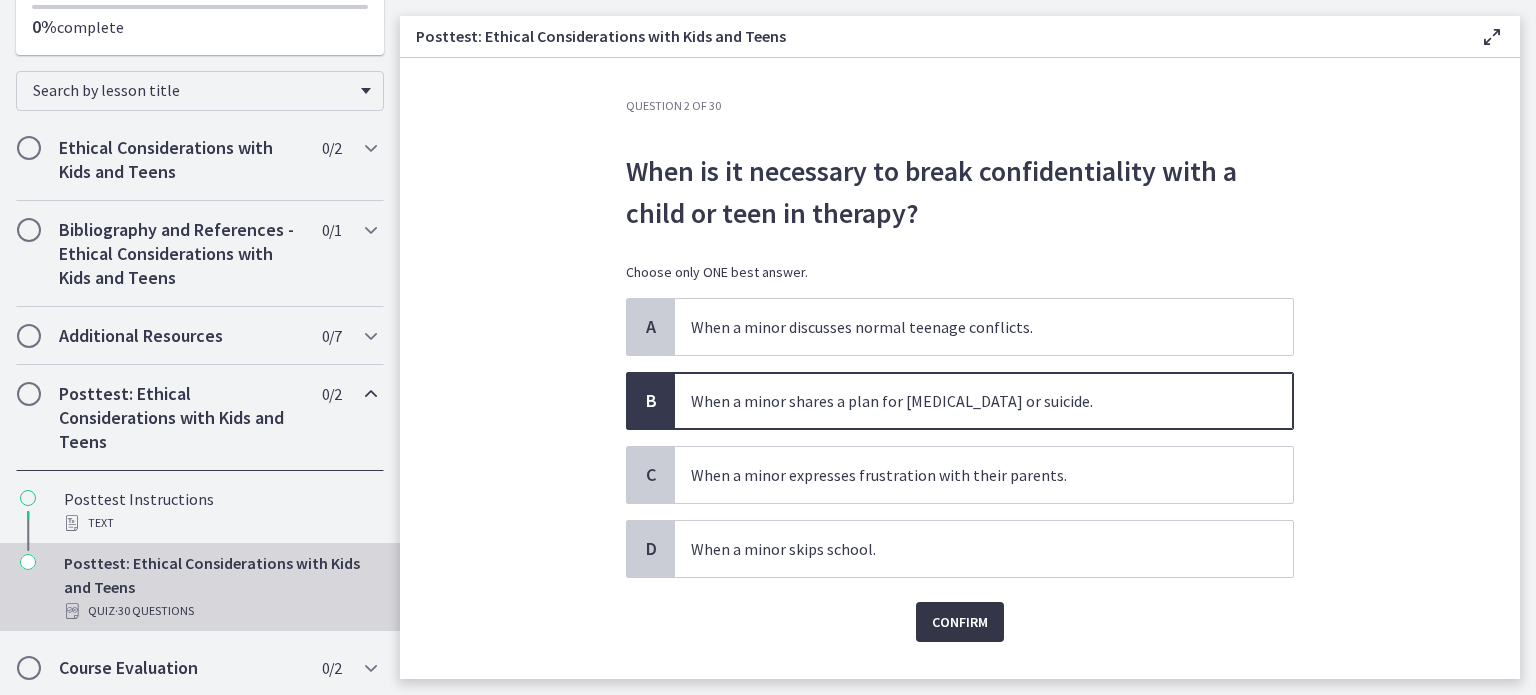 click on "Confirm" at bounding box center [960, 622] 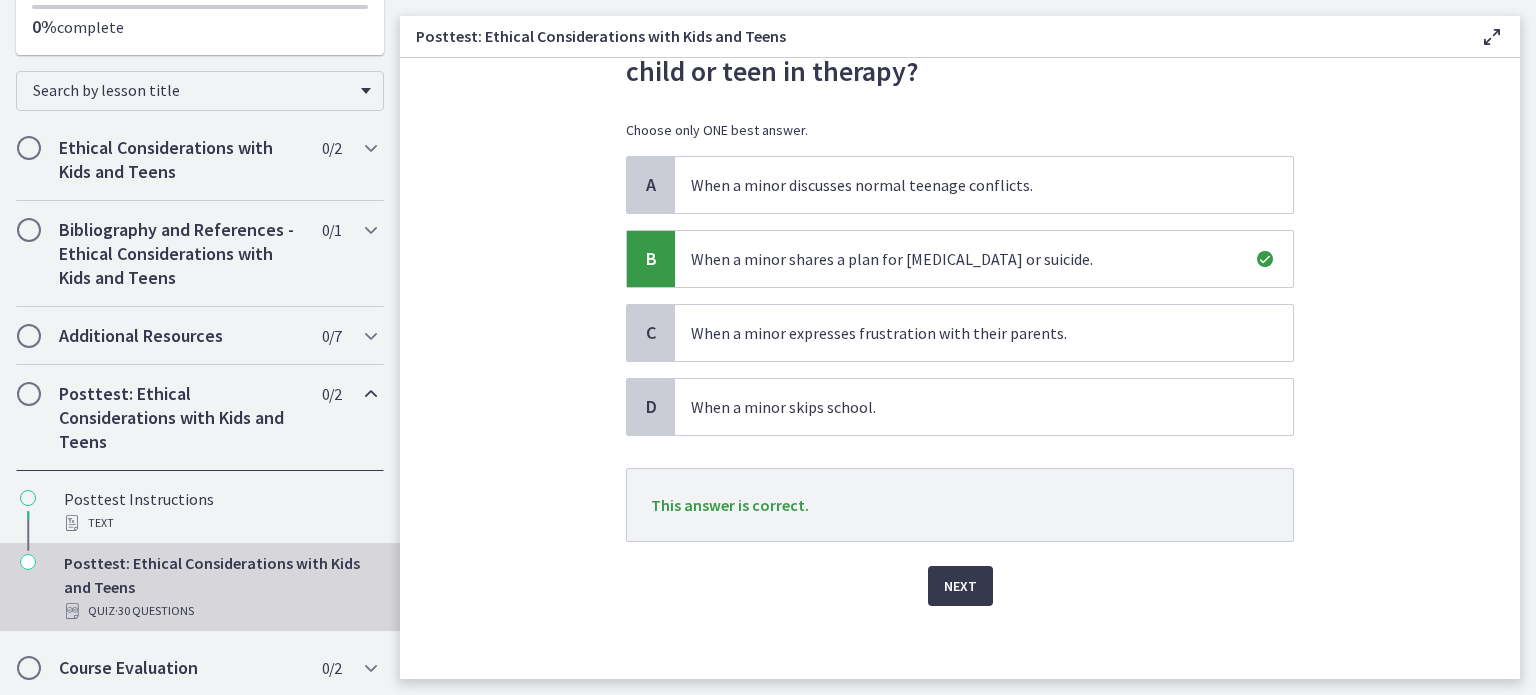 scroll, scrollTop: 146, scrollLeft: 0, axis: vertical 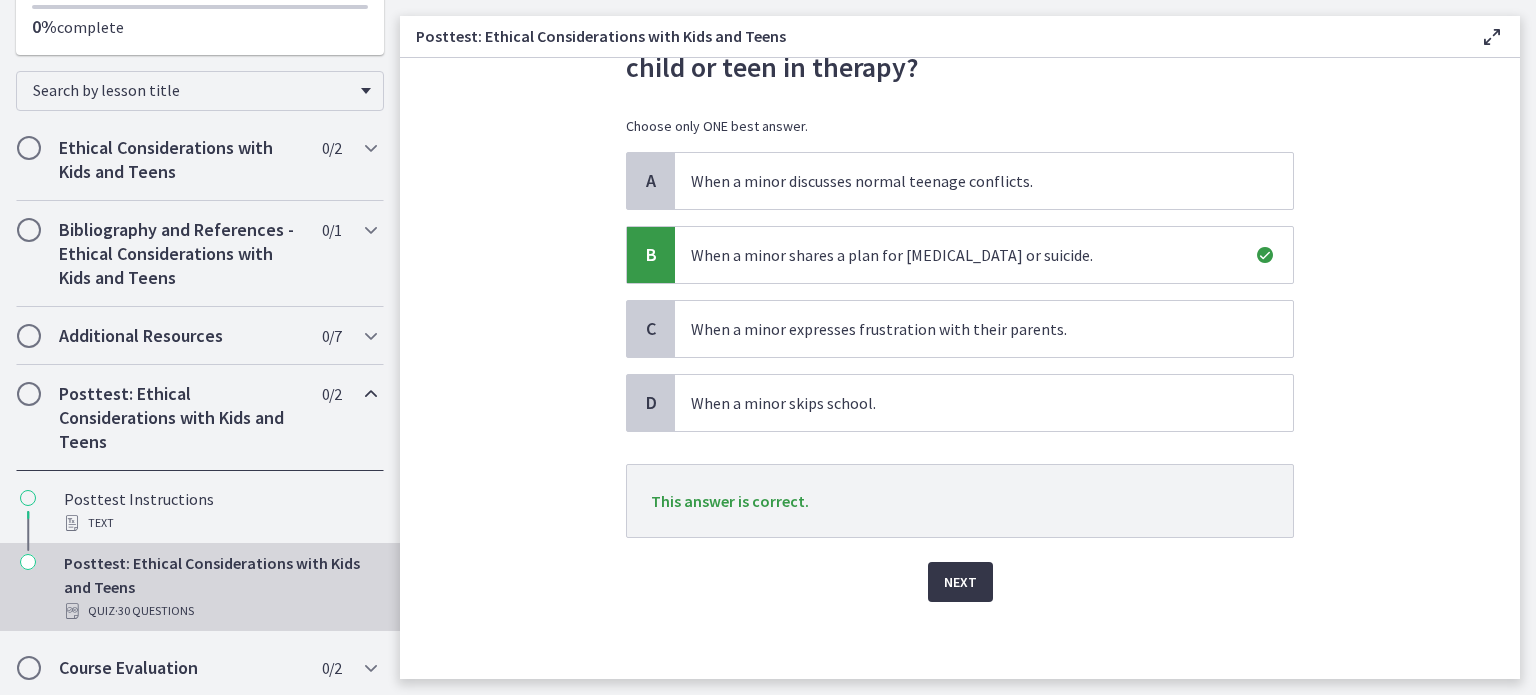 click on "Next" at bounding box center [960, 582] 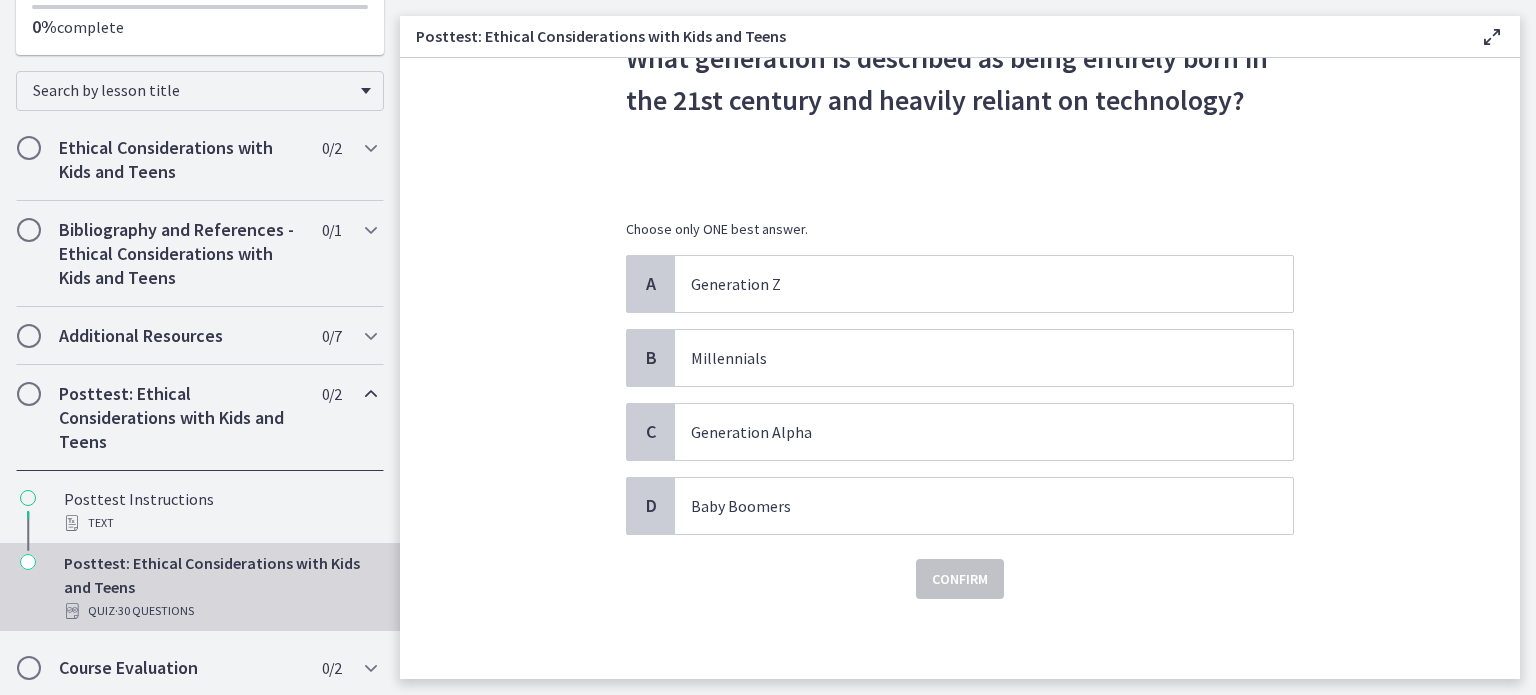 scroll, scrollTop: 0, scrollLeft: 0, axis: both 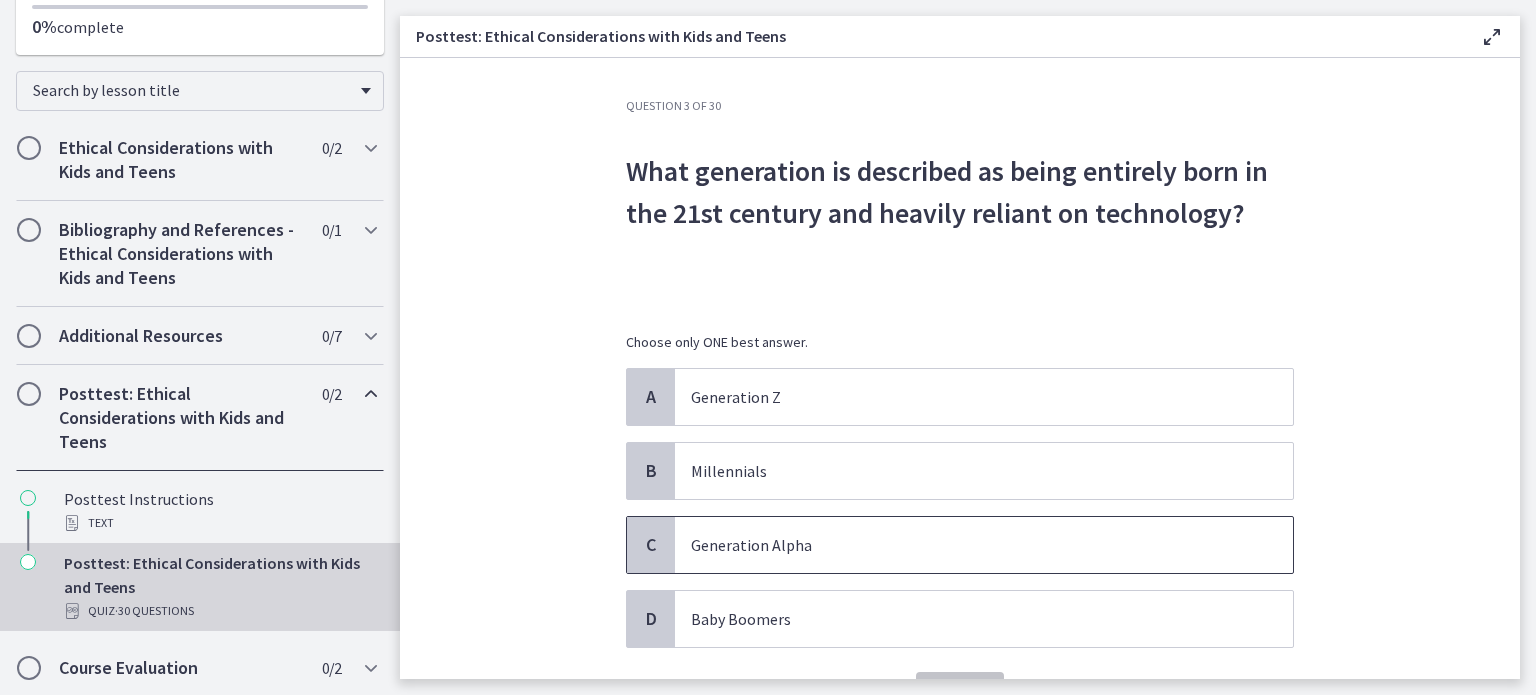 click on "Generation Alpha" at bounding box center (964, 545) 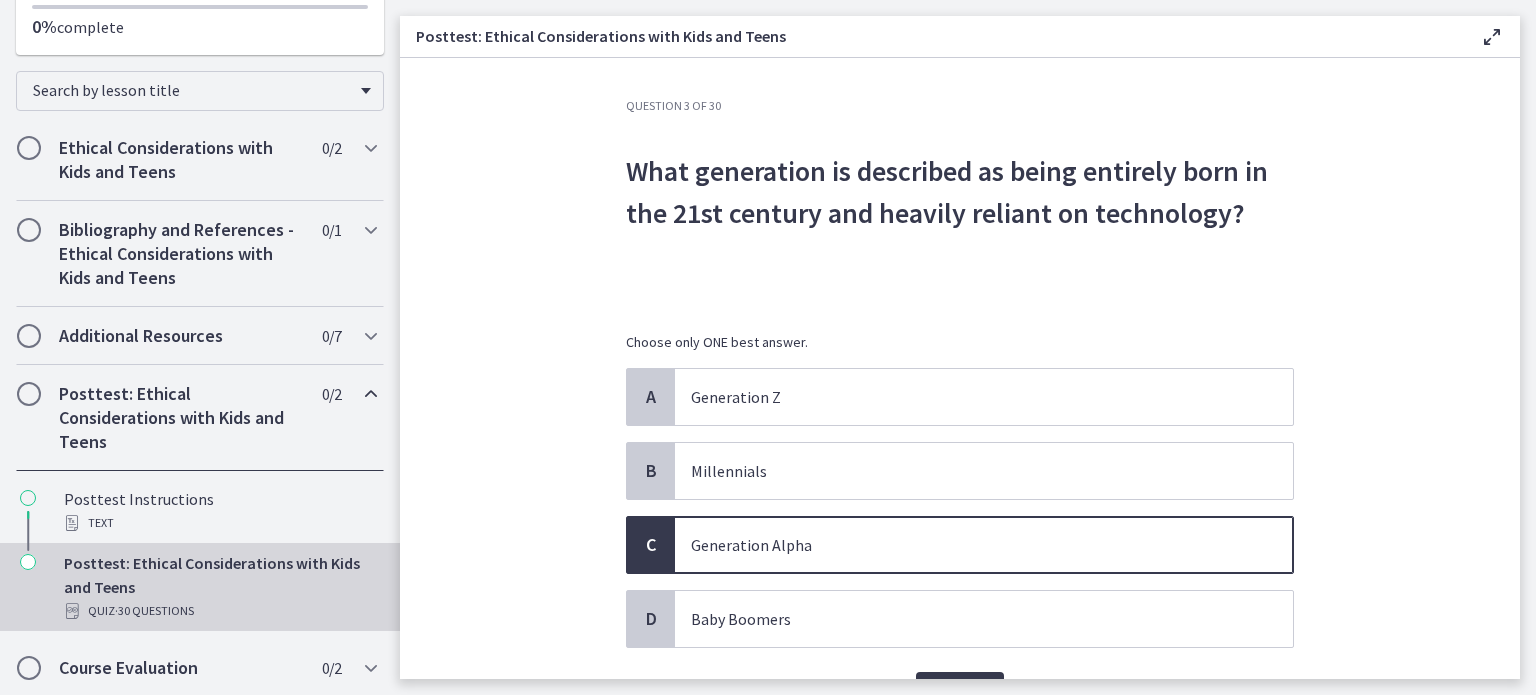 scroll, scrollTop: 111, scrollLeft: 0, axis: vertical 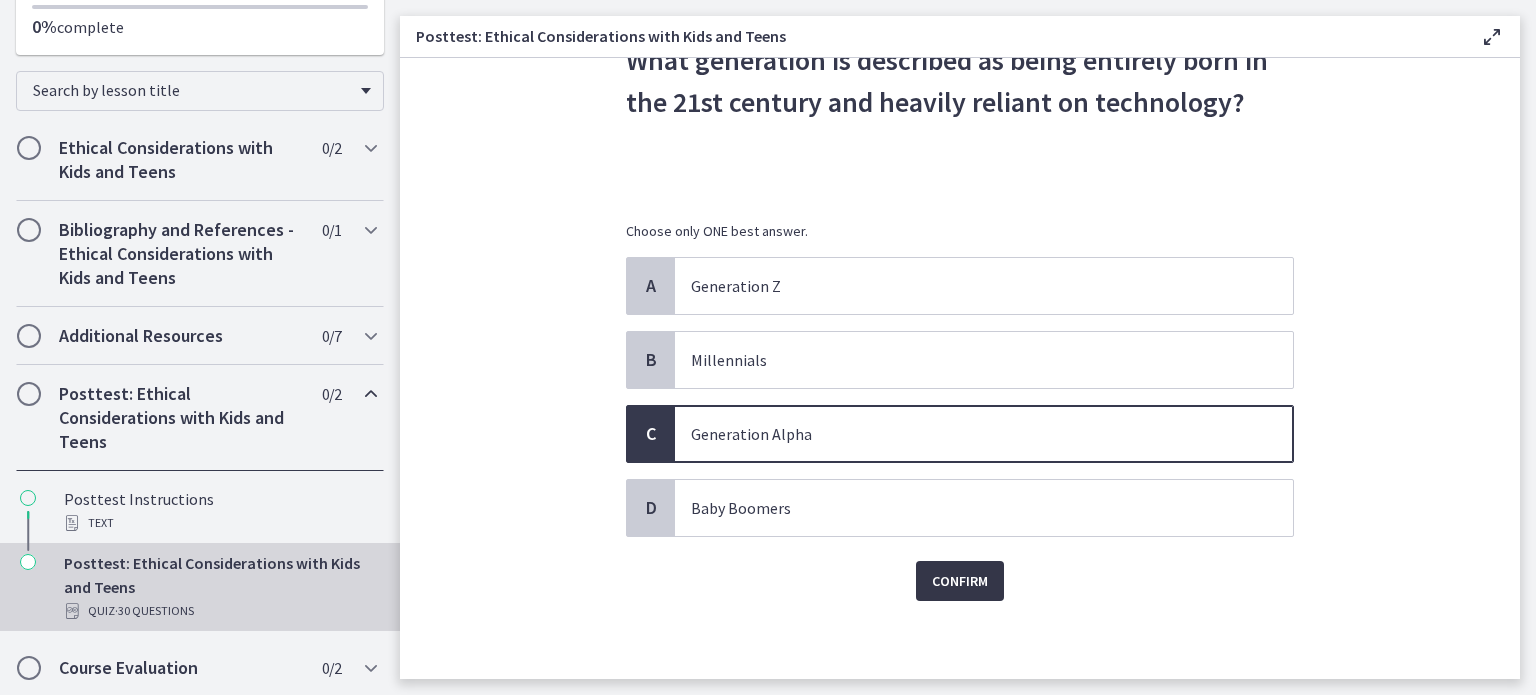 click on "Confirm" at bounding box center (960, 581) 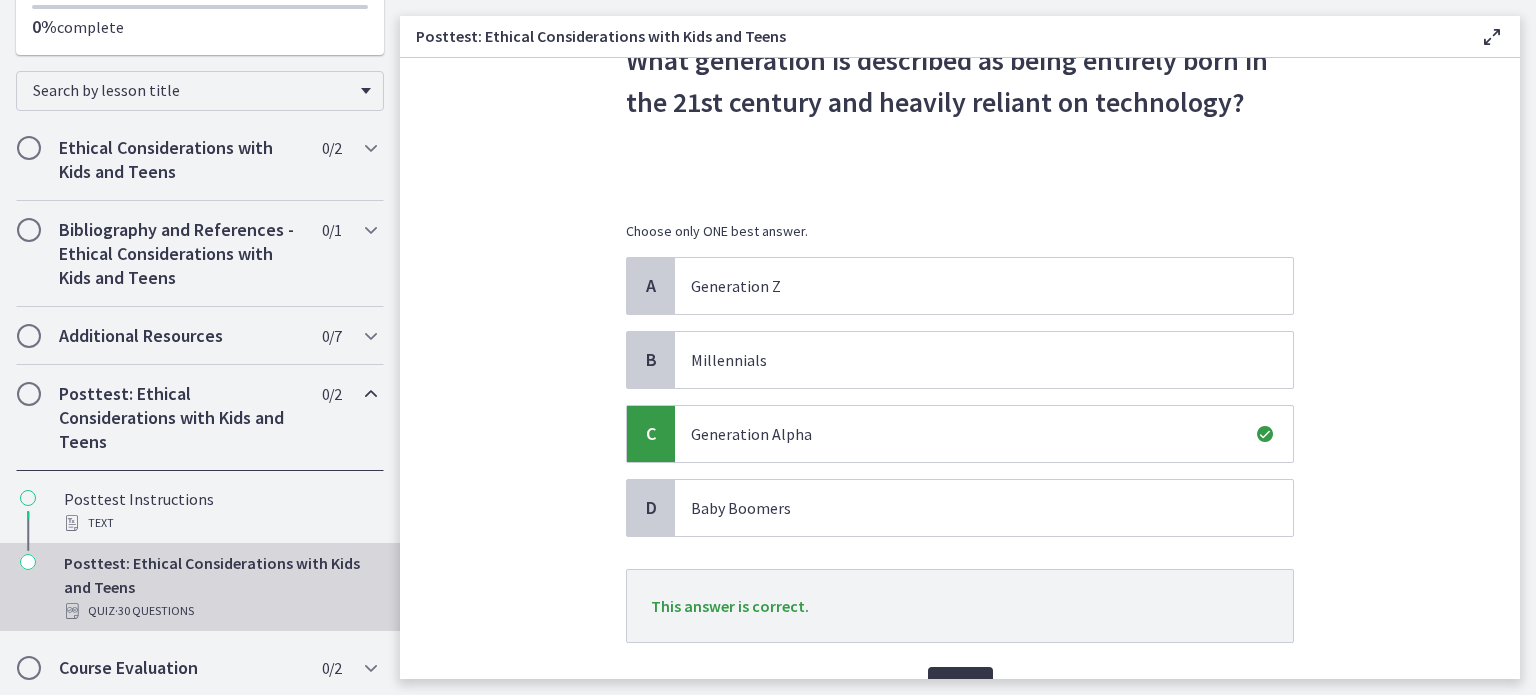 click on "Next" at bounding box center (960, 687) 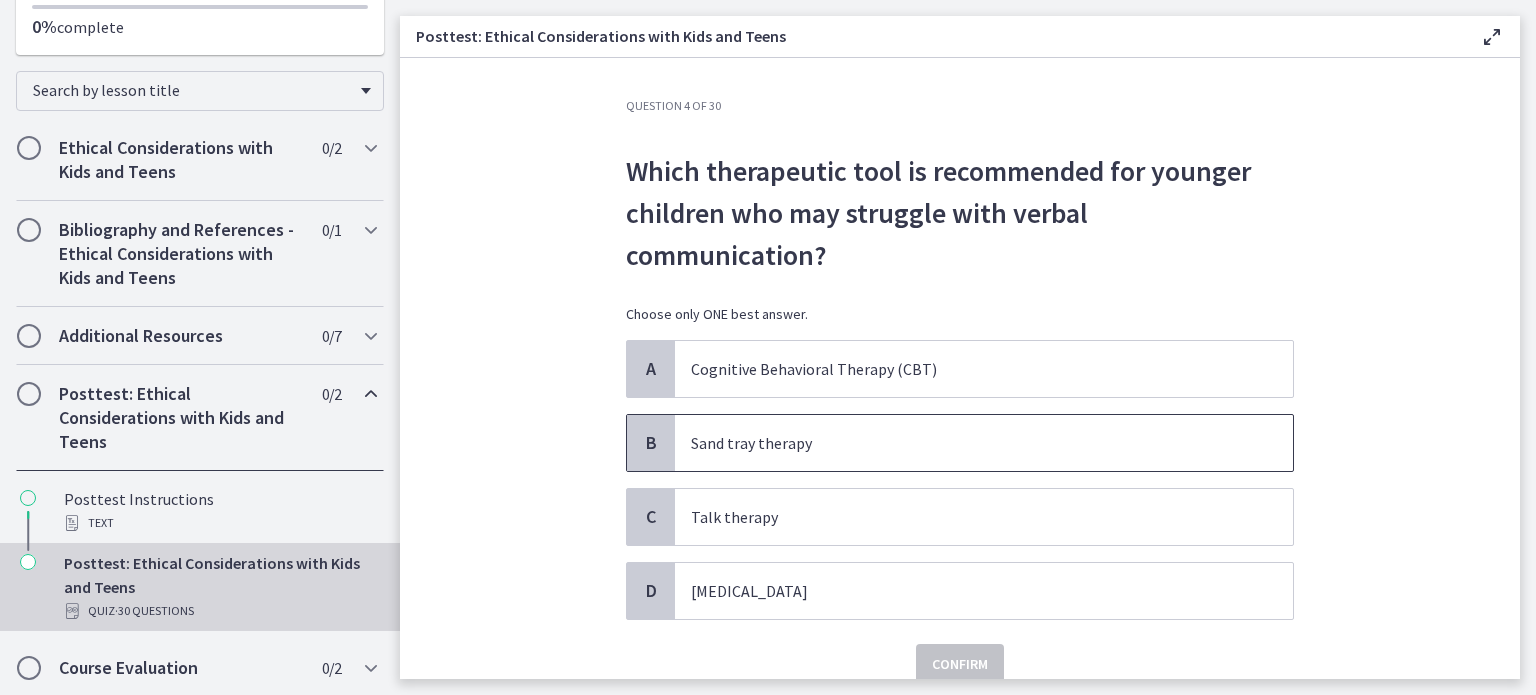 click on "Sand tray therapy" at bounding box center [984, 443] 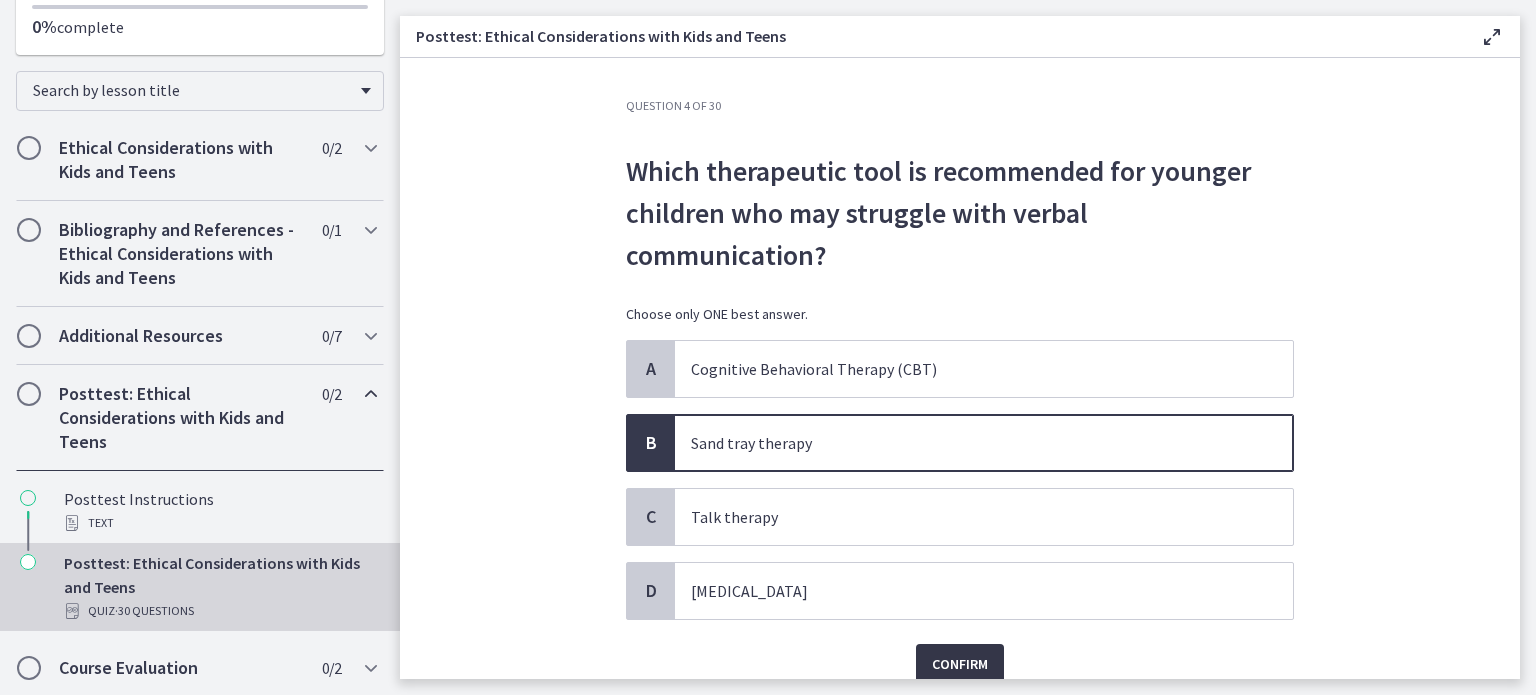 click on "Confirm" at bounding box center [960, 664] 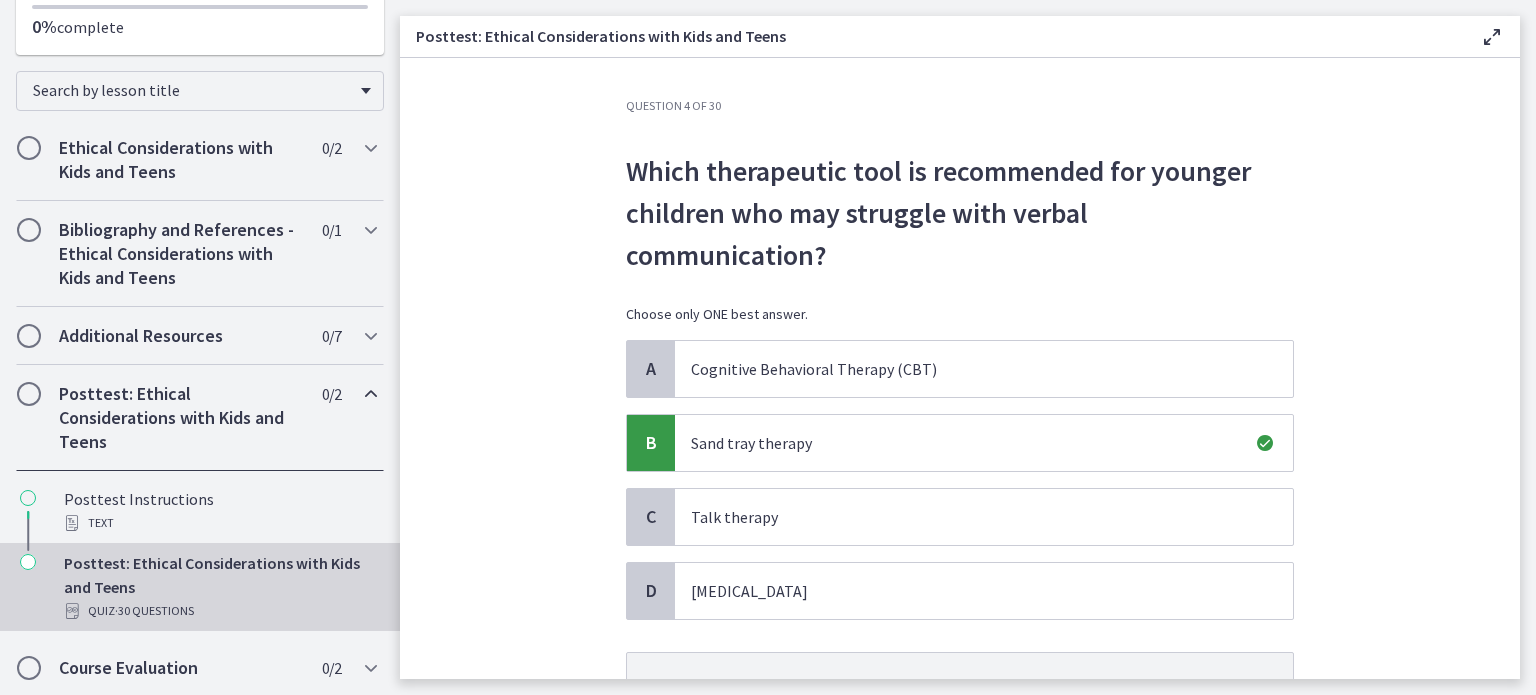 scroll, scrollTop: 146, scrollLeft: 0, axis: vertical 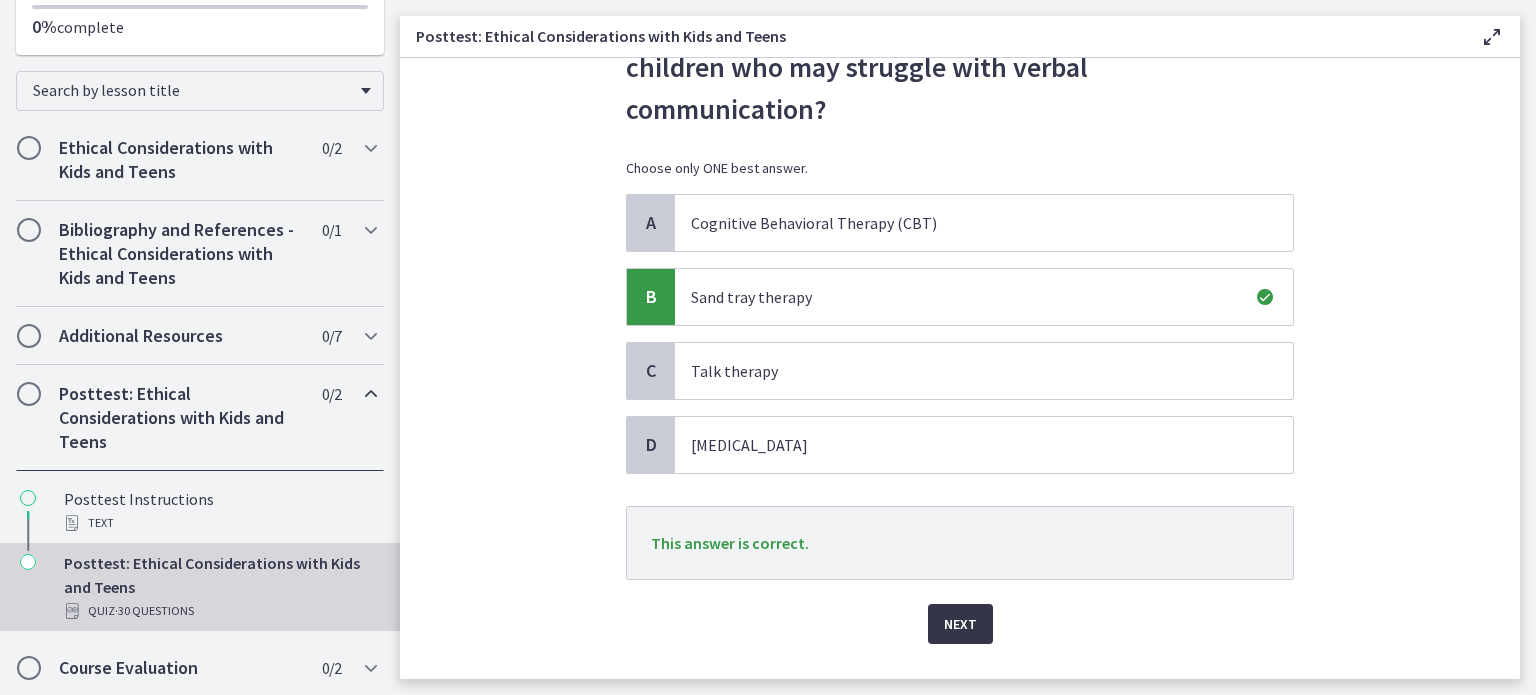click on "Next" at bounding box center (960, 624) 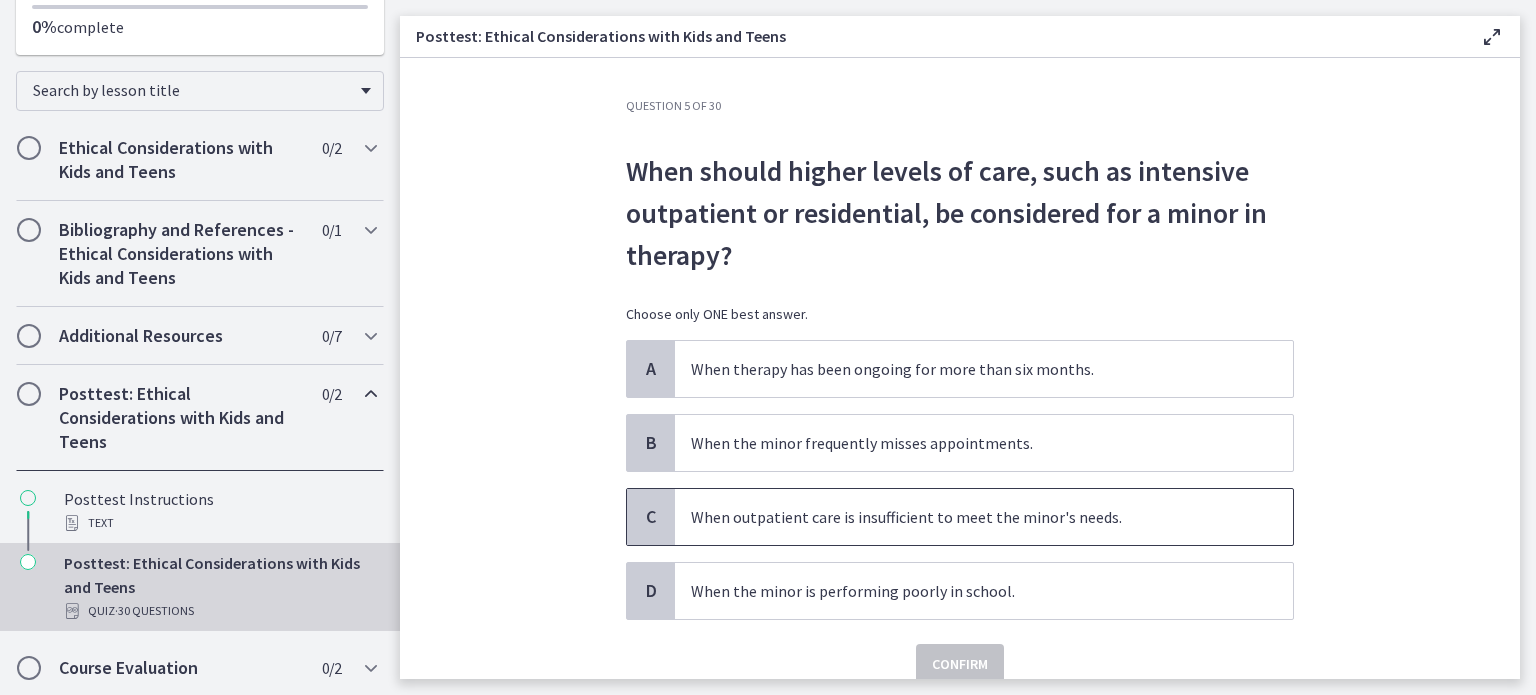 click on "When outpatient care is insufficient to meet the minor's needs." at bounding box center (964, 517) 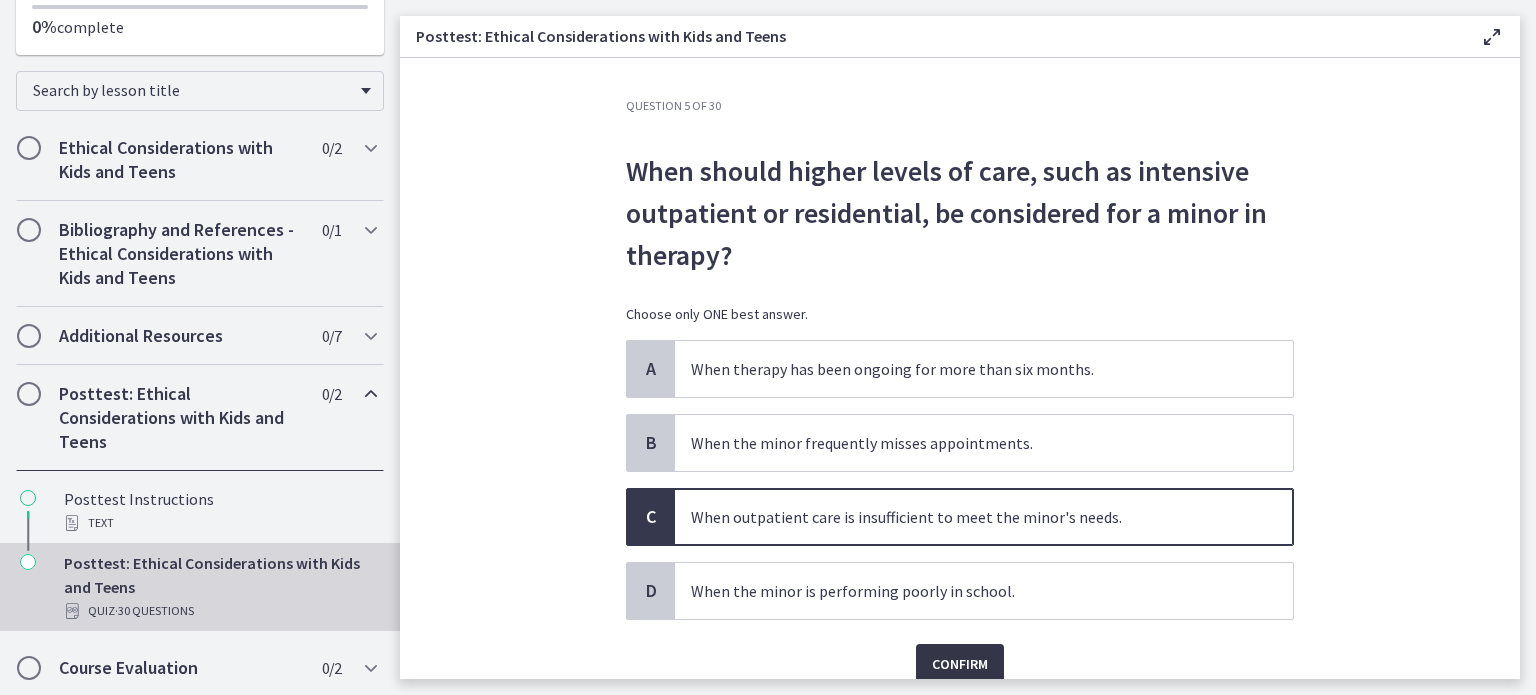 click on "Confirm" at bounding box center (960, 664) 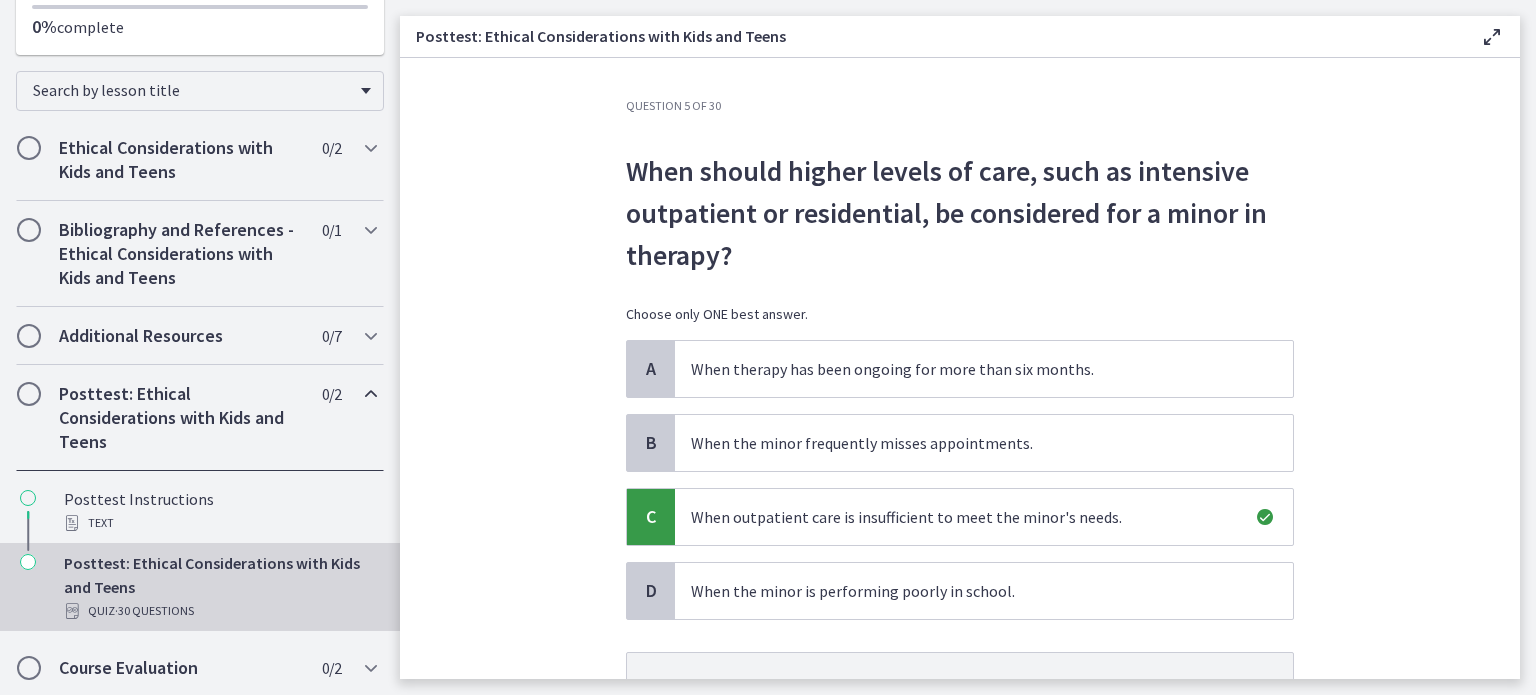 scroll, scrollTop: 188, scrollLeft: 0, axis: vertical 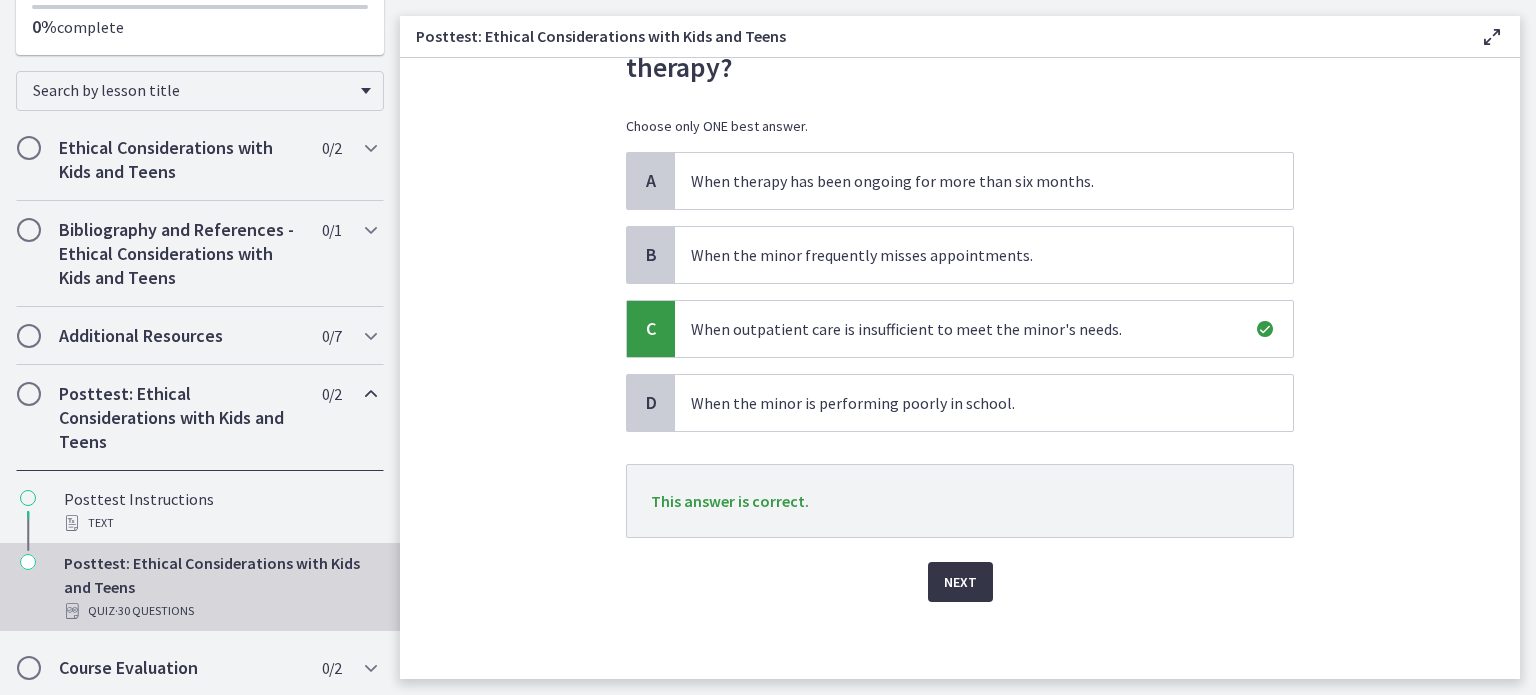 click on "Next" at bounding box center [960, 582] 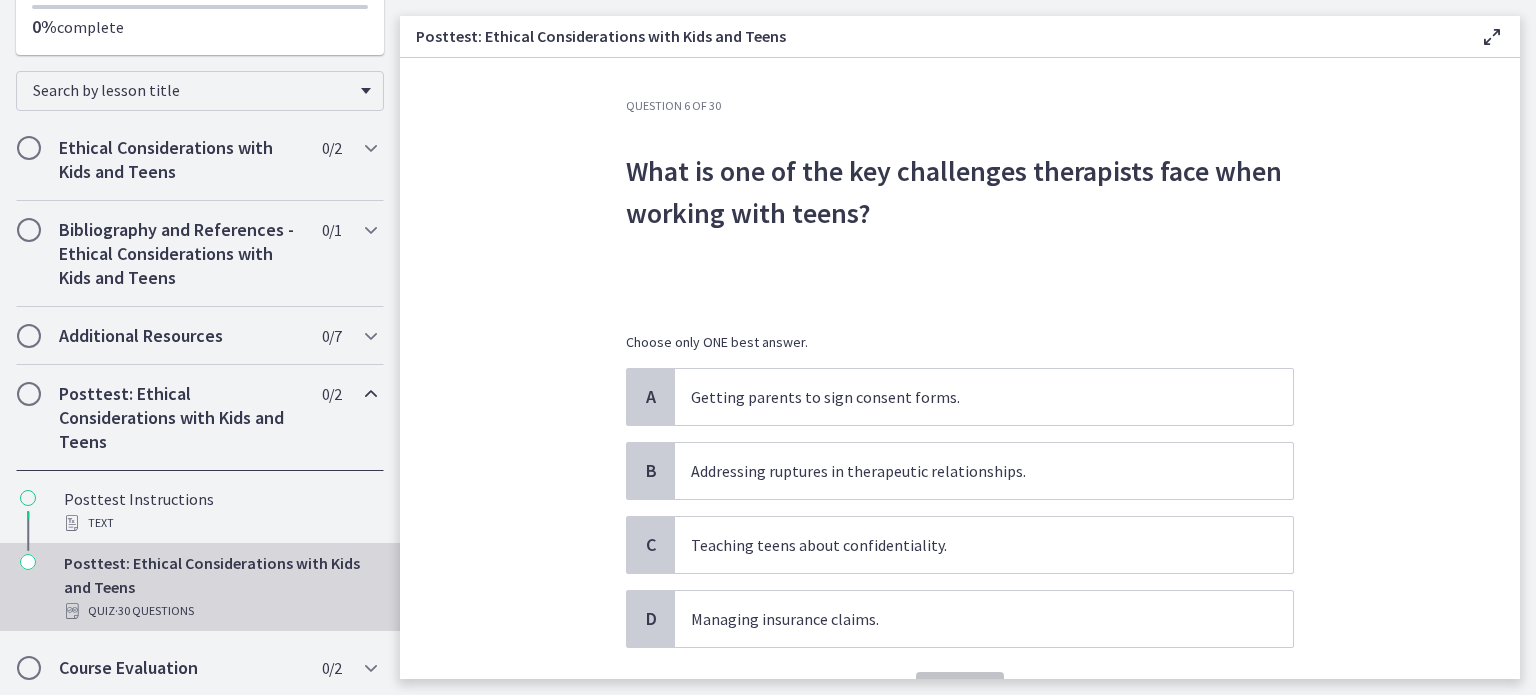 scroll, scrollTop: 111, scrollLeft: 0, axis: vertical 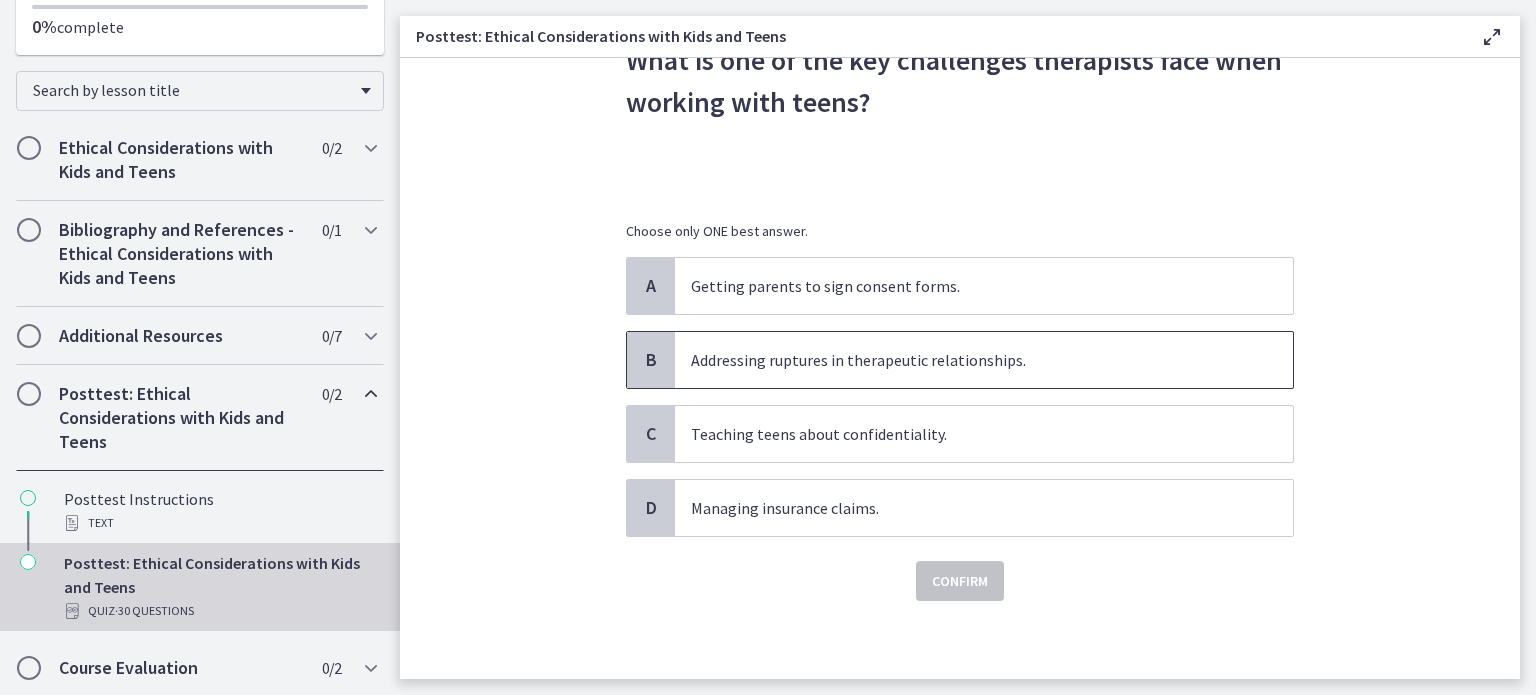 click on "Addressing ruptures in therapeutic relationships." at bounding box center (964, 360) 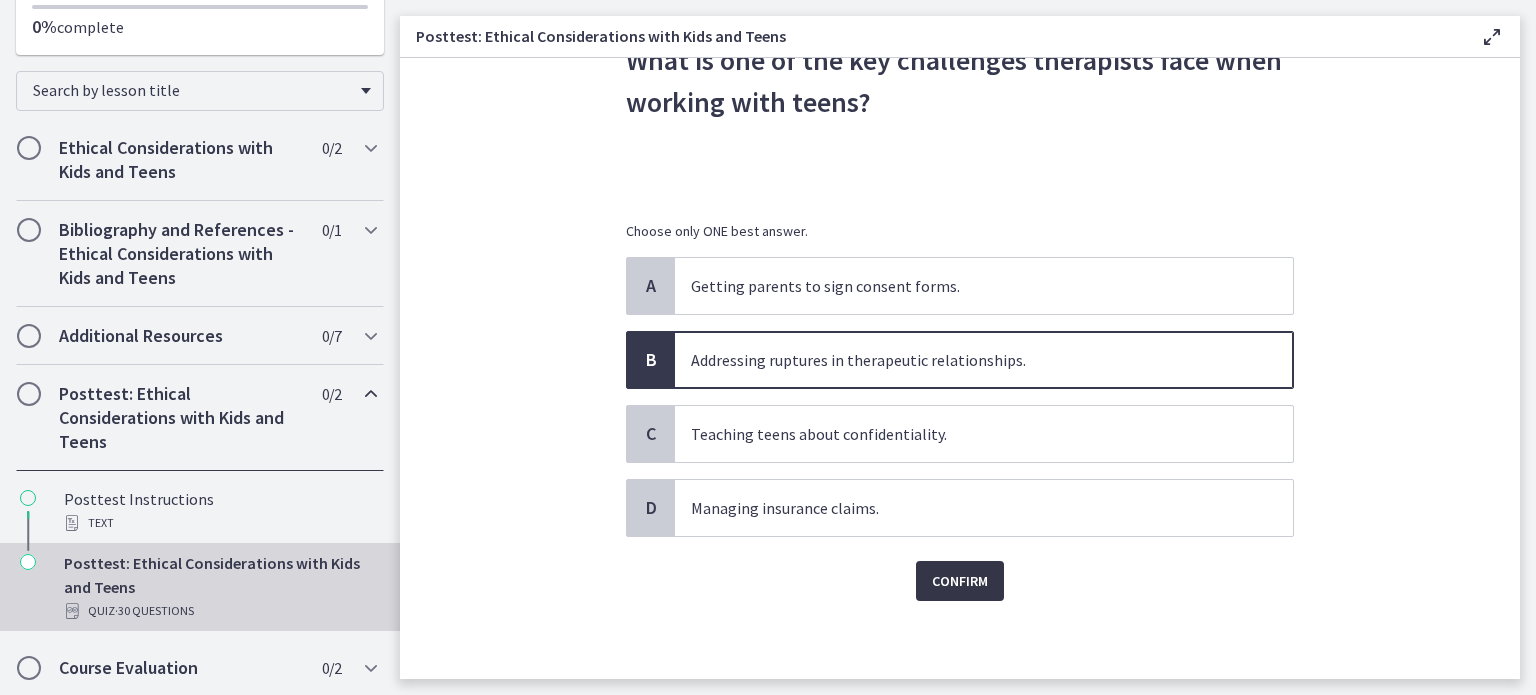 click on "Confirm" at bounding box center (960, 581) 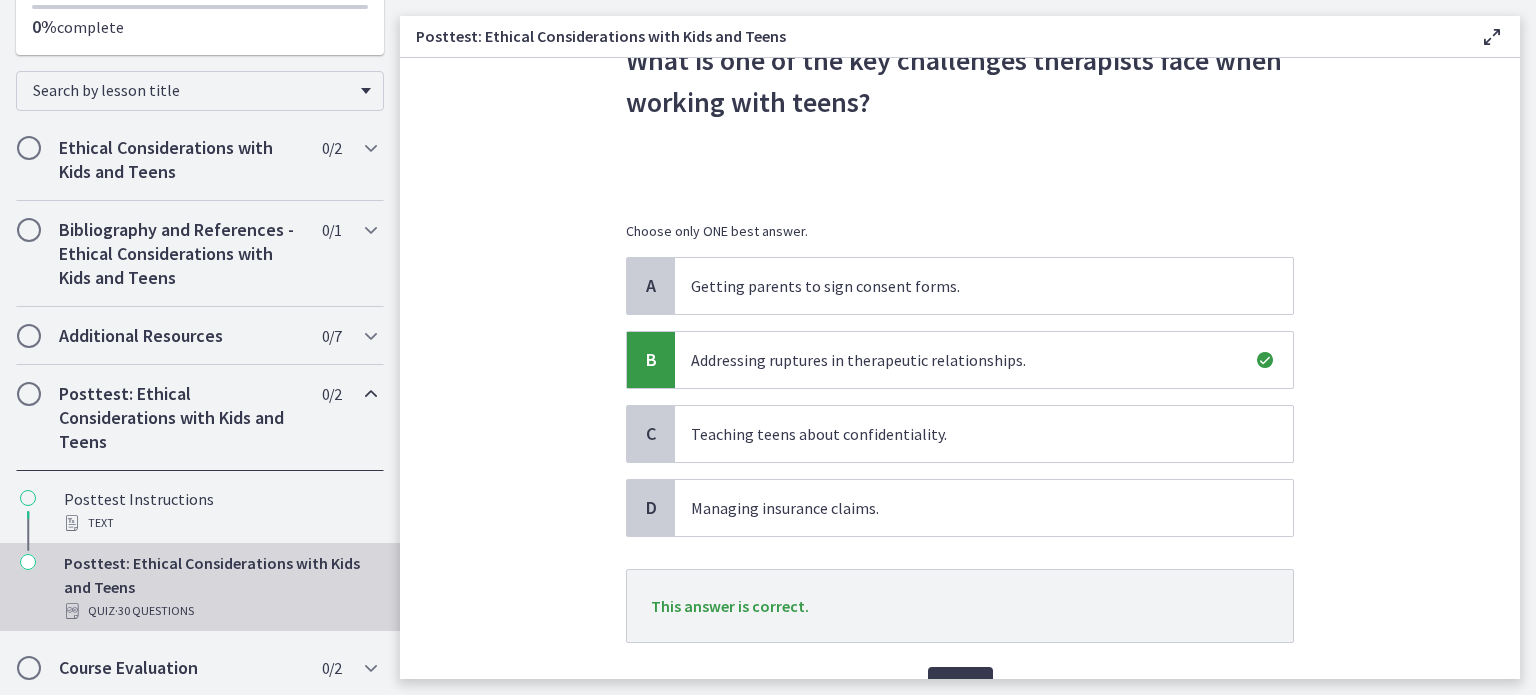 scroll, scrollTop: 216, scrollLeft: 0, axis: vertical 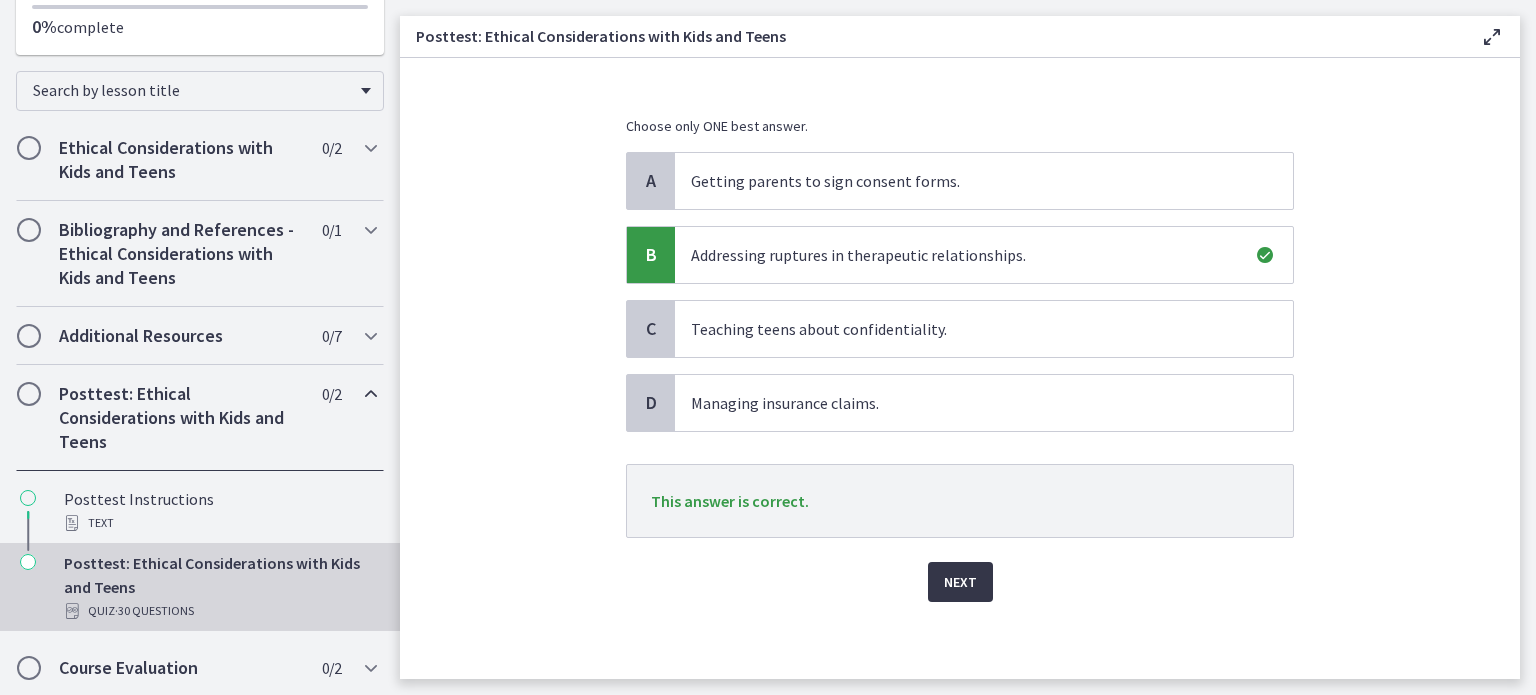 click on "Next" at bounding box center [960, 582] 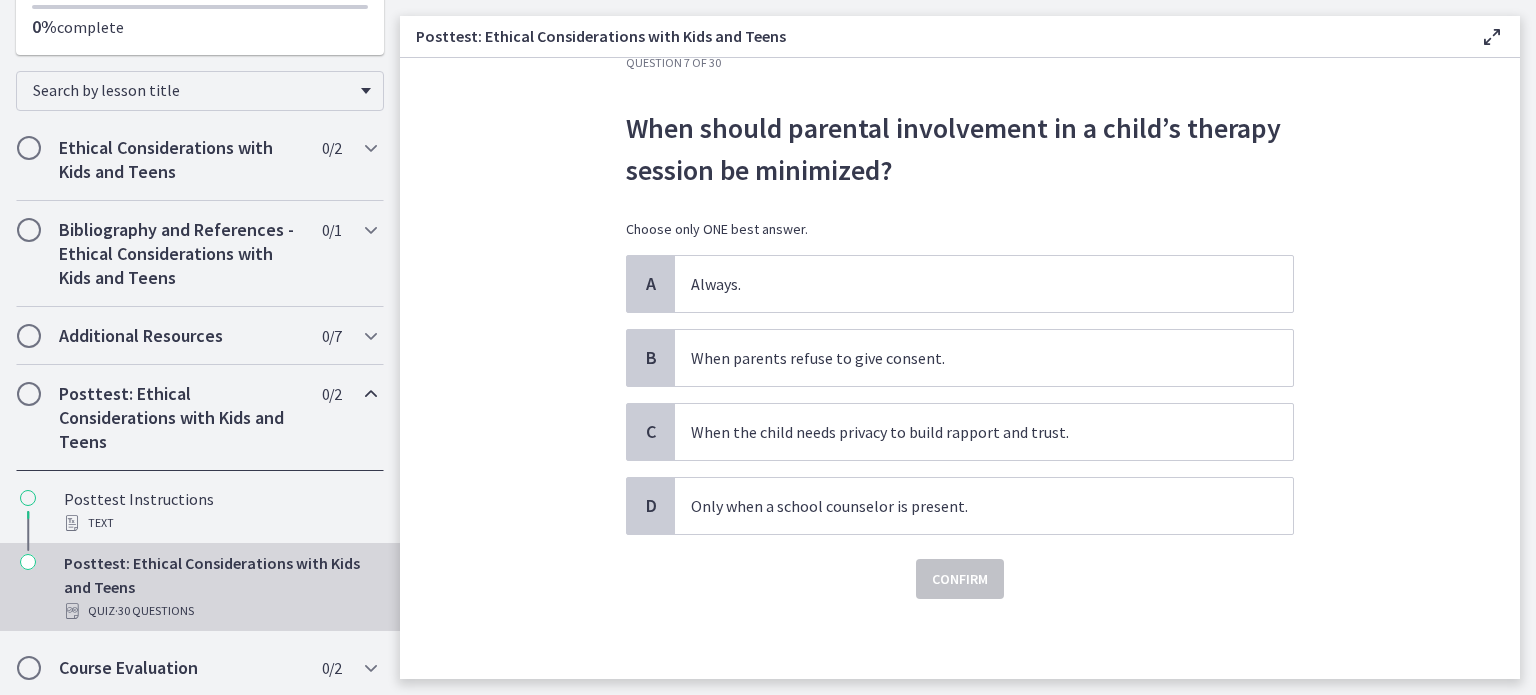 scroll, scrollTop: 0, scrollLeft: 0, axis: both 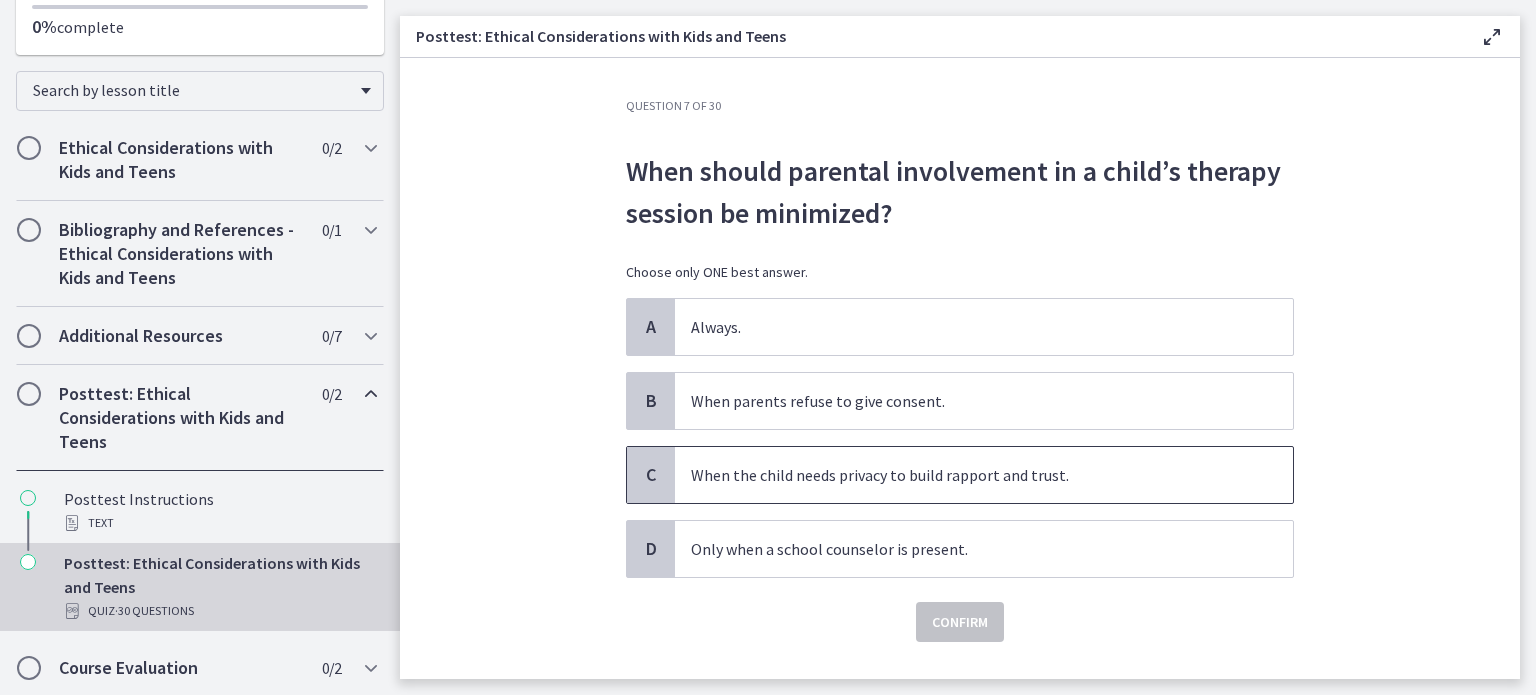 click on "When the child needs privacy to build rapport and trust." at bounding box center (964, 475) 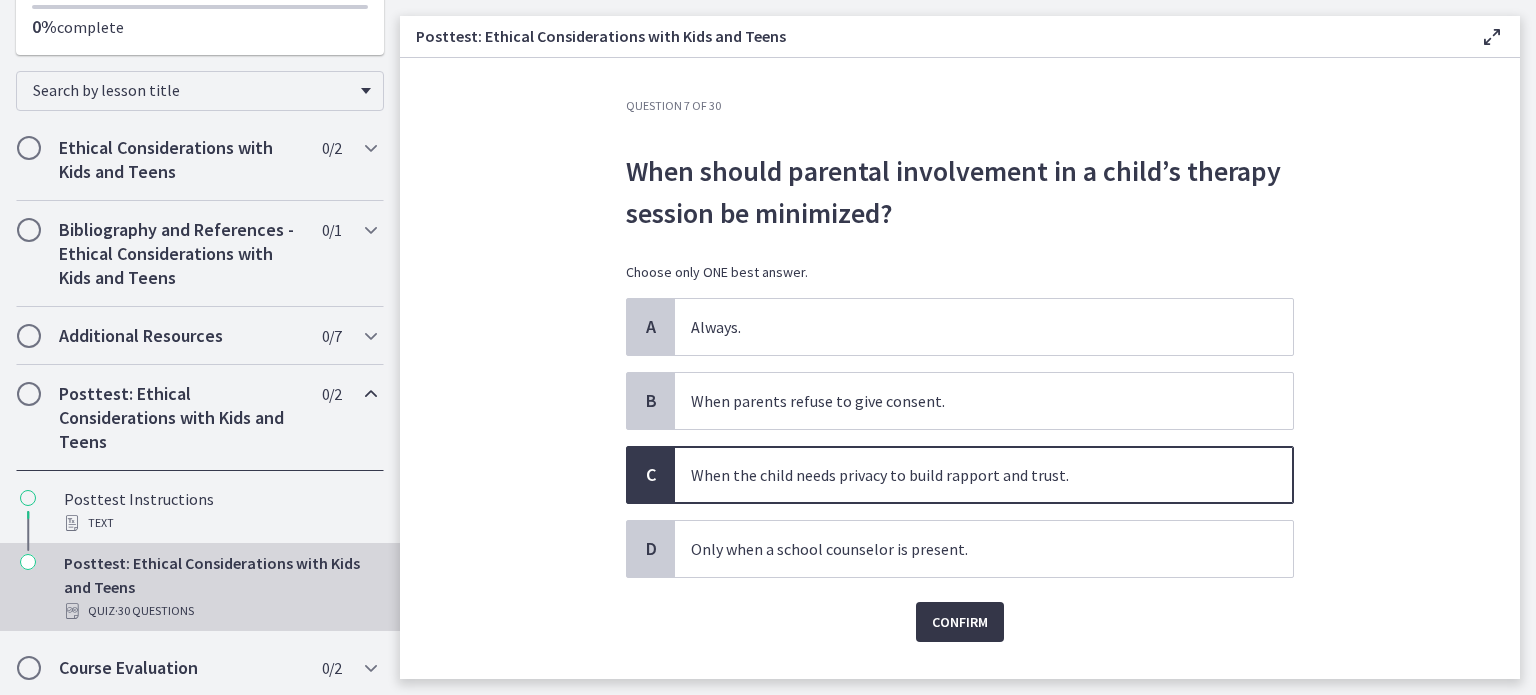 click on "Confirm" at bounding box center (960, 622) 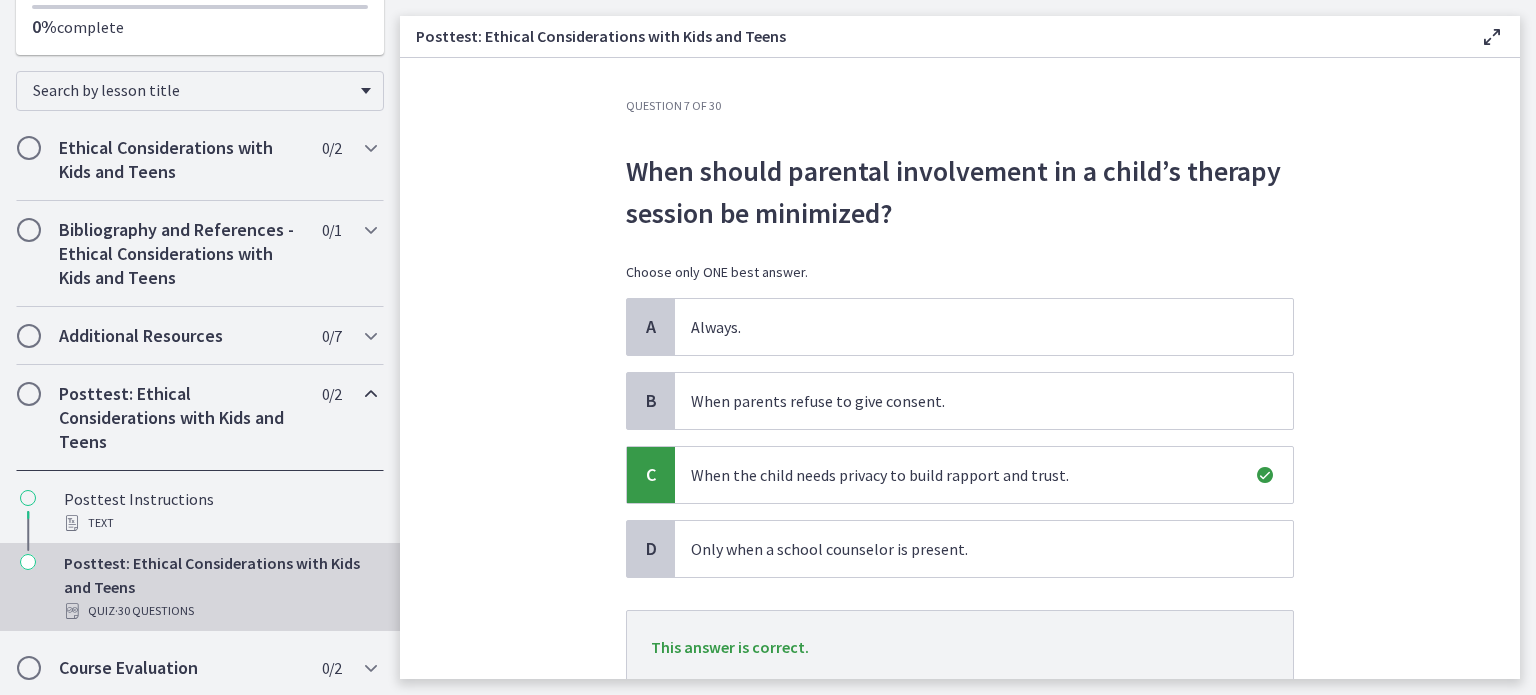 scroll, scrollTop: 146, scrollLeft: 0, axis: vertical 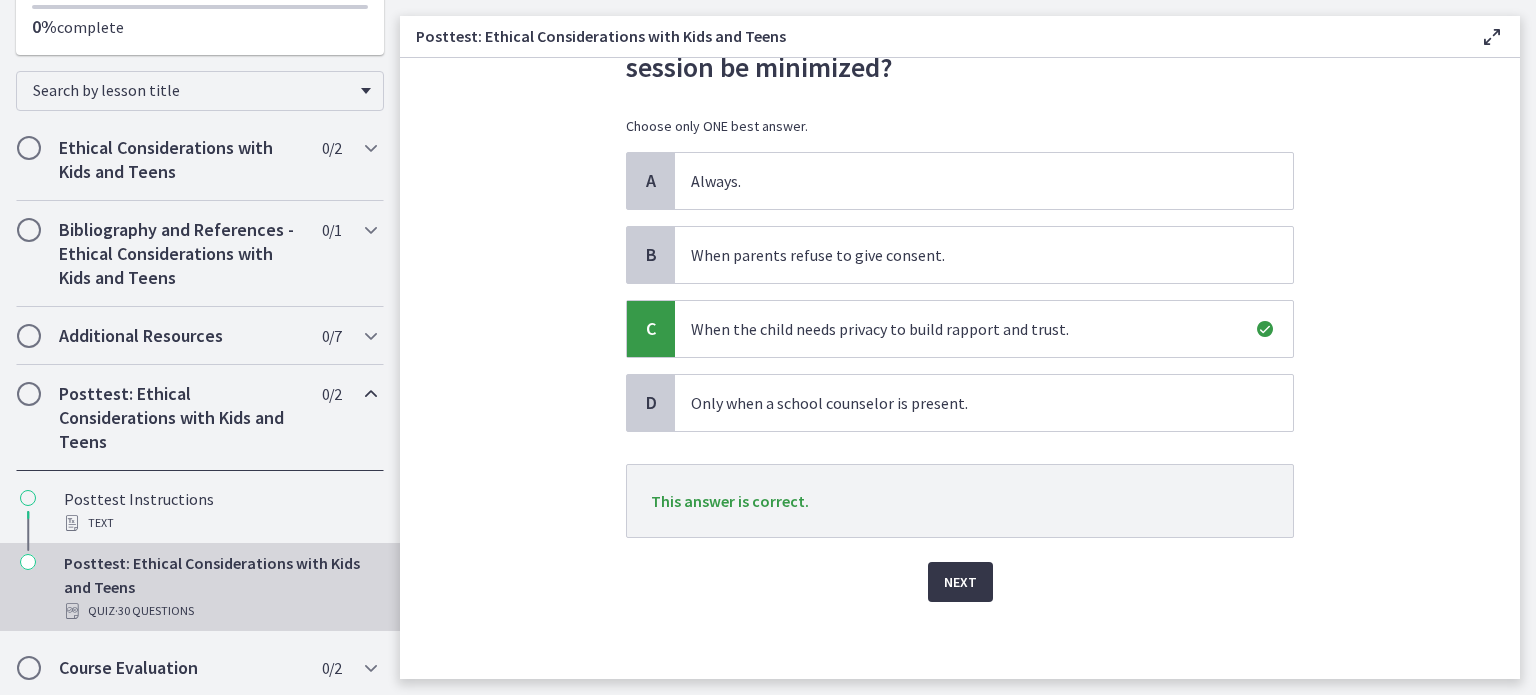 click on "Next" at bounding box center [960, 582] 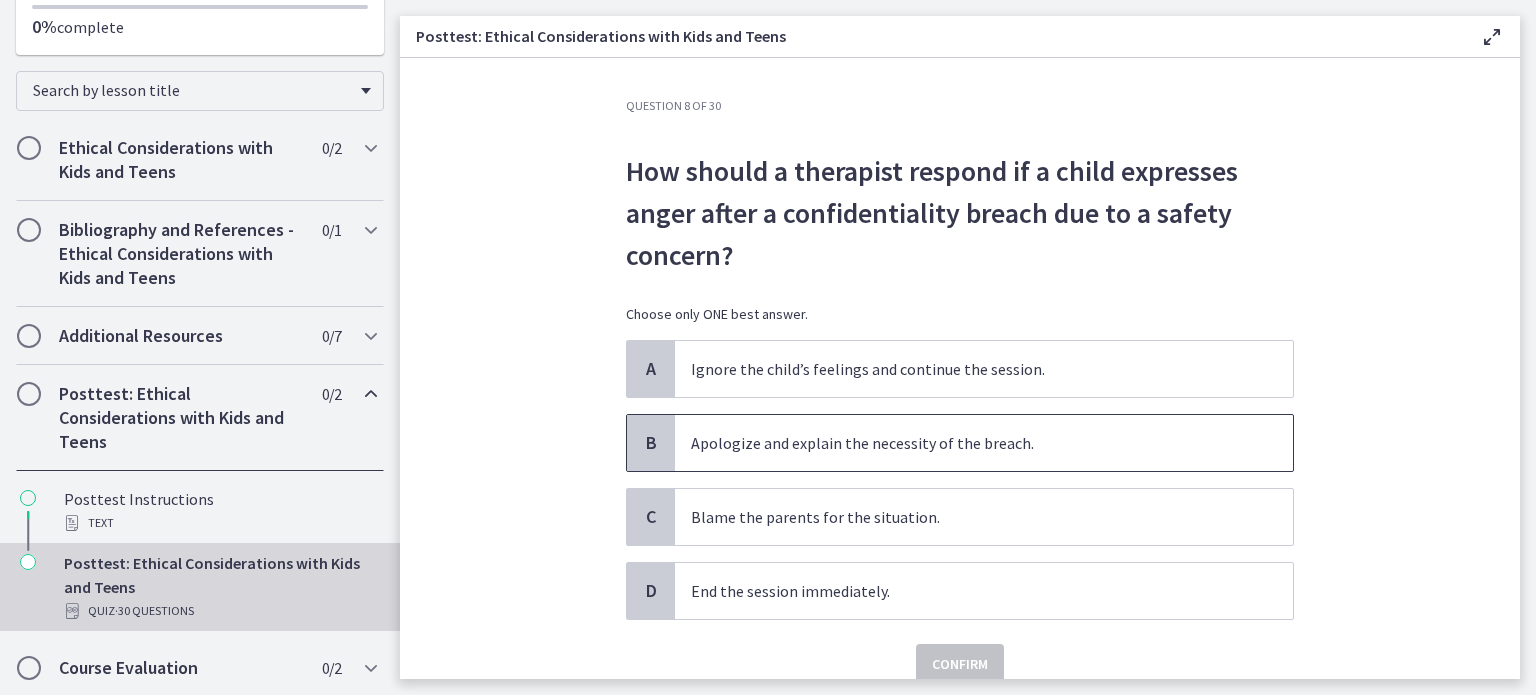 click on "Apologize and explain the necessity of the breach." at bounding box center [964, 443] 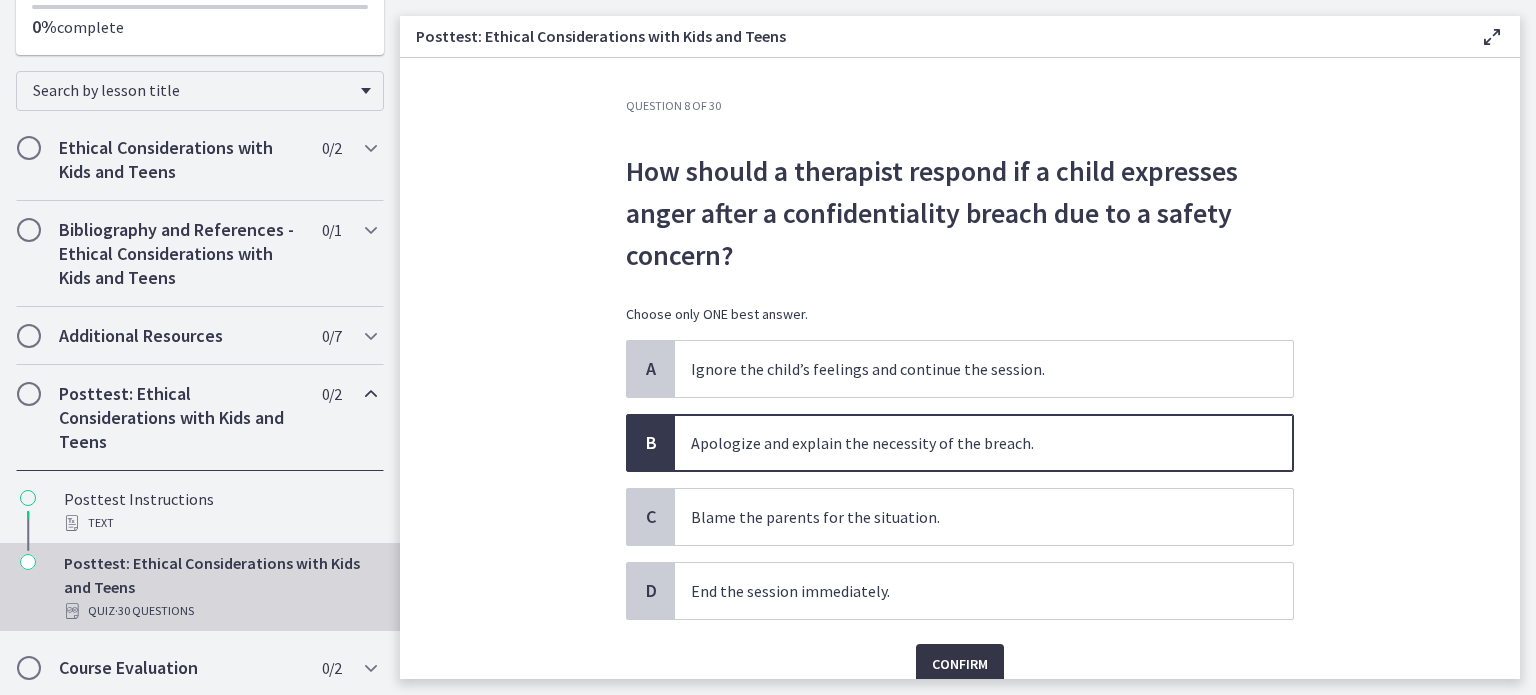 click on "Confirm" at bounding box center (960, 664) 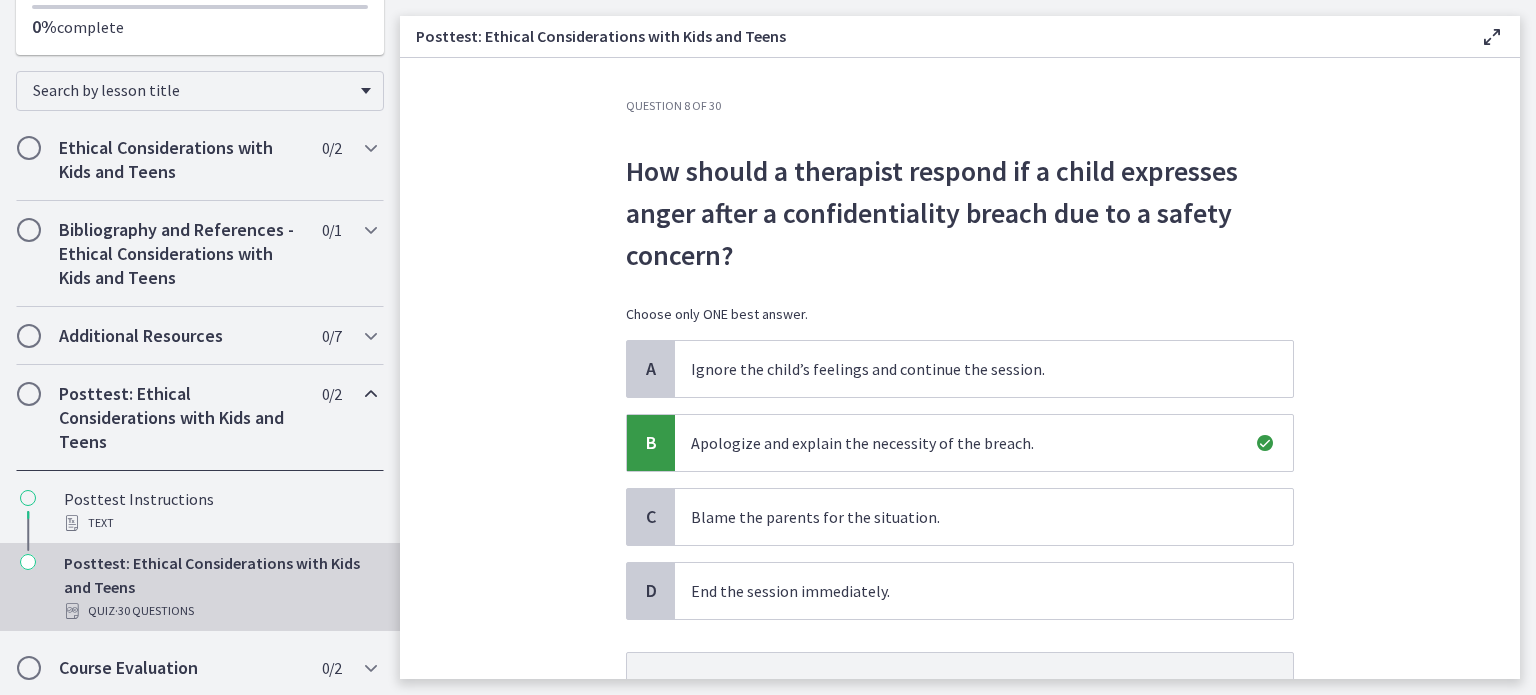 scroll, scrollTop: 188, scrollLeft: 0, axis: vertical 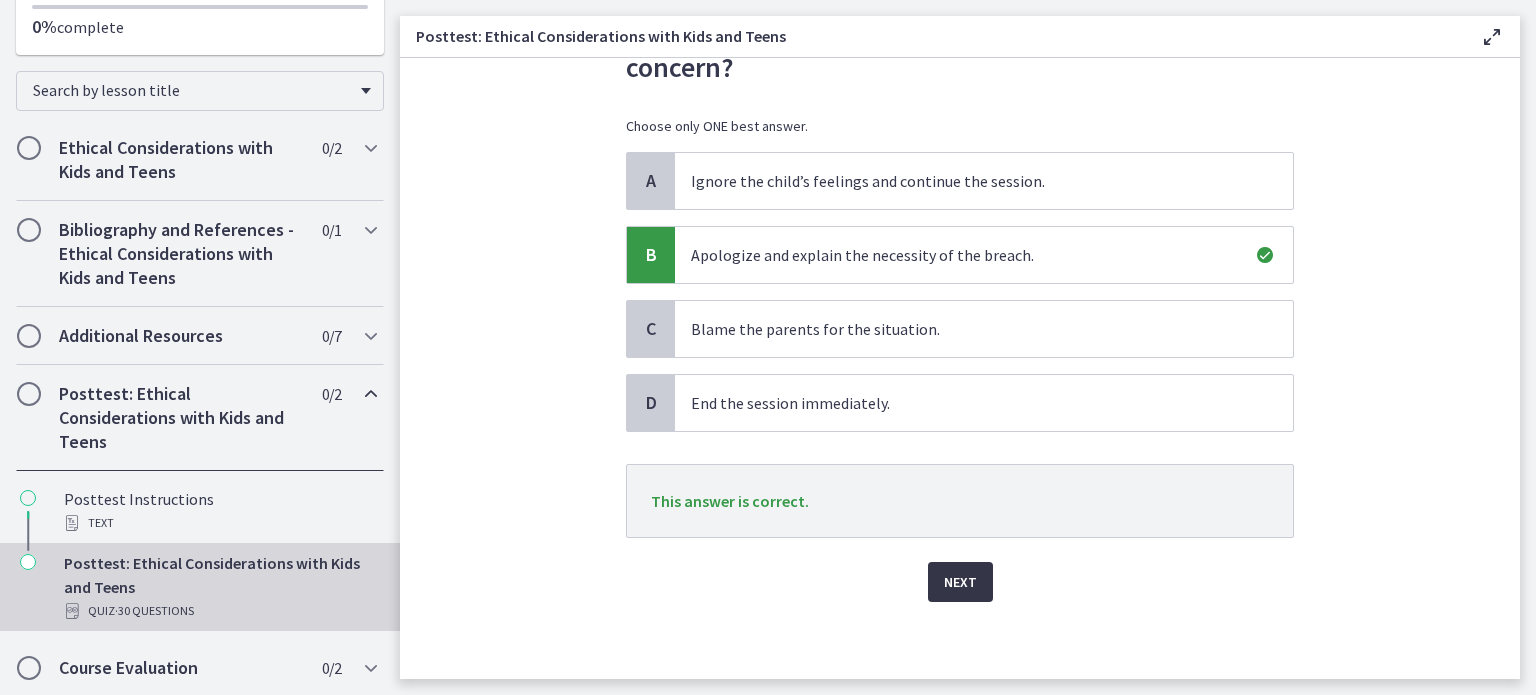 click on "Next" at bounding box center (960, 582) 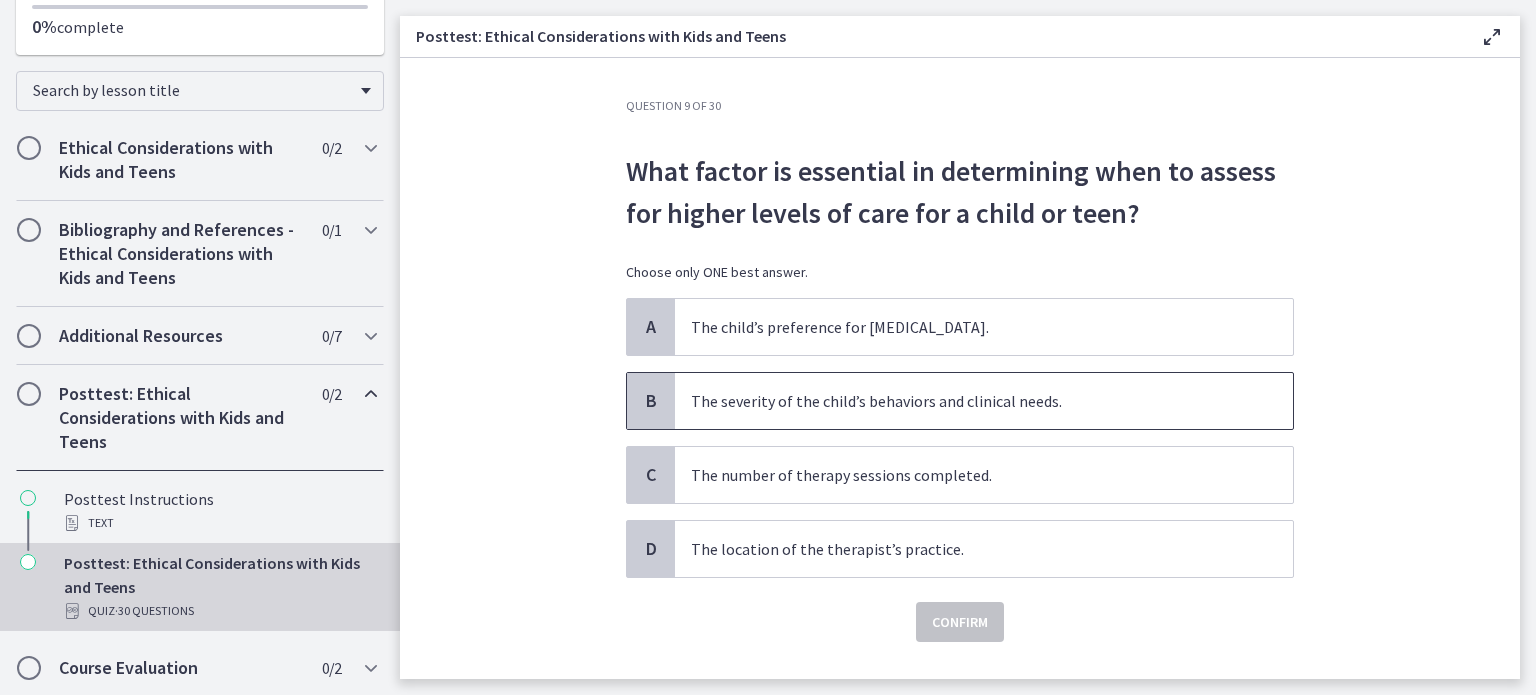 click on "The severity of the child’s behaviors and clinical needs." at bounding box center [964, 401] 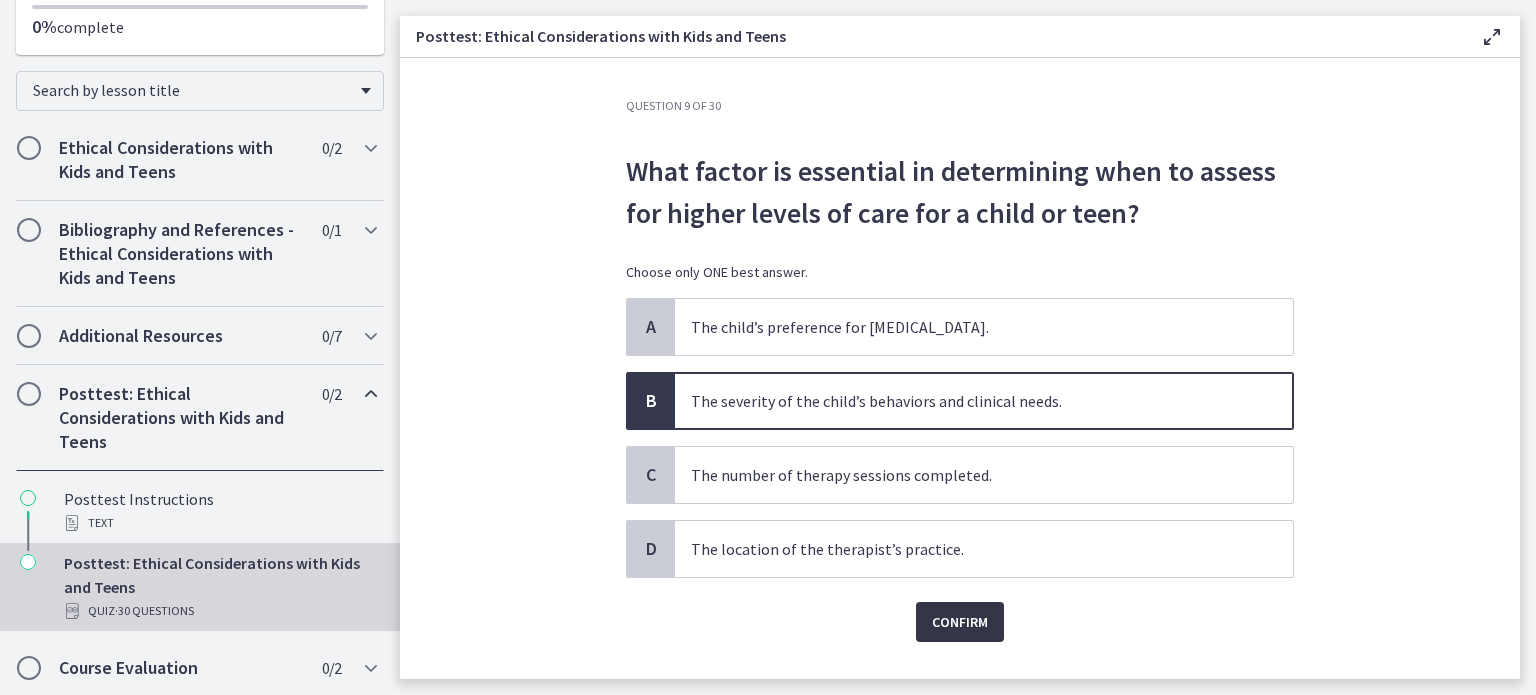 click on "Confirm" at bounding box center [960, 622] 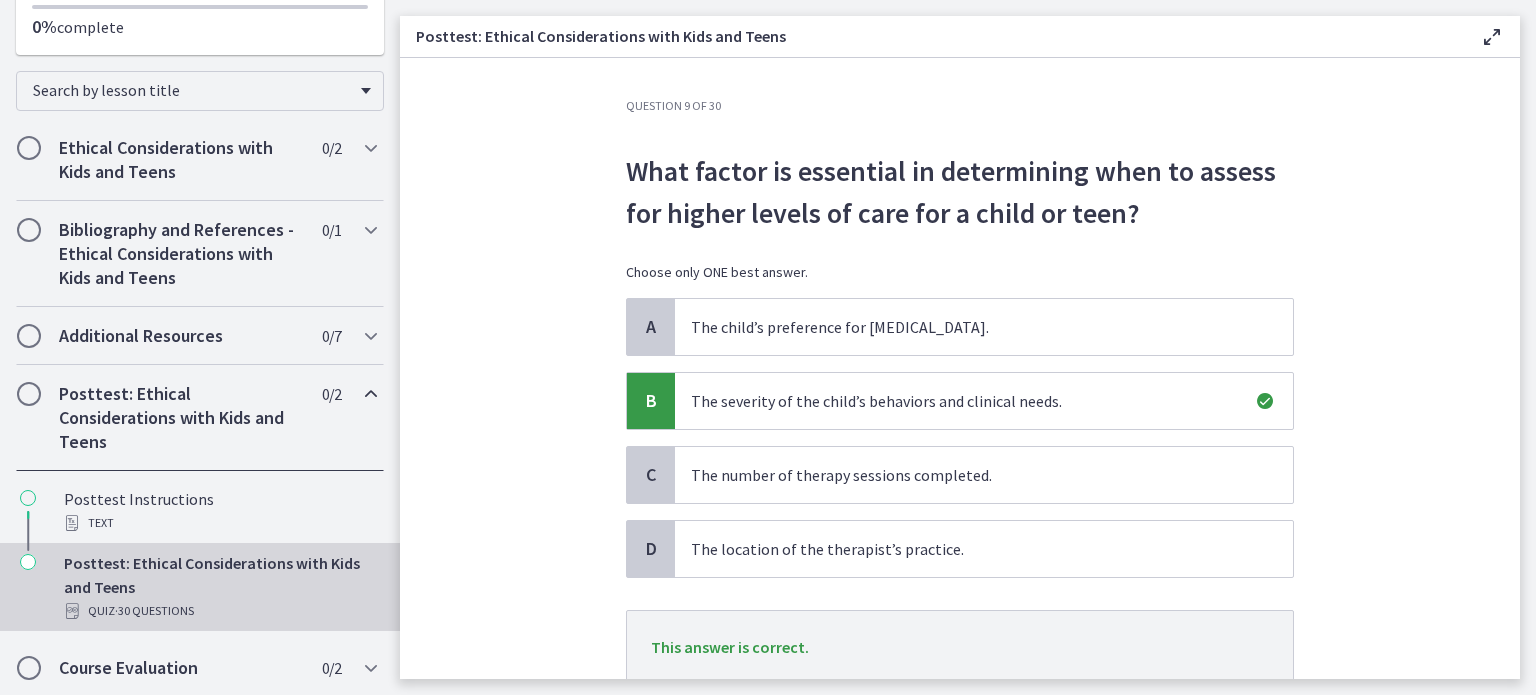 scroll, scrollTop: 146, scrollLeft: 0, axis: vertical 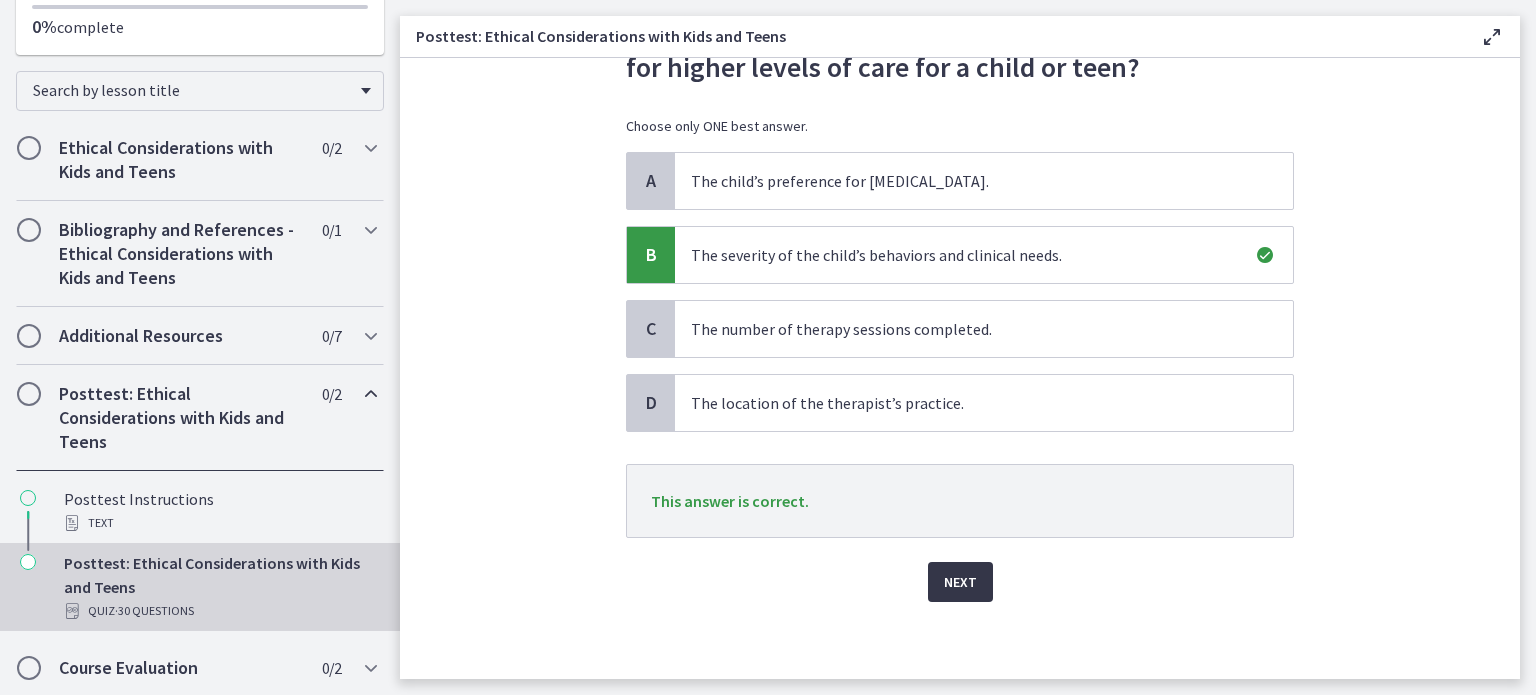 click on "Next" at bounding box center [960, 582] 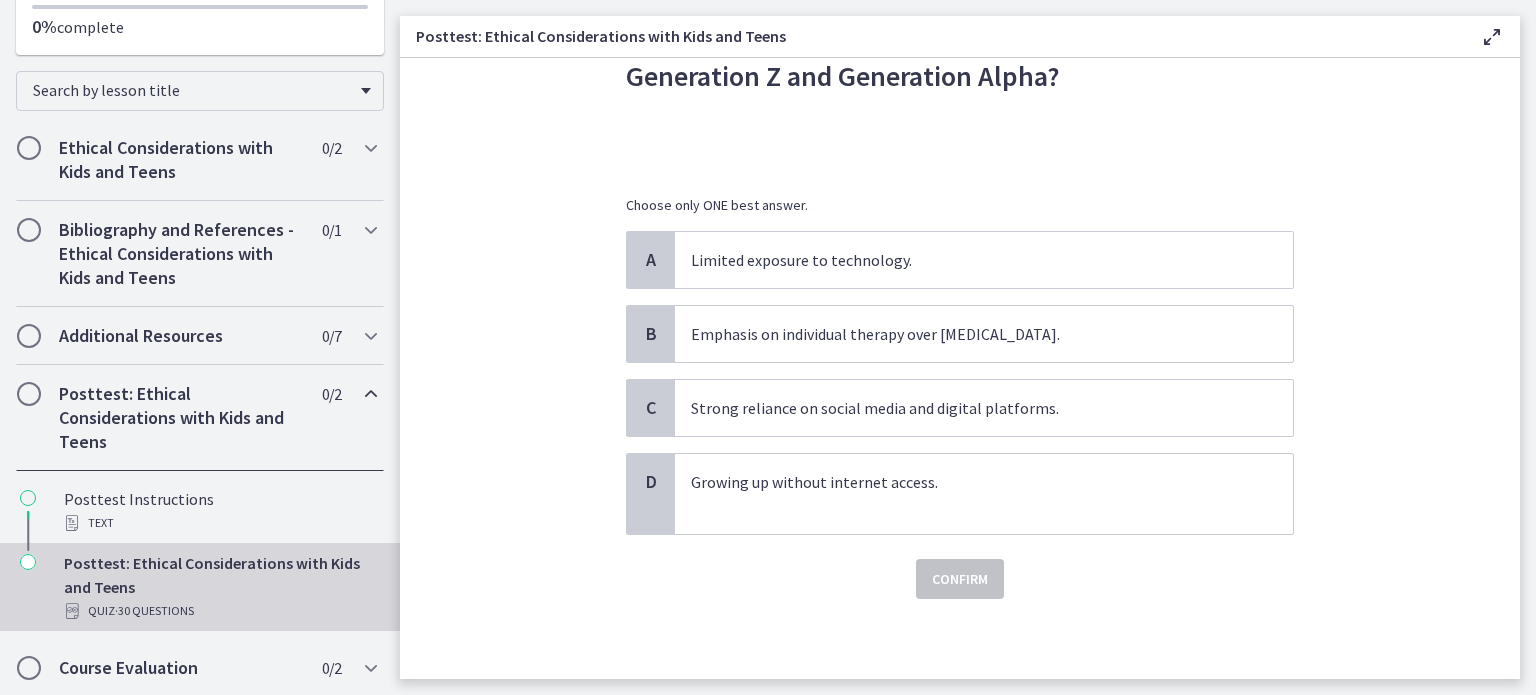 scroll, scrollTop: 0, scrollLeft: 0, axis: both 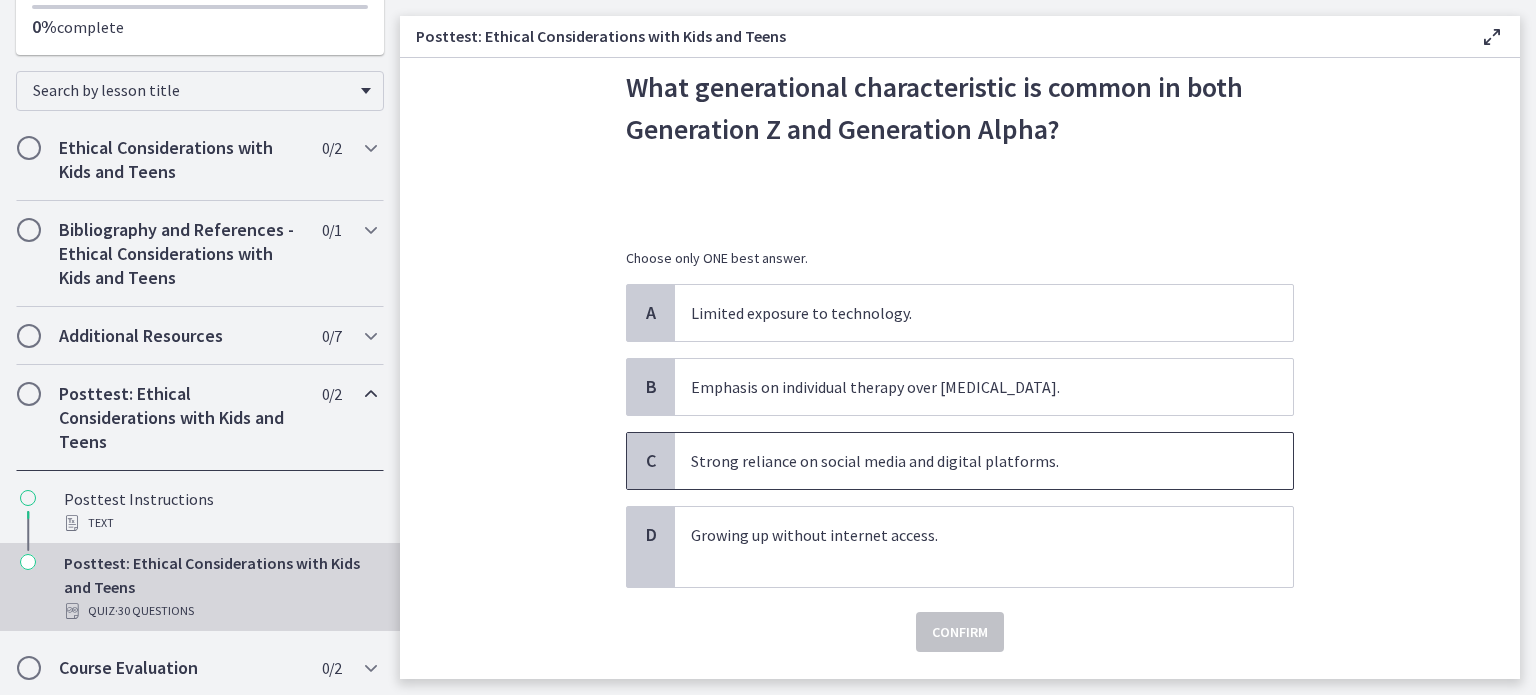 click on "Strong reliance on social media and digital platforms." at bounding box center [964, 461] 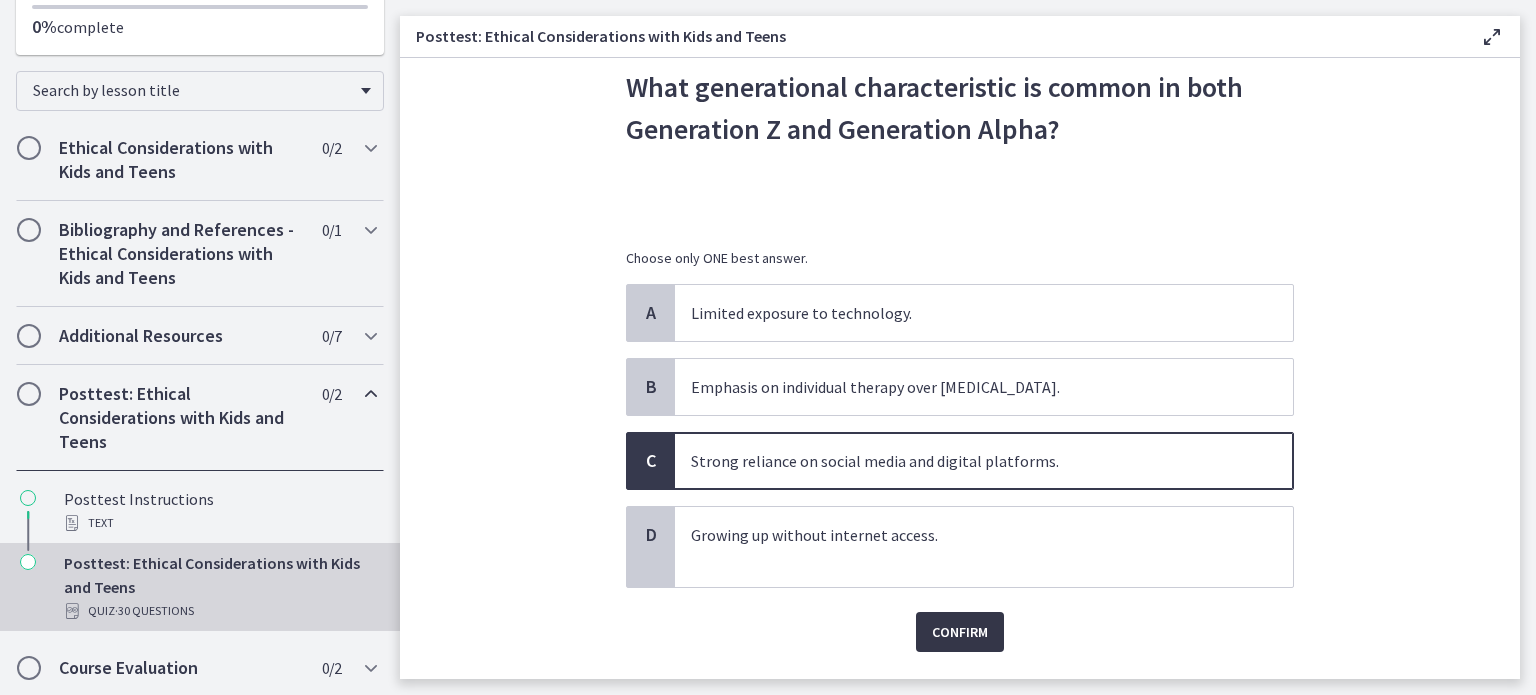 click on "Confirm" at bounding box center (960, 632) 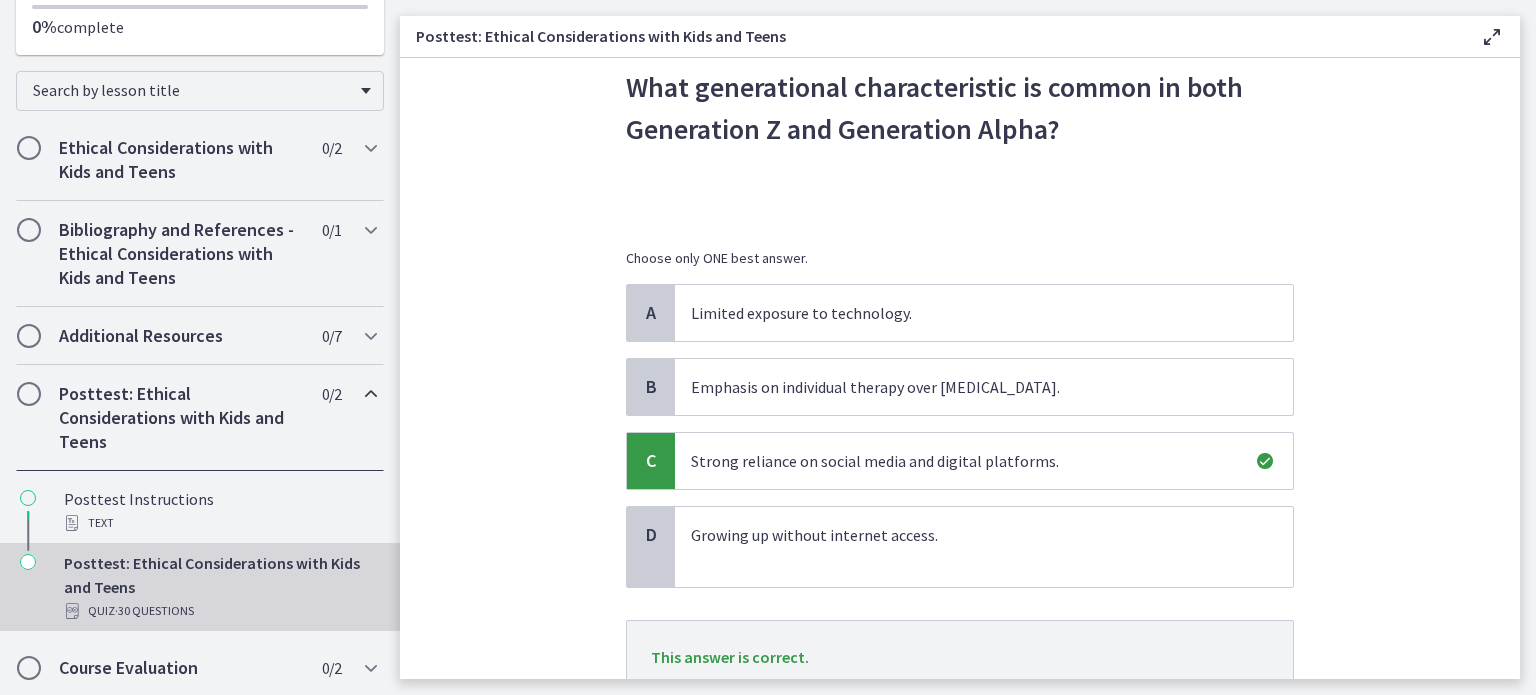 scroll, scrollTop: 240, scrollLeft: 0, axis: vertical 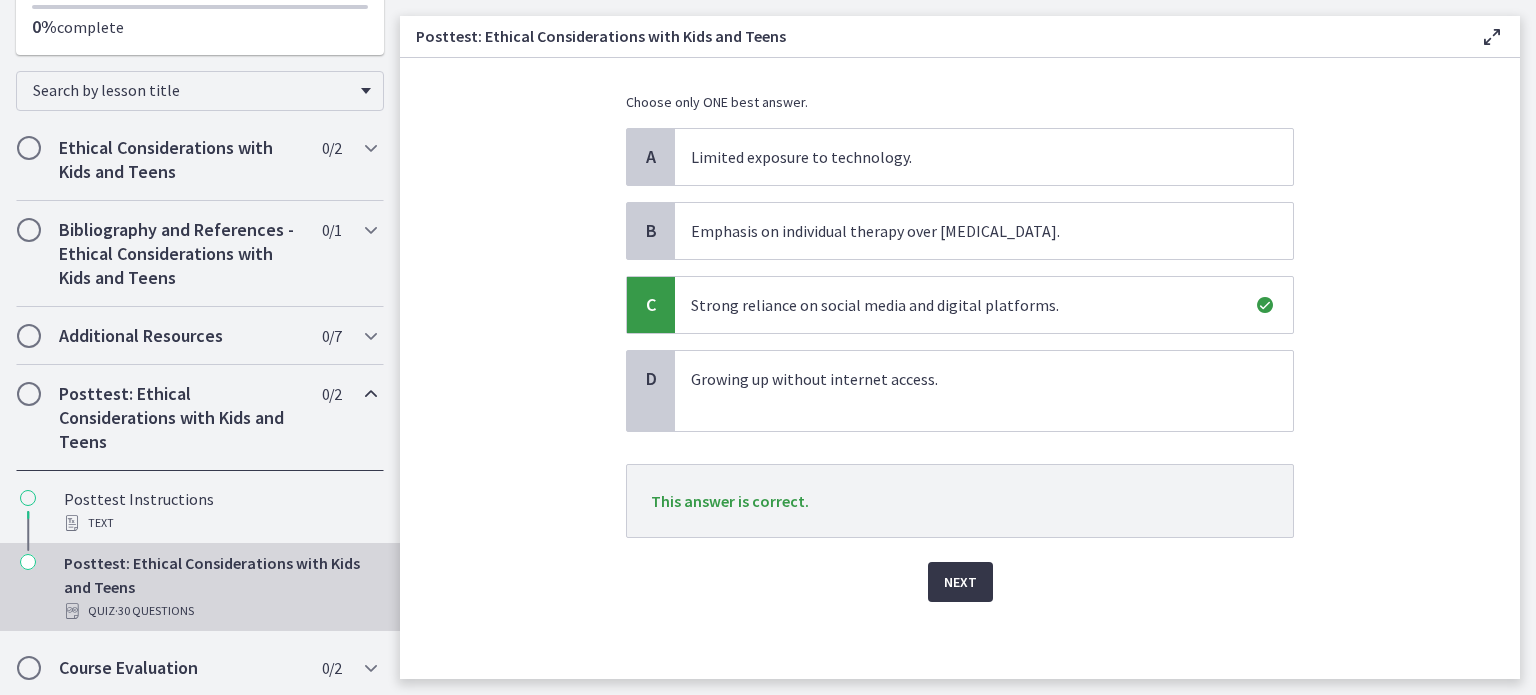 click on "Next" at bounding box center (960, 582) 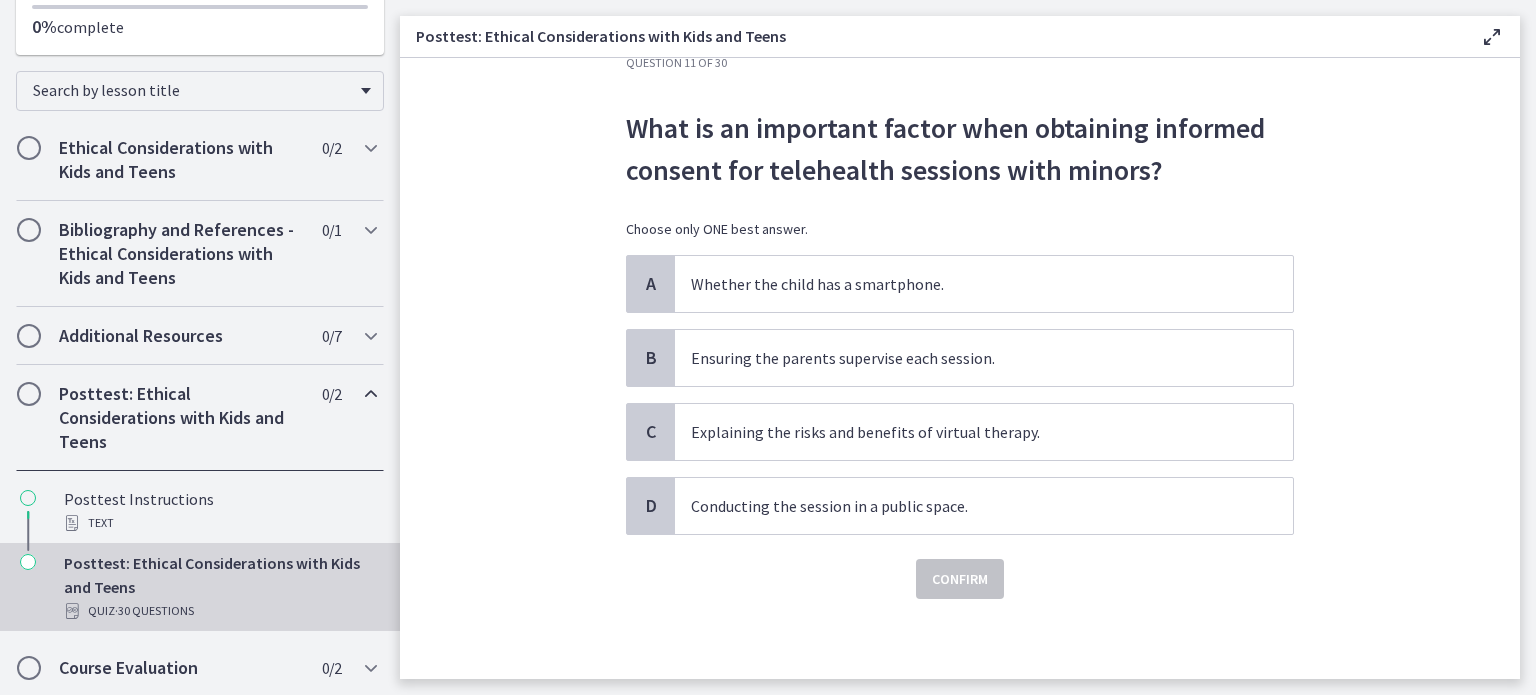 scroll, scrollTop: 0, scrollLeft: 0, axis: both 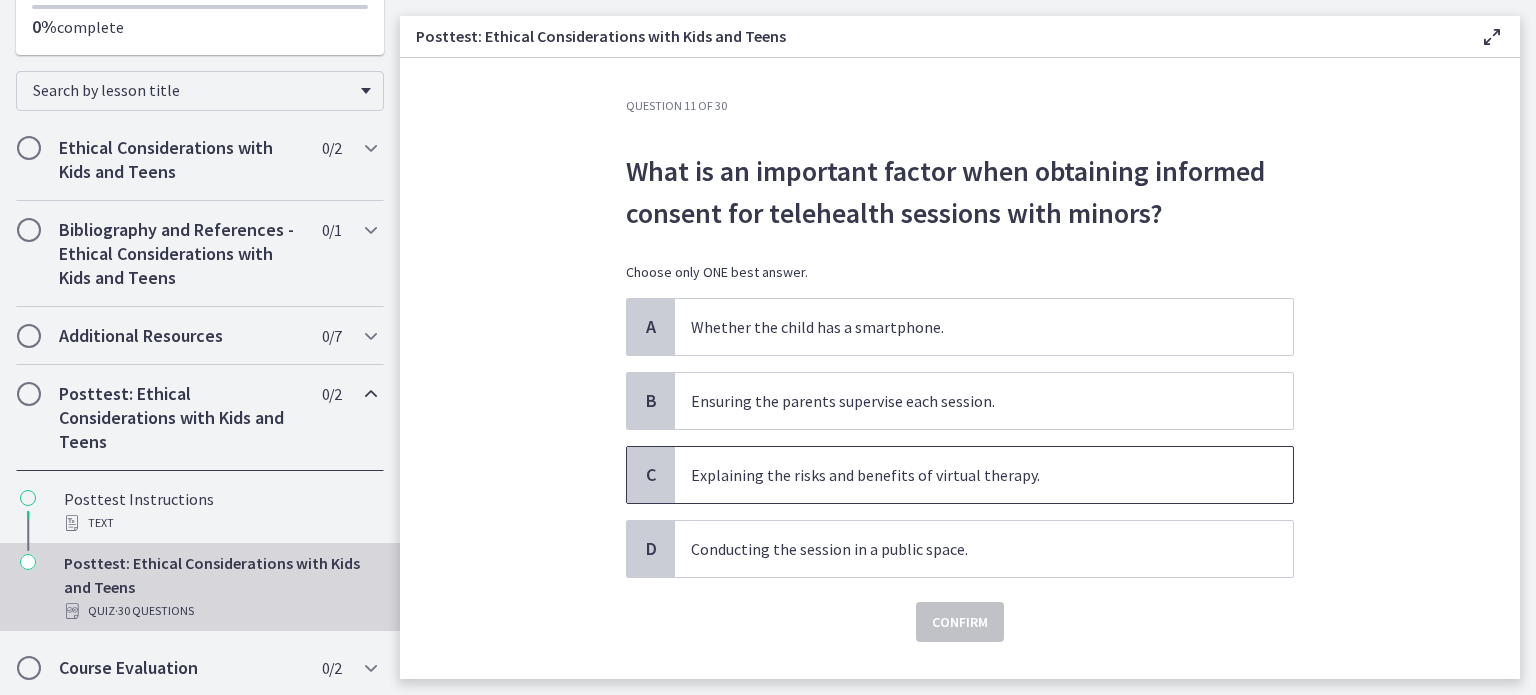 click on "Explaining the risks and benefits of virtual therapy." at bounding box center (964, 475) 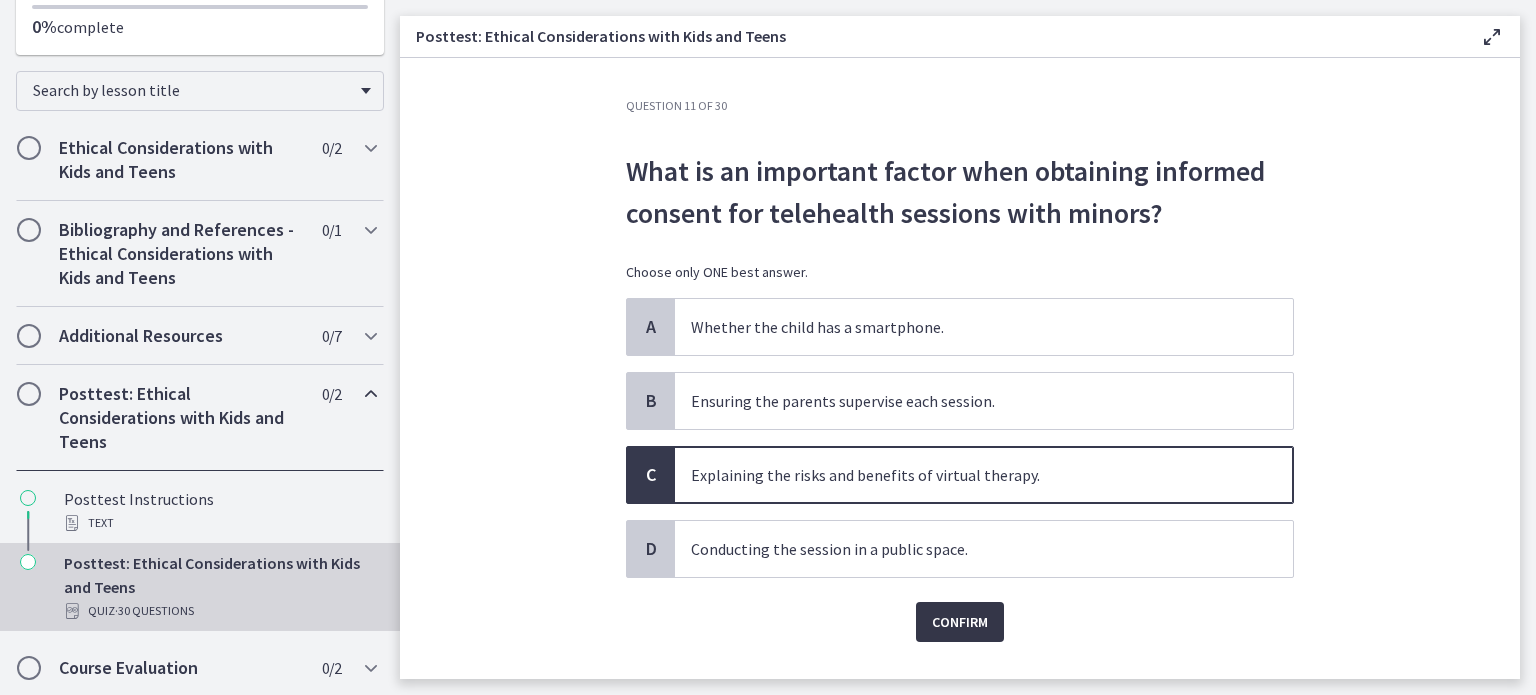 click on "Confirm" at bounding box center [960, 622] 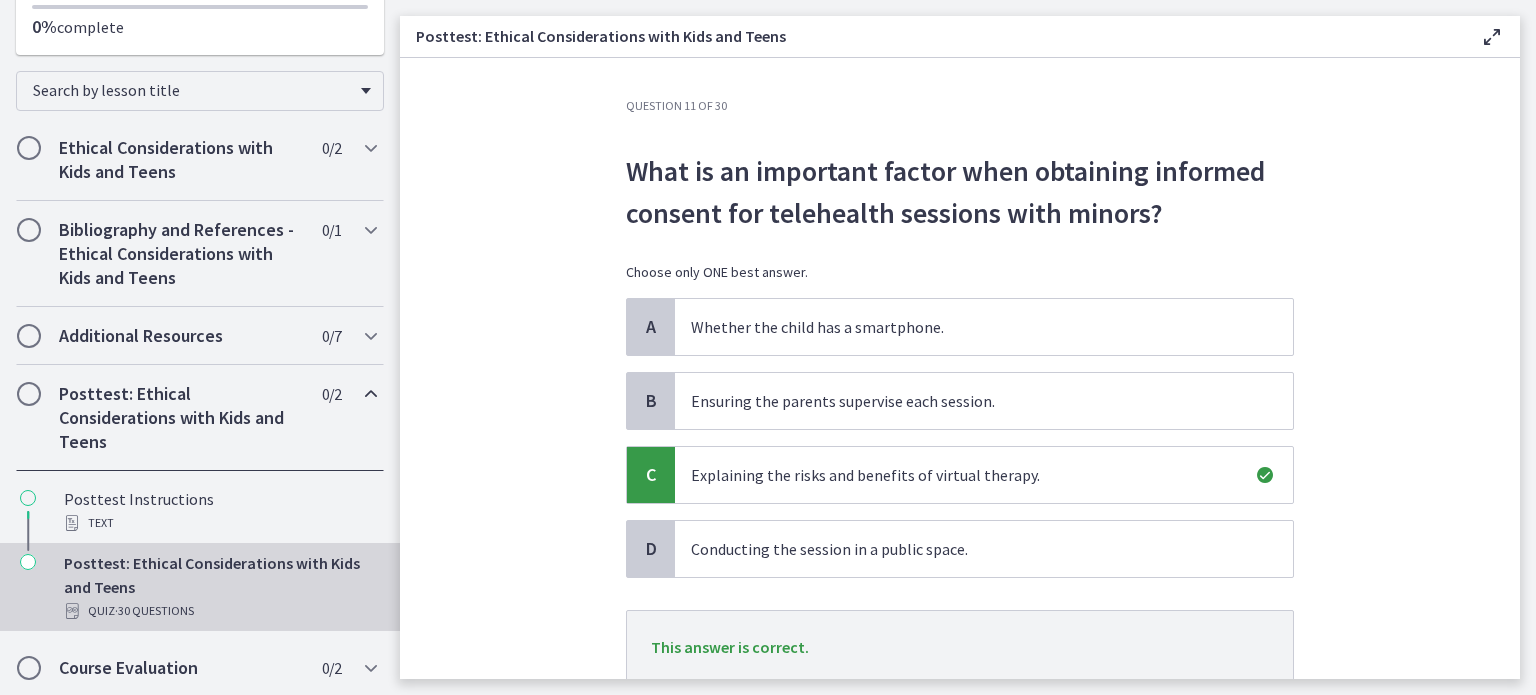 scroll, scrollTop: 146, scrollLeft: 0, axis: vertical 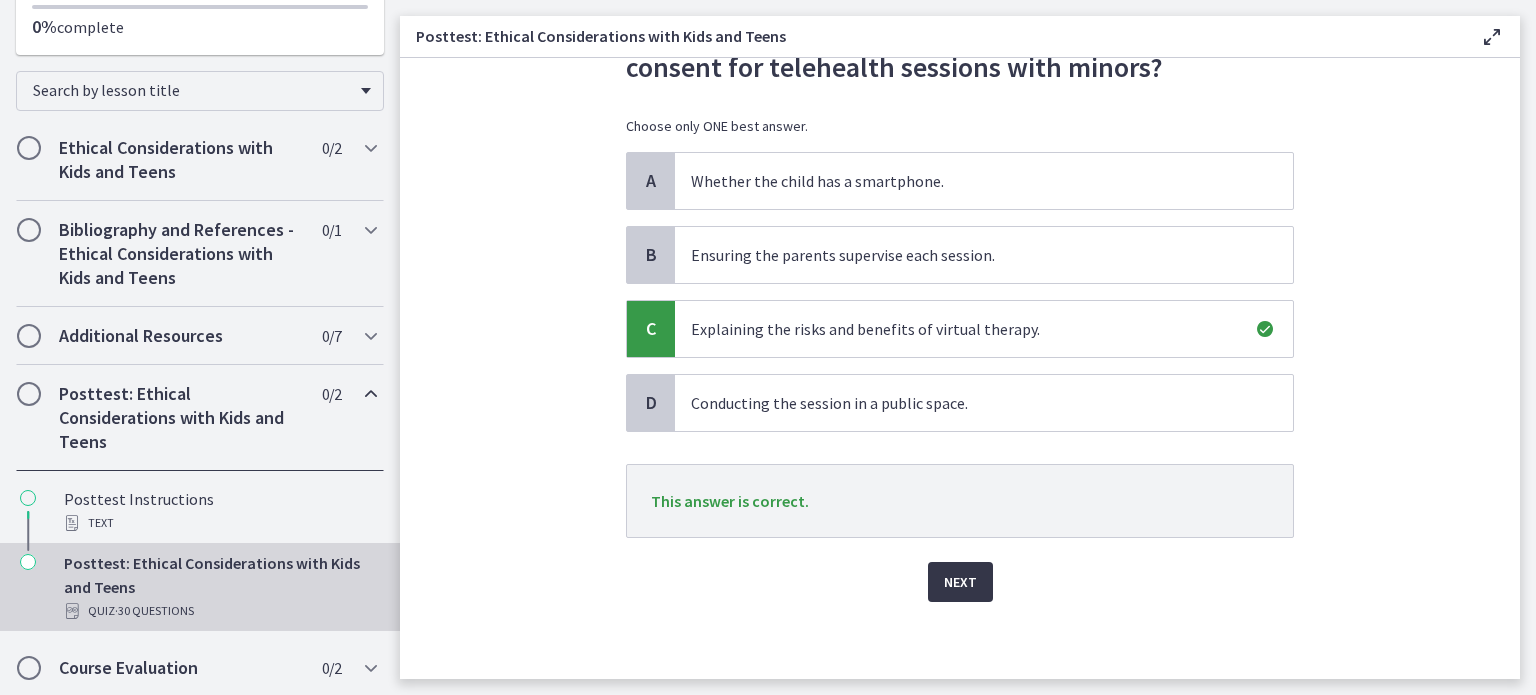 click on "Next" at bounding box center [960, 582] 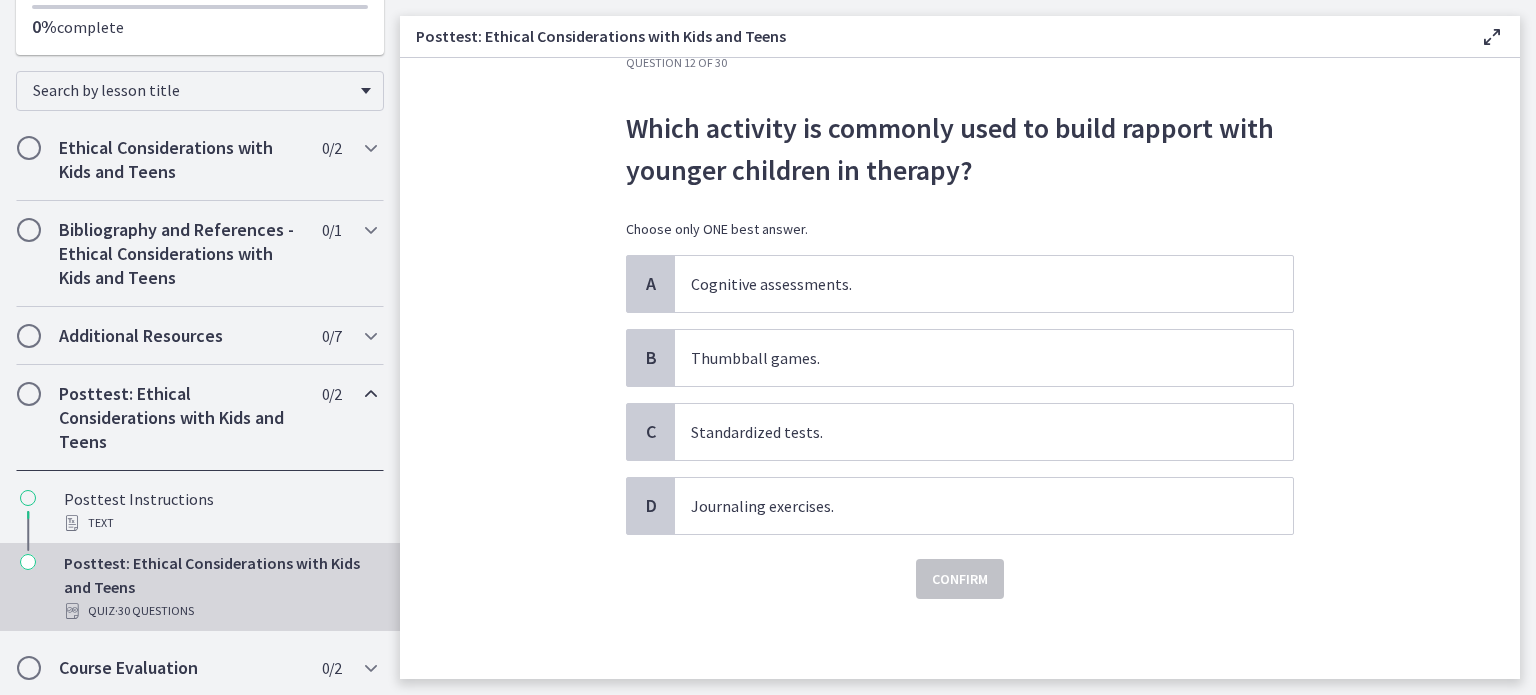 scroll, scrollTop: 0, scrollLeft: 0, axis: both 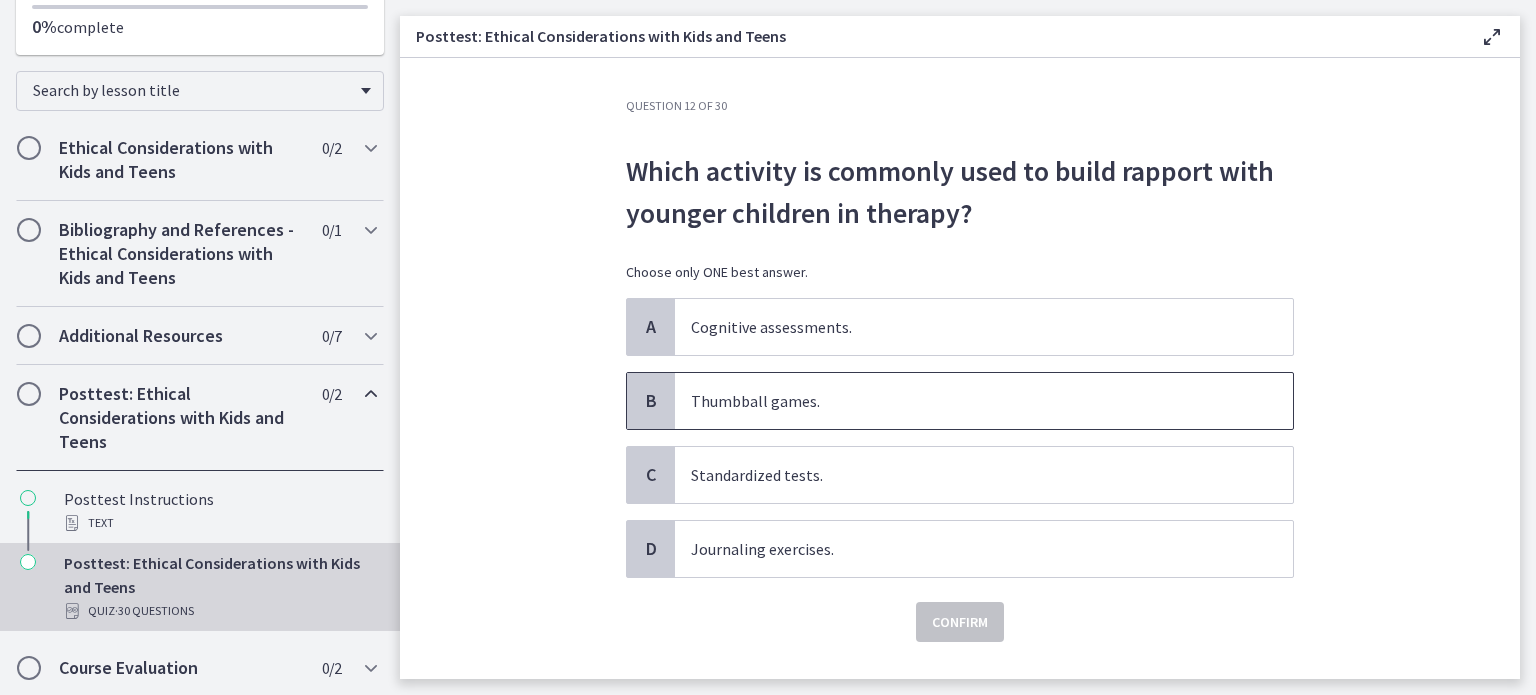 click on "Thumbball games." at bounding box center (964, 401) 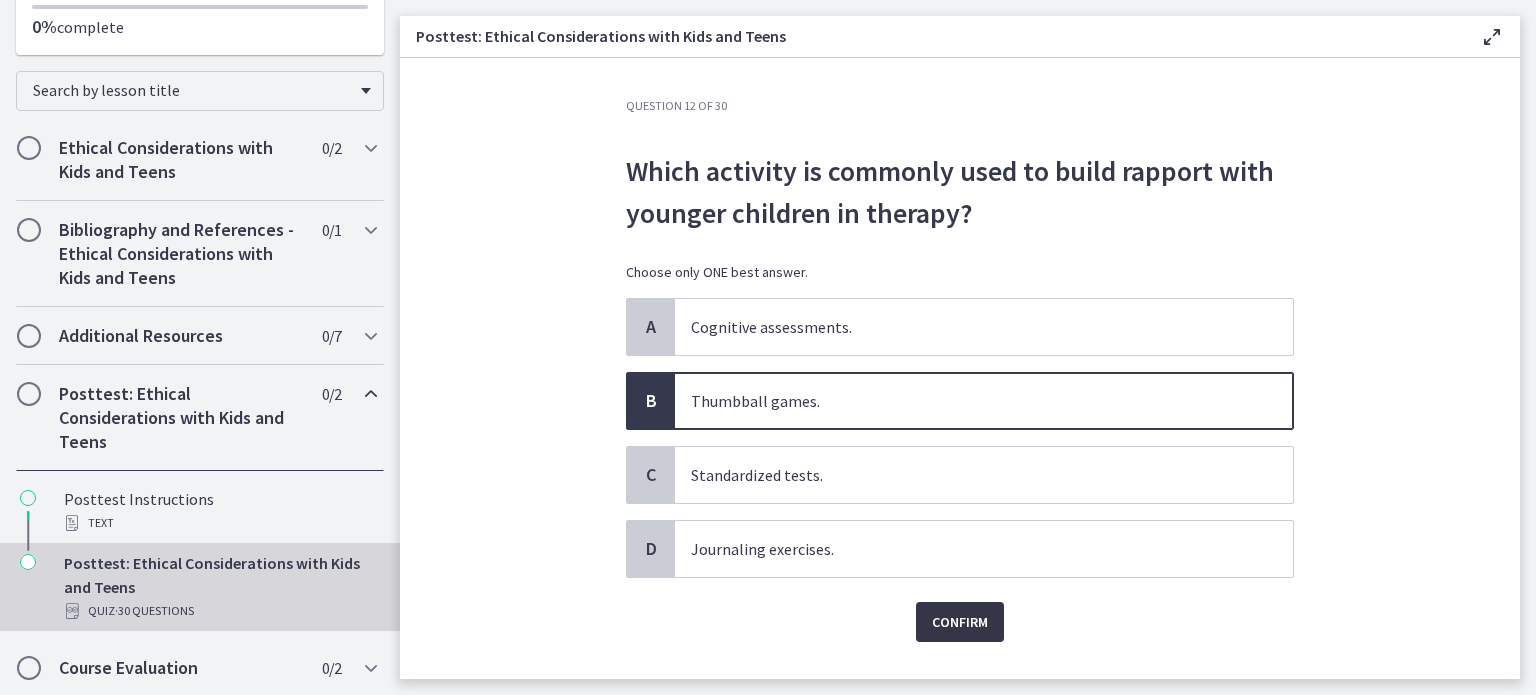 click on "Confirm" at bounding box center [960, 622] 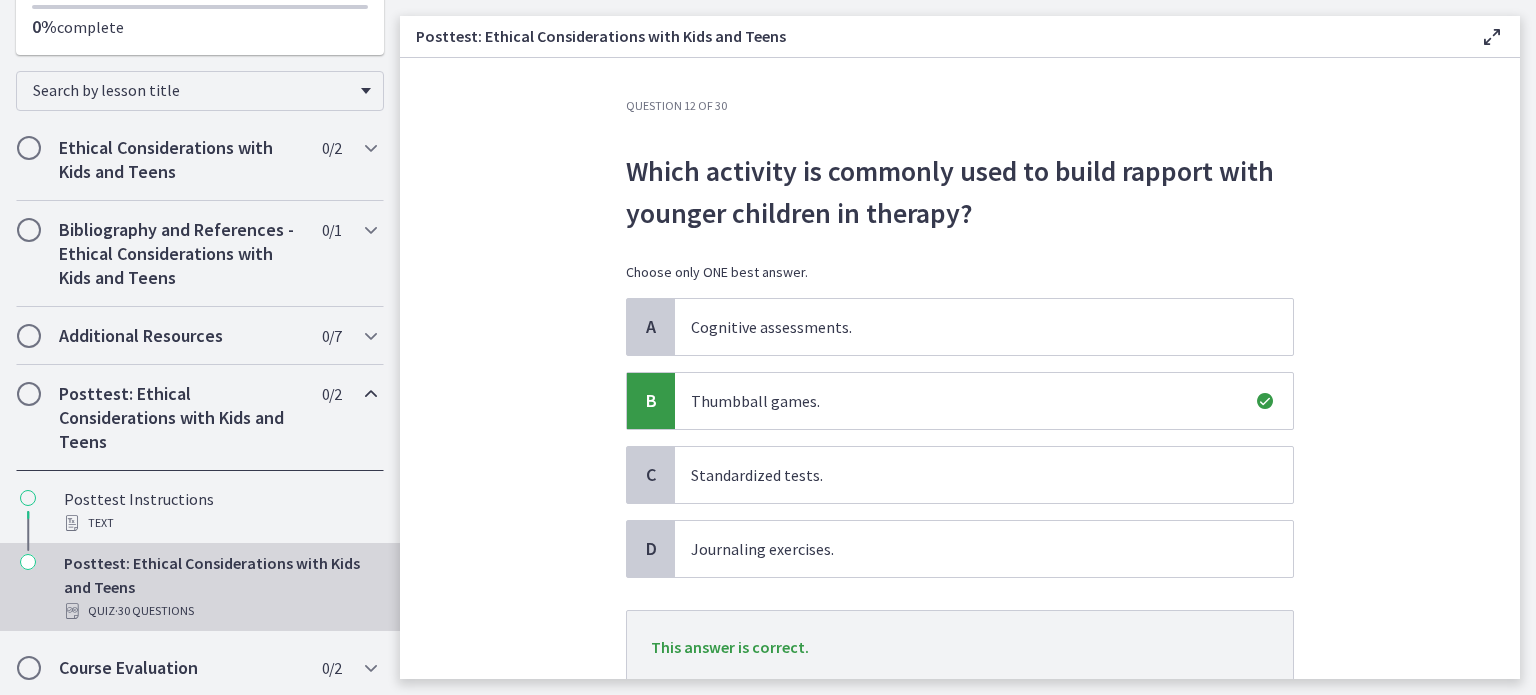 scroll, scrollTop: 146, scrollLeft: 0, axis: vertical 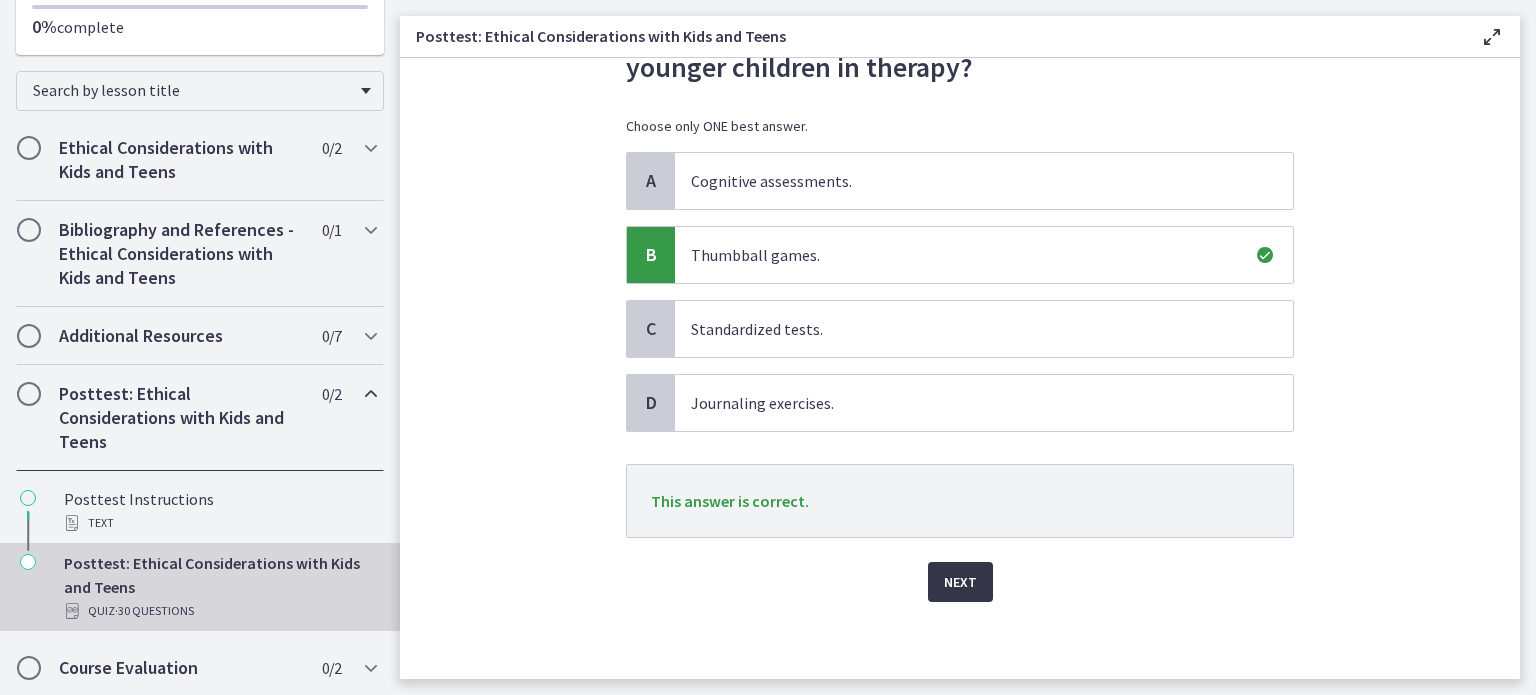 click on "Next" at bounding box center [960, 582] 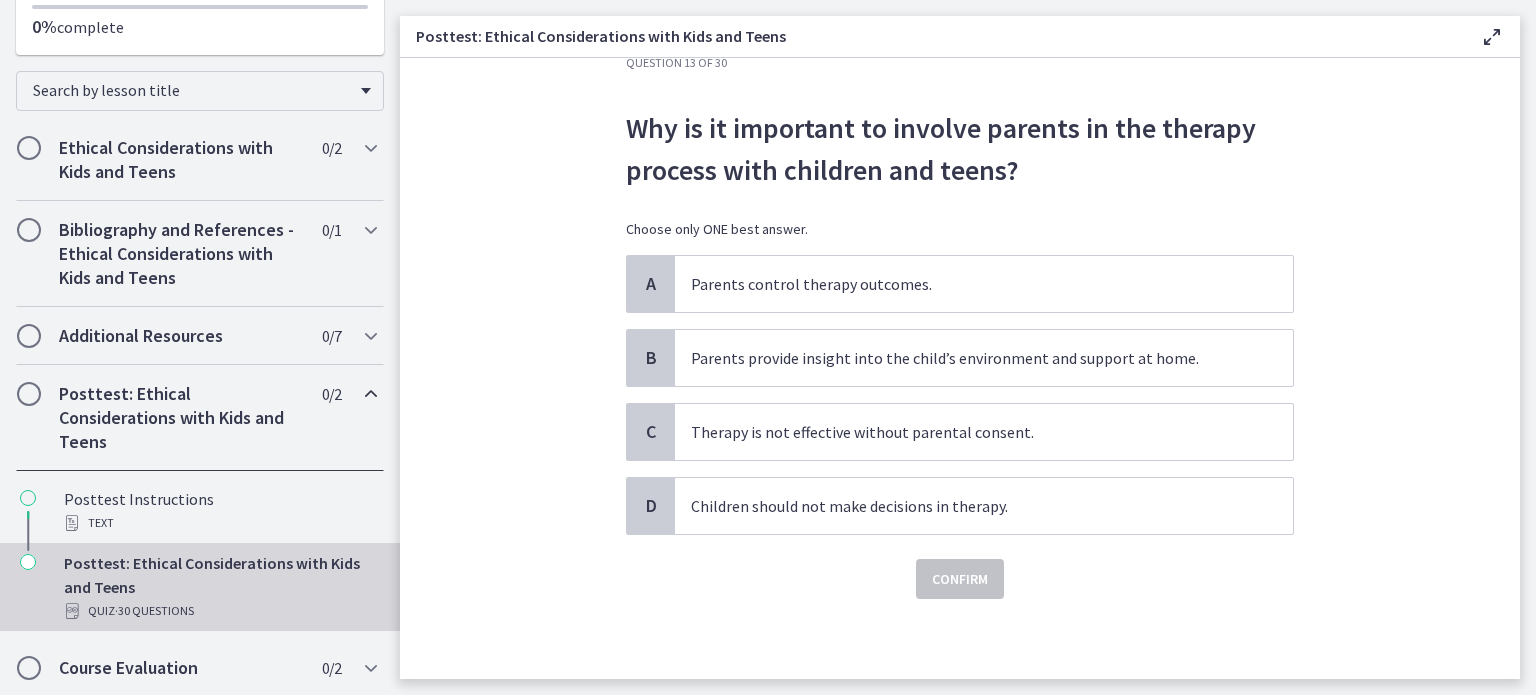 scroll, scrollTop: 0, scrollLeft: 0, axis: both 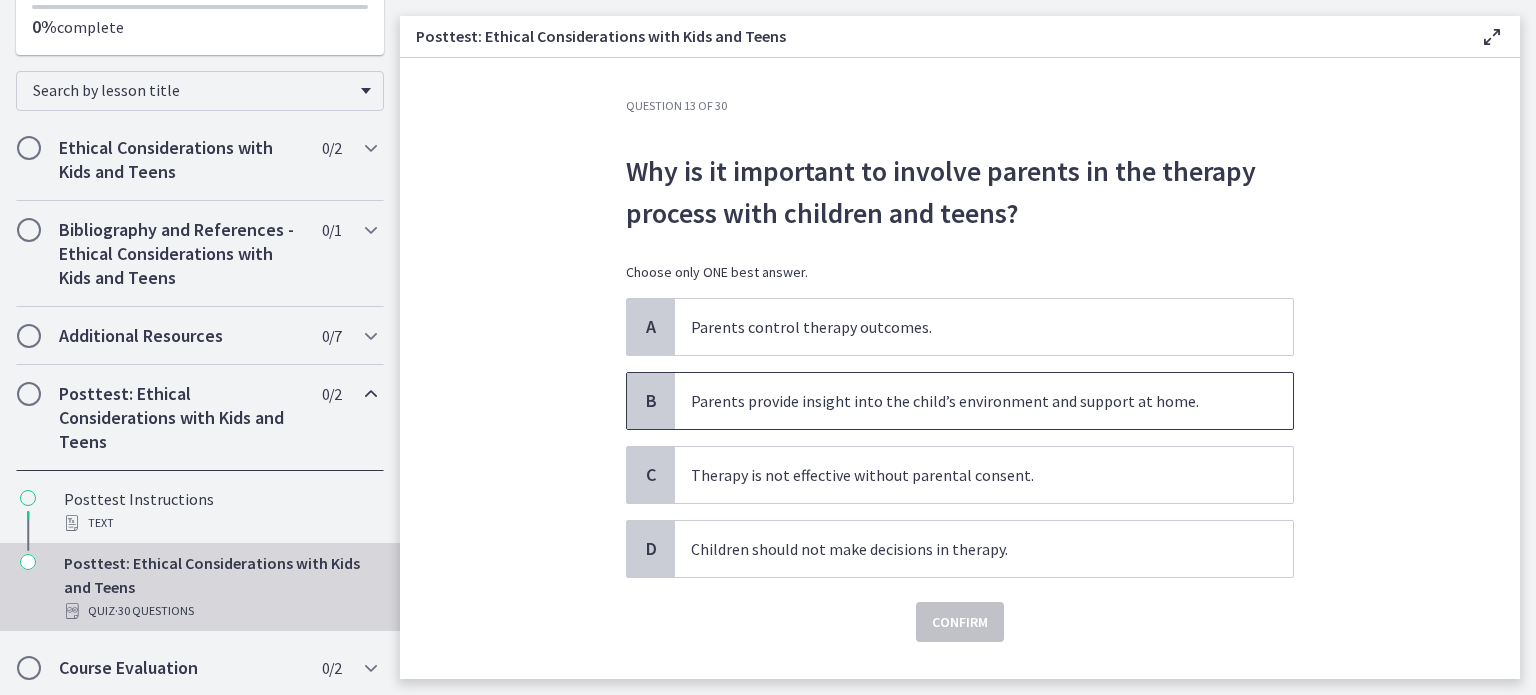 click on "Parents provide insight into the child’s environment and support at home." at bounding box center (964, 401) 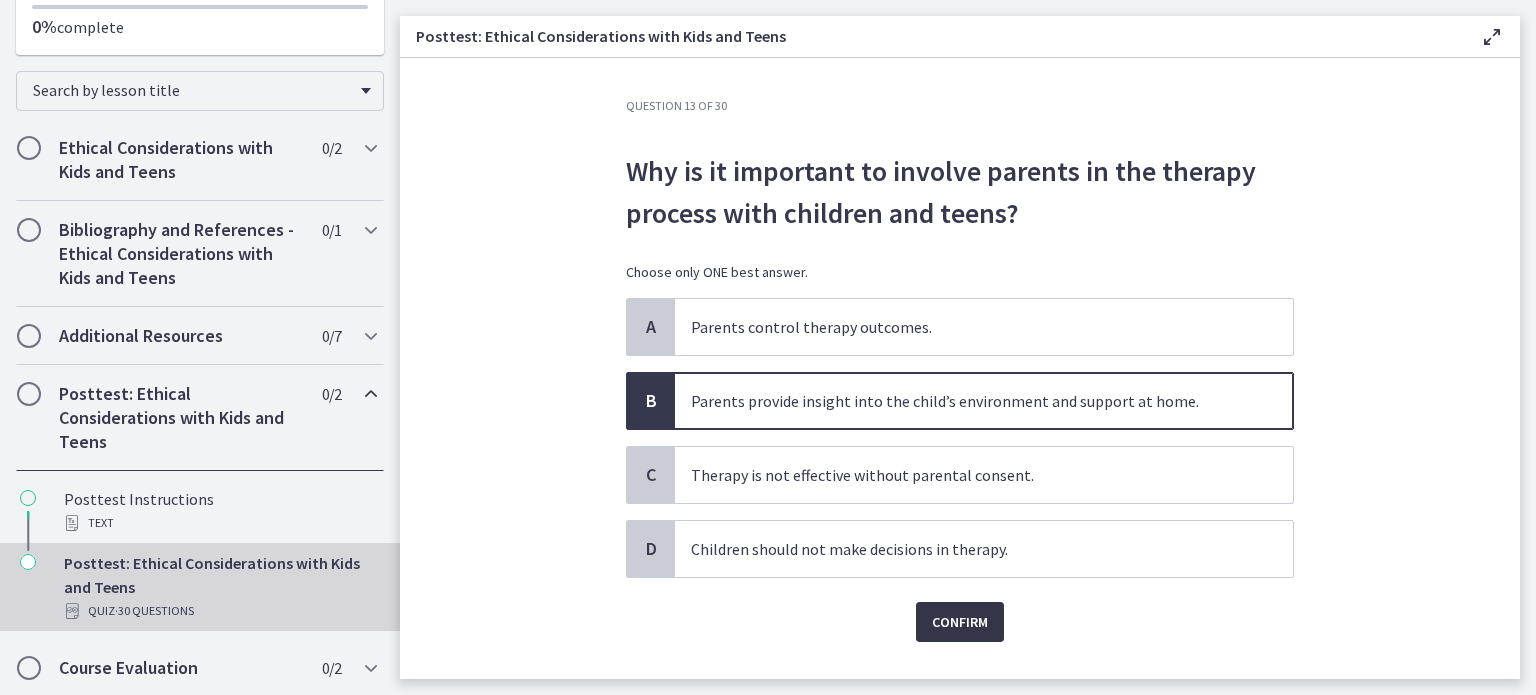click on "Confirm" at bounding box center (960, 622) 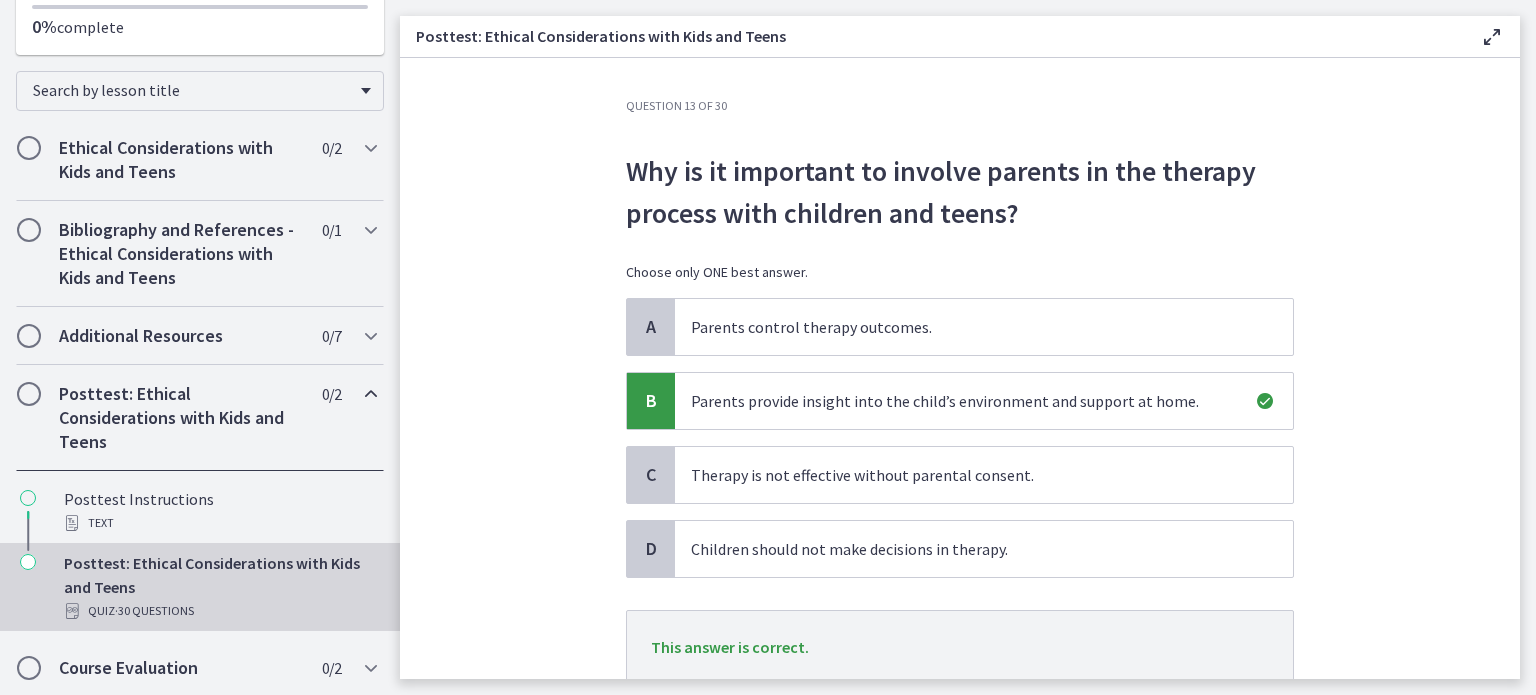 scroll, scrollTop: 146, scrollLeft: 0, axis: vertical 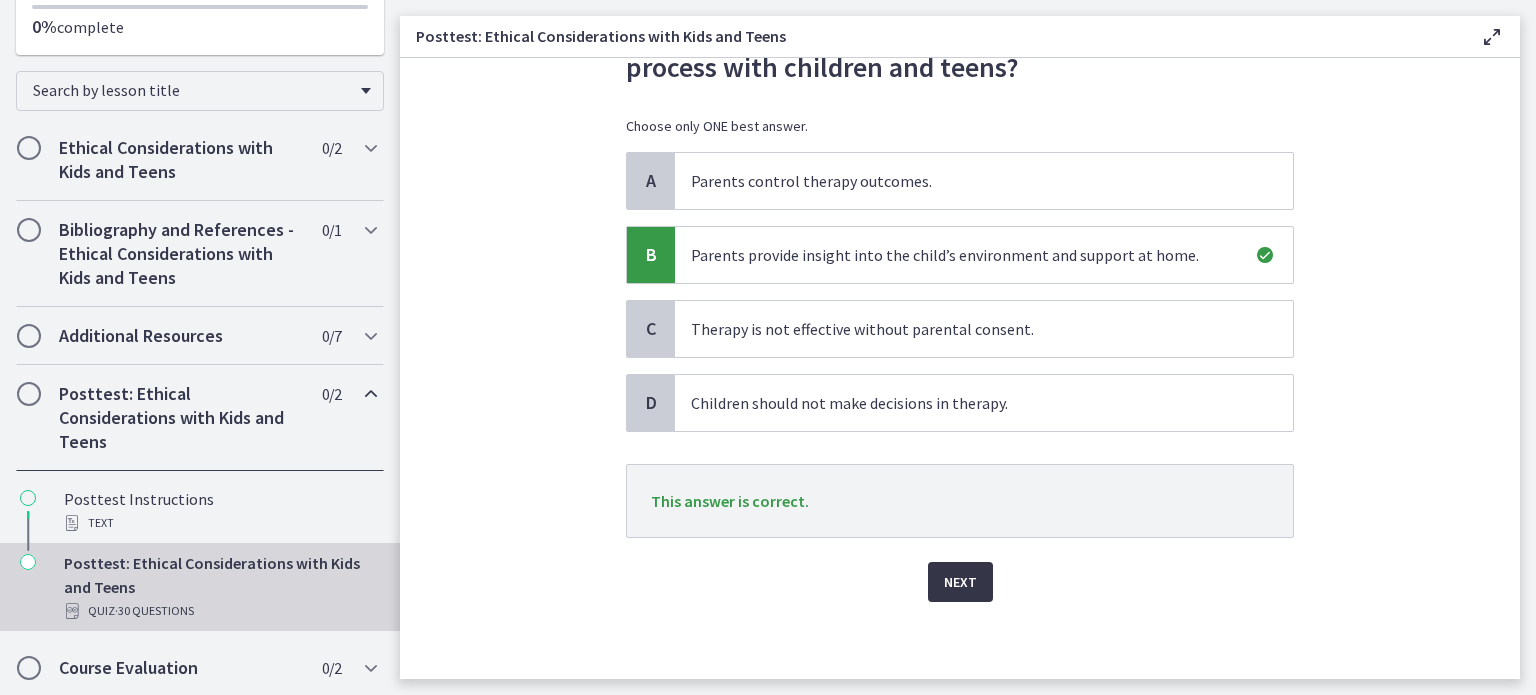 click on "Next" at bounding box center [960, 582] 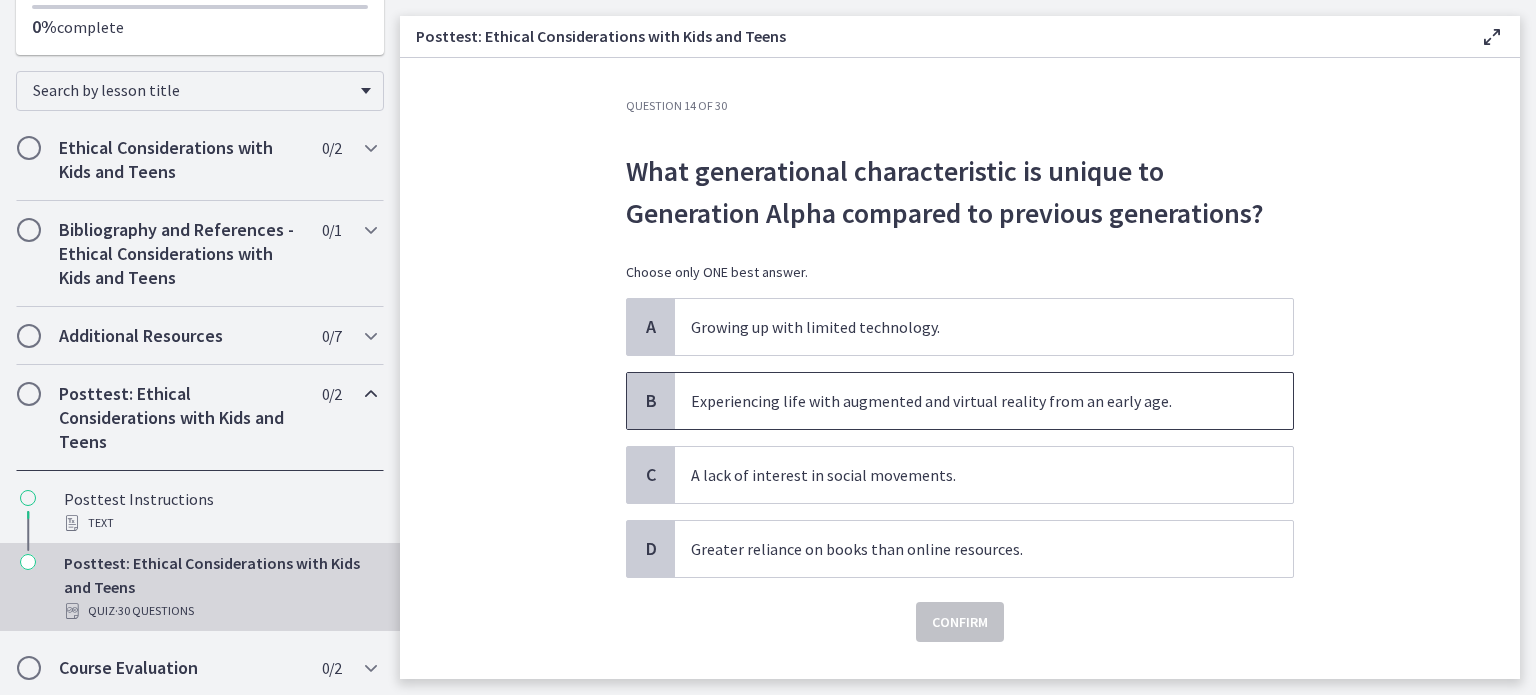 click on "Experiencing life with augmented and virtual reality from an early age." at bounding box center (964, 401) 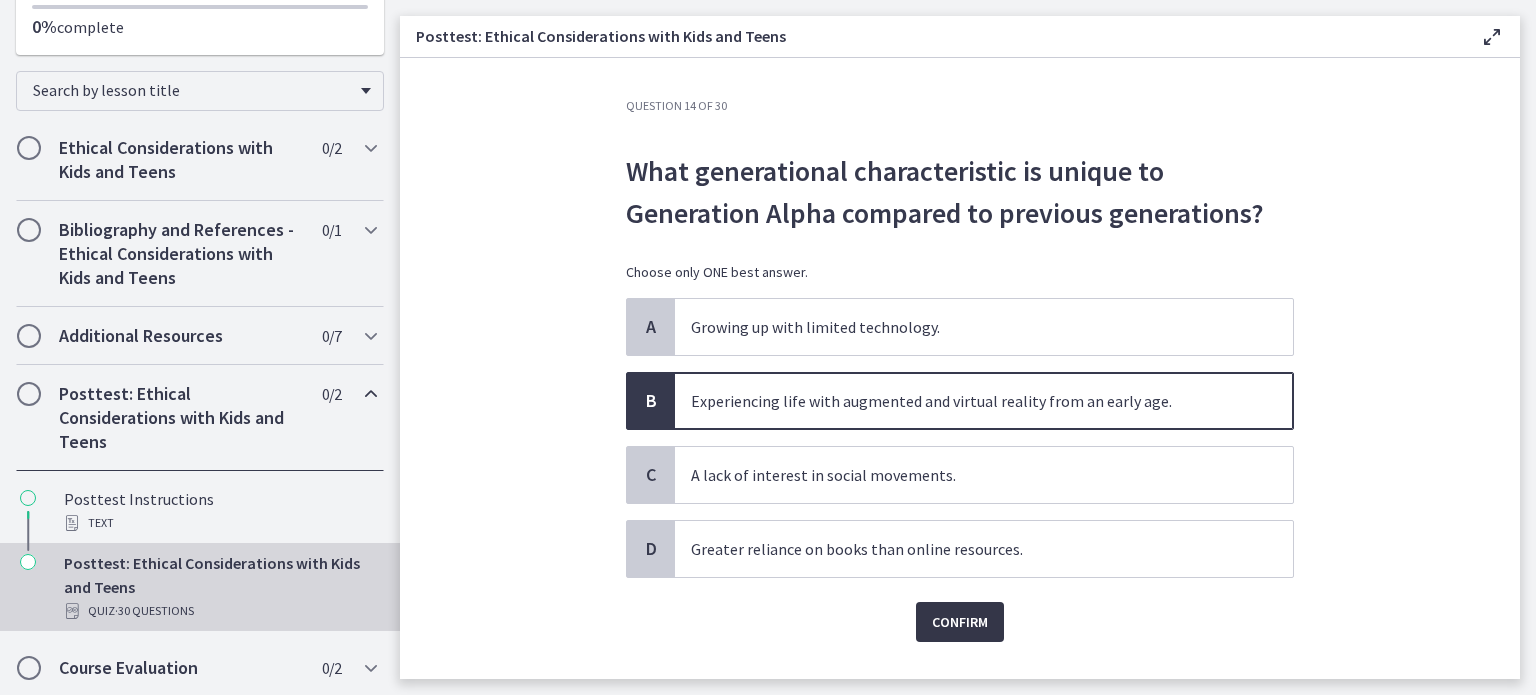 click on "Confirm" at bounding box center (960, 622) 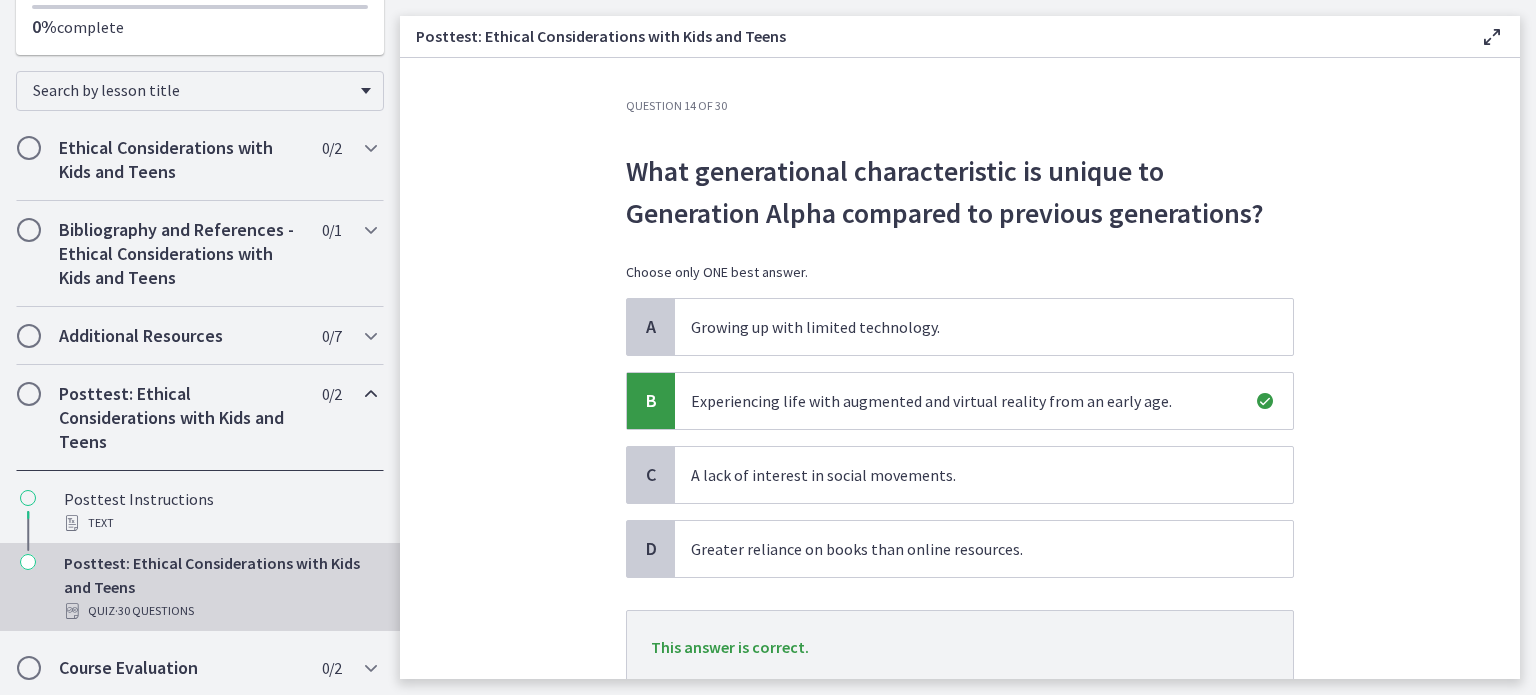 scroll, scrollTop: 146, scrollLeft: 0, axis: vertical 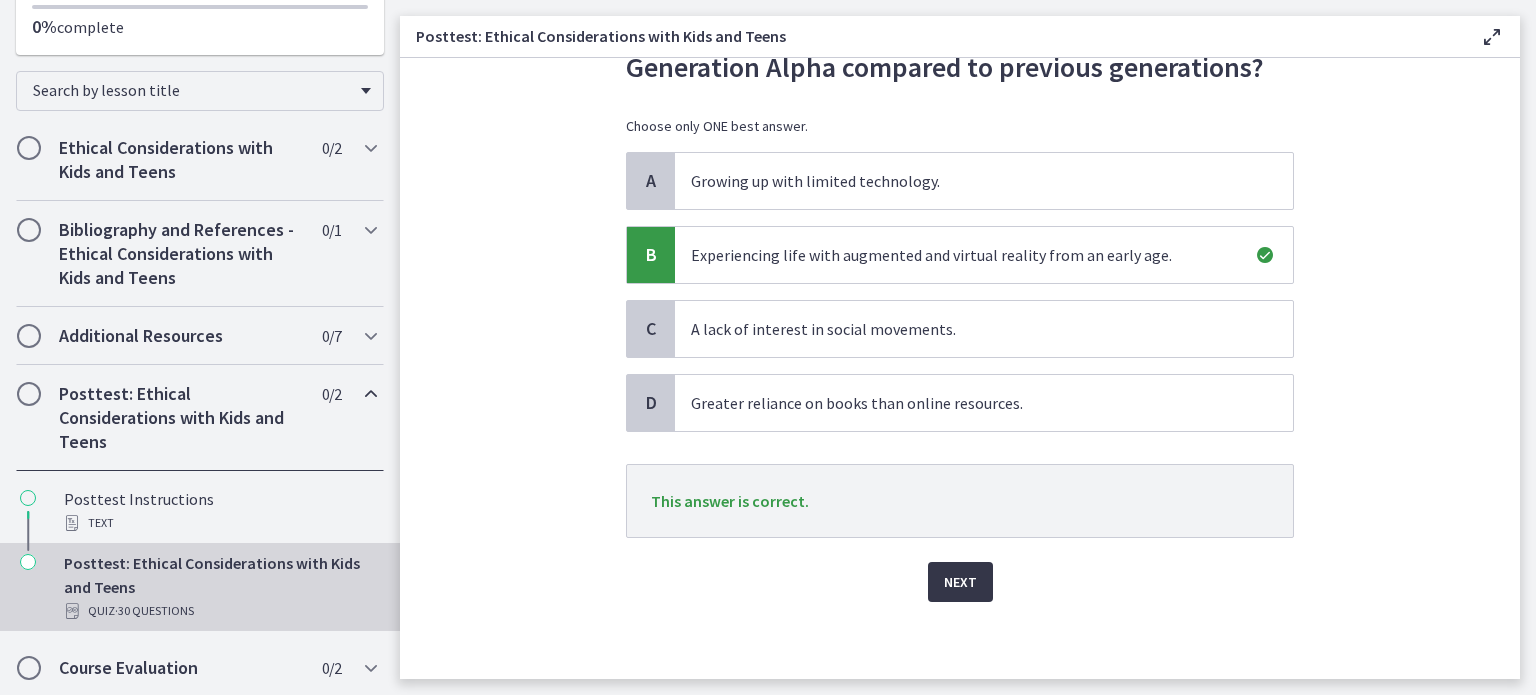 click on "Next" at bounding box center (960, 582) 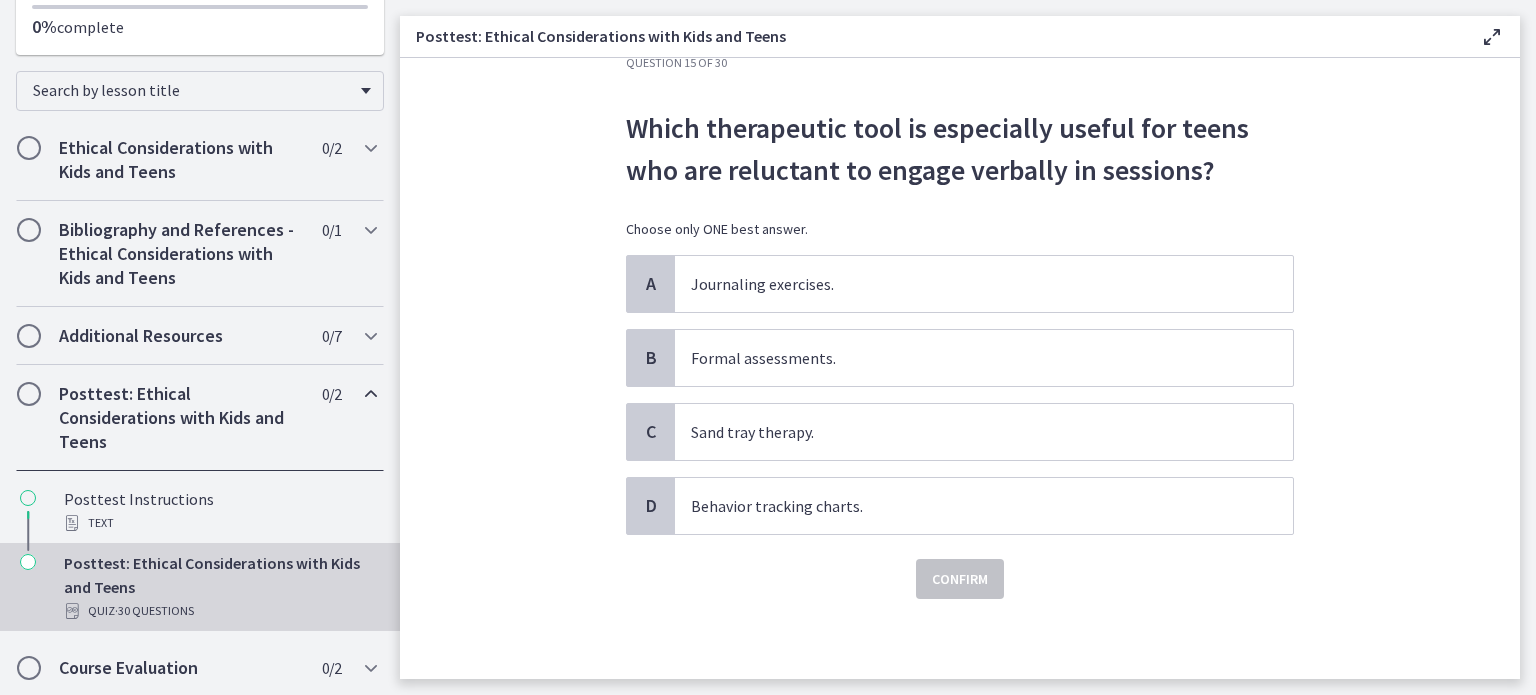 scroll, scrollTop: 0, scrollLeft: 0, axis: both 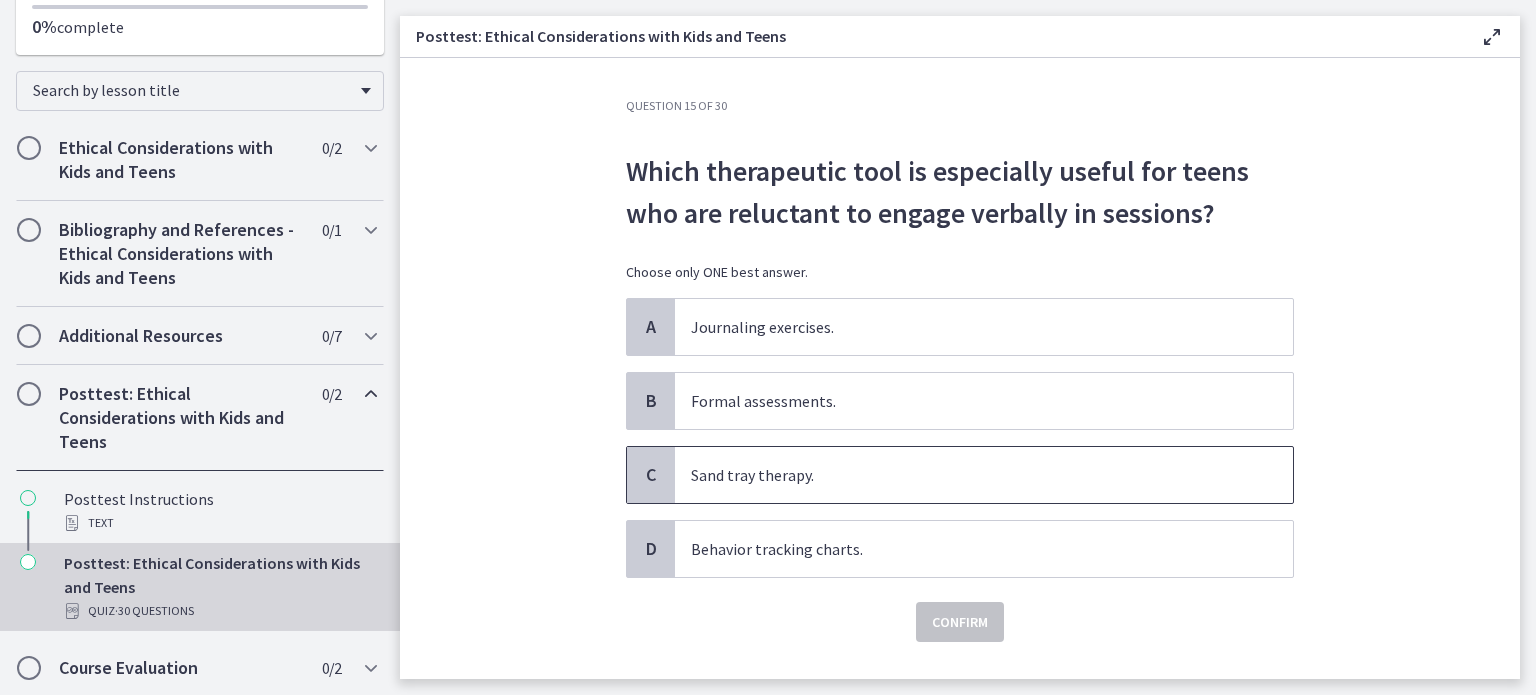 click on "Sand tray therapy." at bounding box center (964, 475) 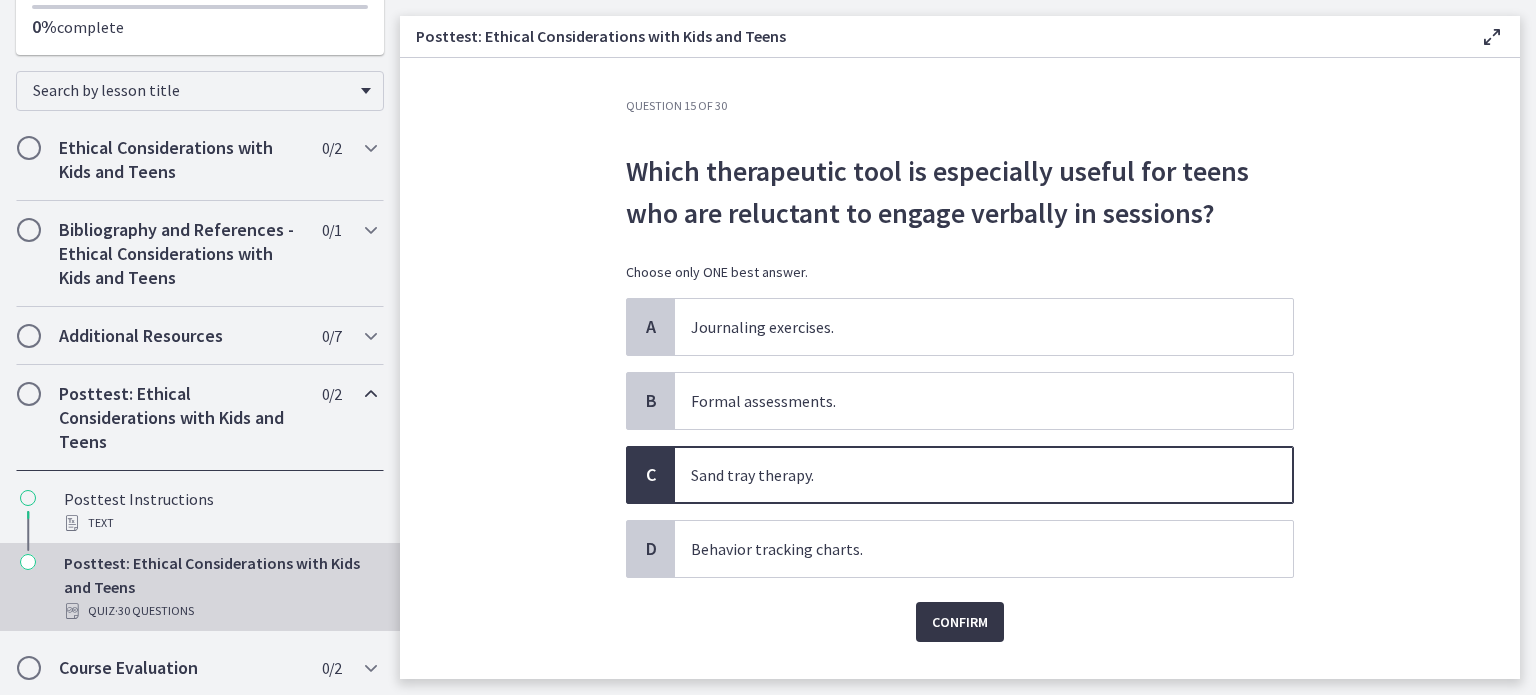 click on "Confirm" at bounding box center (960, 622) 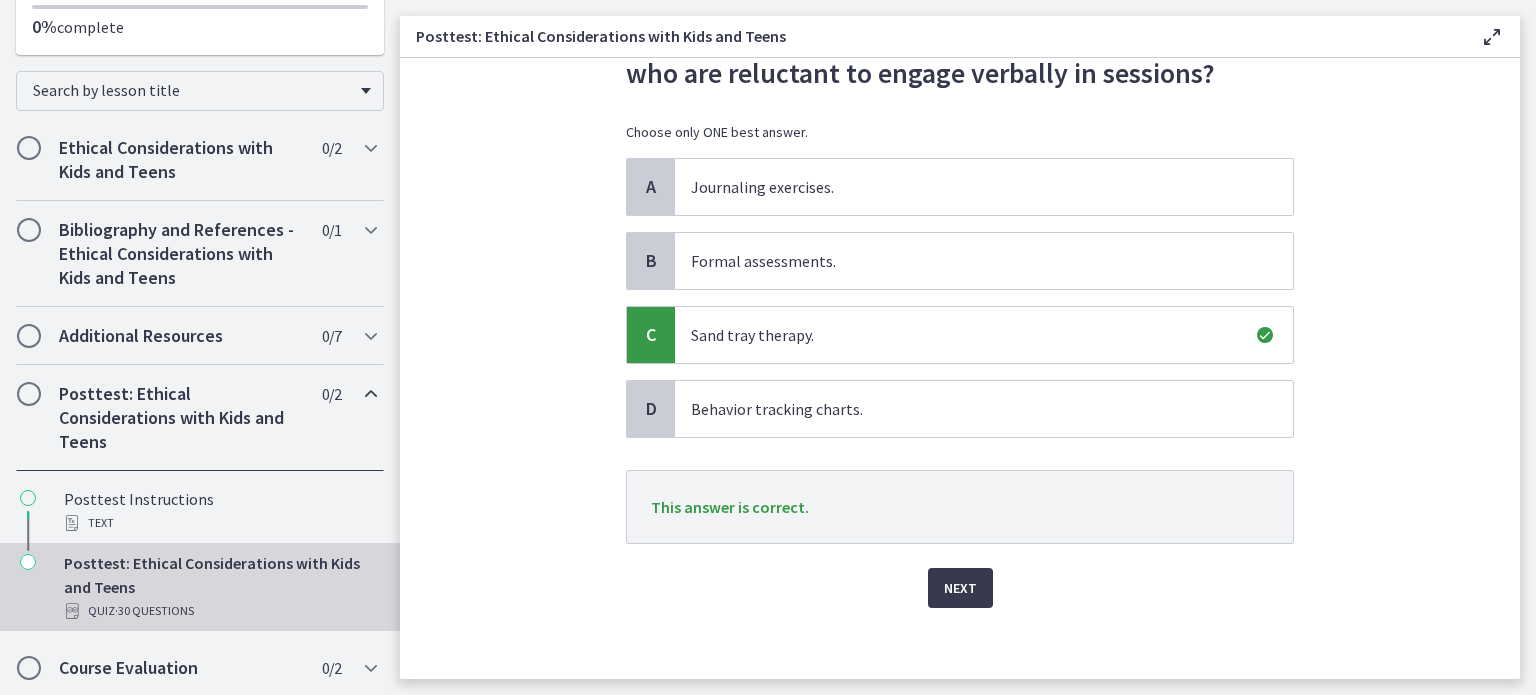 scroll, scrollTop: 146, scrollLeft: 0, axis: vertical 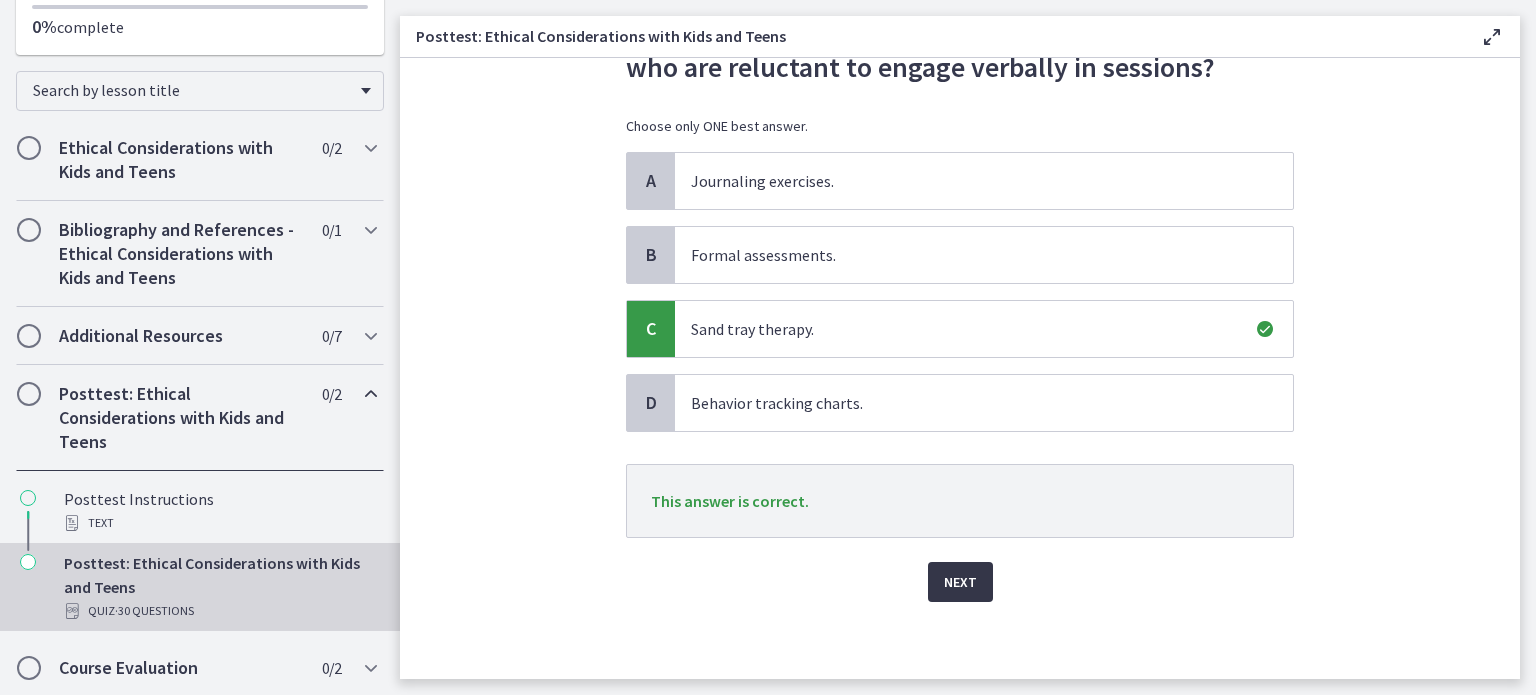 click on "Next" at bounding box center (960, 582) 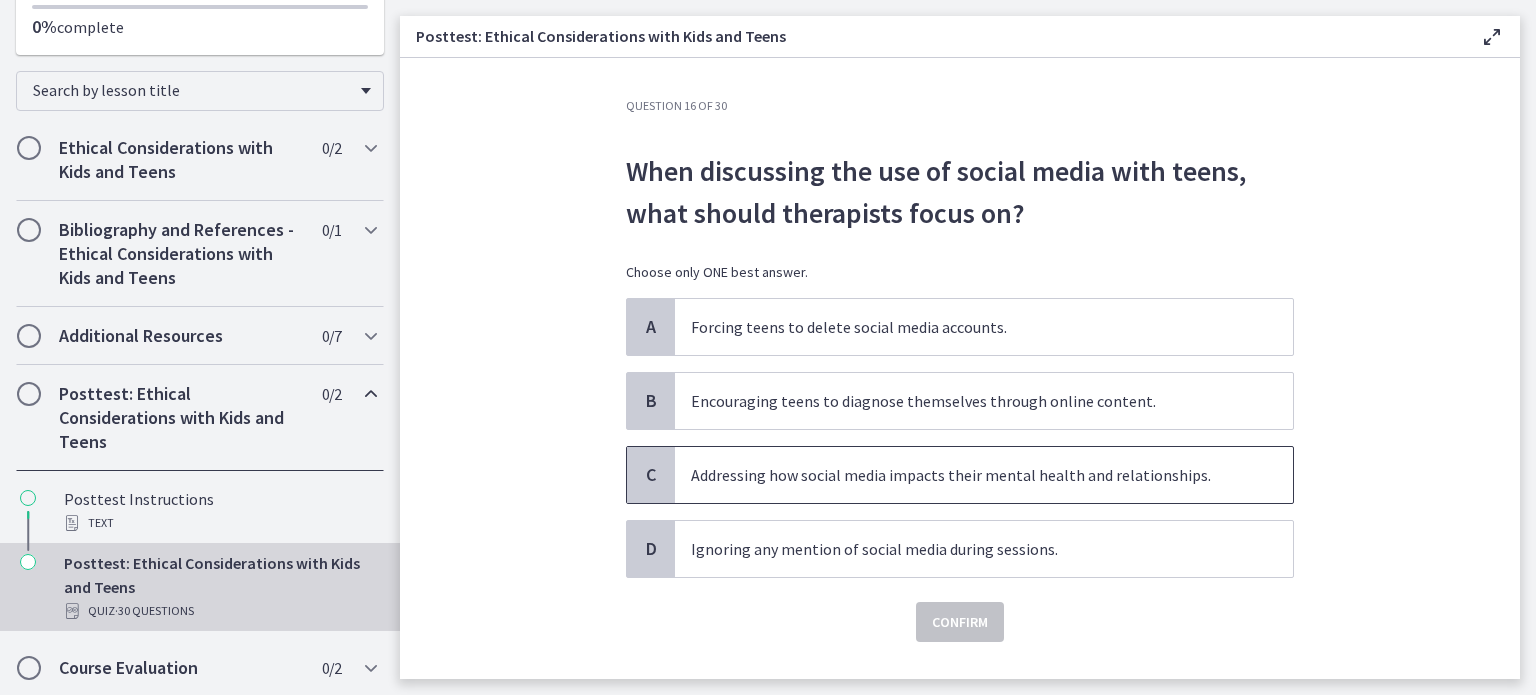 click on "Addressing how social media impacts their mental health and relationships." at bounding box center (964, 475) 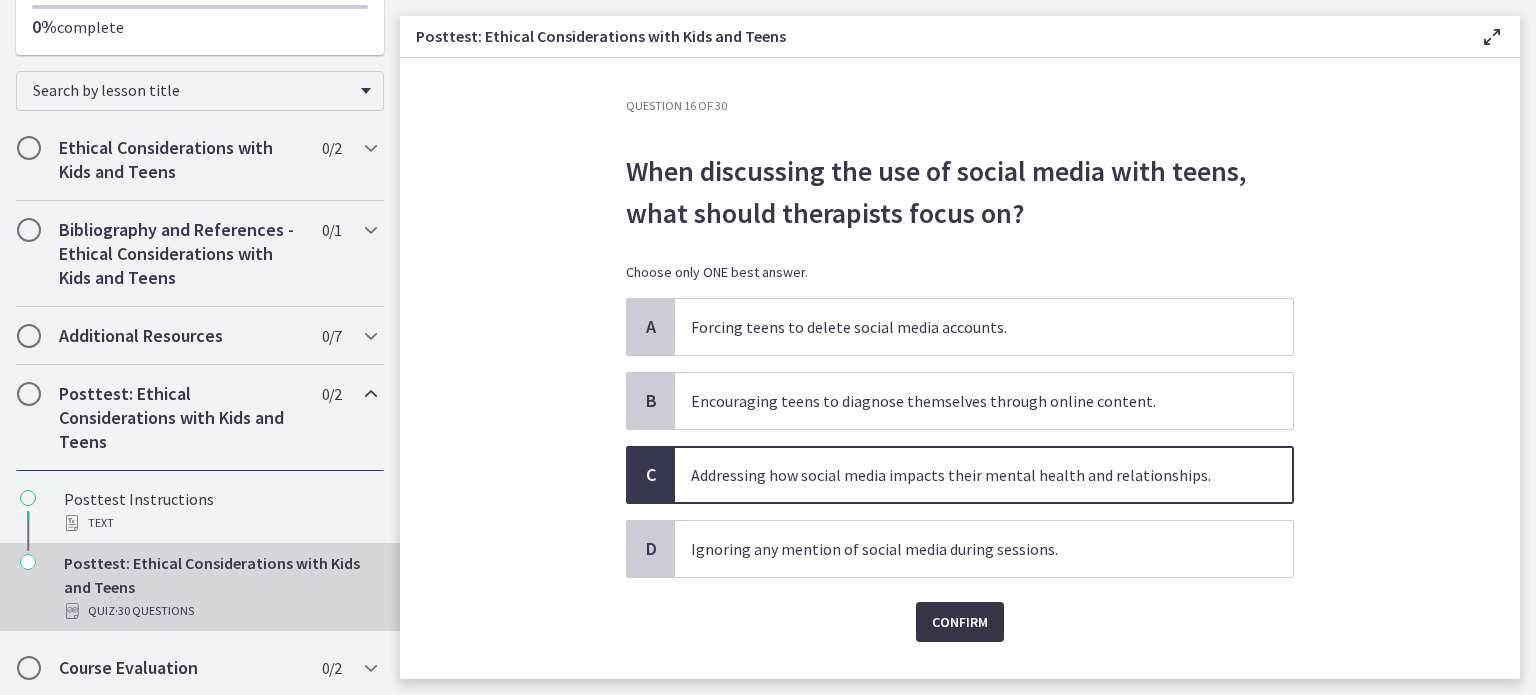 click on "Confirm" at bounding box center [960, 622] 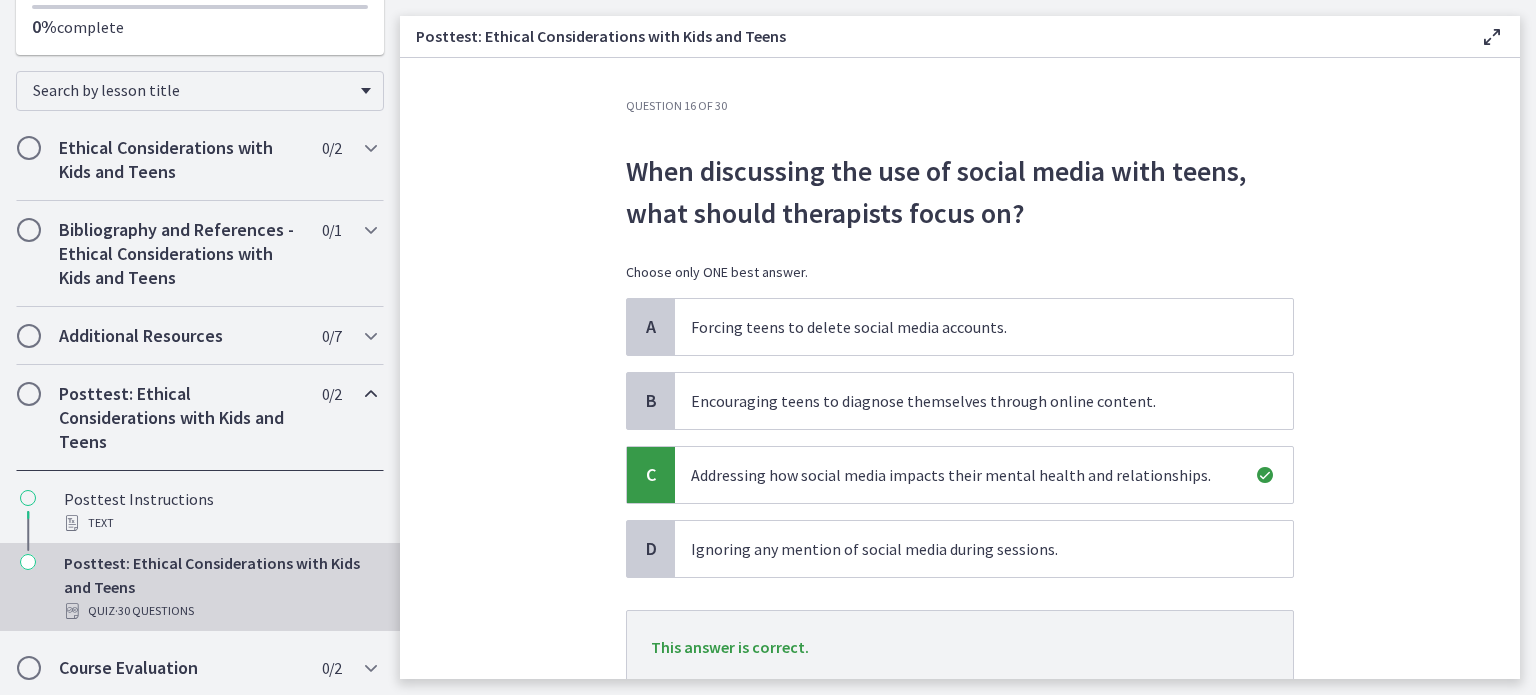 scroll, scrollTop: 146, scrollLeft: 0, axis: vertical 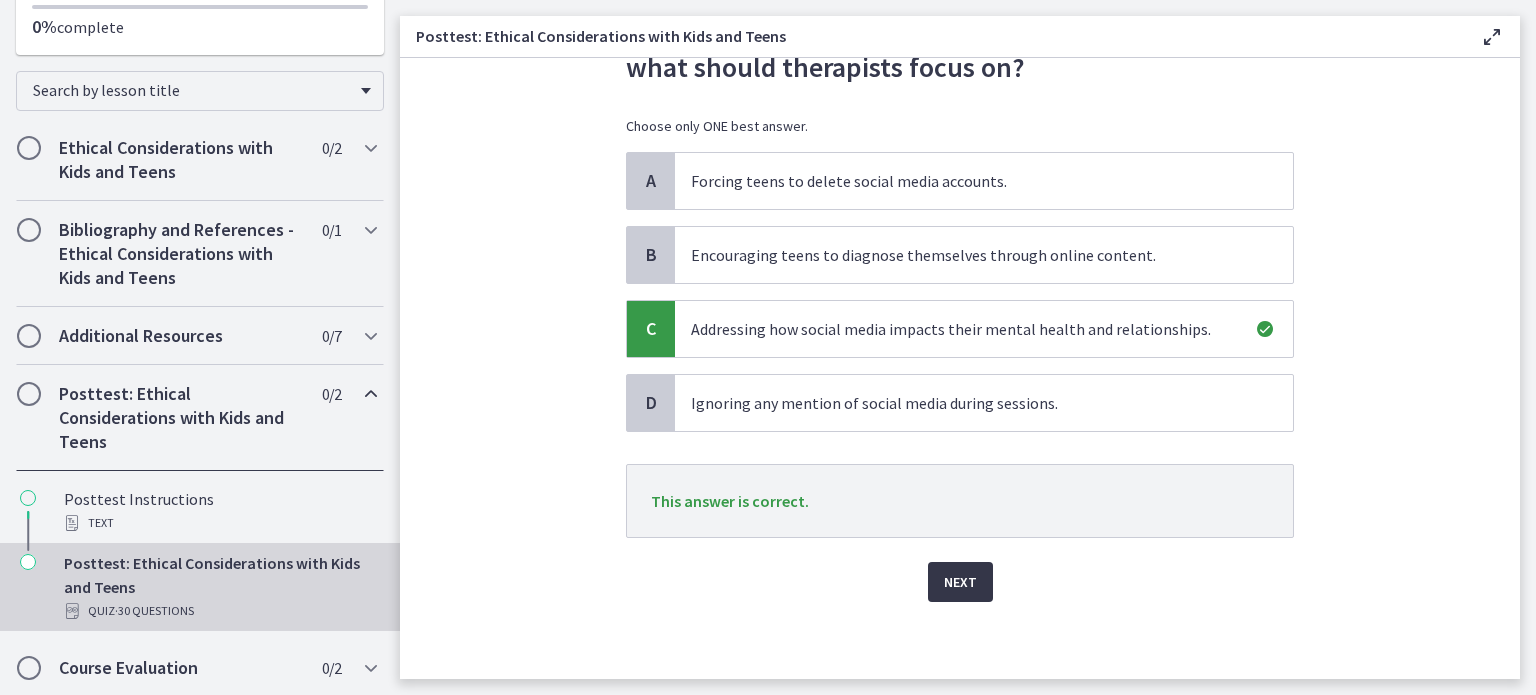 click on "Next" at bounding box center (960, 582) 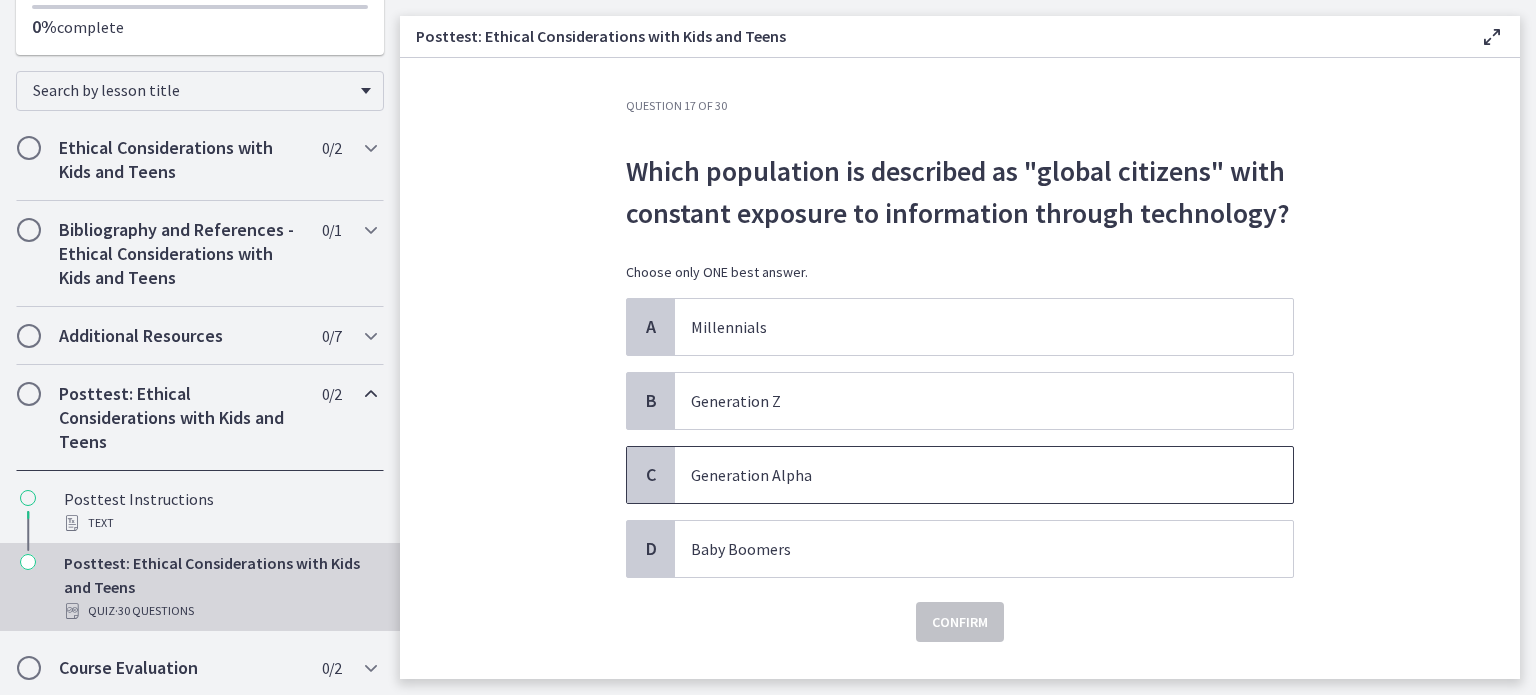 click on "Generation Alpha" at bounding box center [964, 475] 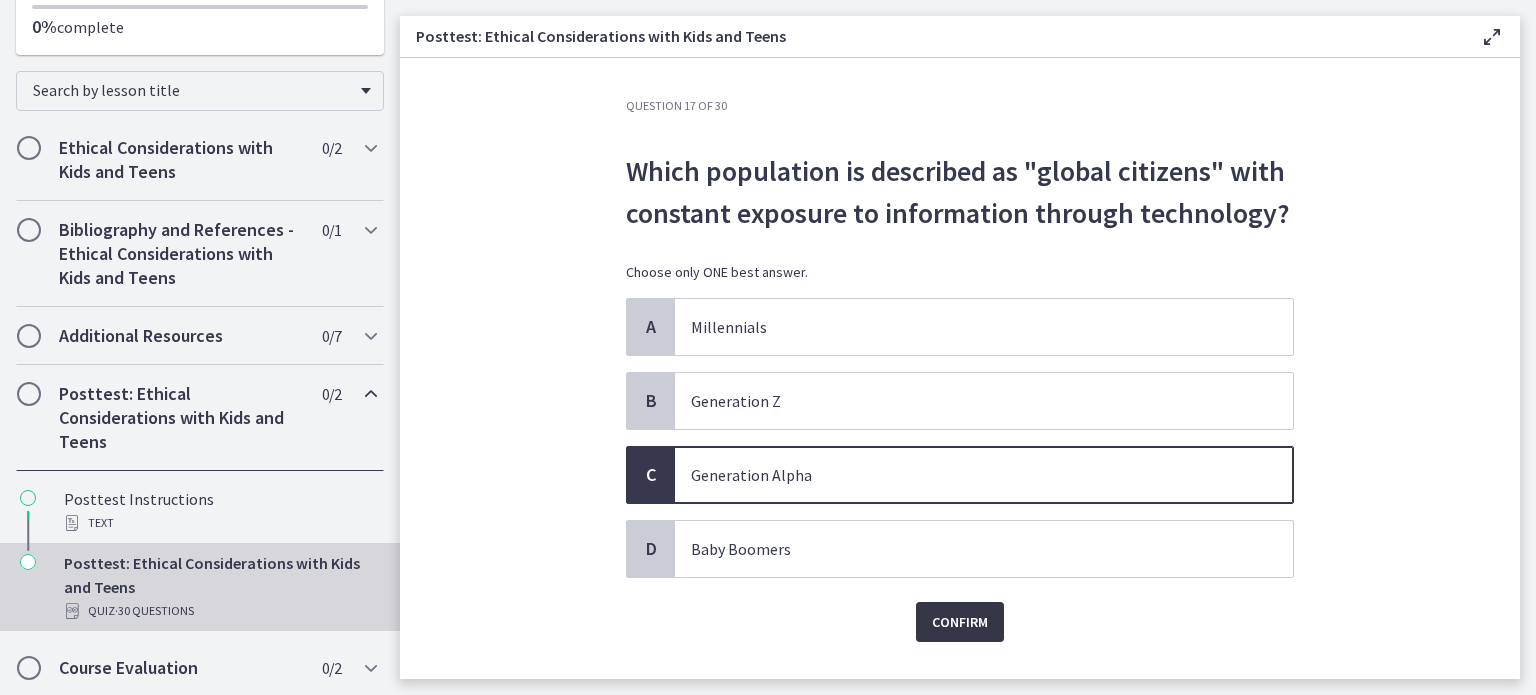 click on "Confirm" at bounding box center [960, 622] 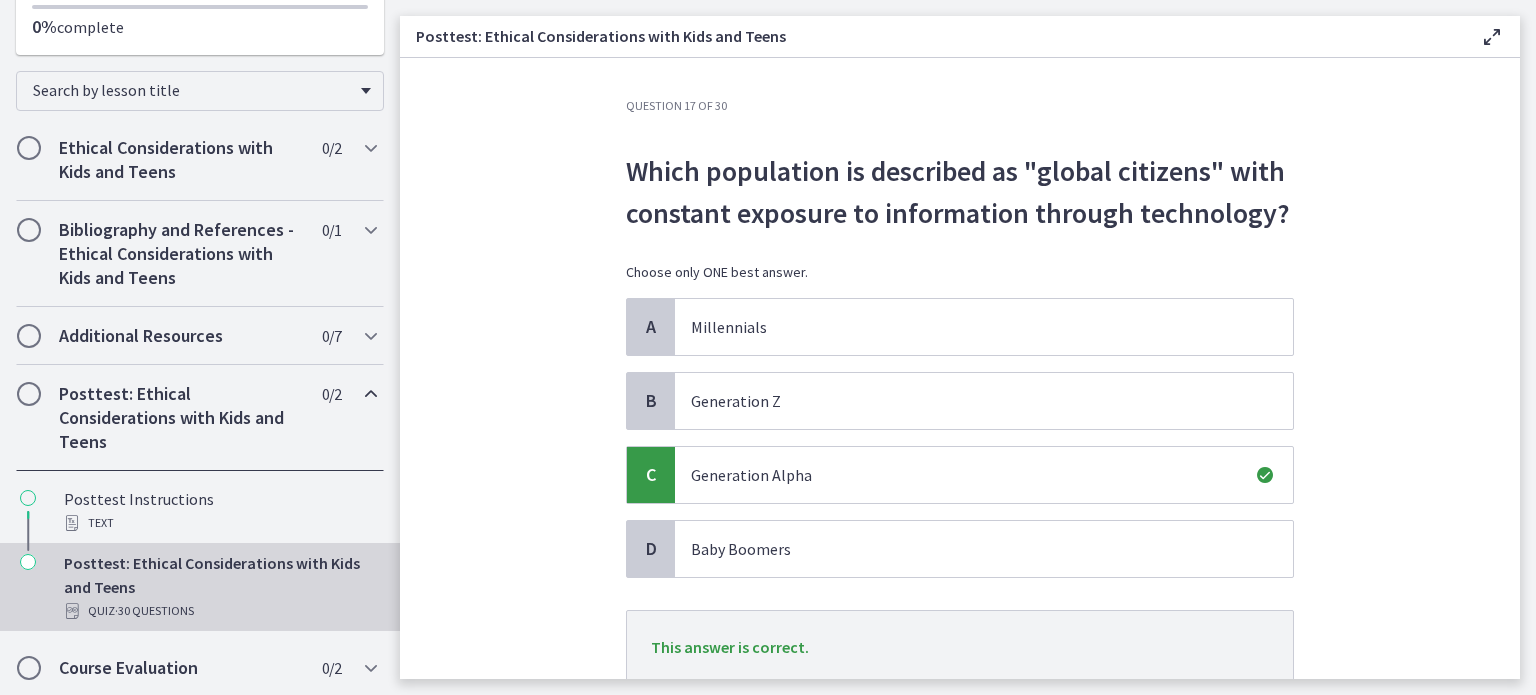 scroll, scrollTop: 146, scrollLeft: 0, axis: vertical 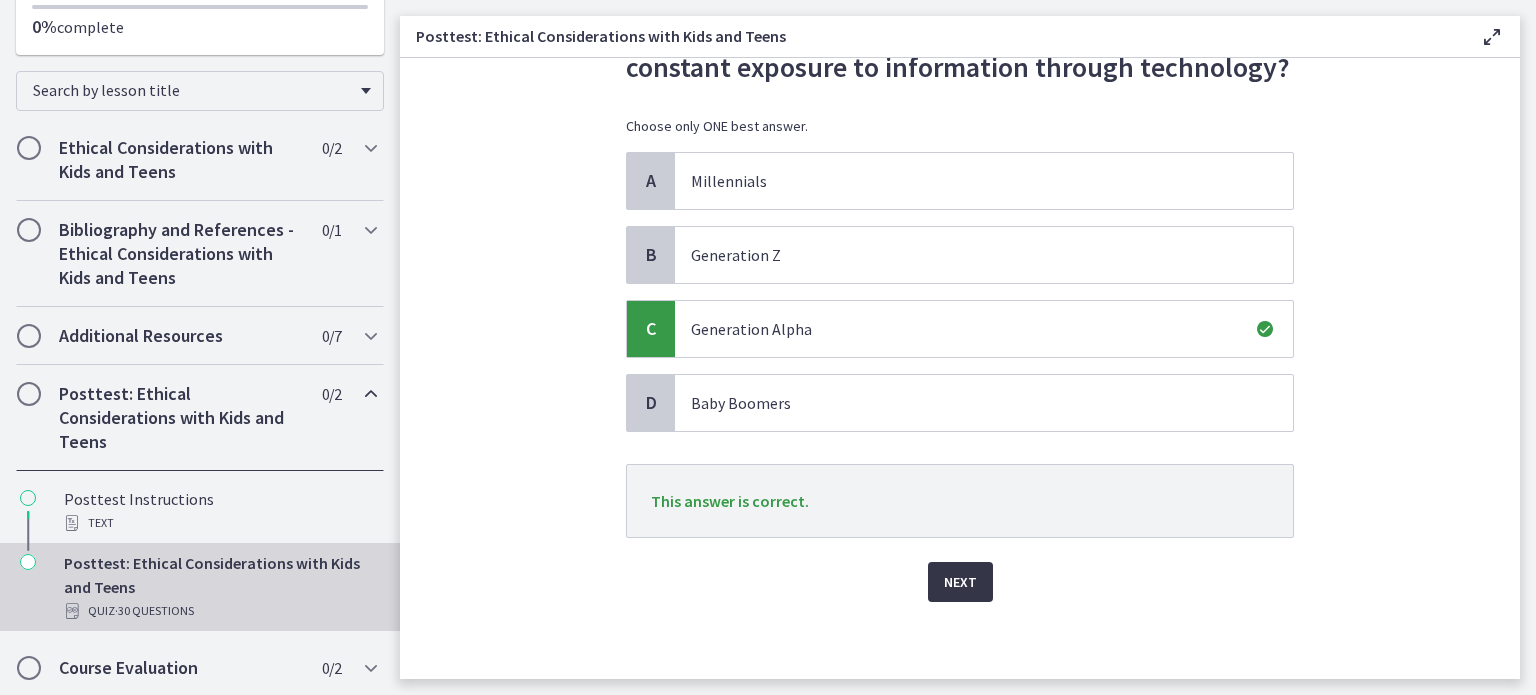 click on "Next" at bounding box center (960, 582) 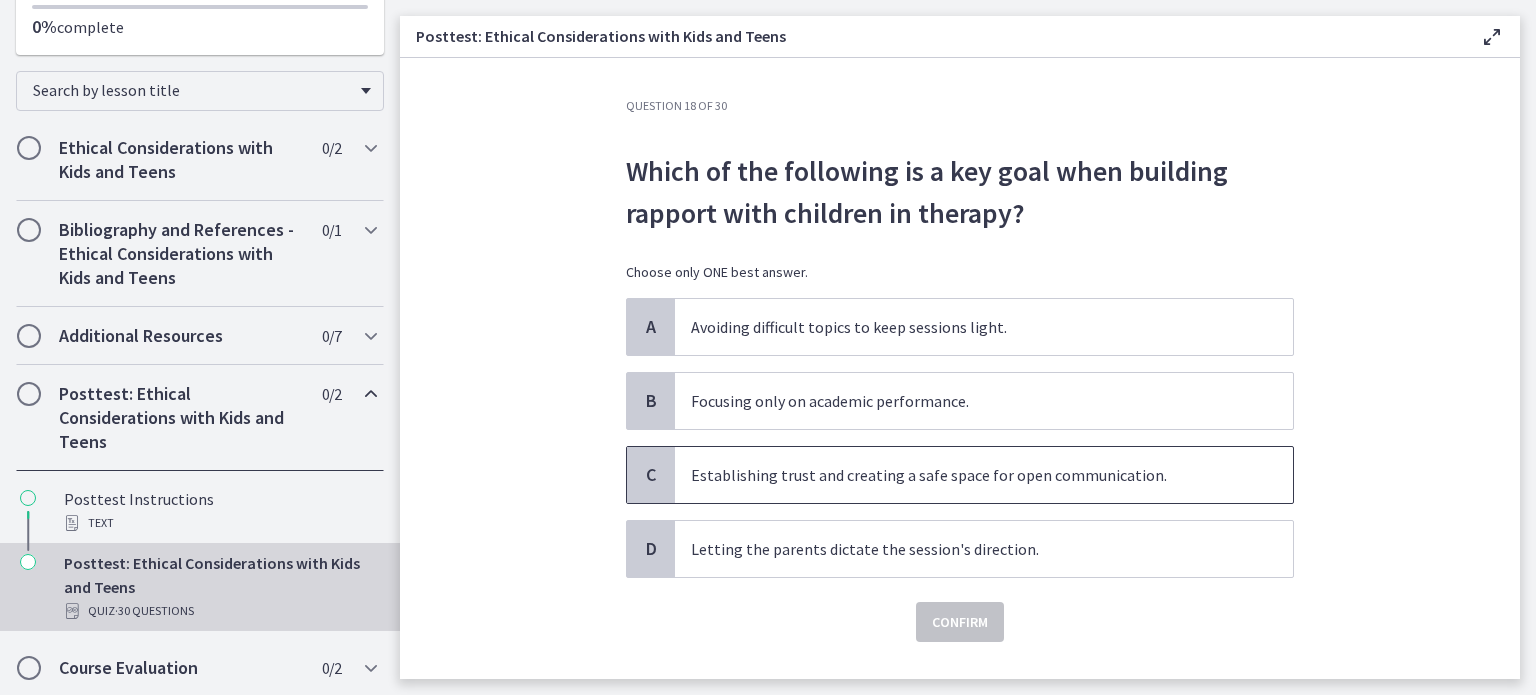 click on "Establishing trust and creating a safe space for open communication." at bounding box center [964, 475] 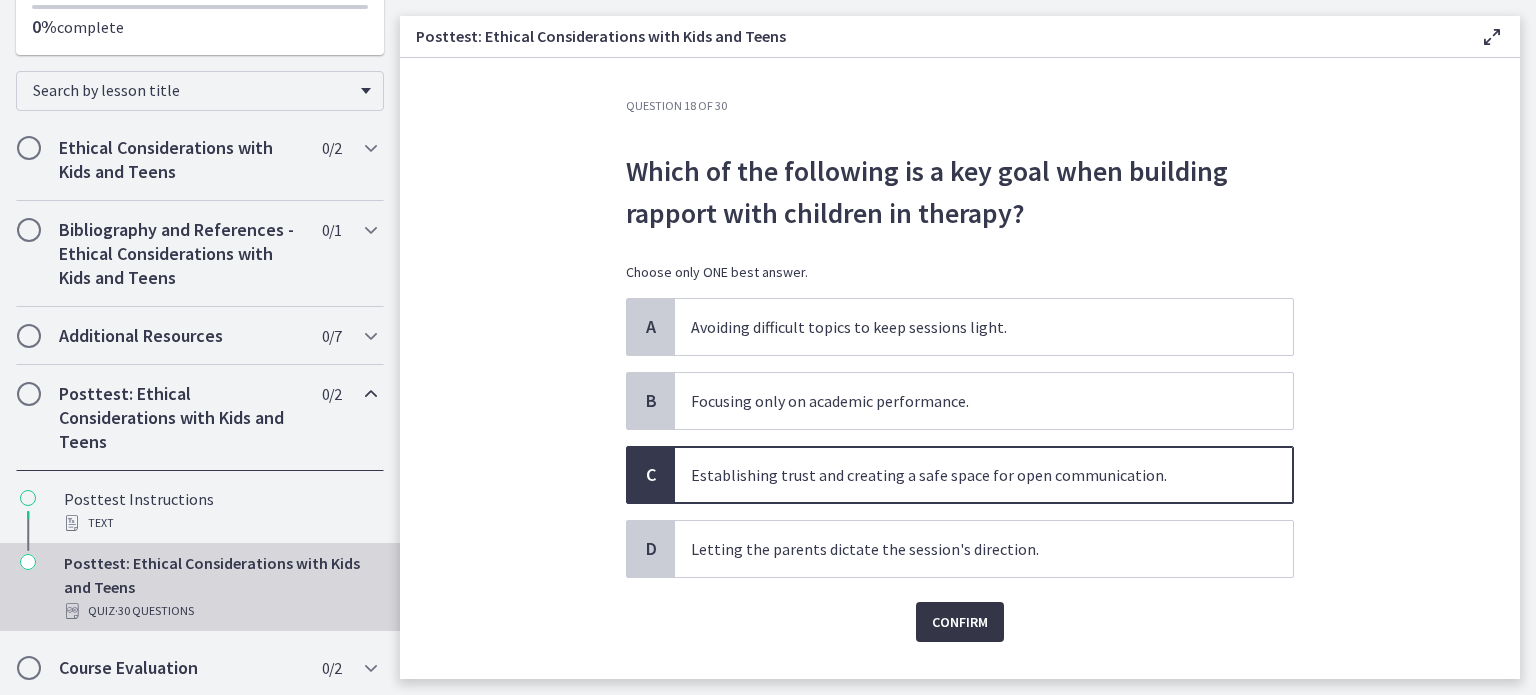 click on "Confirm" at bounding box center (960, 622) 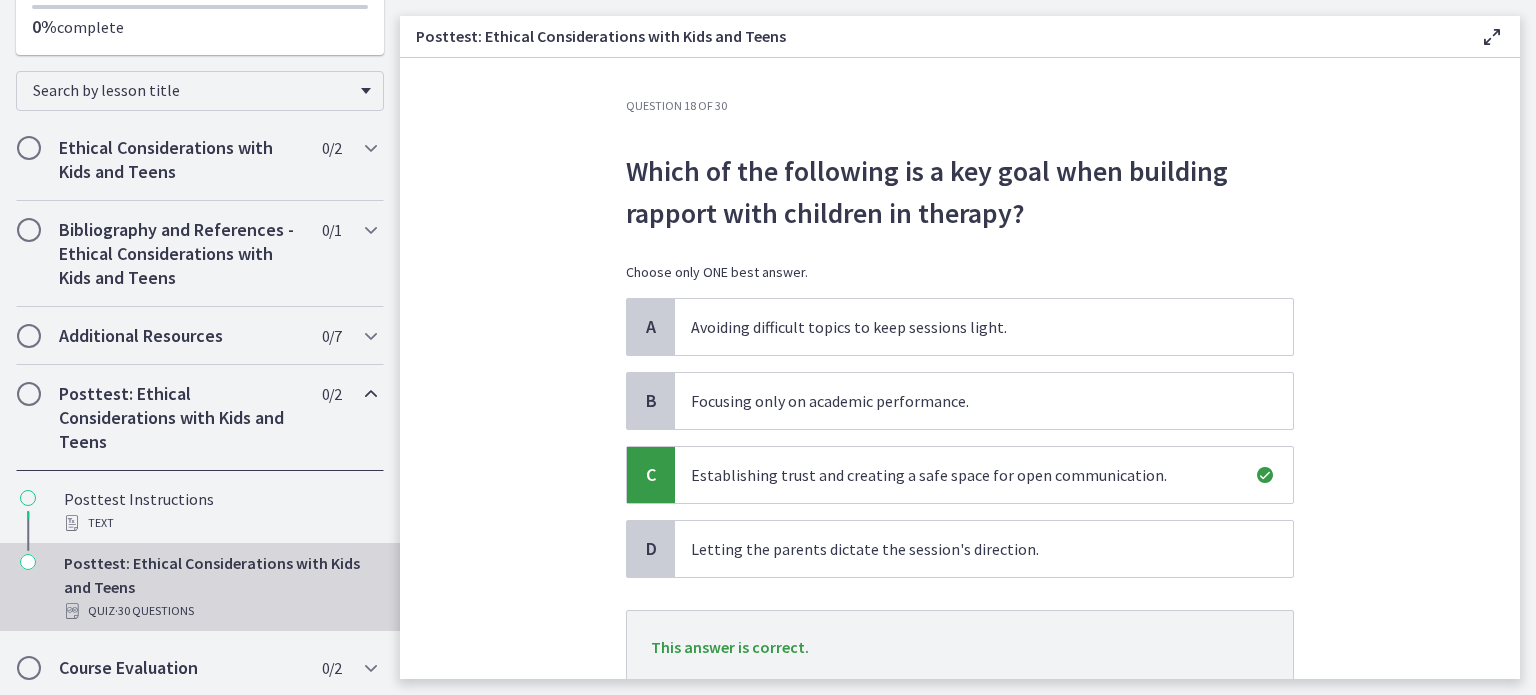 scroll, scrollTop: 146, scrollLeft: 0, axis: vertical 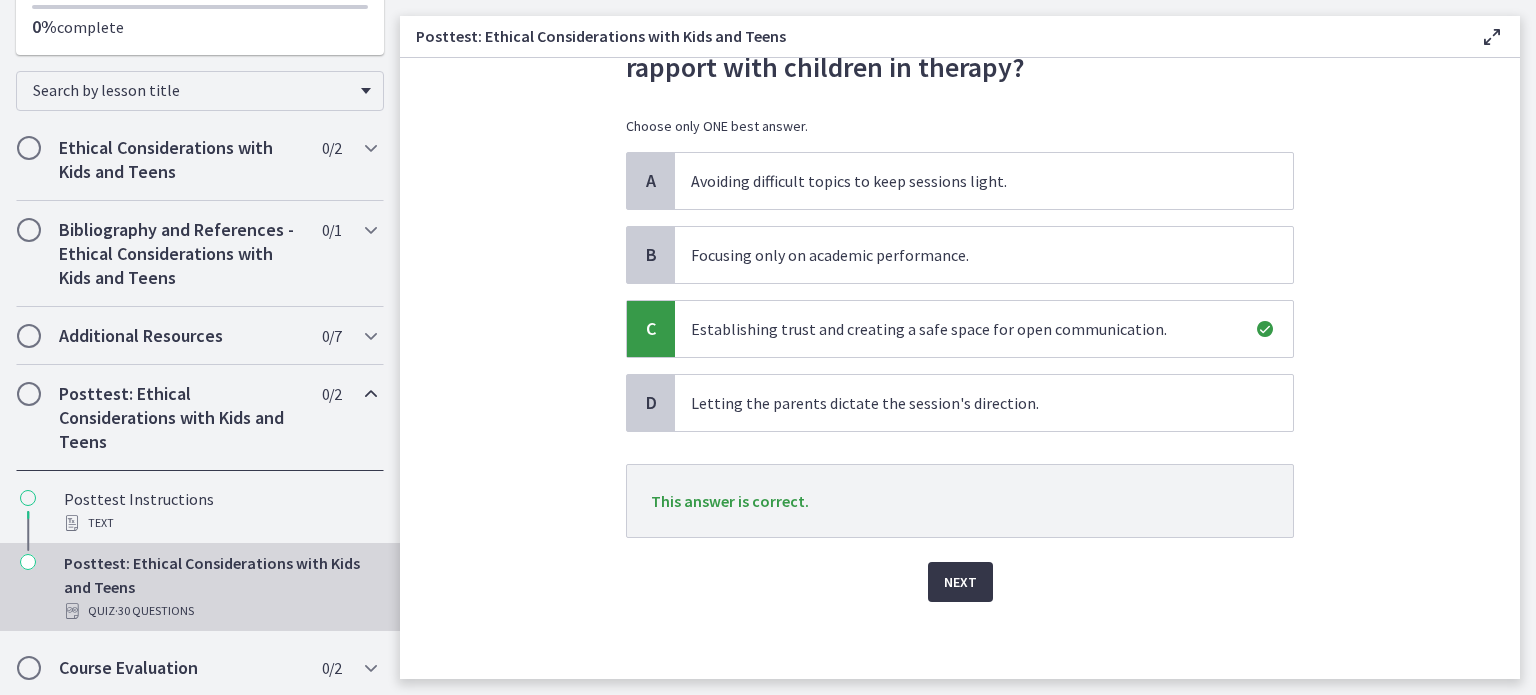 click on "Next" at bounding box center (960, 582) 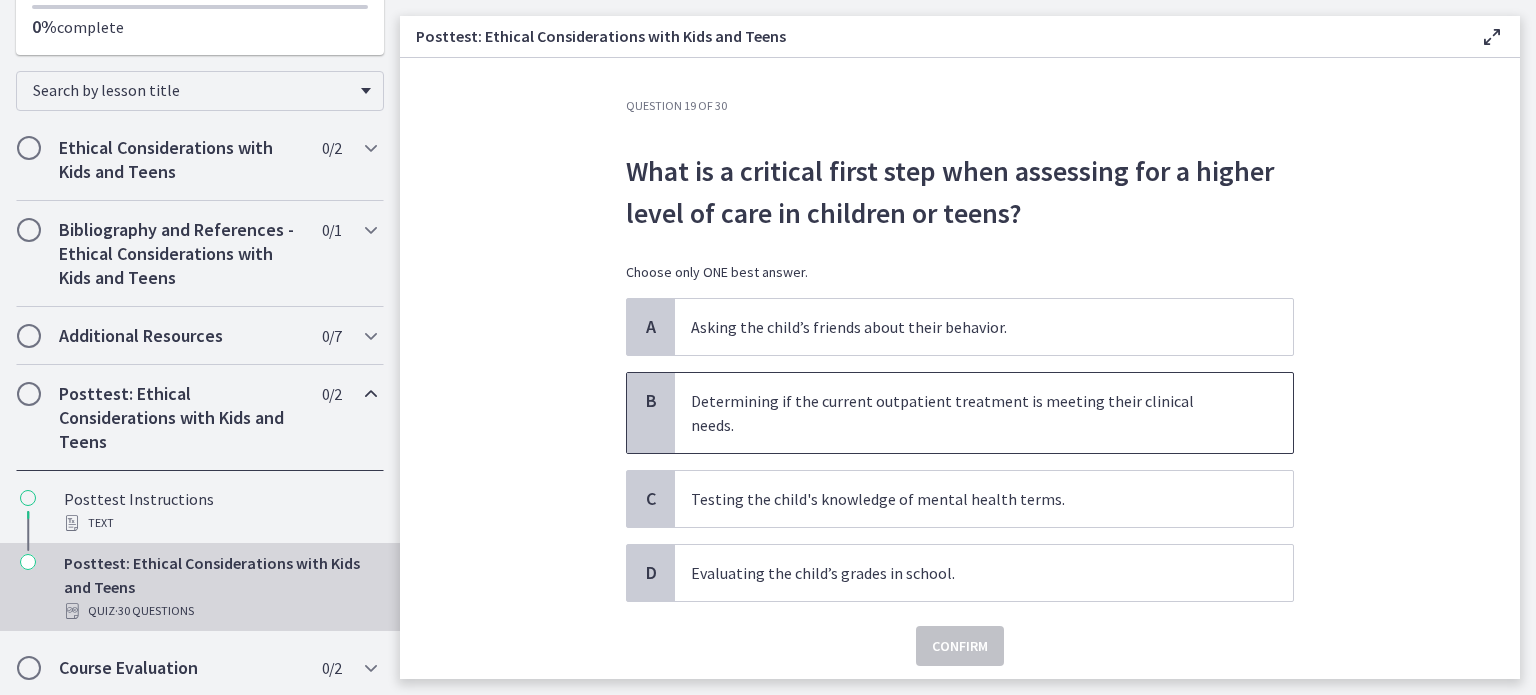 click on "Determining if the current outpatient treatment is meeting their clinical needs." at bounding box center [984, 413] 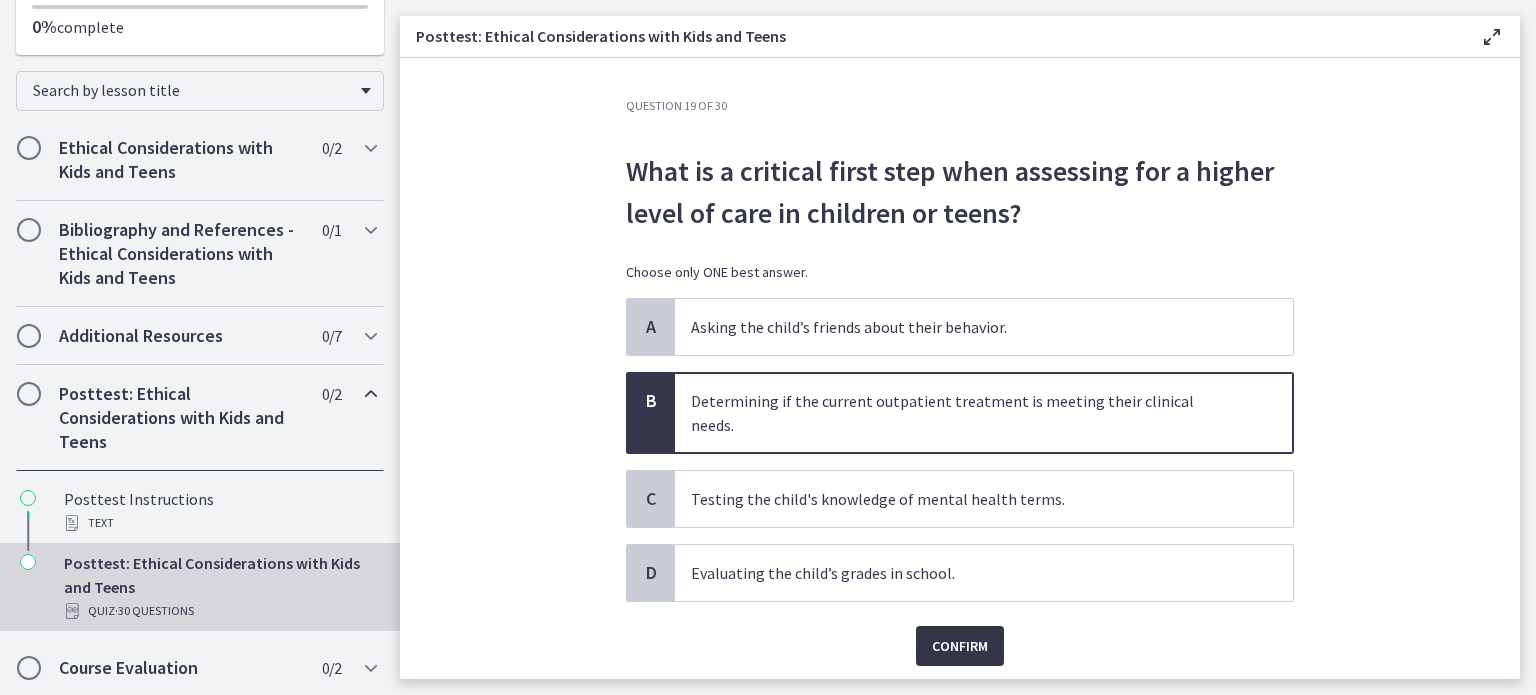 click on "Confirm" at bounding box center [960, 646] 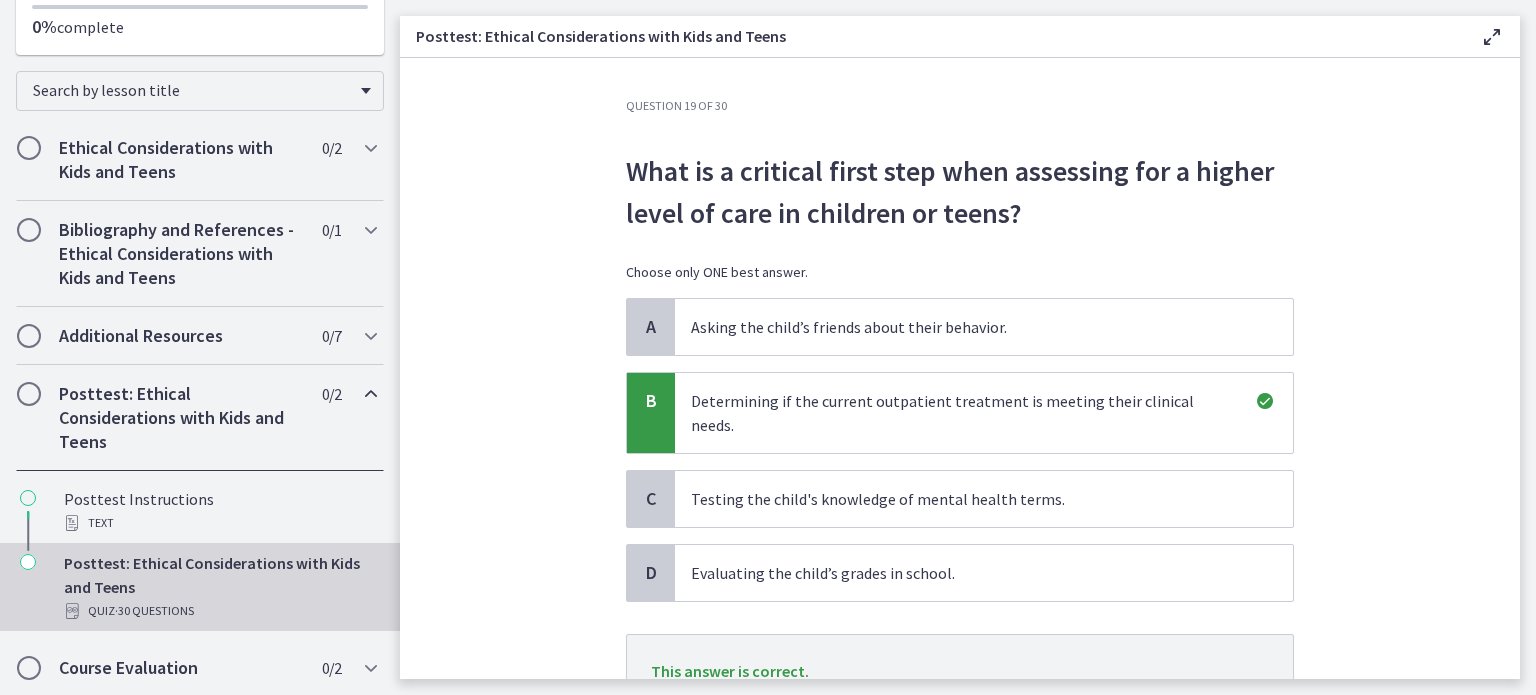 scroll, scrollTop: 146, scrollLeft: 0, axis: vertical 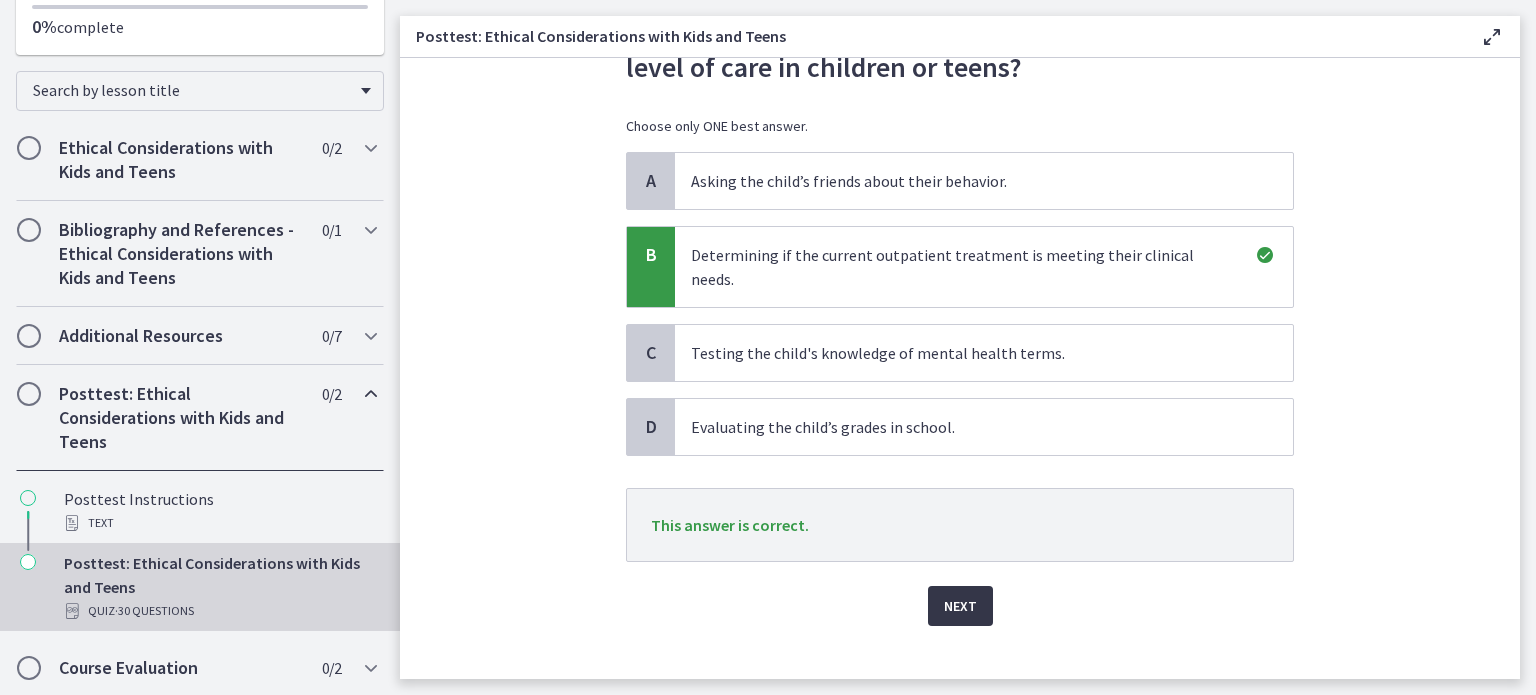 click on "Next" at bounding box center (960, 606) 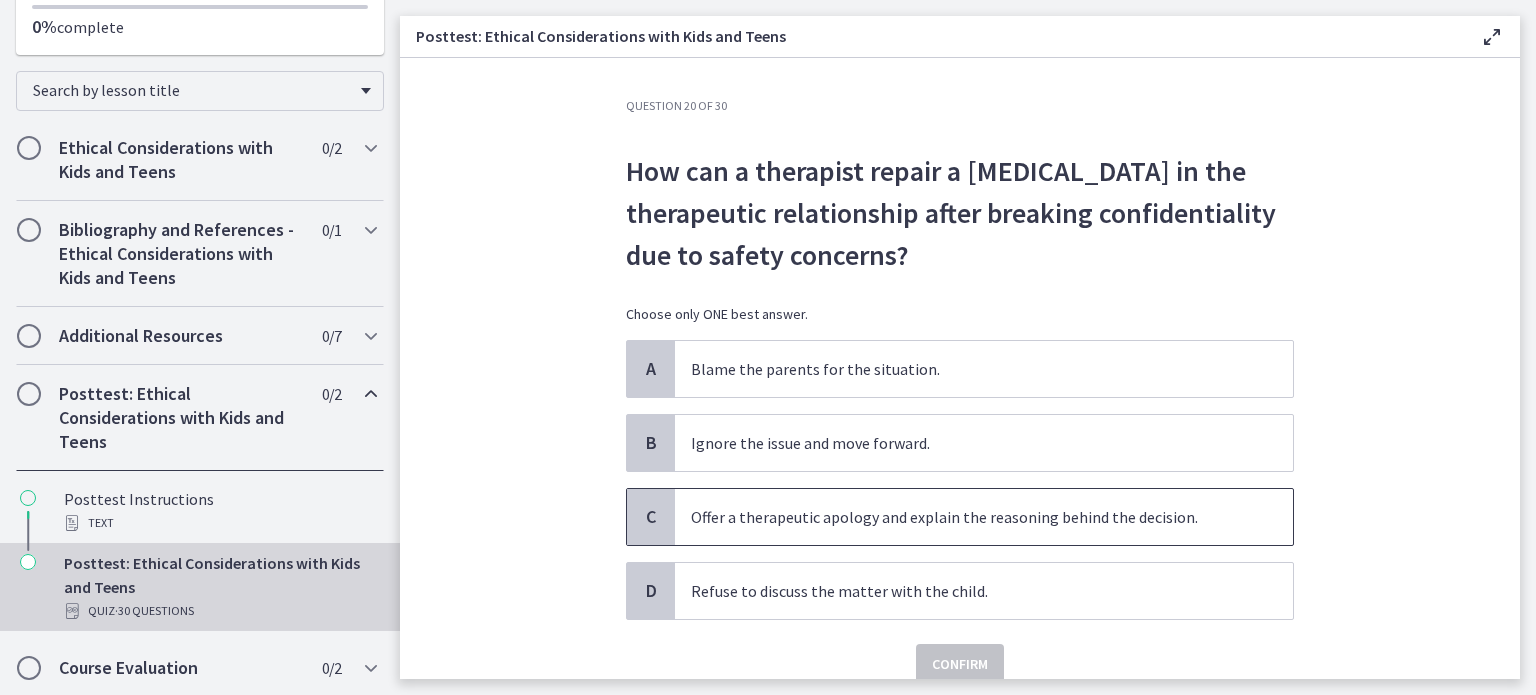 click on "Offer a therapeutic apology and explain the reasoning behind the decision." at bounding box center [964, 517] 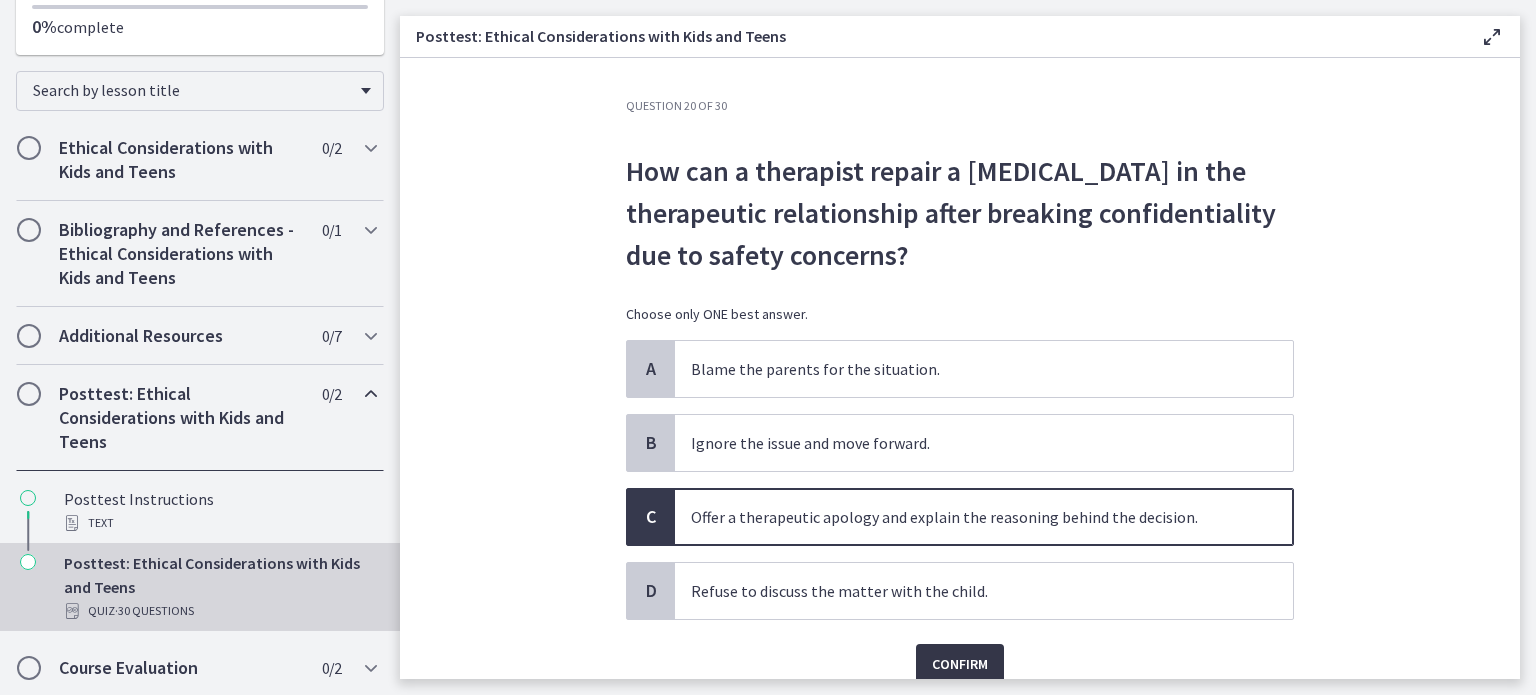 click on "Confirm" at bounding box center (960, 664) 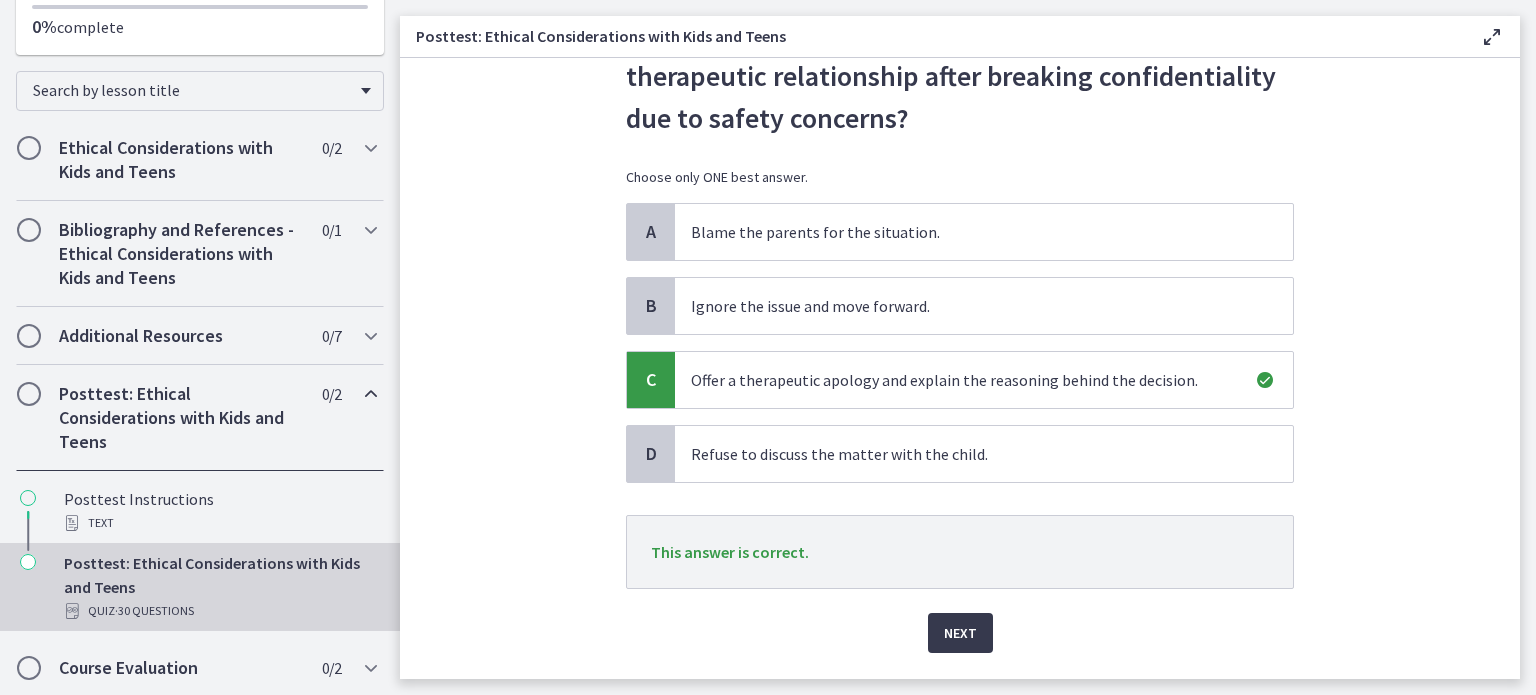 scroll, scrollTop: 188, scrollLeft: 0, axis: vertical 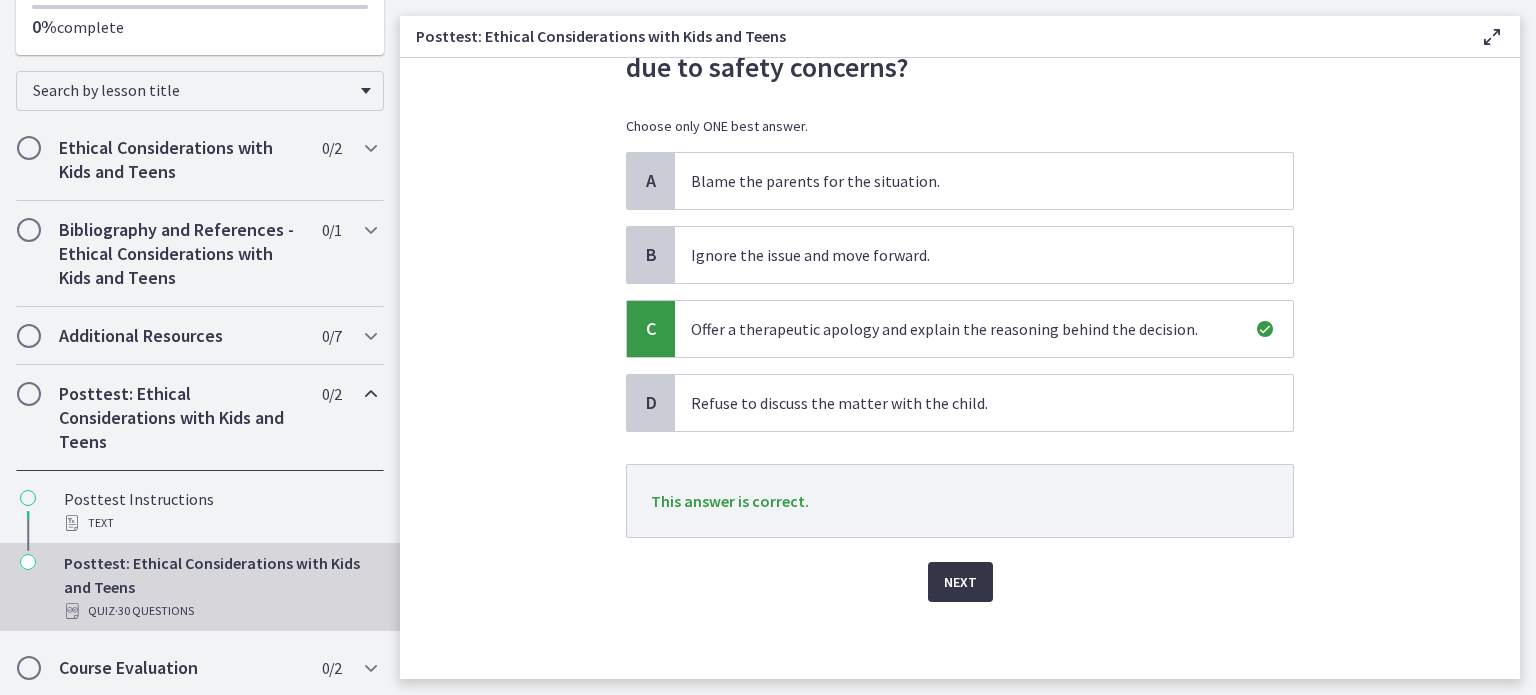 click on "Next" at bounding box center [960, 582] 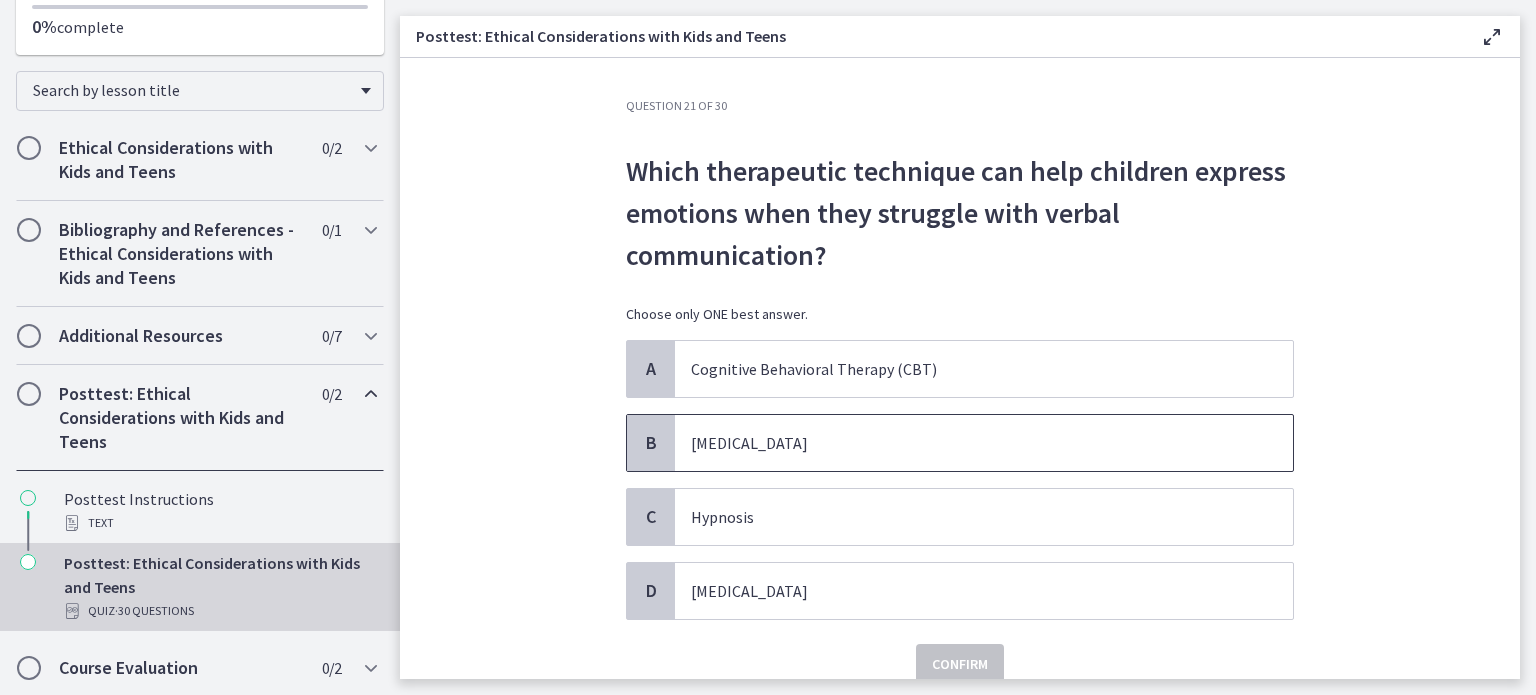 drag, startPoint x: 776, startPoint y: 453, endPoint x: 704, endPoint y: 436, distance: 73.97973 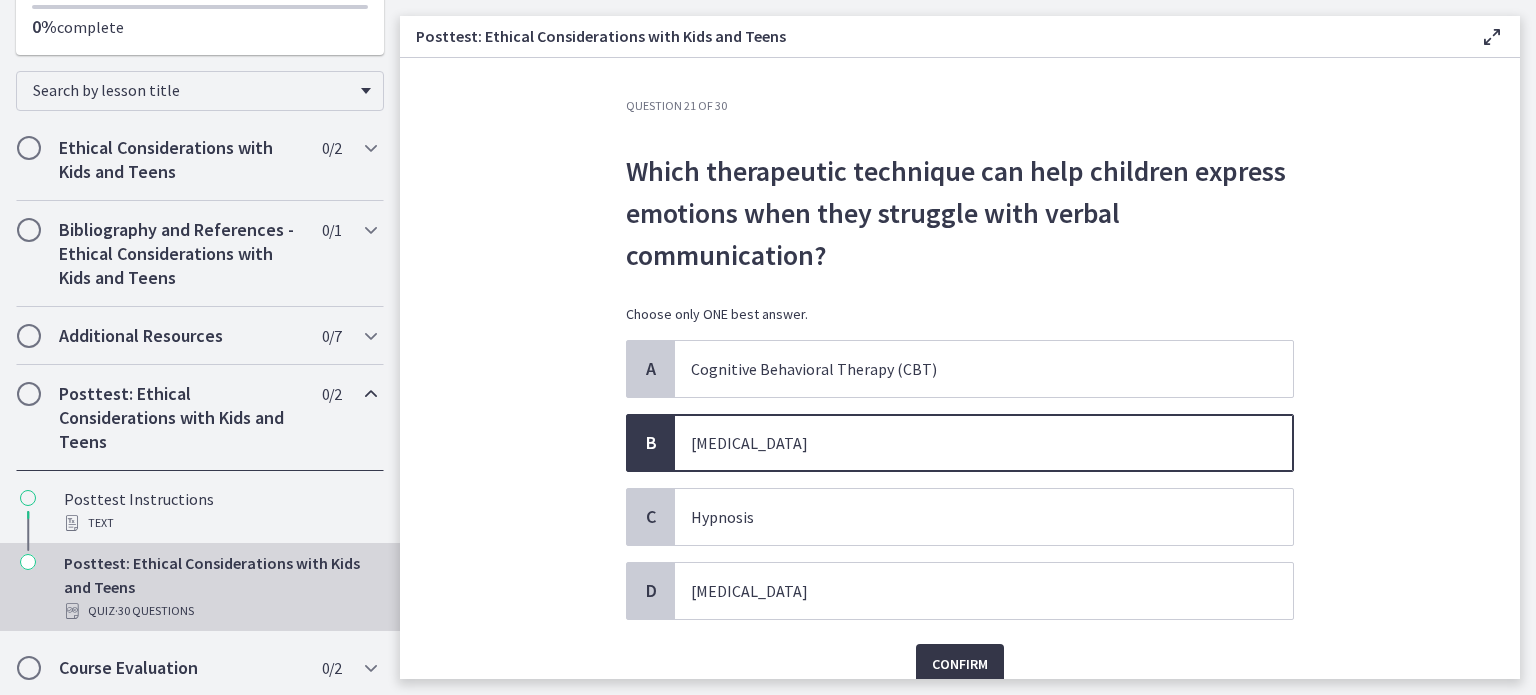 click on "Confirm" at bounding box center (960, 664) 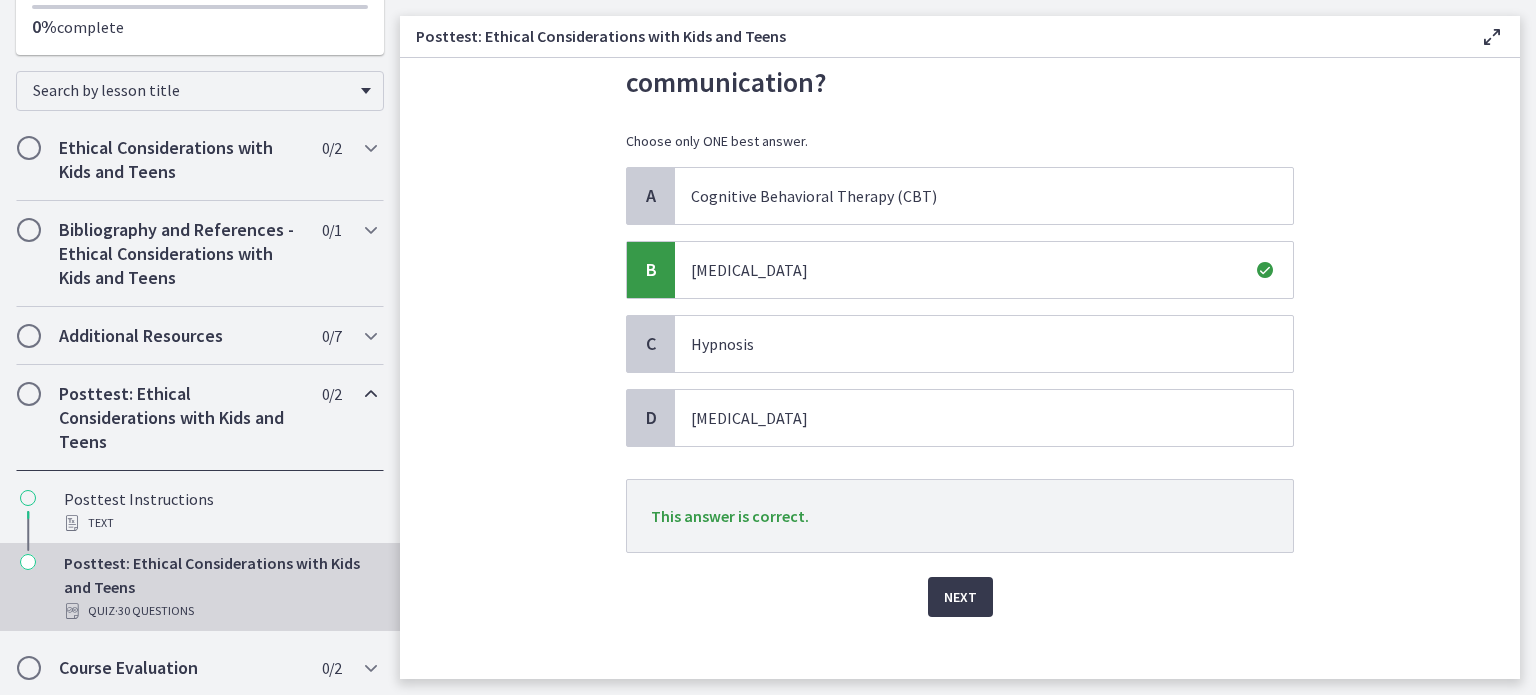 scroll, scrollTop: 188, scrollLeft: 0, axis: vertical 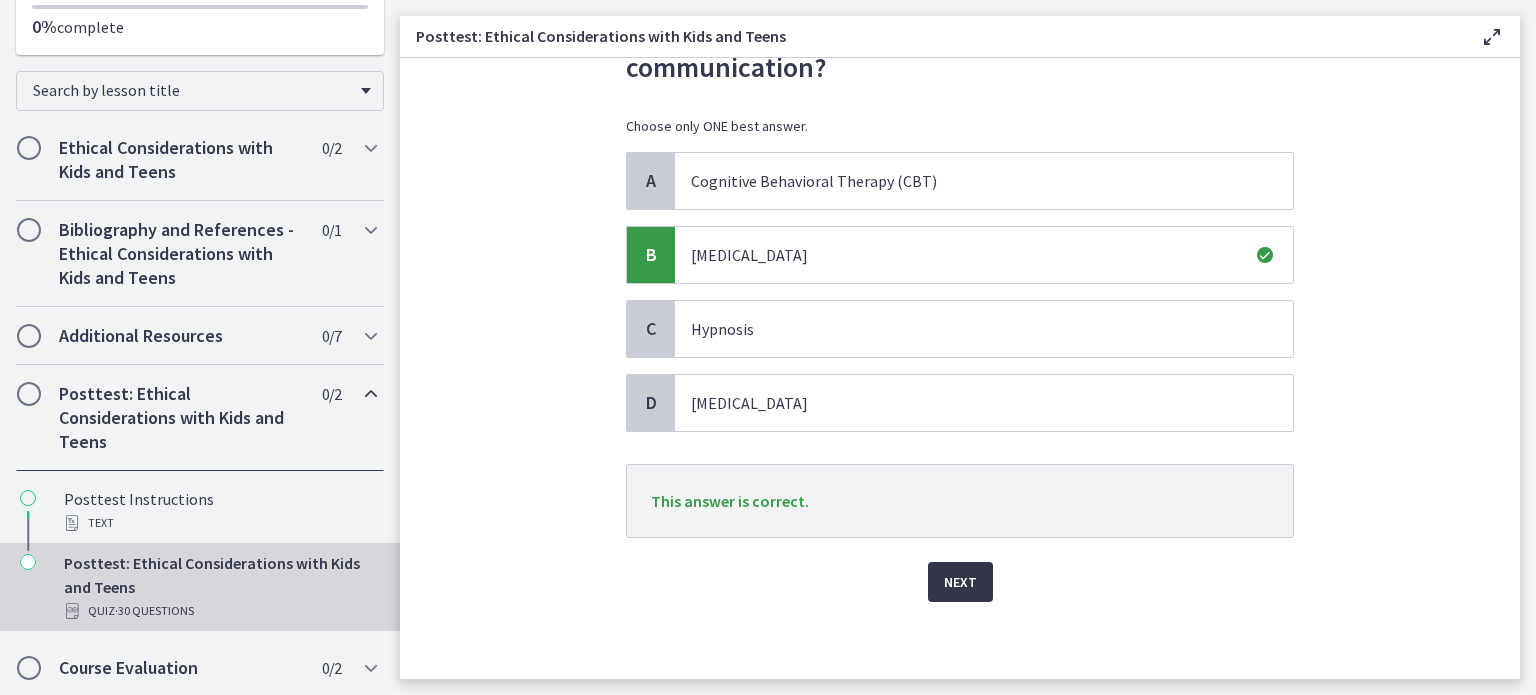 click on "Next" at bounding box center [960, 582] 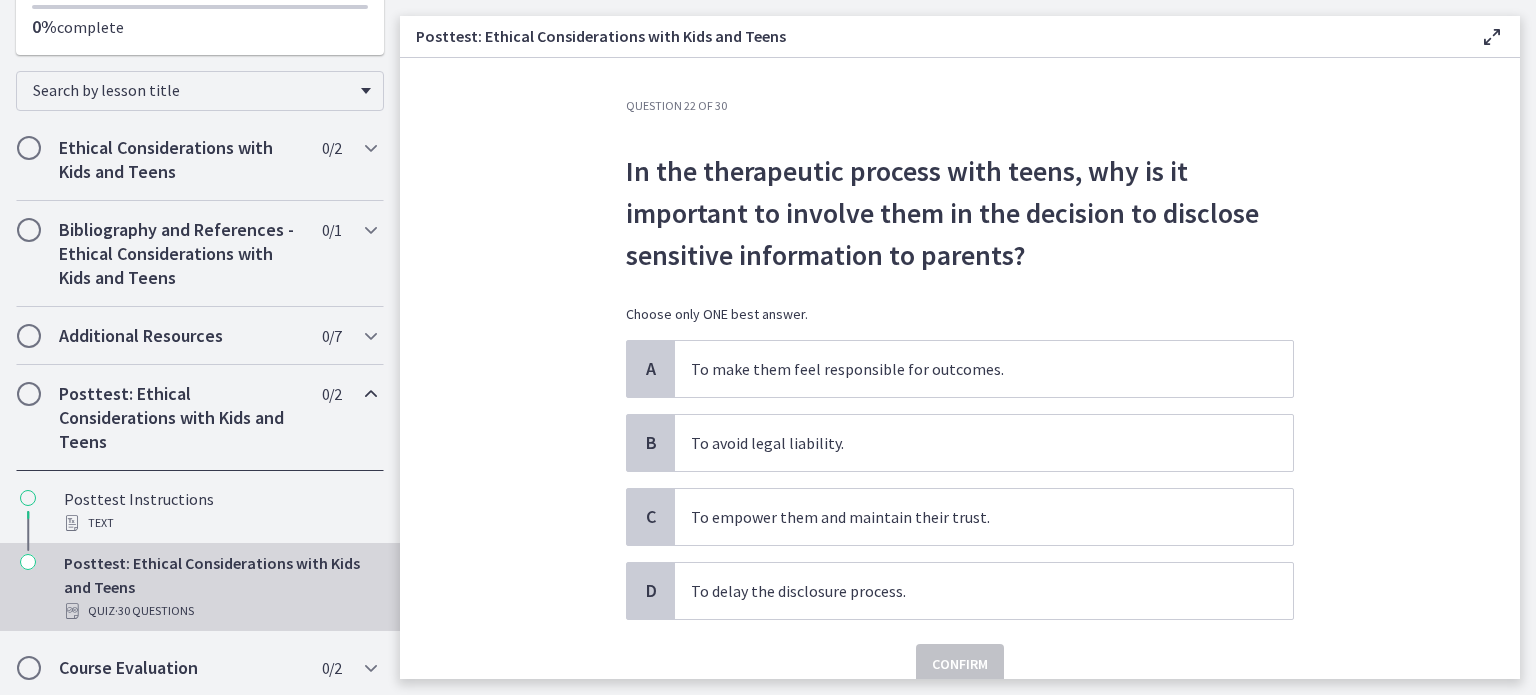 scroll, scrollTop: 83, scrollLeft: 0, axis: vertical 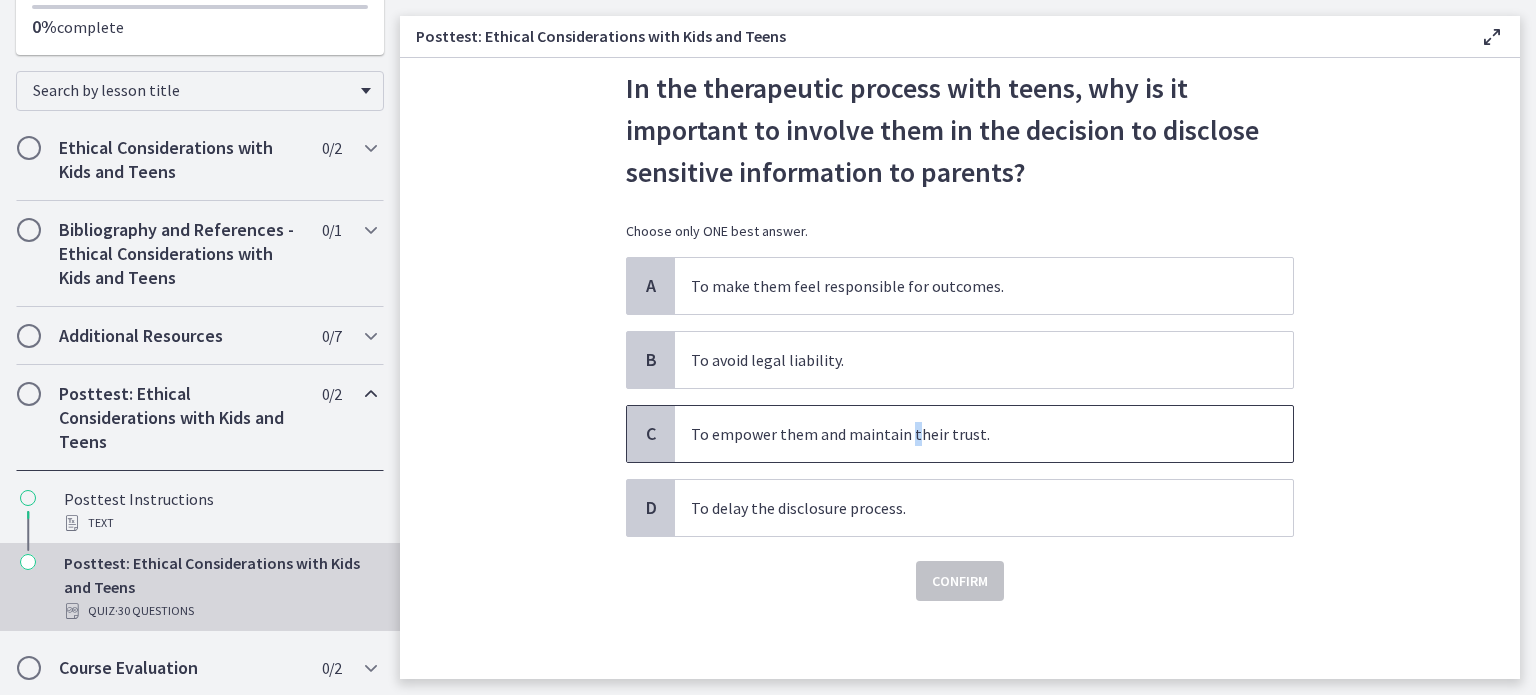 click on "To empower them and maintain their trust." at bounding box center [964, 434] 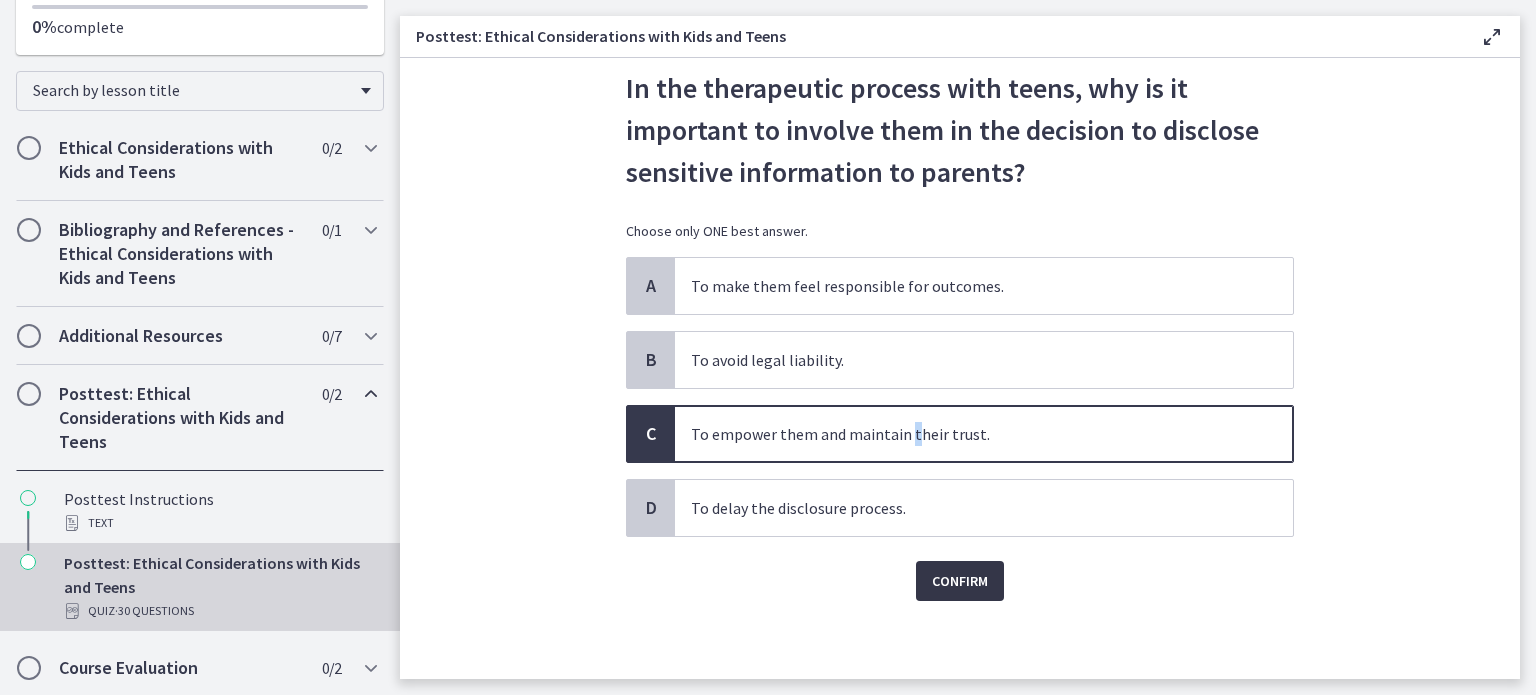 click on "Confirm" at bounding box center (960, 581) 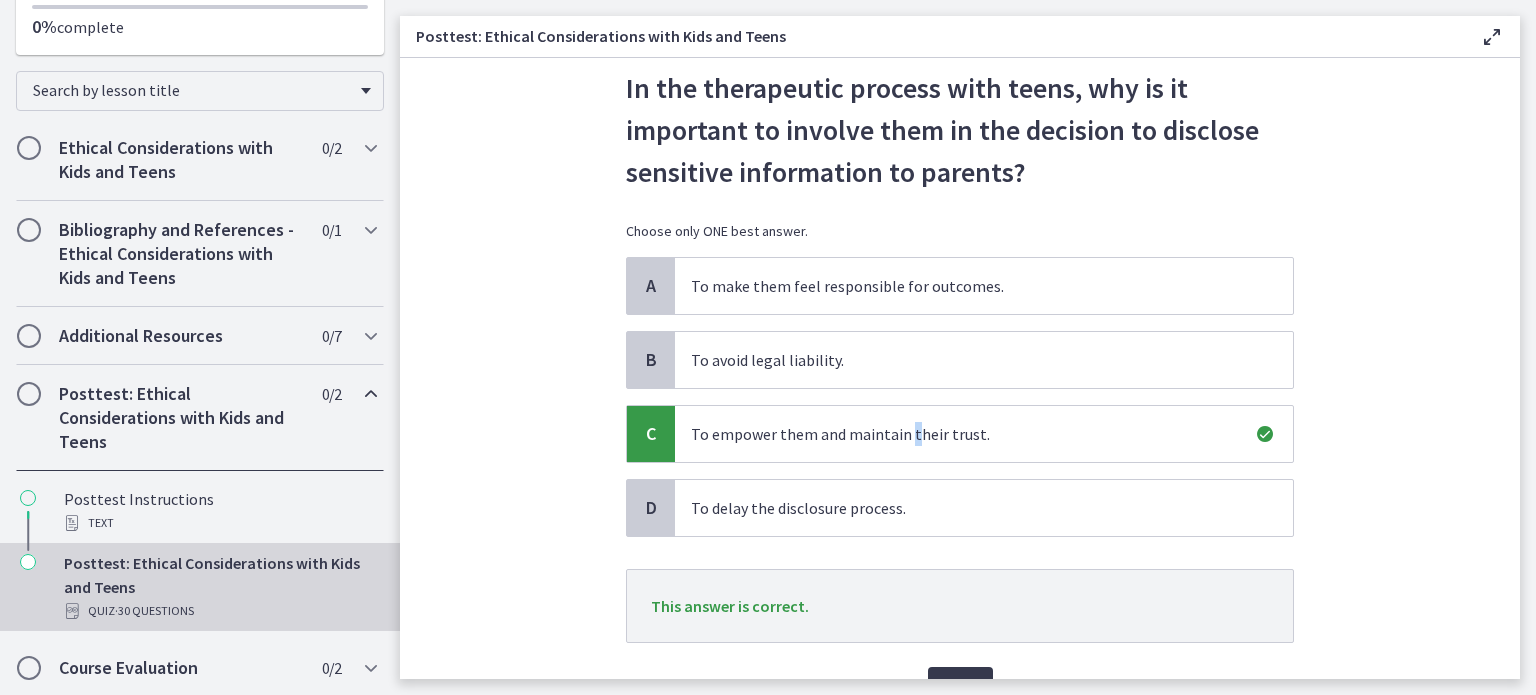 scroll, scrollTop: 188, scrollLeft: 0, axis: vertical 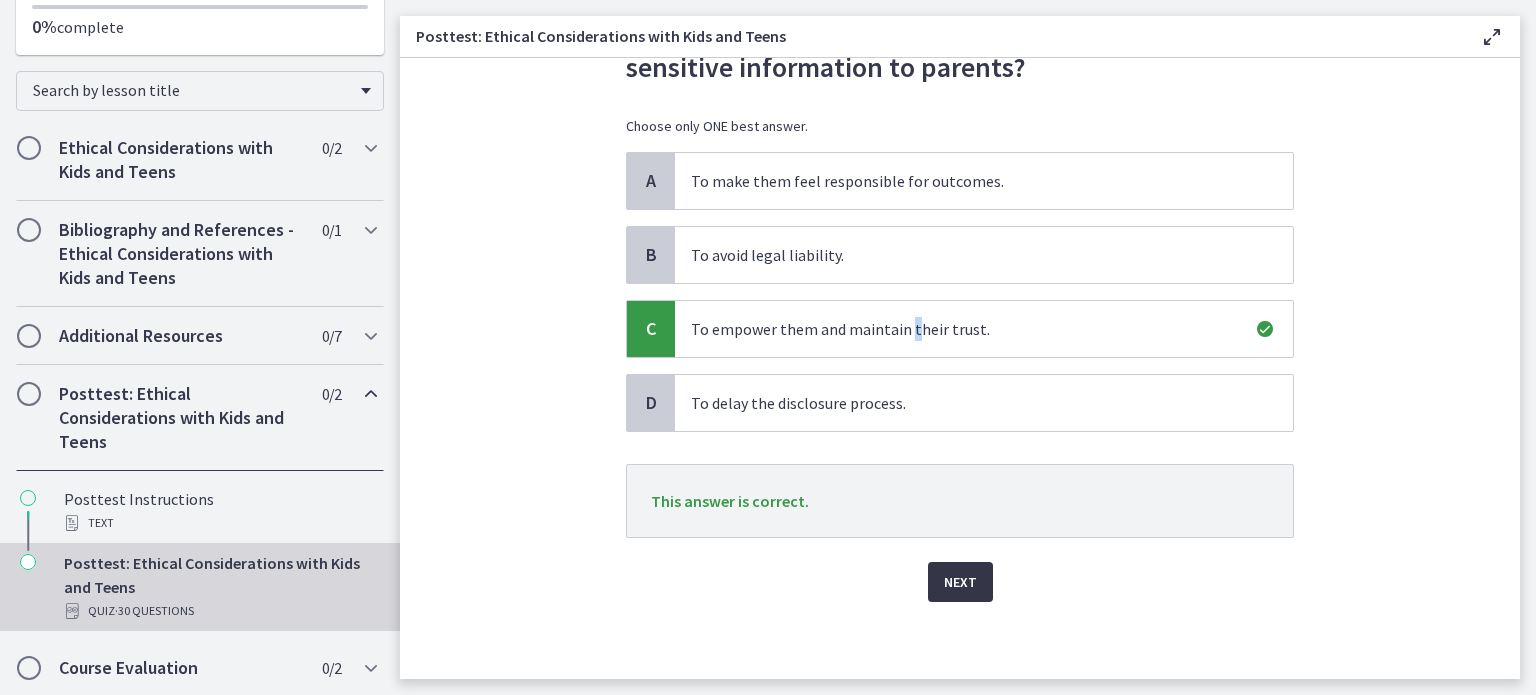 click on "Next" at bounding box center (960, 582) 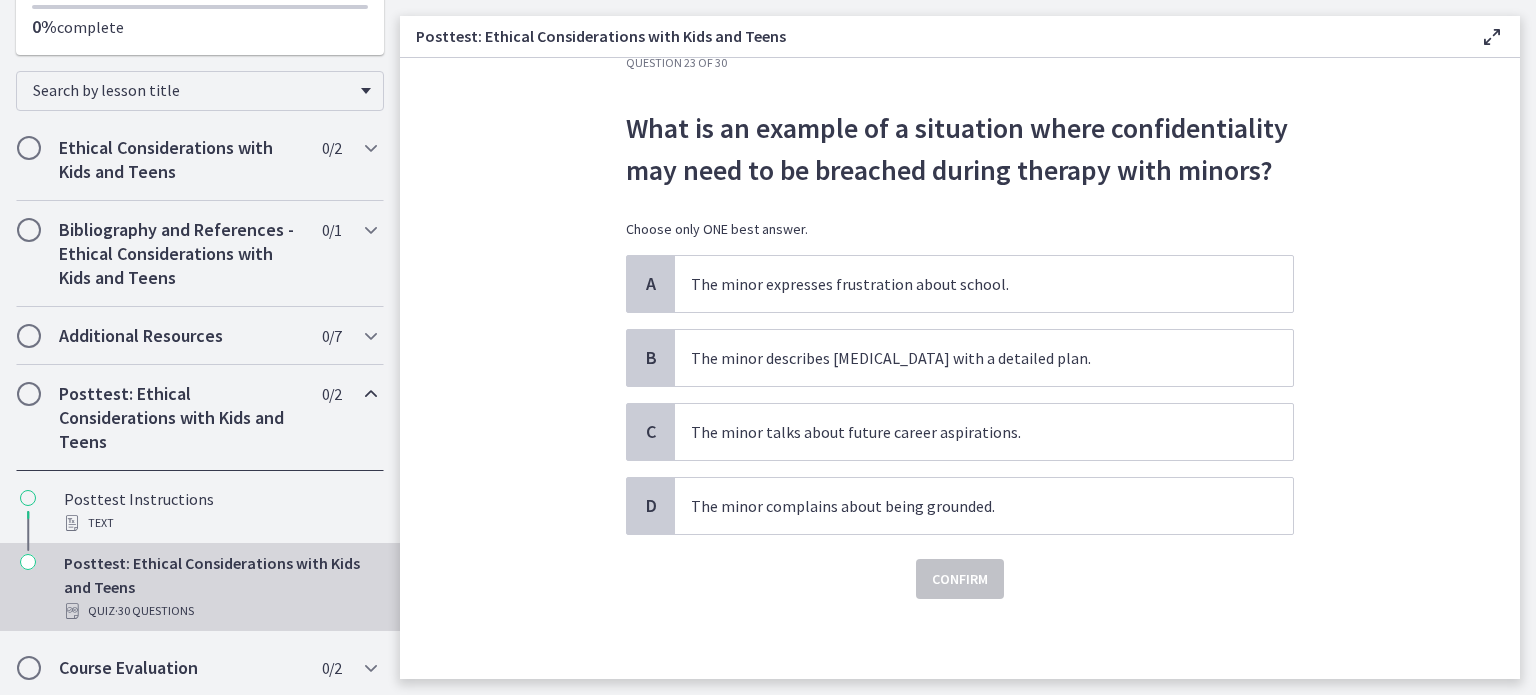scroll, scrollTop: 0, scrollLeft: 0, axis: both 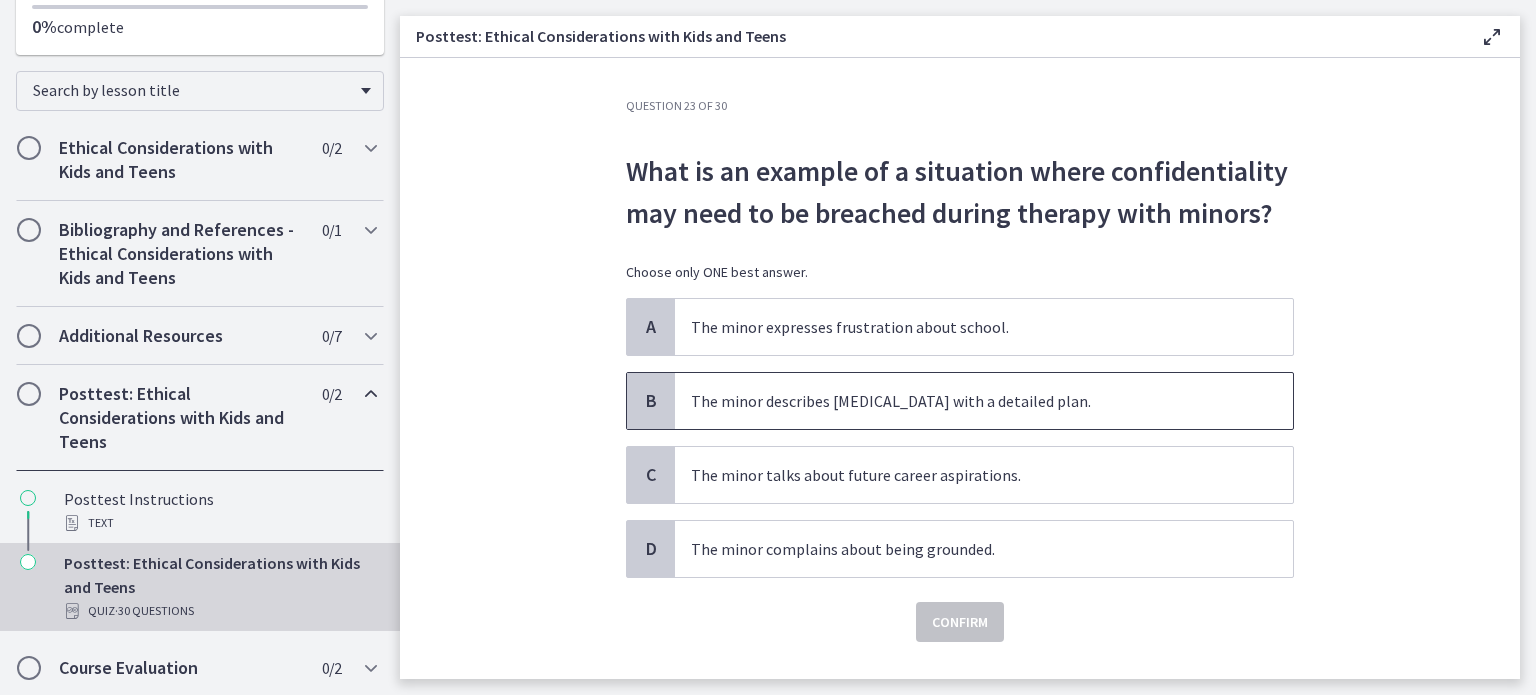 click on "The minor describes suicidal ideation with a detailed plan." at bounding box center [964, 401] 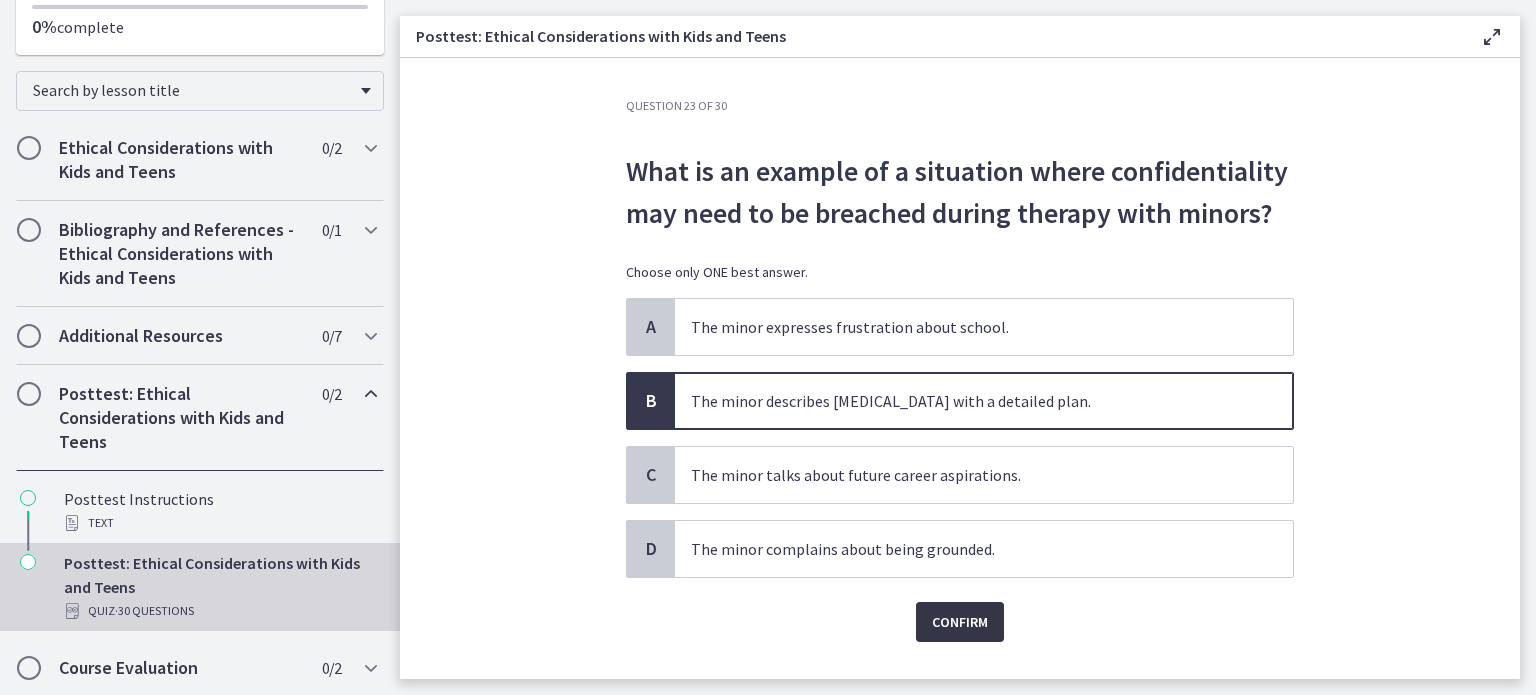 click on "Confirm" at bounding box center (960, 622) 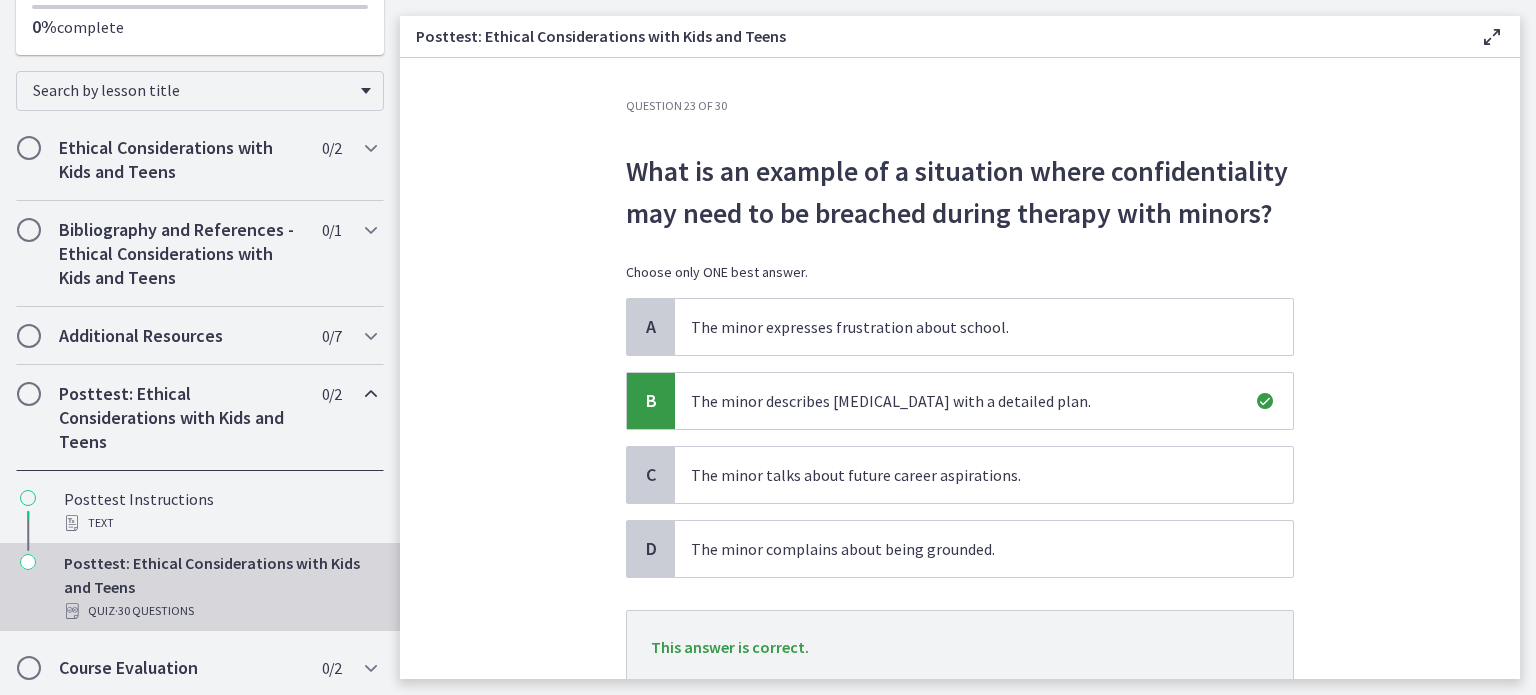 scroll, scrollTop: 146, scrollLeft: 0, axis: vertical 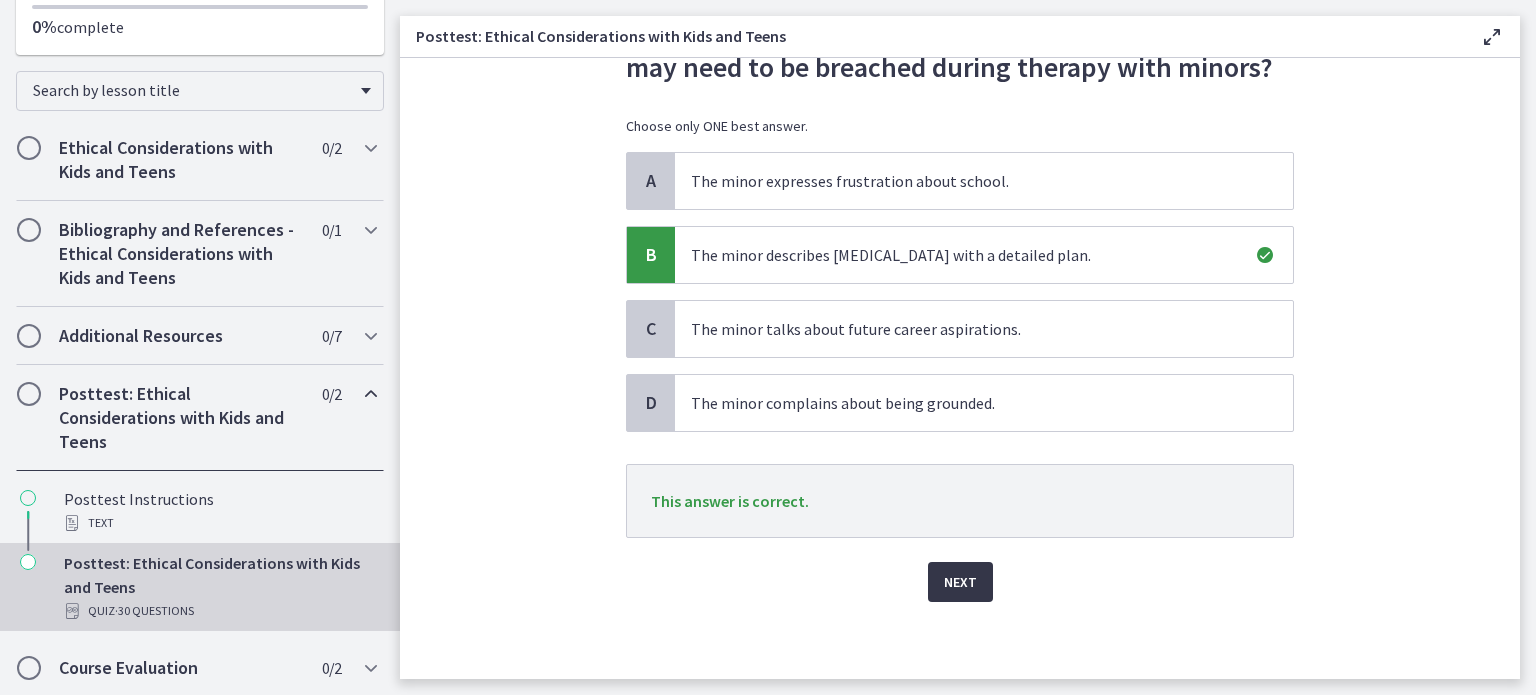 click on "Next" at bounding box center (960, 582) 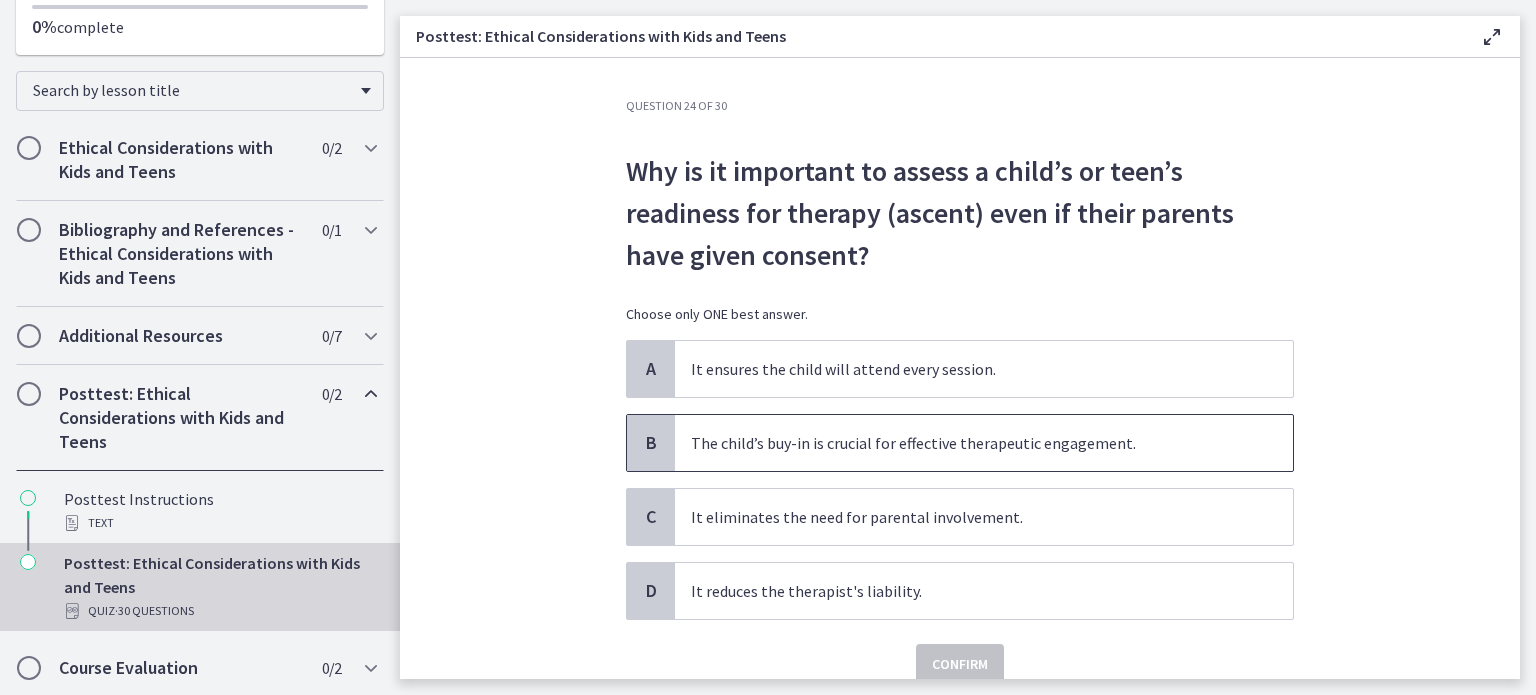 click on "The child’s buy-in is crucial for effective therapeutic engagement." at bounding box center [964, 443] 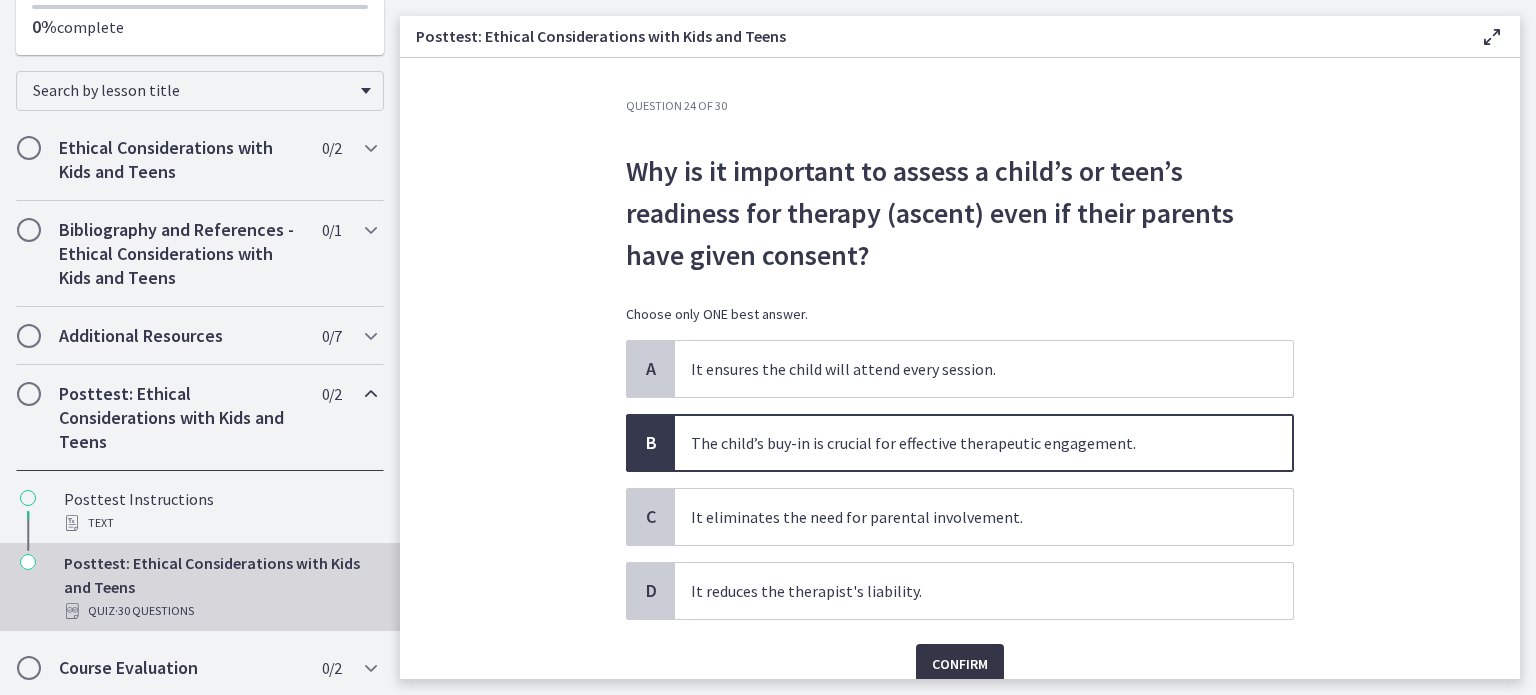 click on "Confirm" at bounding box center (960, 664) 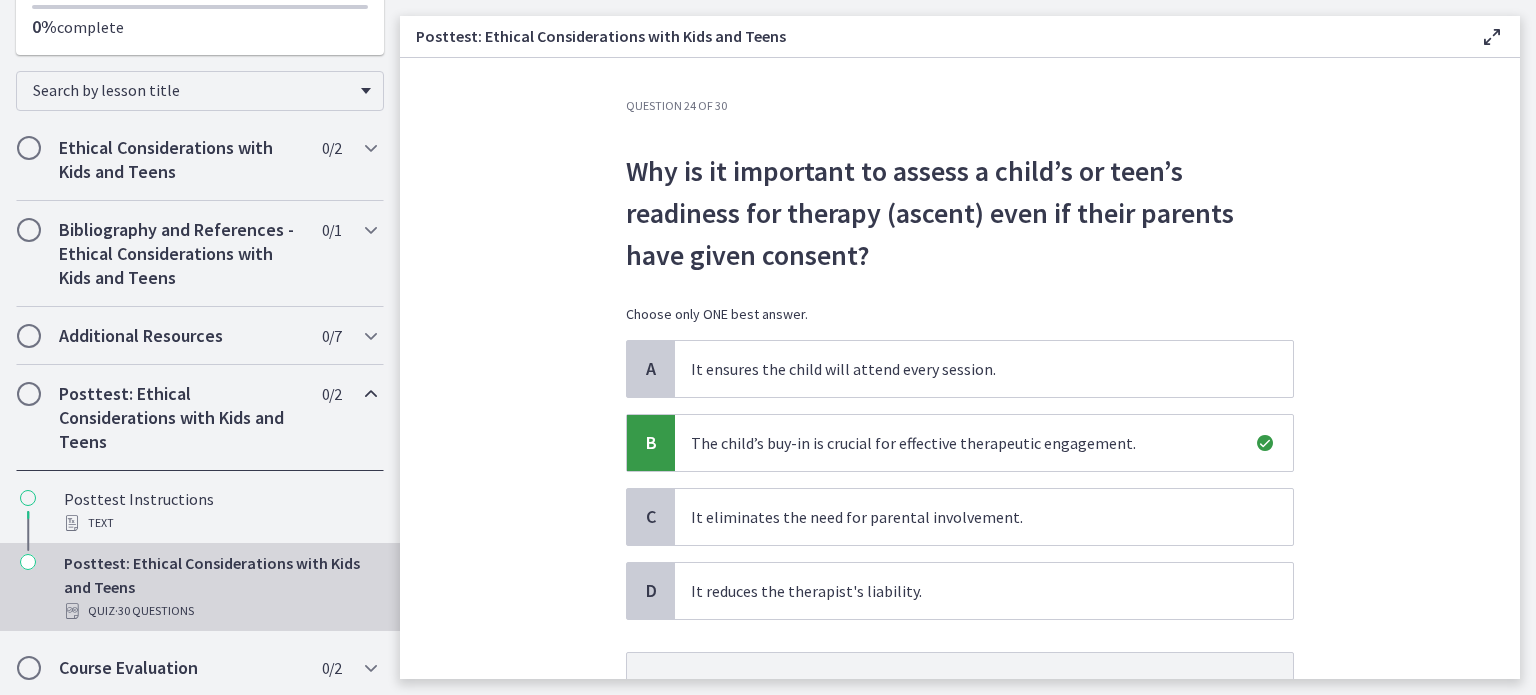 scroll, scrollTop: 188, scrollLeft: 0, axis: vertical 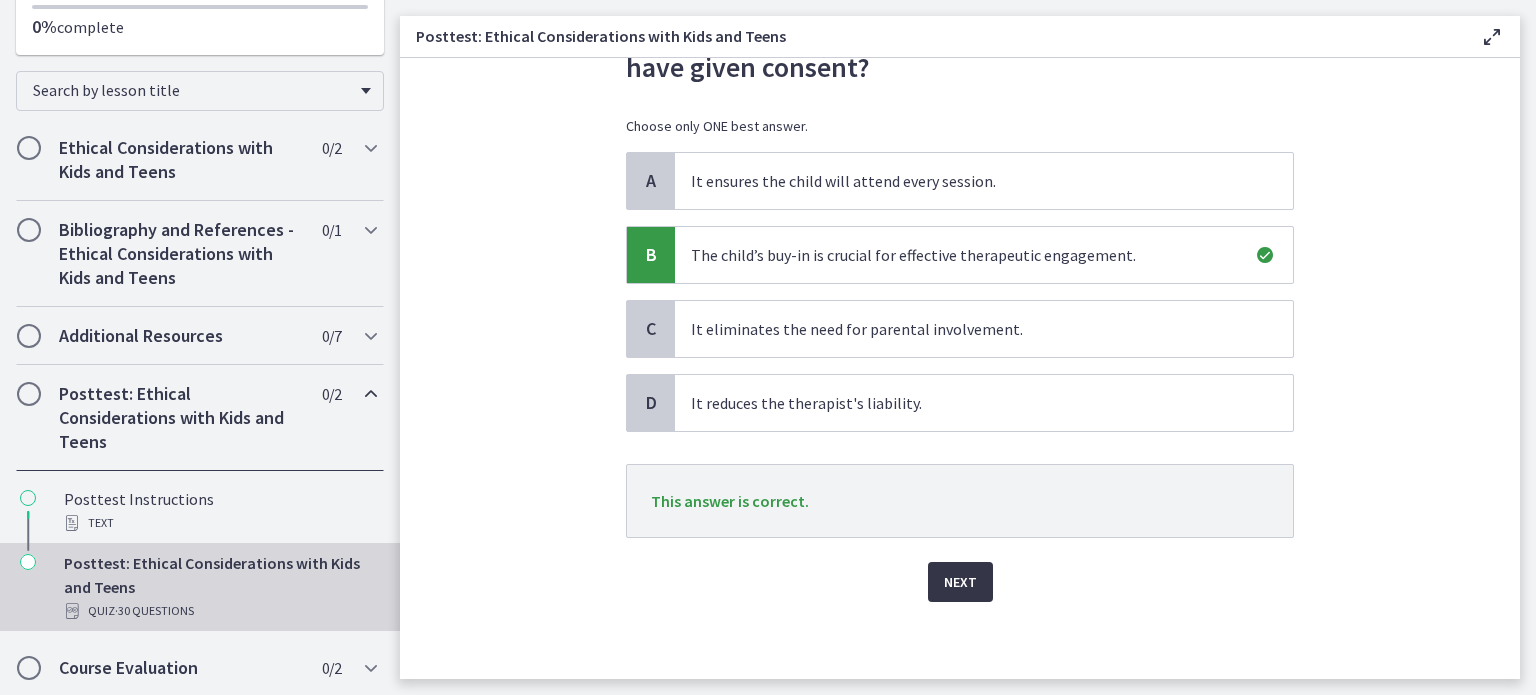 click on "Next" at bounding box center (960, 582) 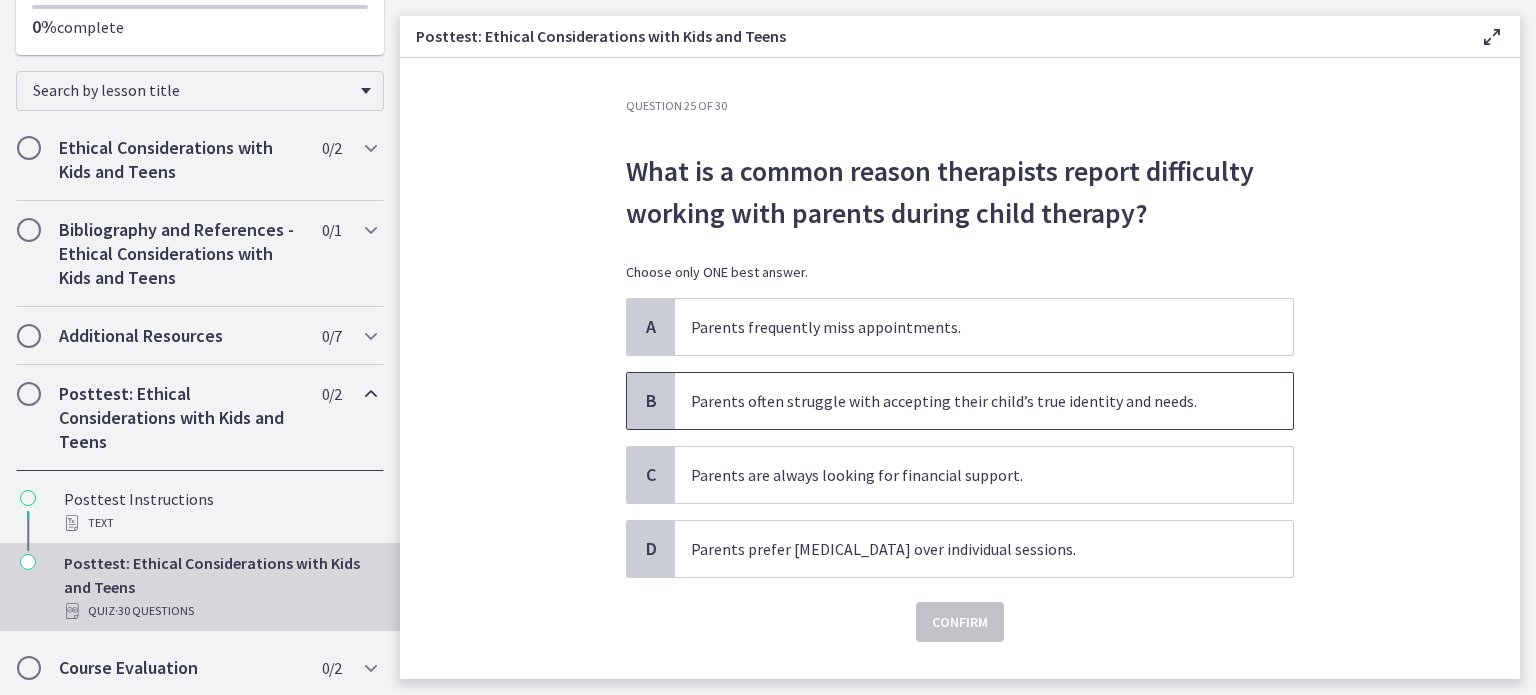 click on "Parents often struggle with accepting their child’s true identity and needs." at bounding box center (984, 401) 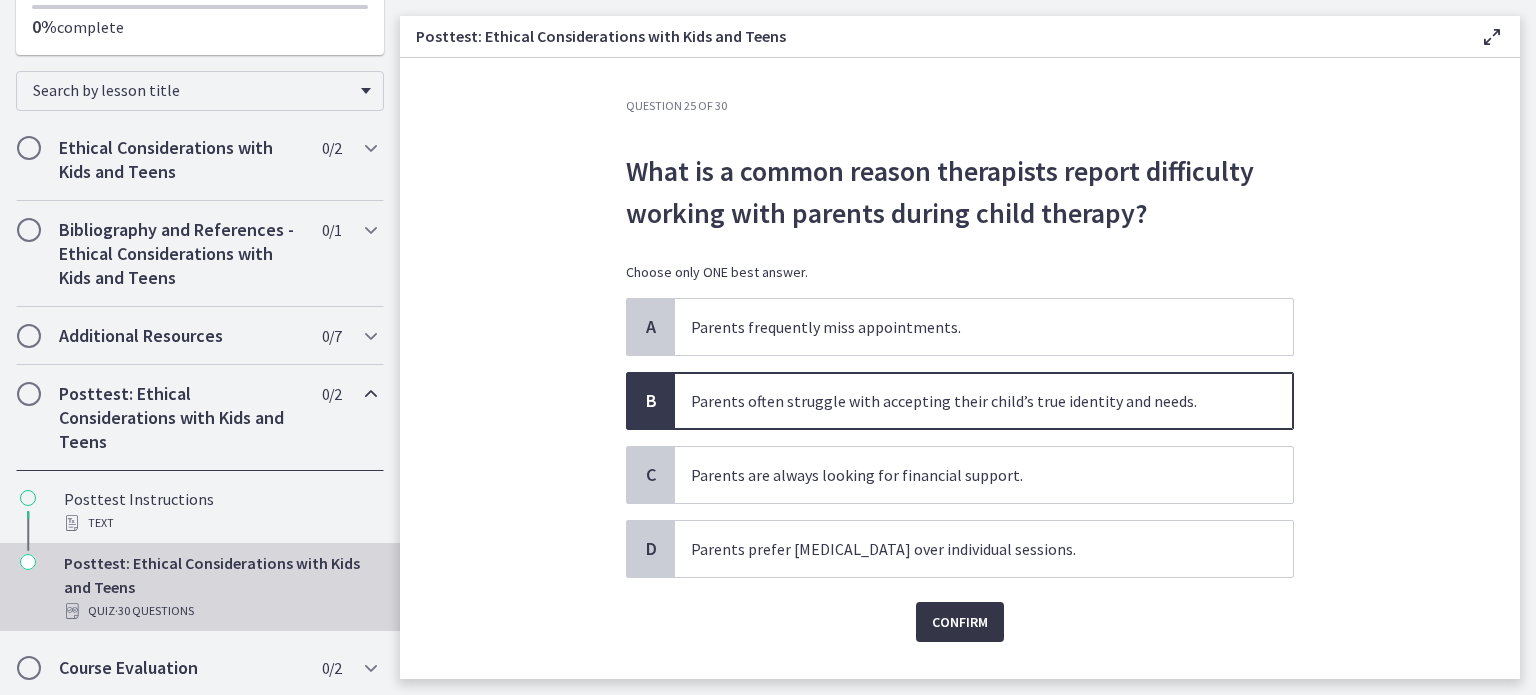 click on "Confirm" at bounding box center [960, 622] 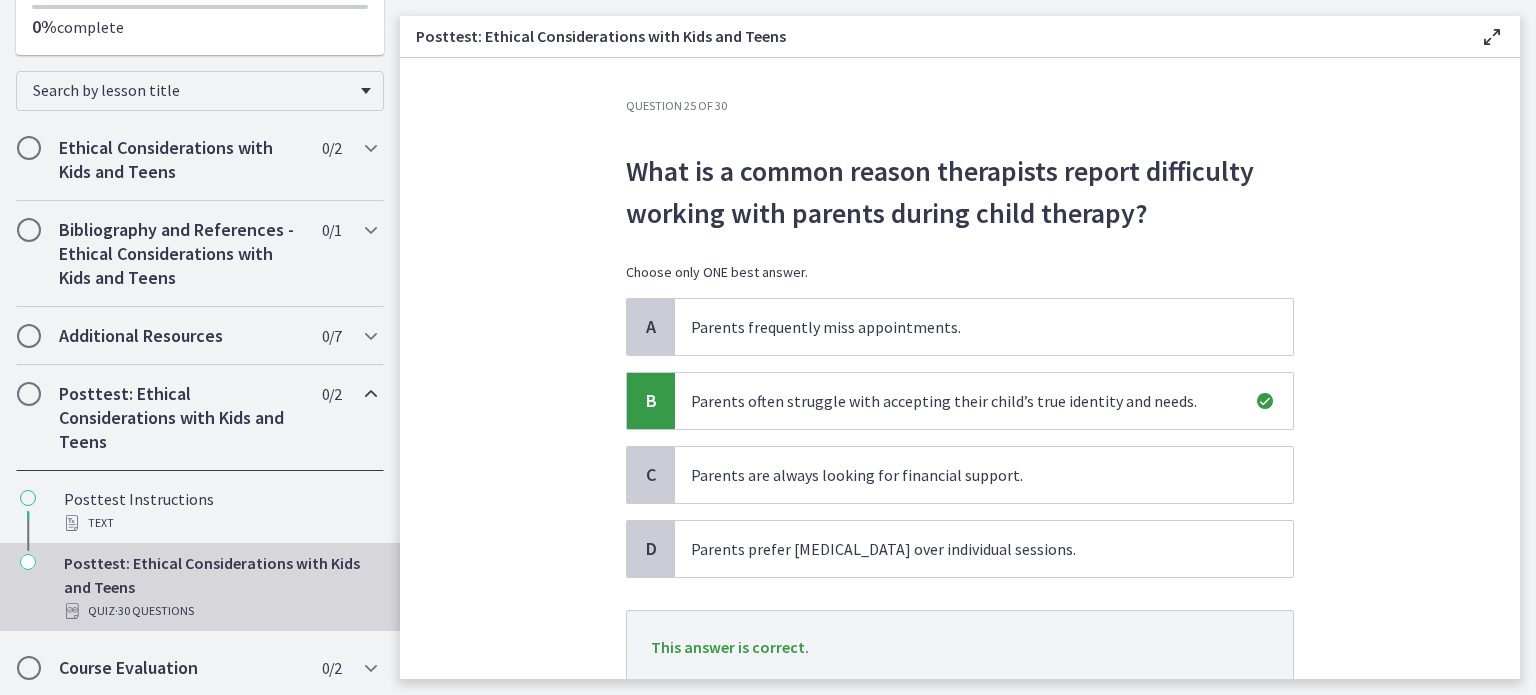 scroll, scrollTop: 146, scrollLeft: 0, axis: vertical 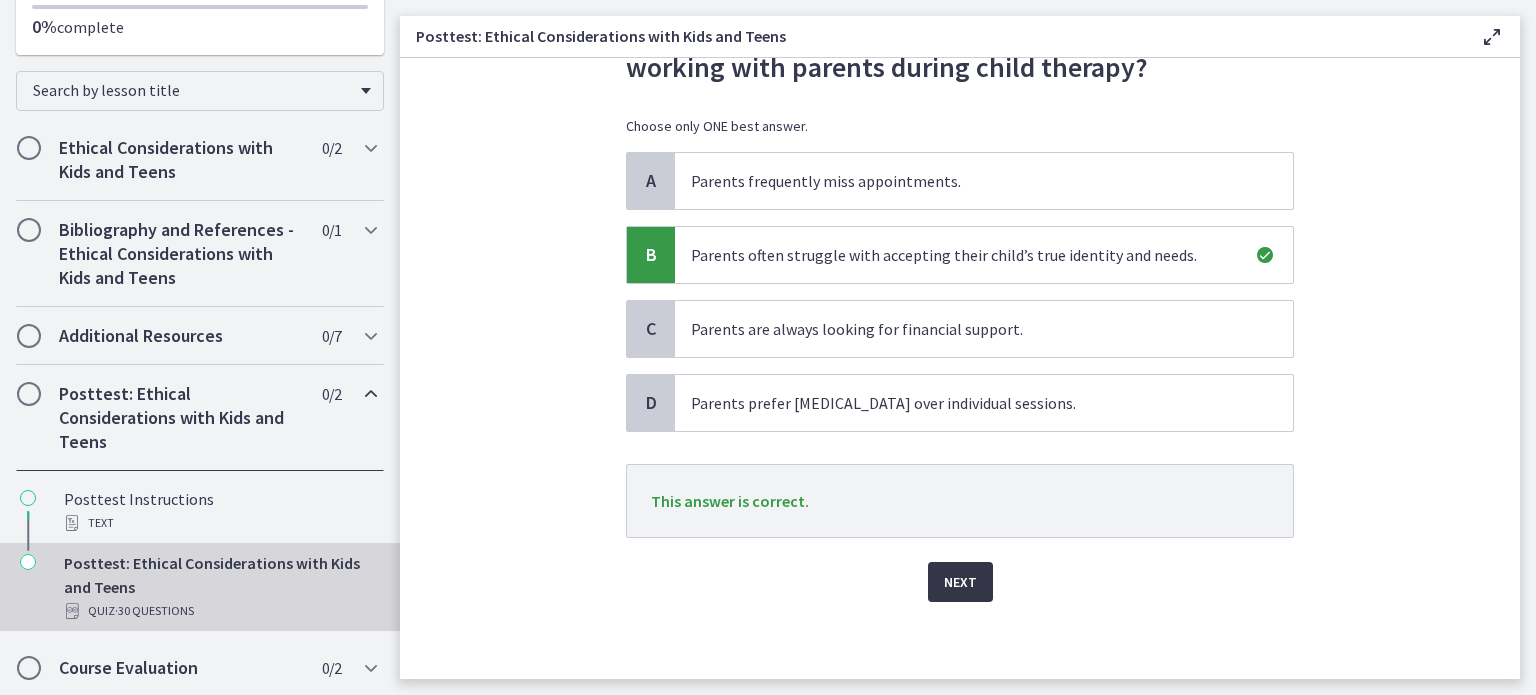 click on "Next" at bounding box center (960, 582) 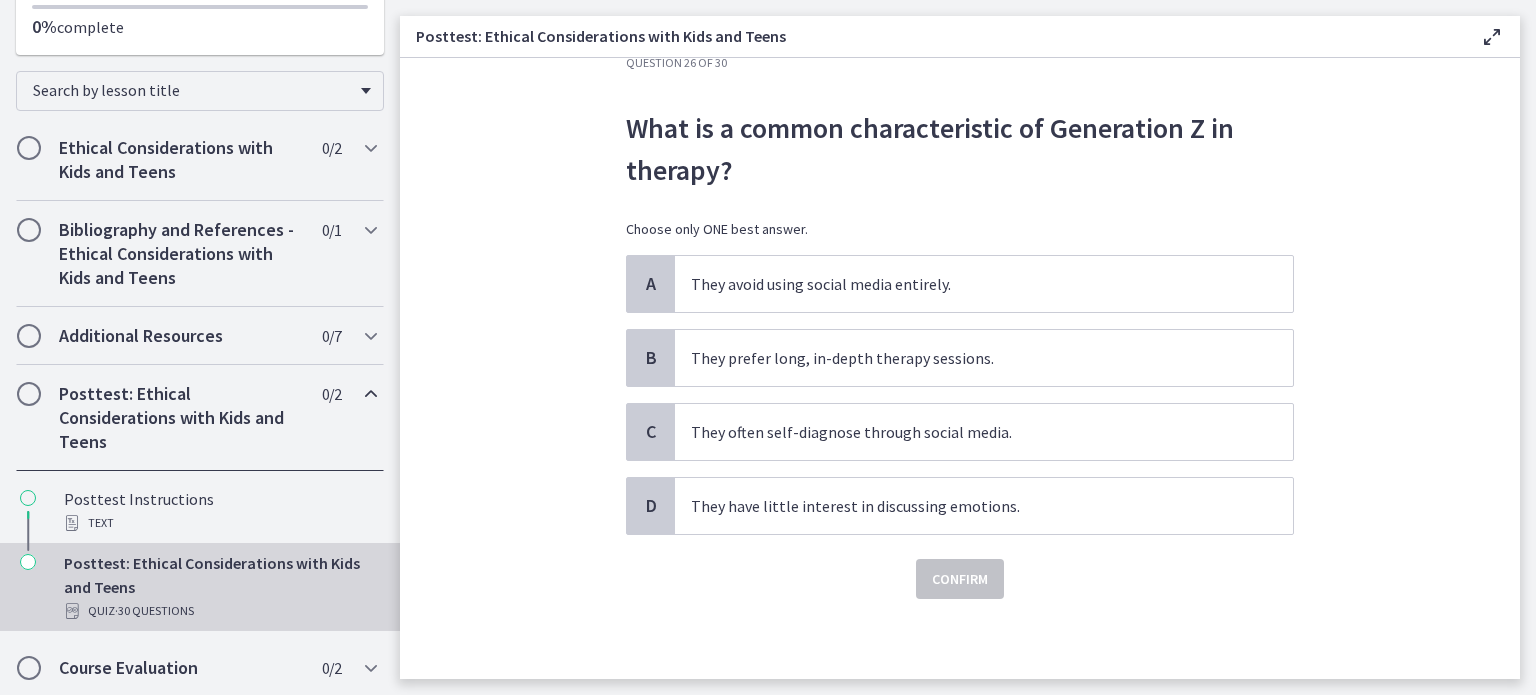 scroll, scrollTop: 0, scrollLeft: 0, axis: both 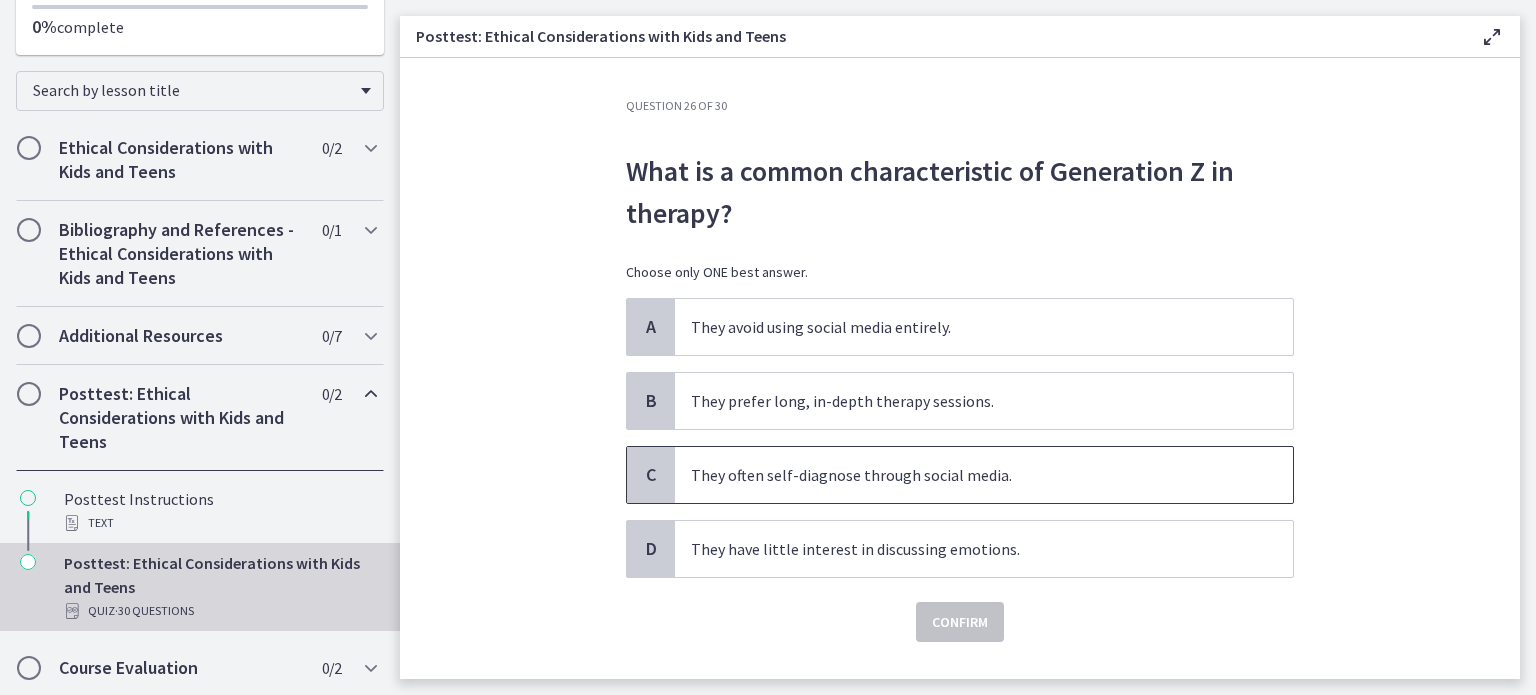 click on "They often self-diagnose through social media." at bounding box center [964, 475] 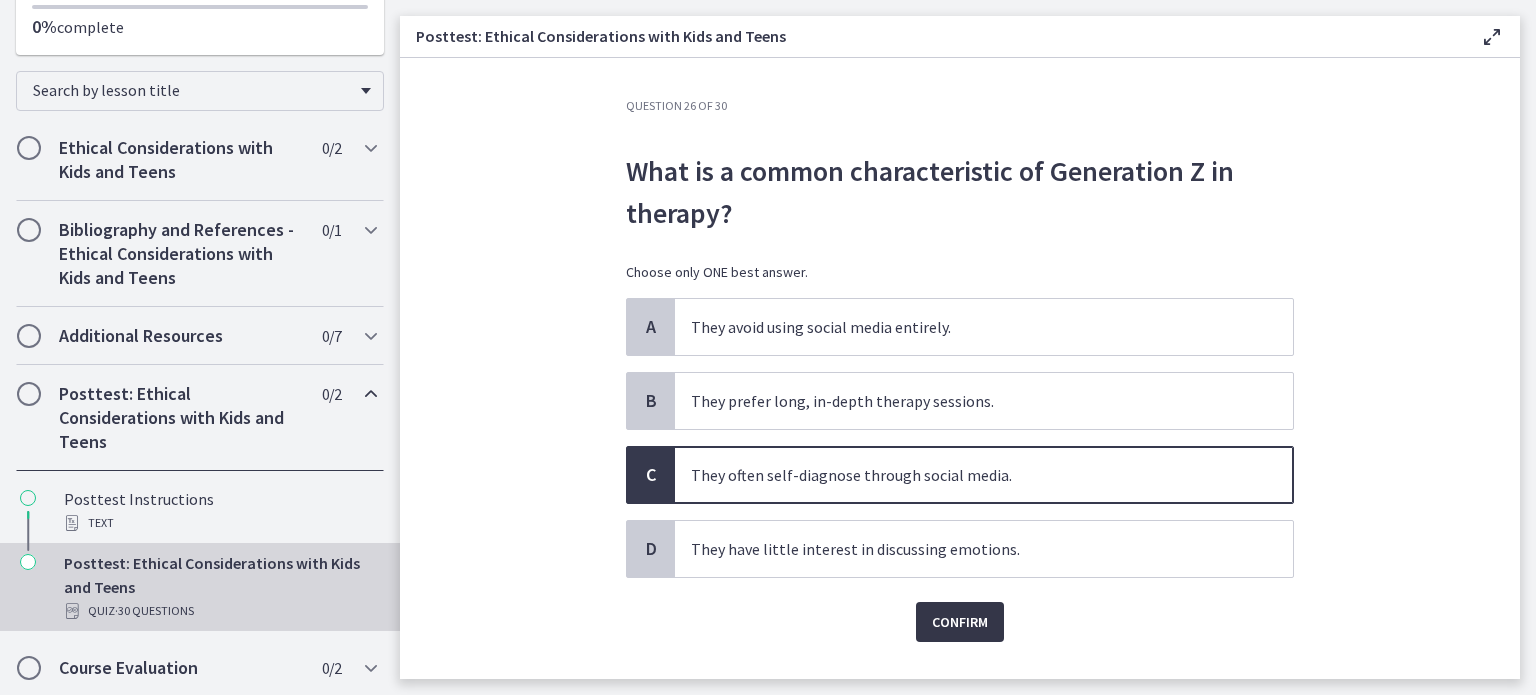 click on "Confirm" at bounding box center [960, 622] 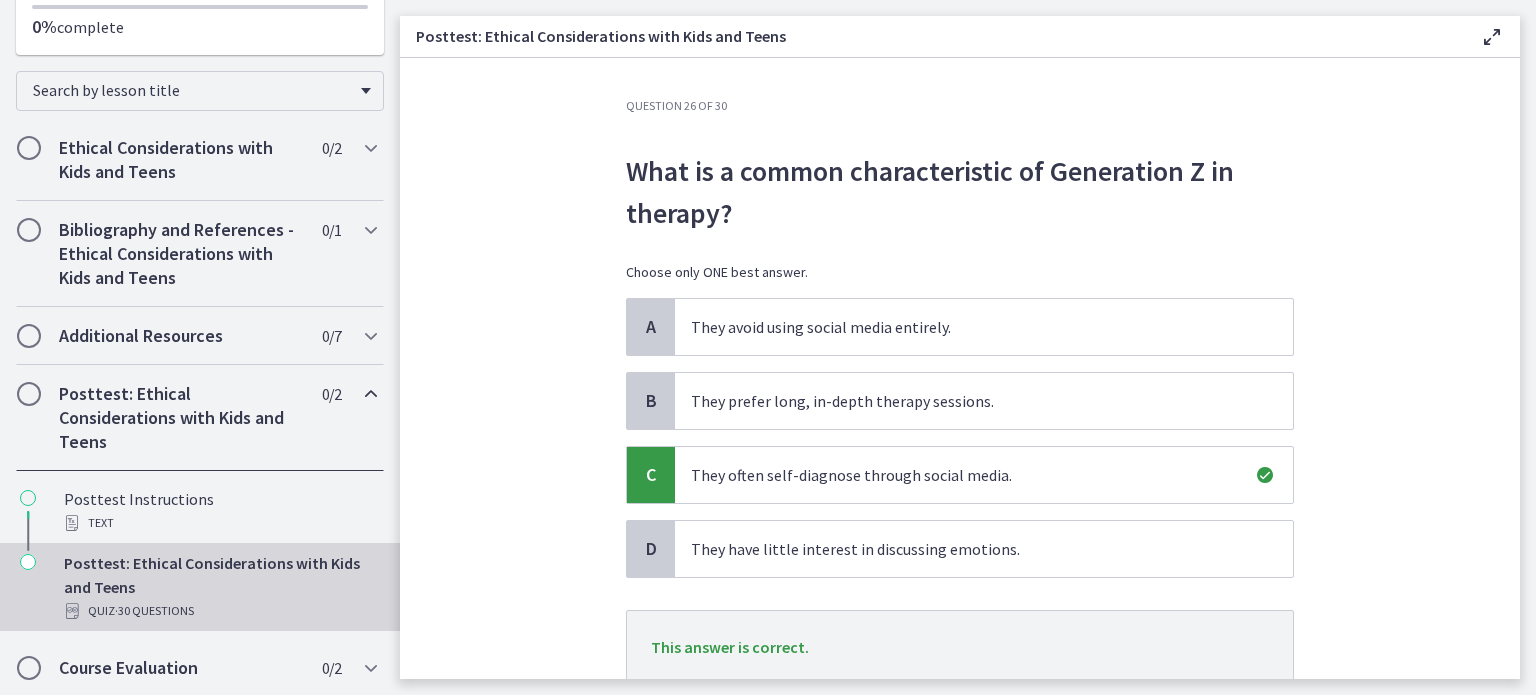 scroll, scrollTop: 146, scrollLeft: 0, axis: vertical 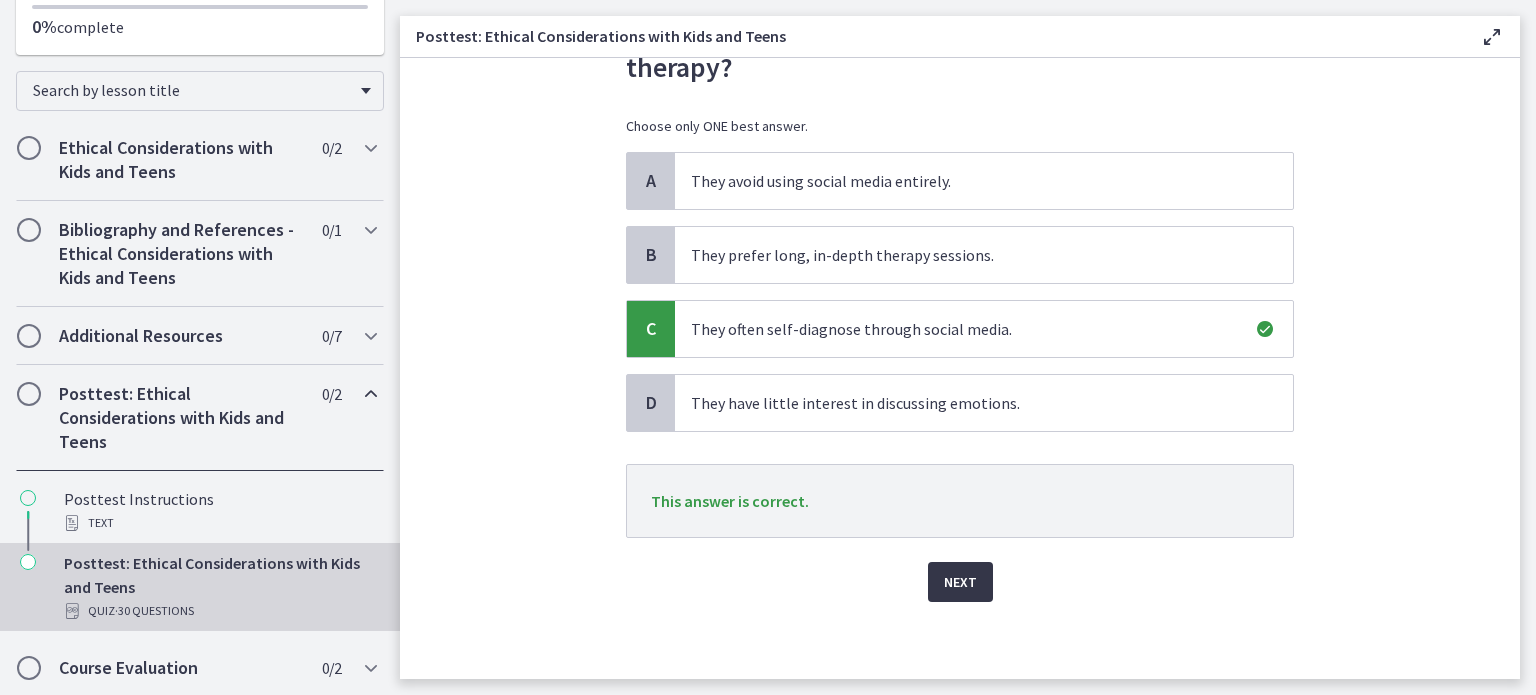 click on "Next" at bounding box center [960, 582] 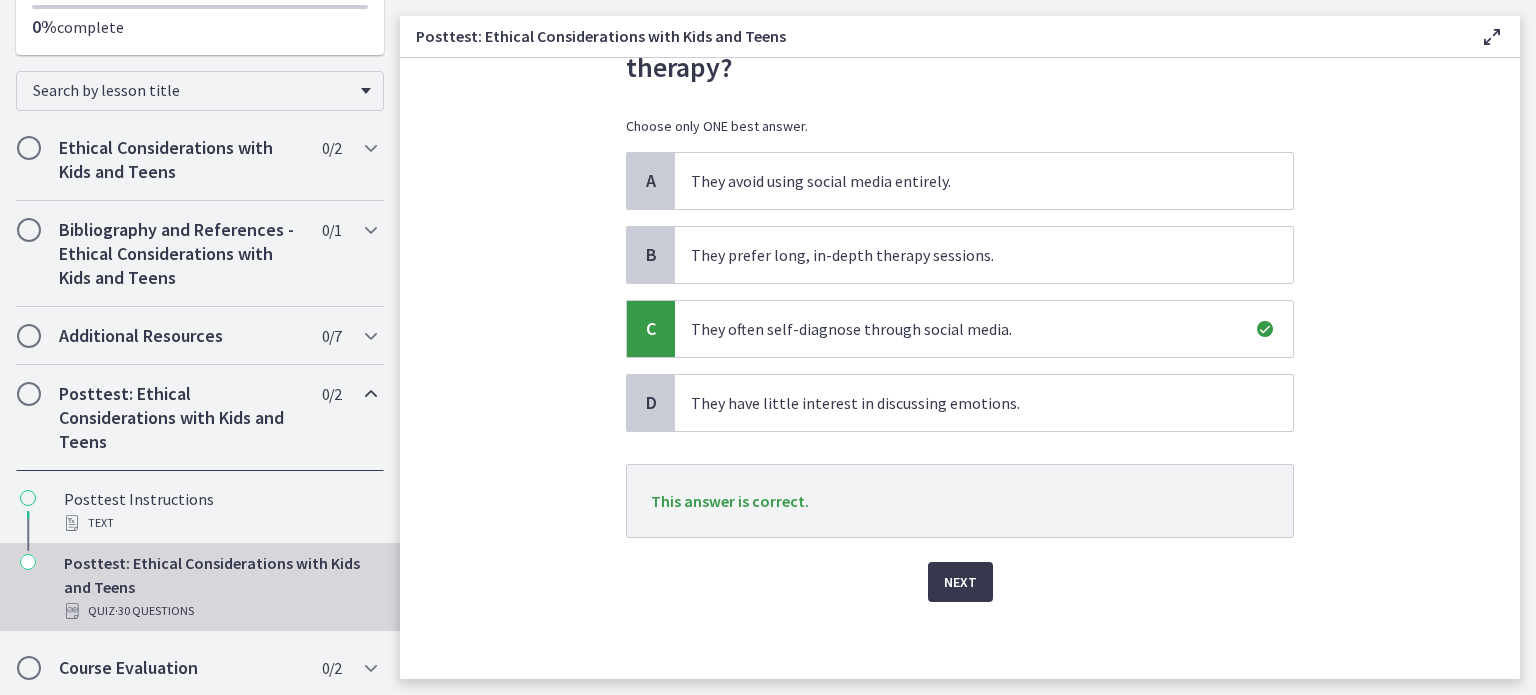 scroll, scrollTop: 0, scrollLeft: 0, axis: both 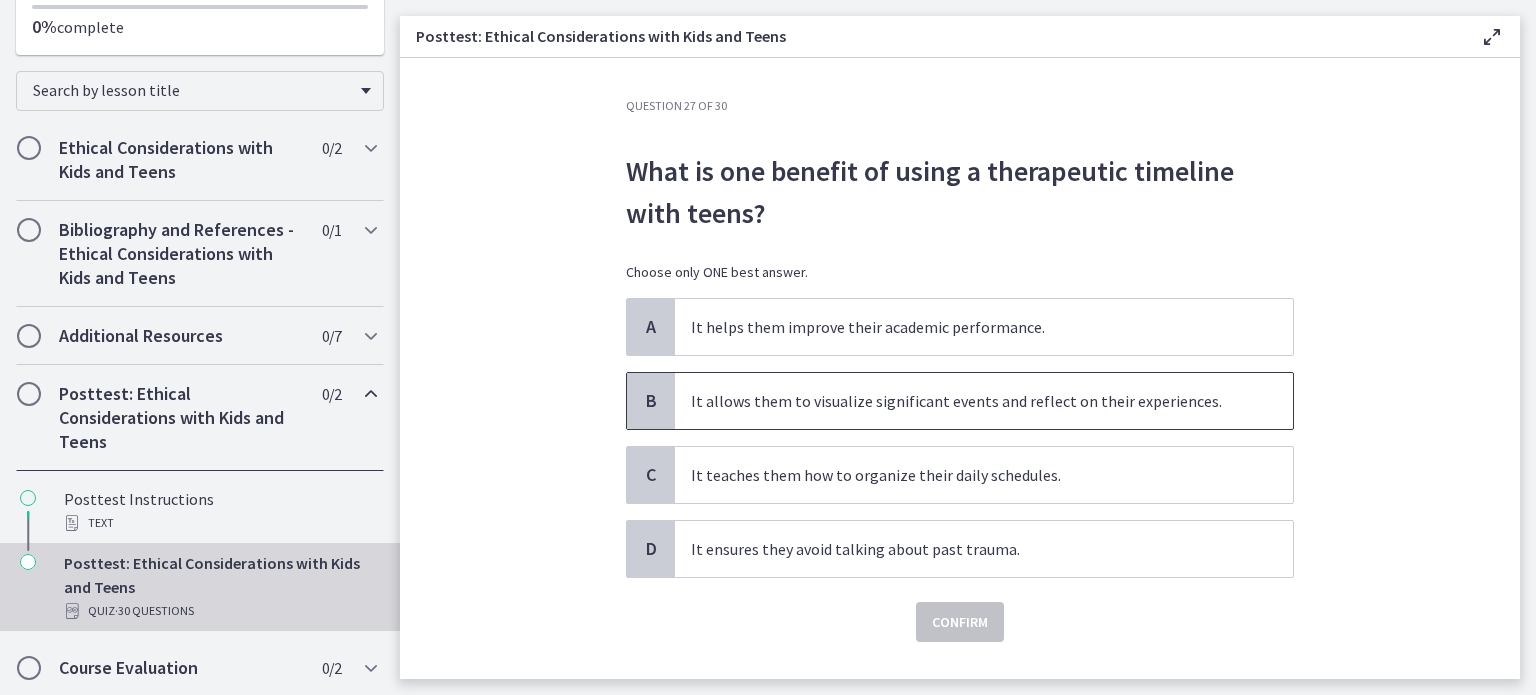 click on "It allows them to visualize significant events and reflect on their experiences." at bounding box center (964, 401) 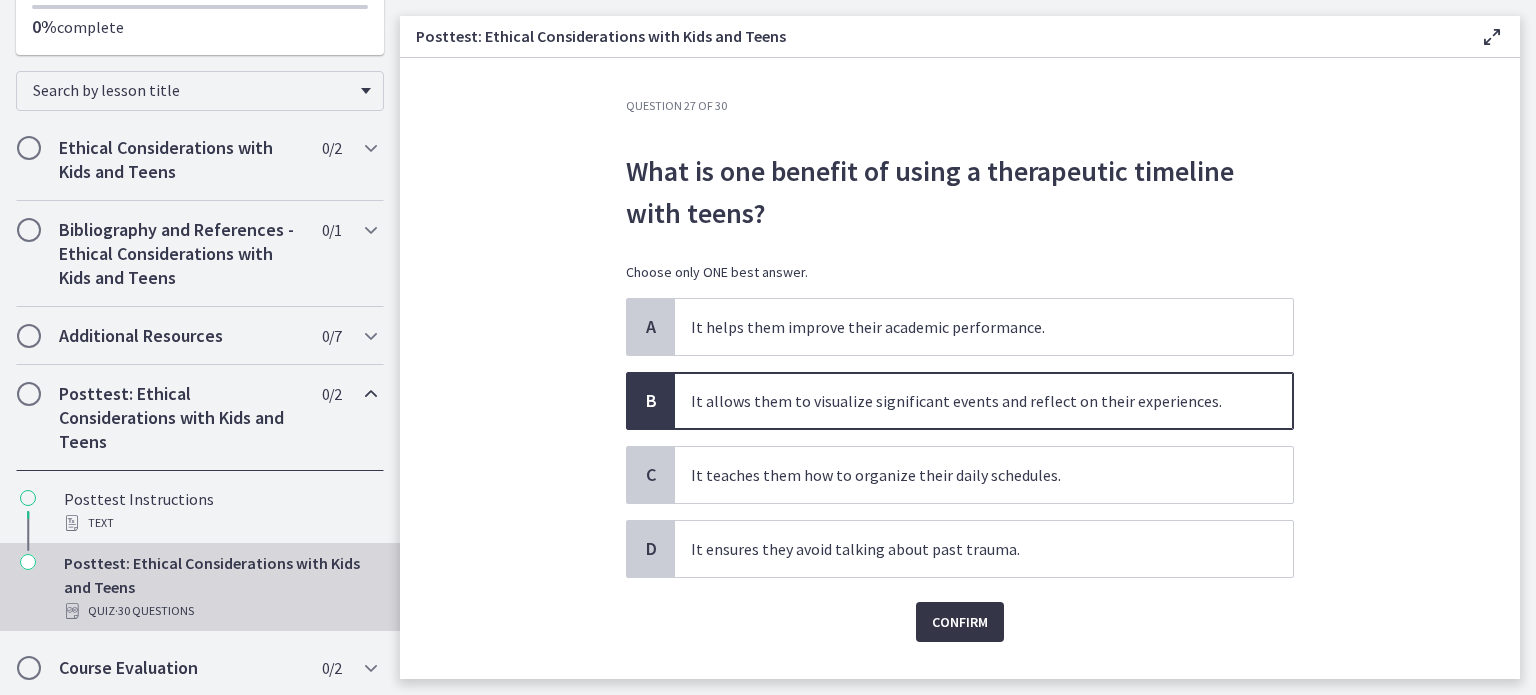 click on "Confirm" at bounding box center (960, 622) 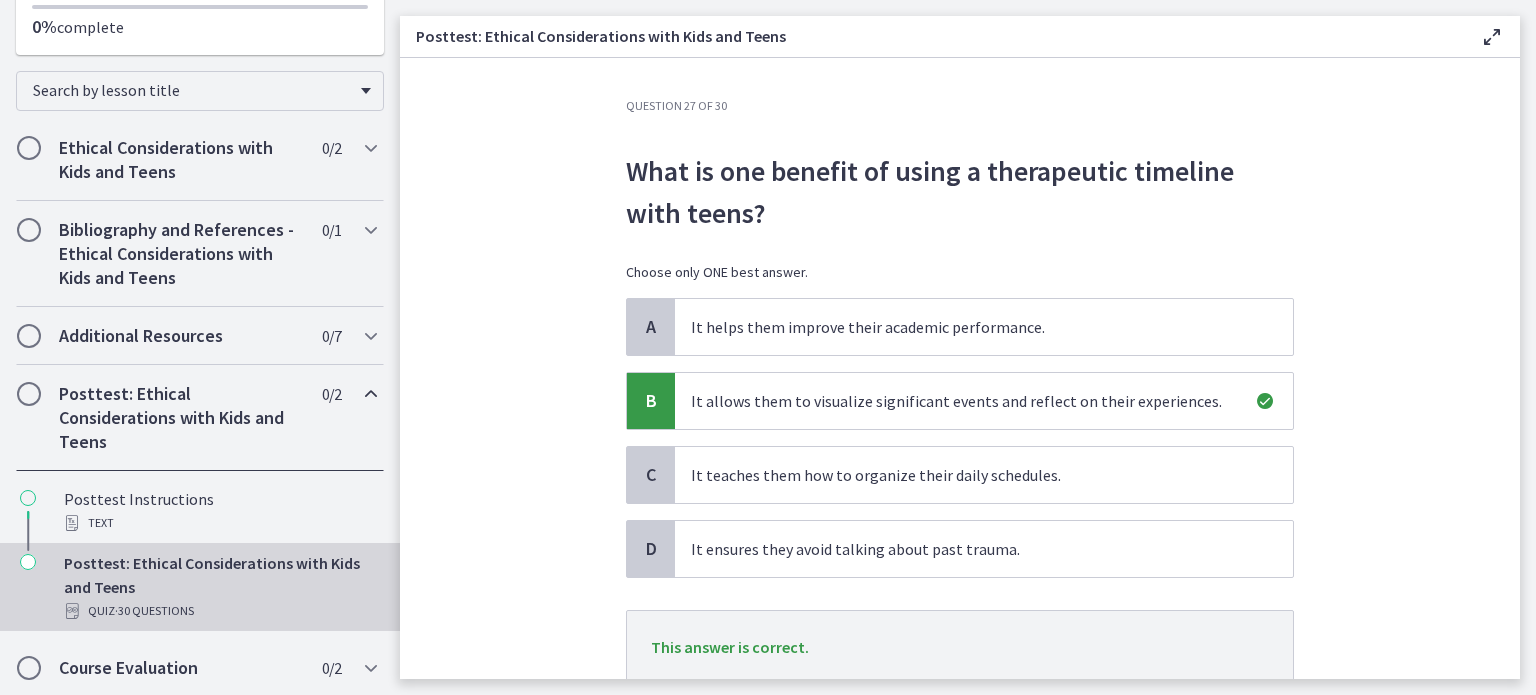 scroll, scrollTop: 146, scrollLeft: 0, axis: vertical 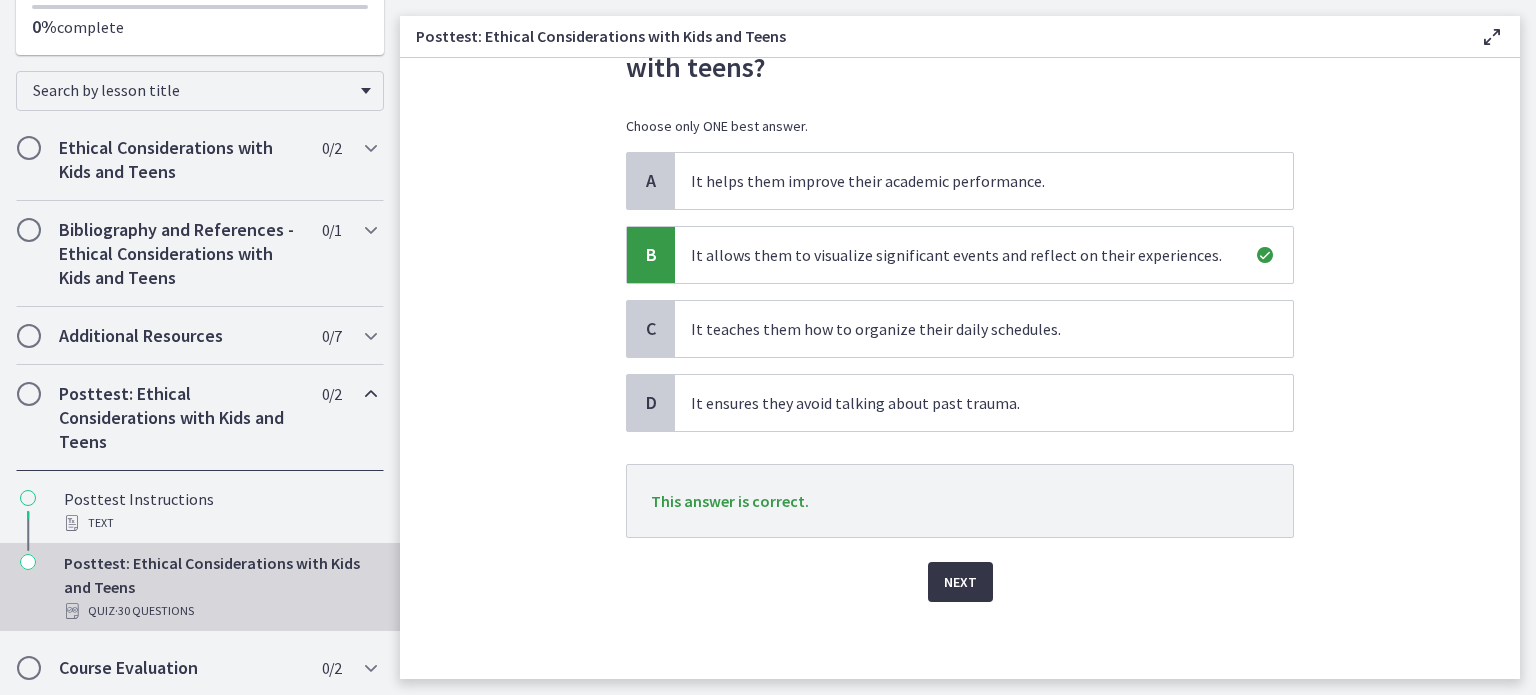 click on "Next" at bounding box center [960, 582] 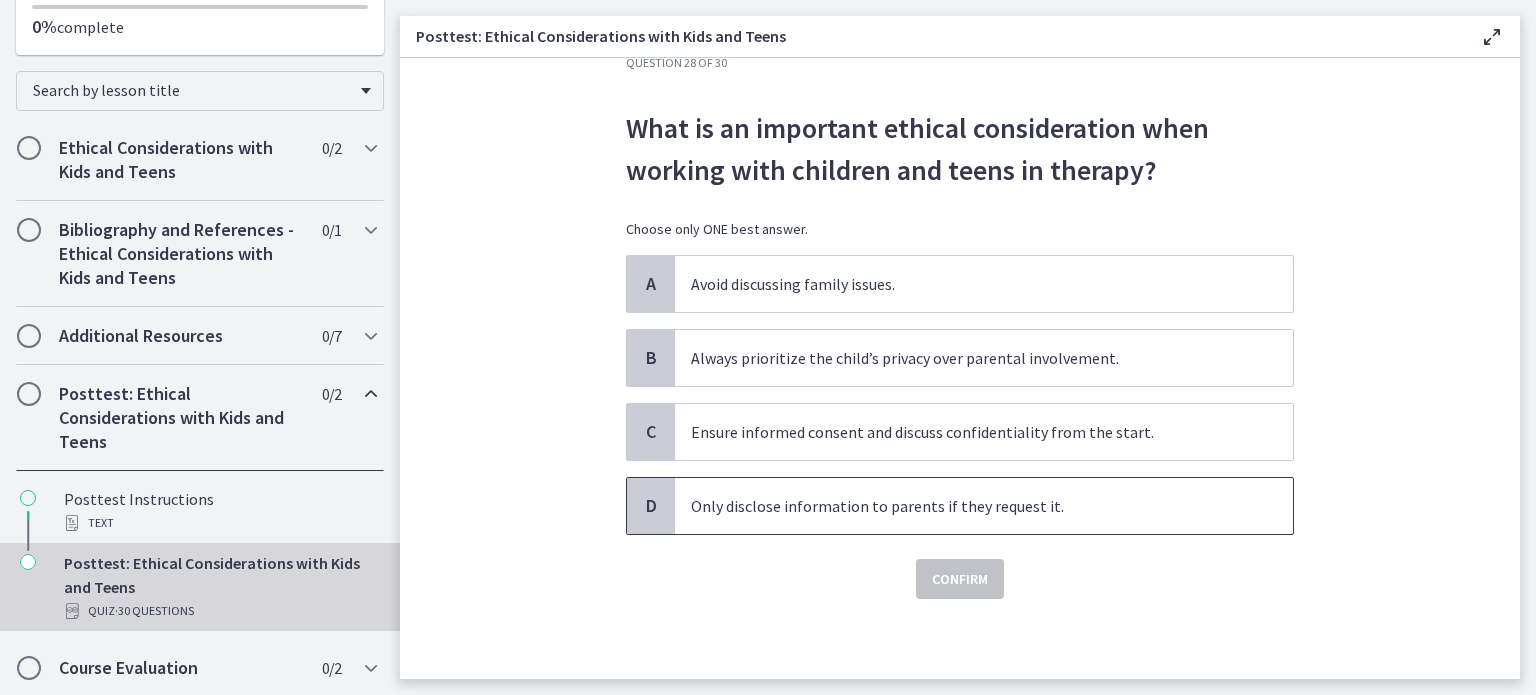 scroll, scrollTop: 0, scrollLeft: 0, axis: both 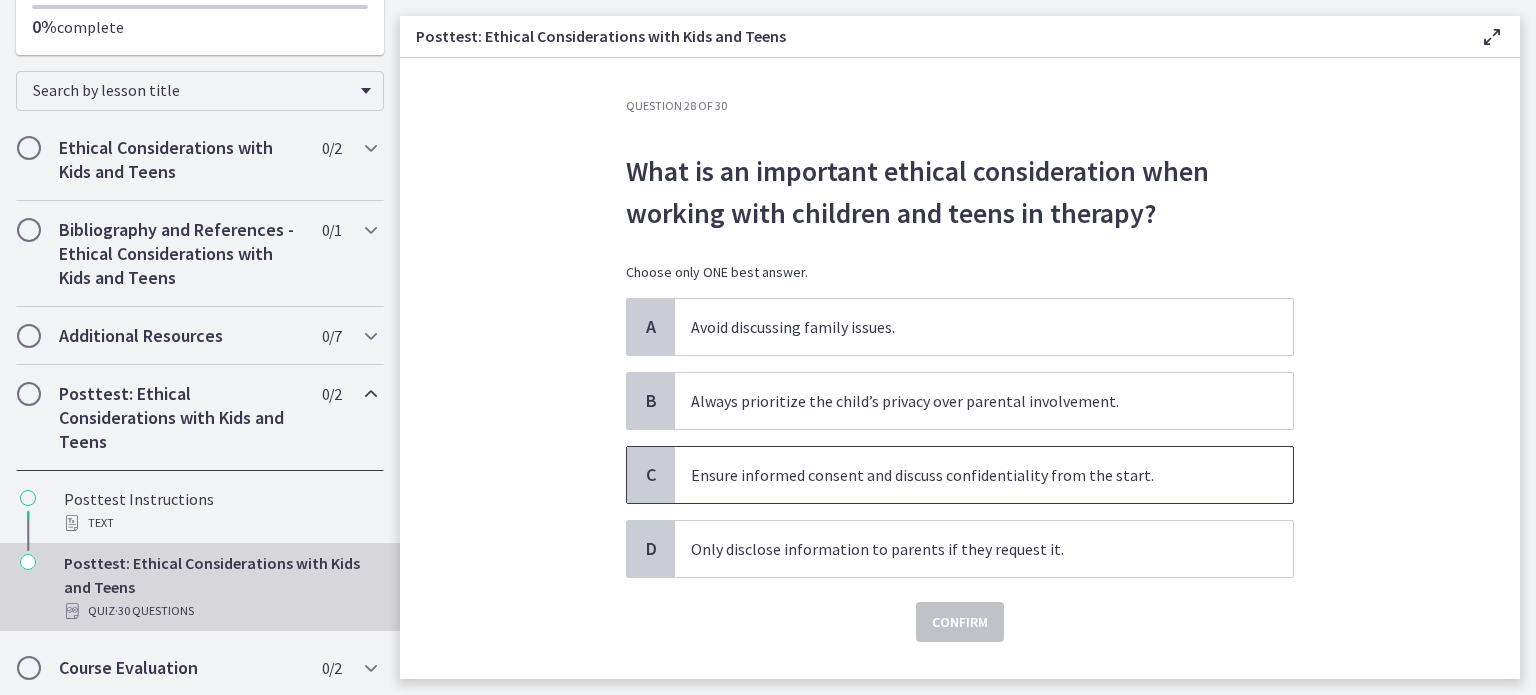 click on "Ensure informed consent and discuss confidentiality from the start." at bounding box center [964, 475] 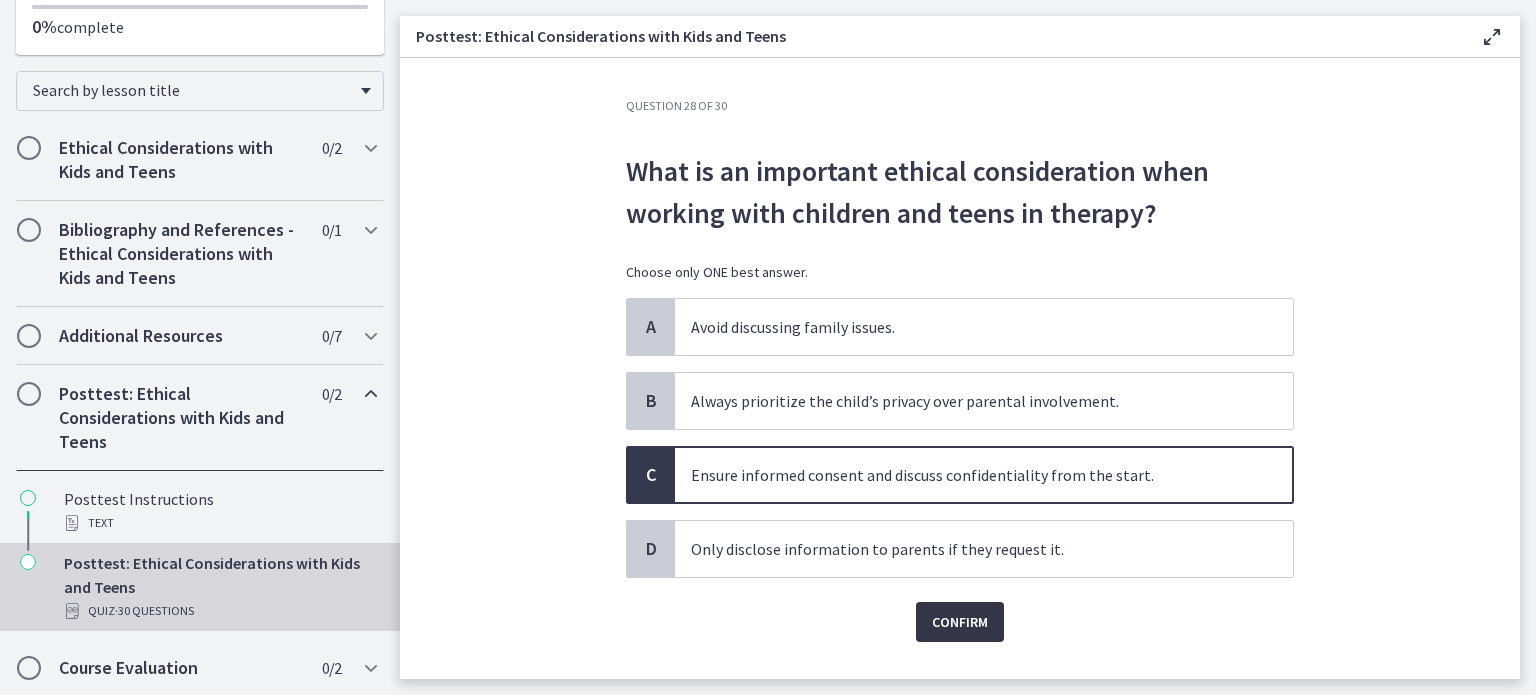 click on "Confirm" at bounding box center [960, 622] 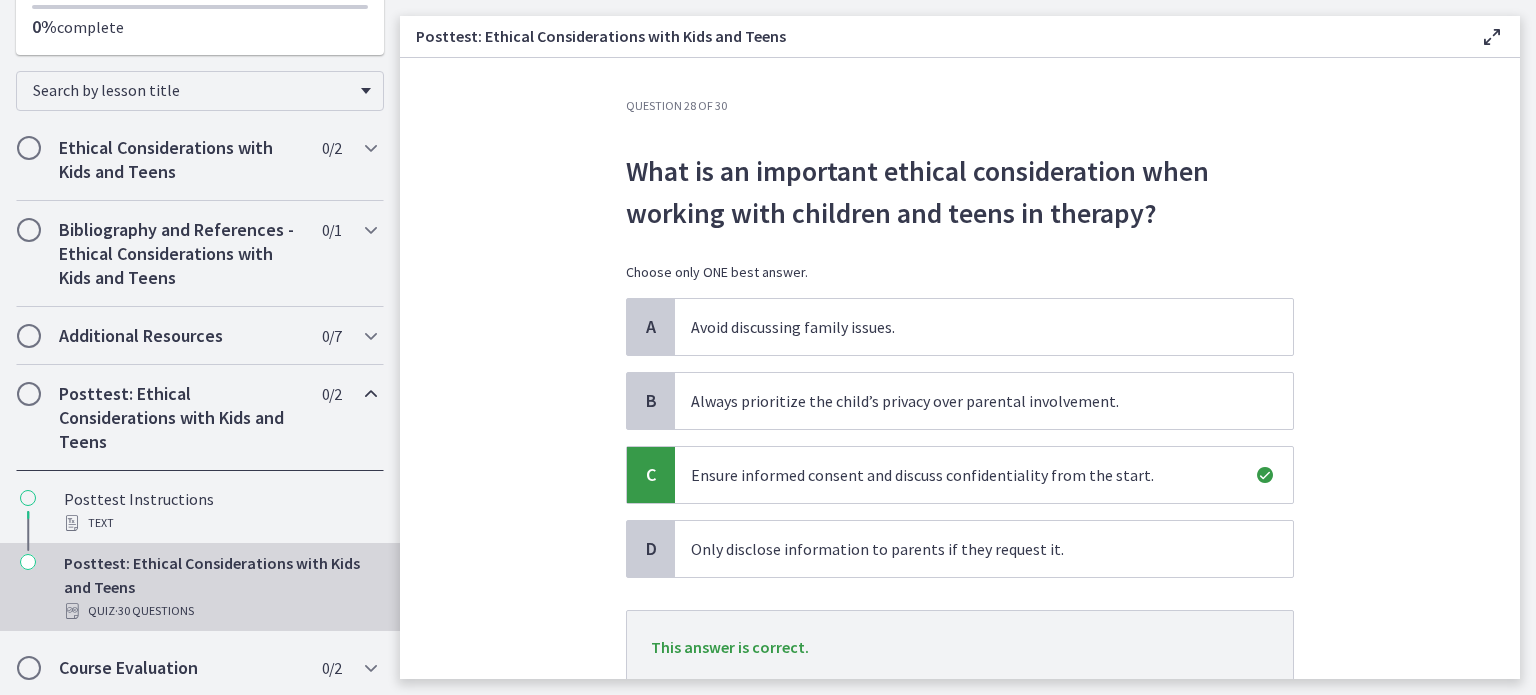 scroll, scrollTop: 146, scrollLeft: 0, axis: vertical 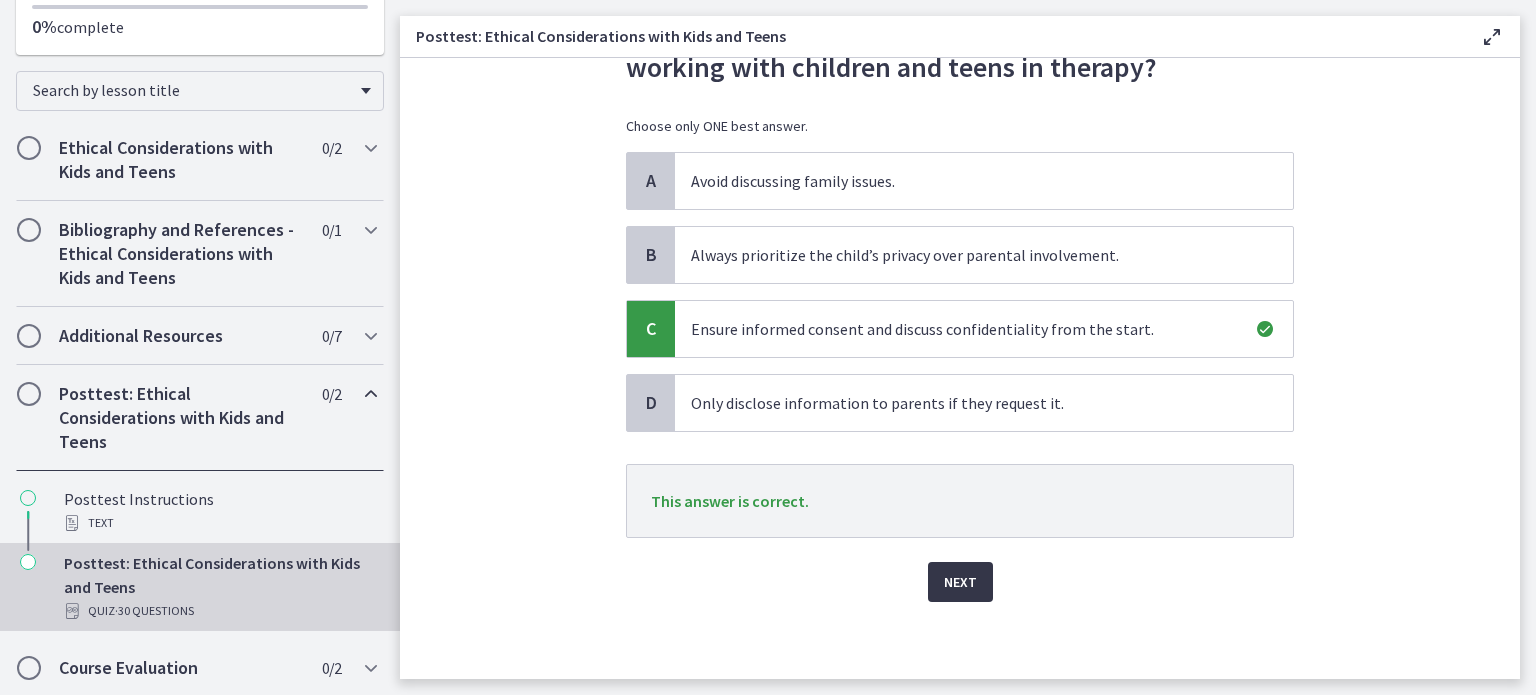 click on "Next" at bounding box center [960, 582] 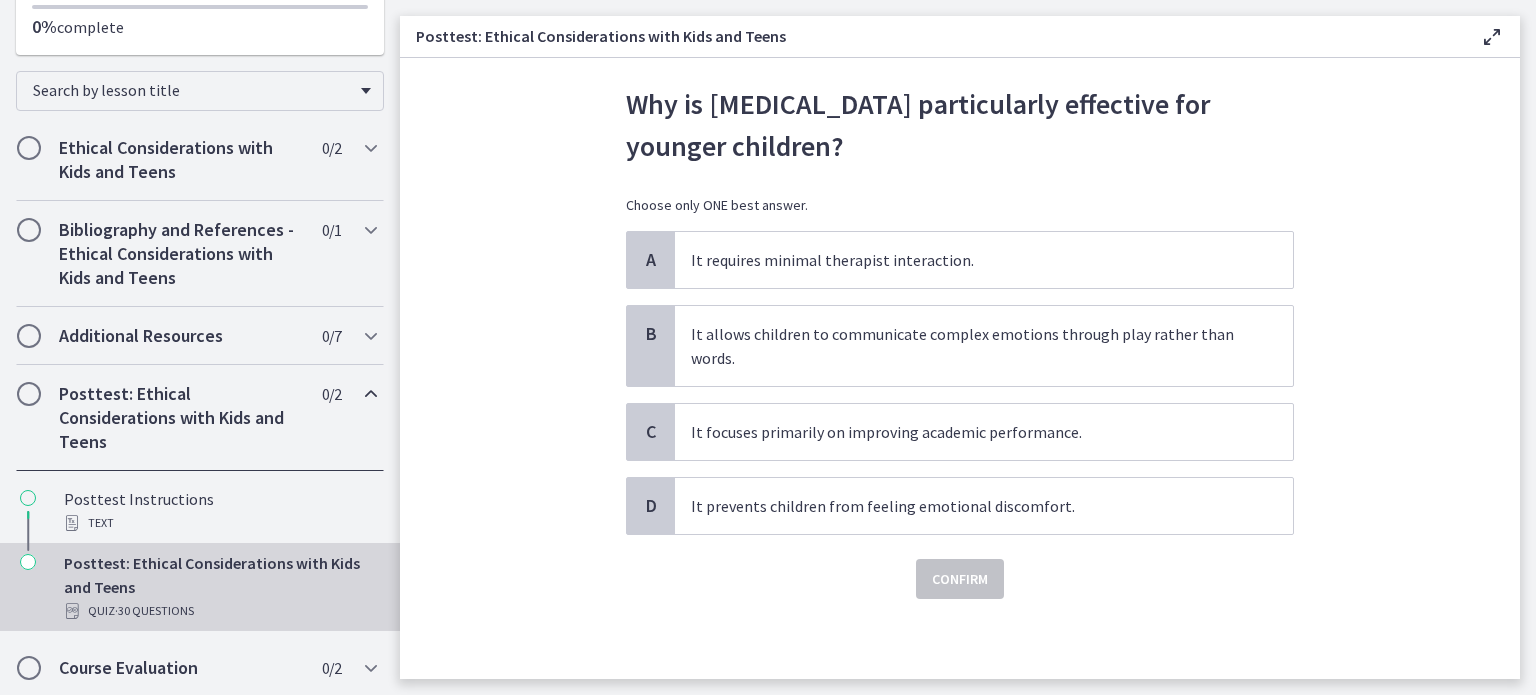 scroll, scrollTop: 0, scrollLeft: 0, axis: both 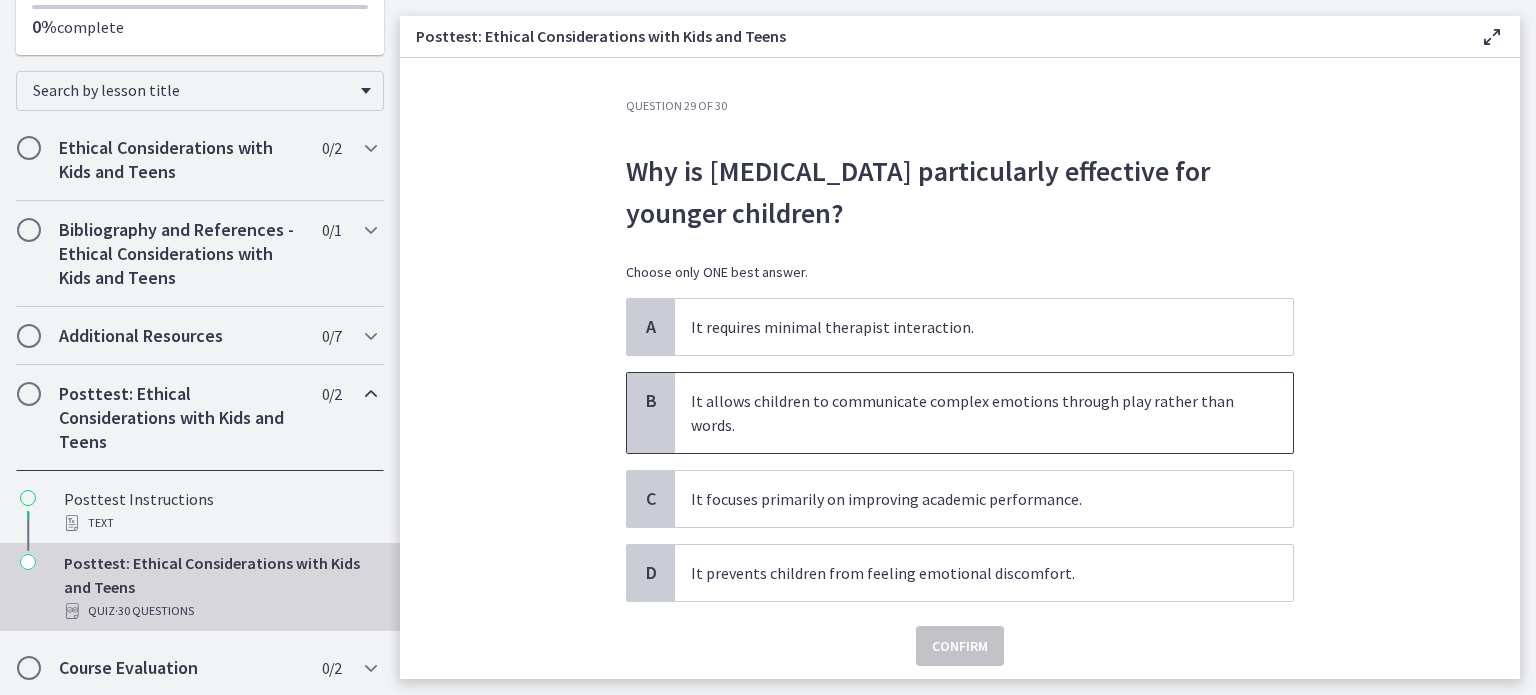 drag, startPoint x: 1169, startPoint y: 395, endPoint x: 1164, endPoint y: 425, distance: 30.413813 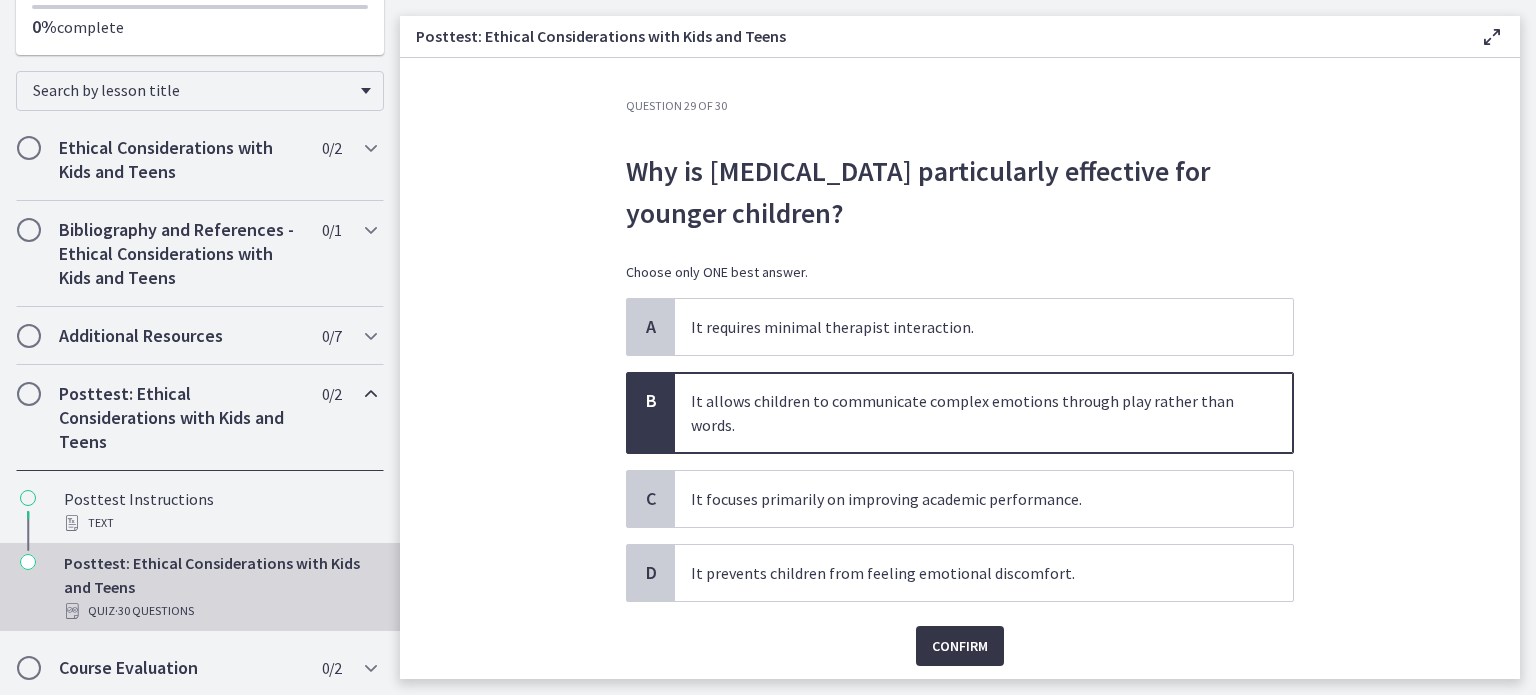 click on "Confirm" at bounding box center (960, 646) 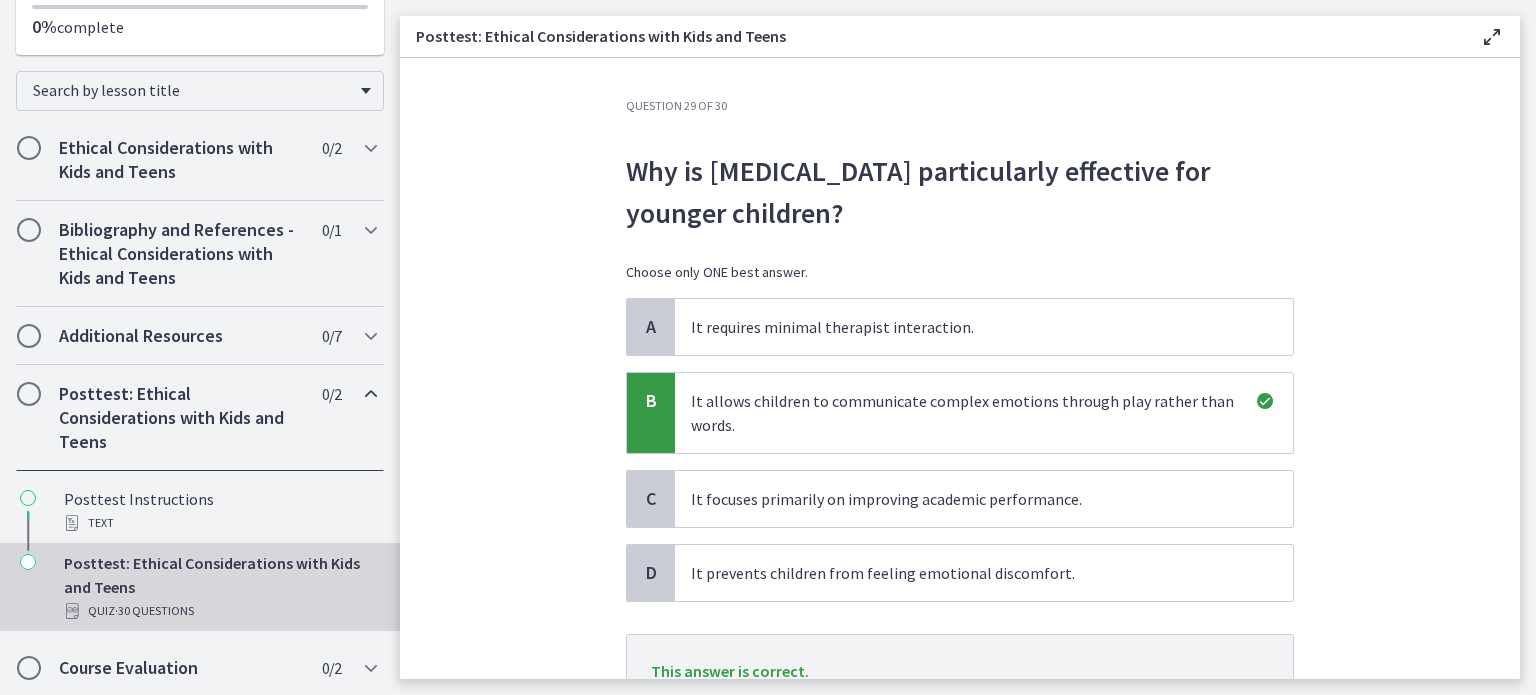scroll, scrollTop: 170, scrollLeft: 0, axis: vertical 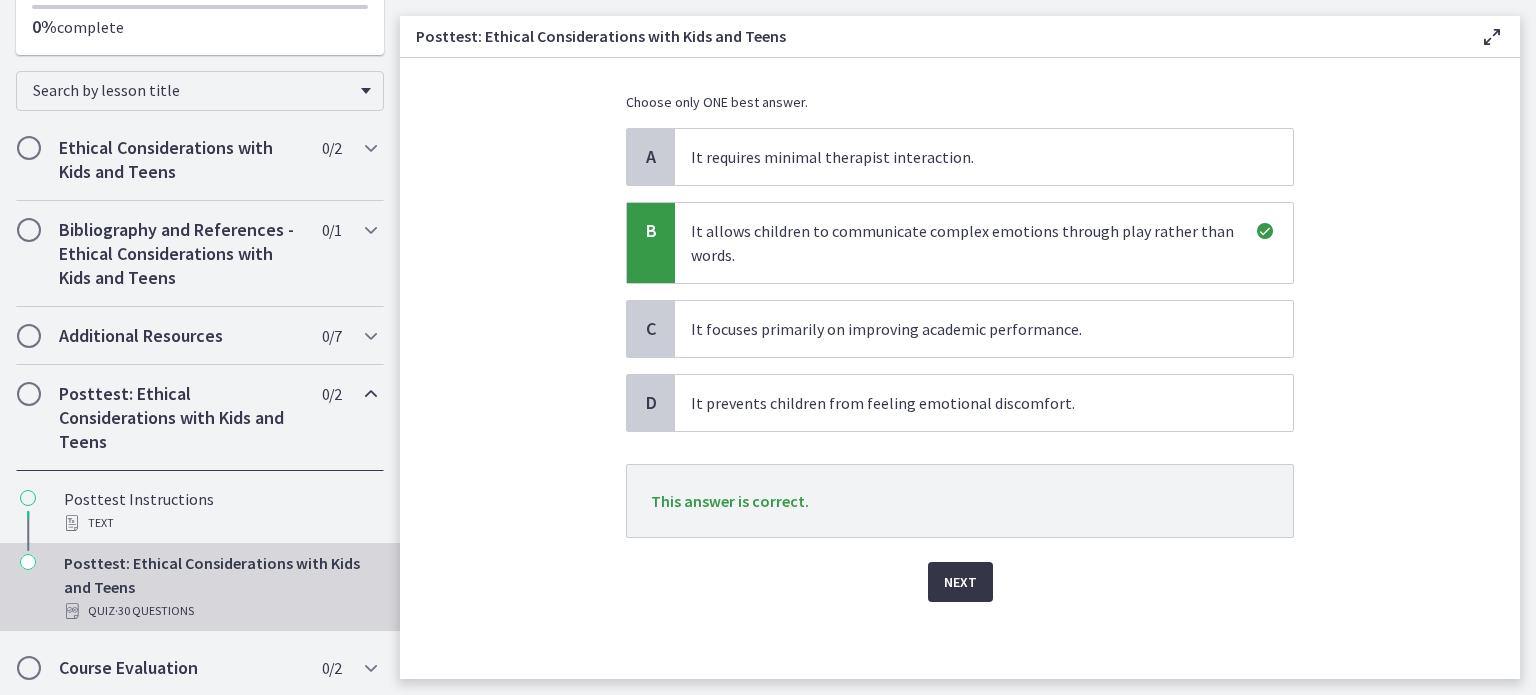click on "Next" at bounding box center (960, 582) 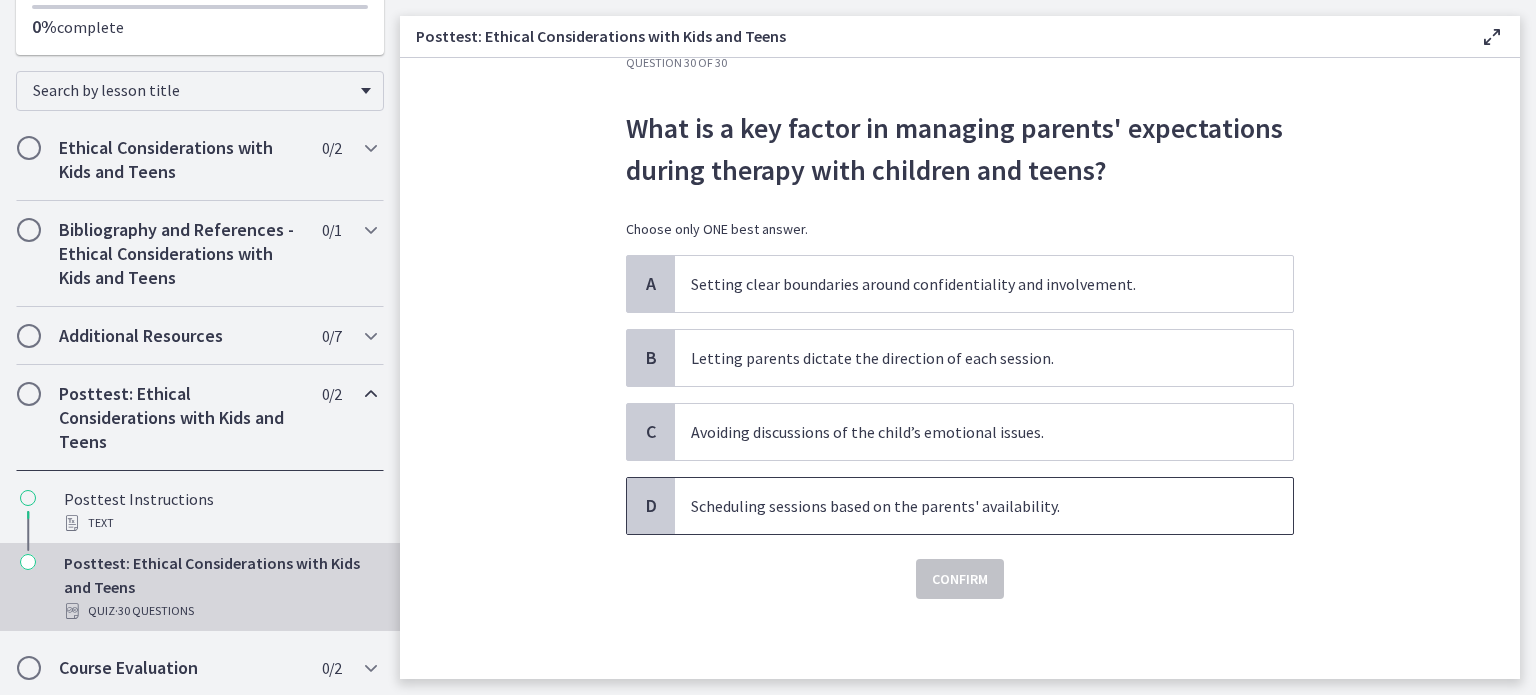 scroll, scrollTop: 0, scrollLeft: 0, axis: both 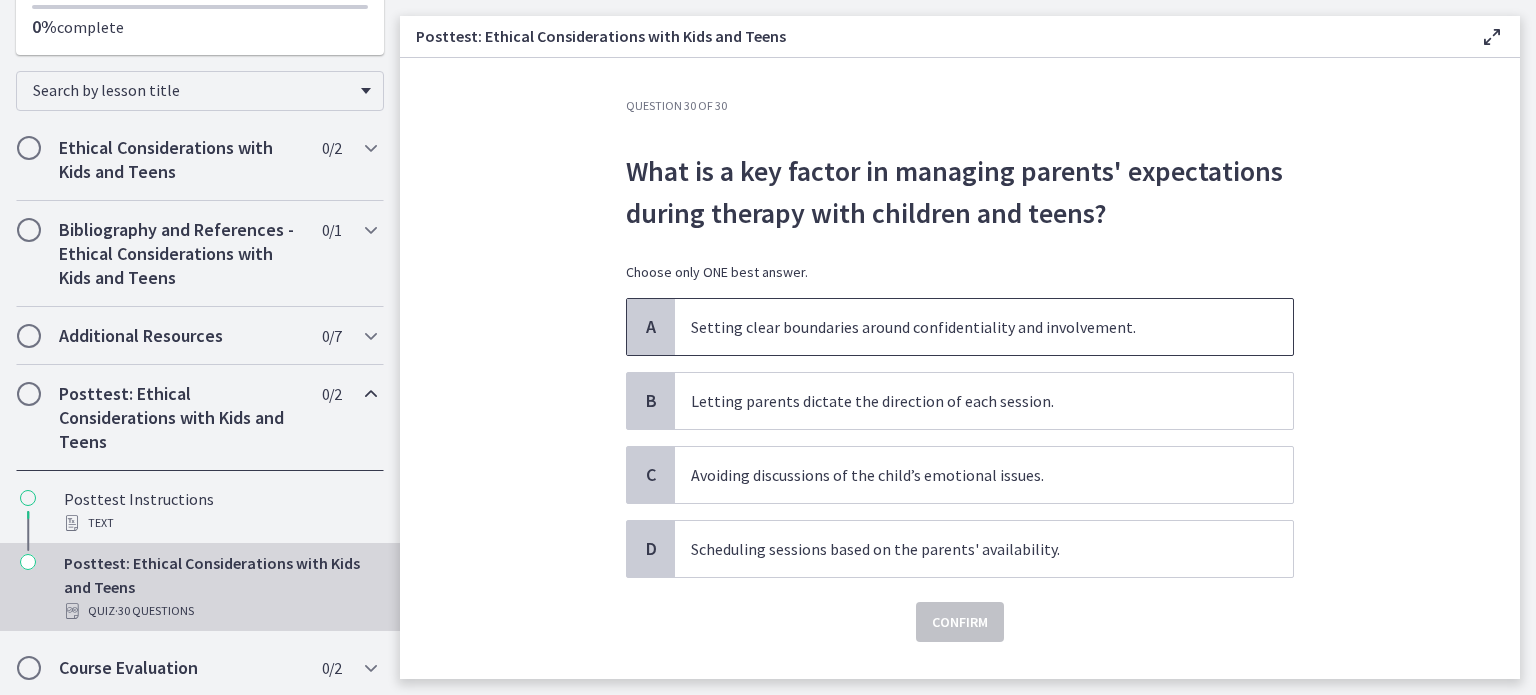 click on "Setting clear boundaries around confidentiality and involvement." at bounding box center [964, 327] 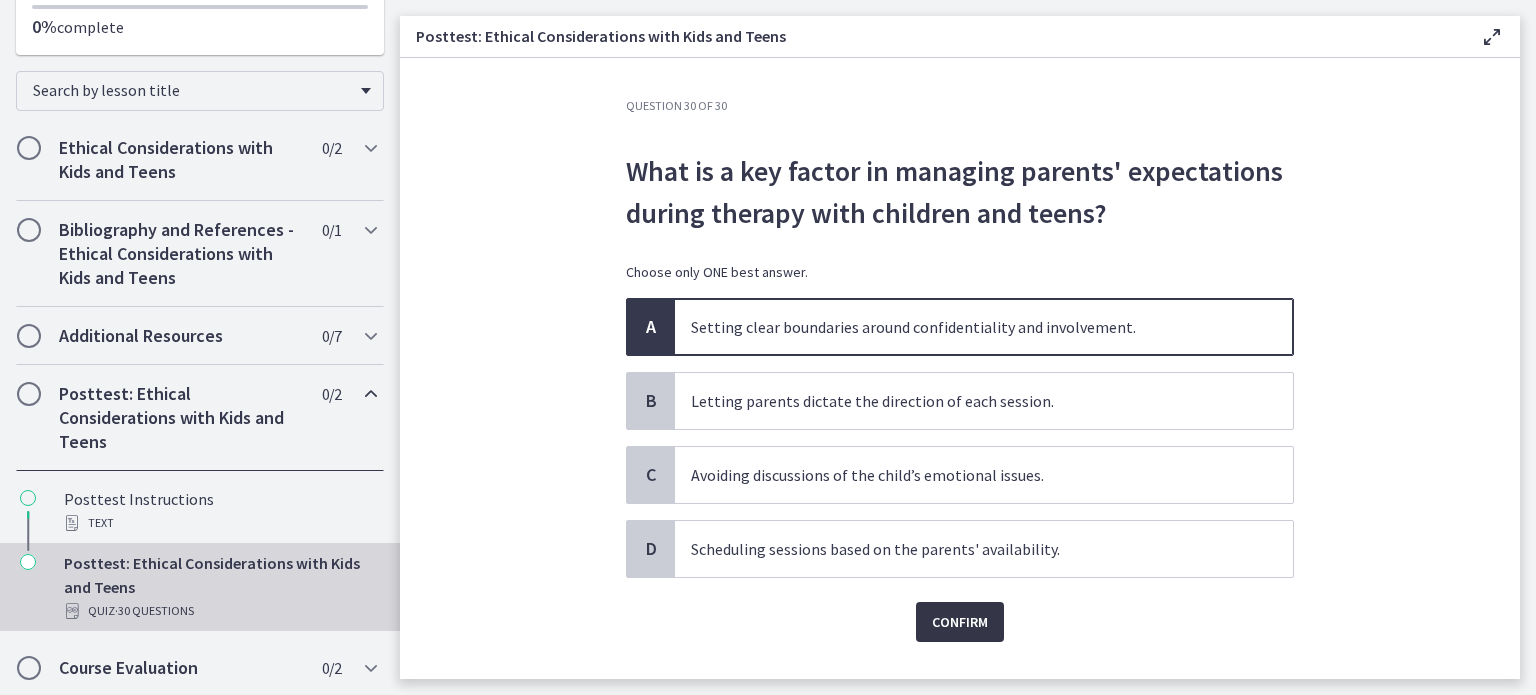 click on "Confirm" at bounding box center [960, 622] 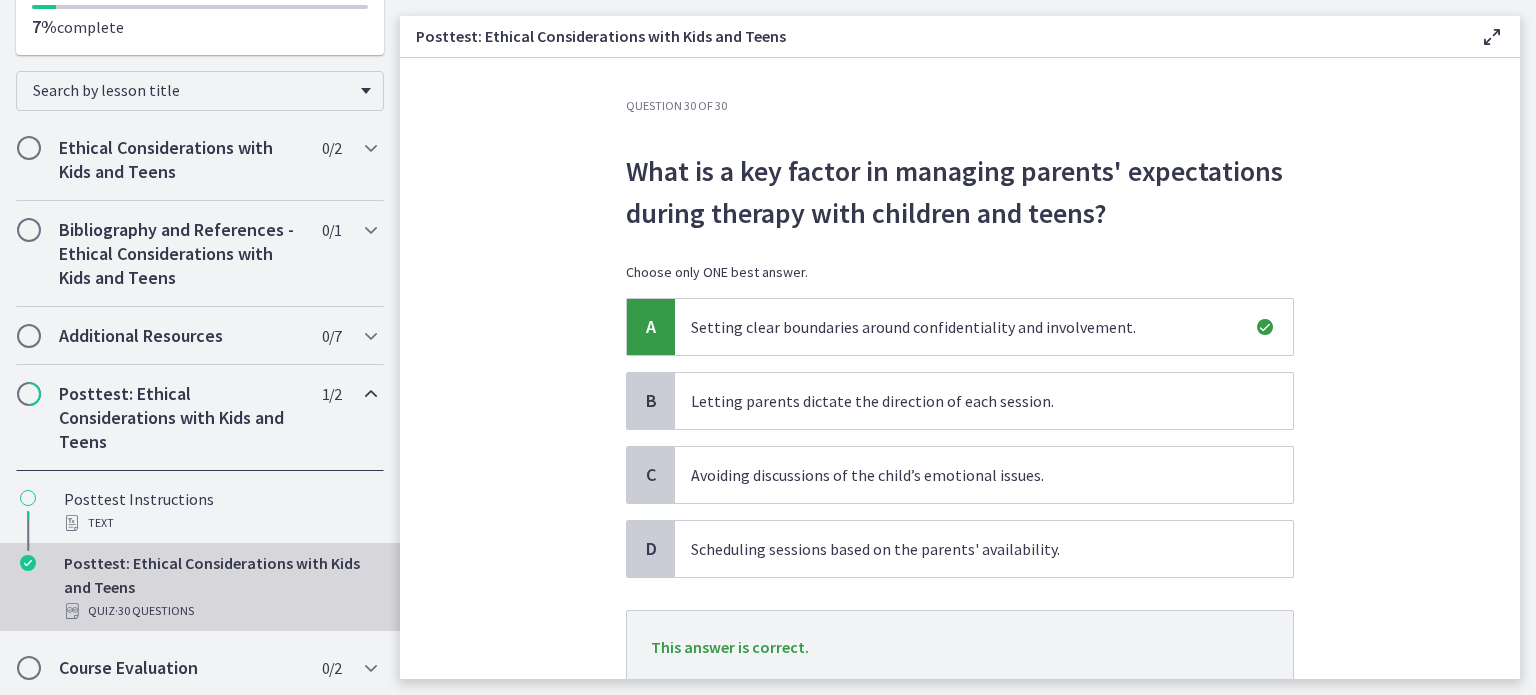 scroll, scrollTop: 146, scrollLeft: 0, axis: vertical 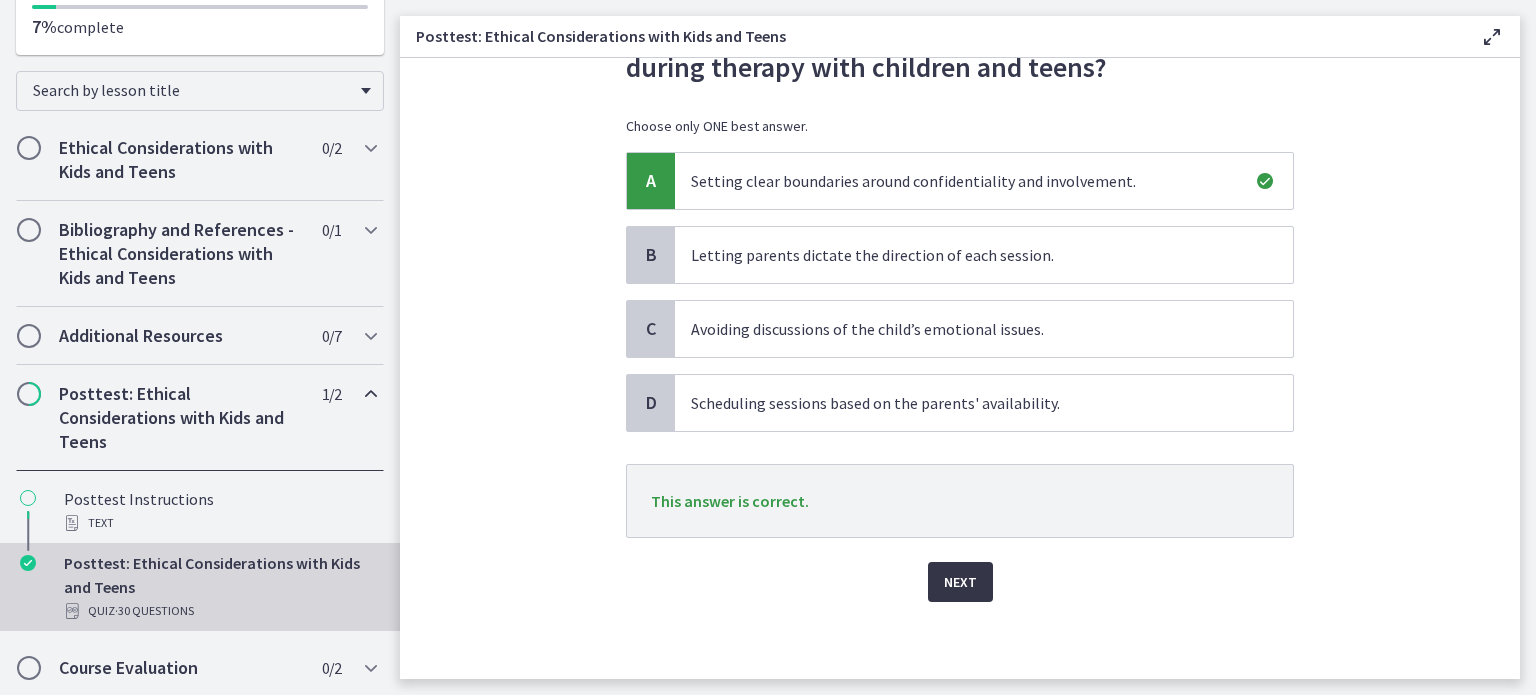 click on "Next" at bounding box center [960, 582] 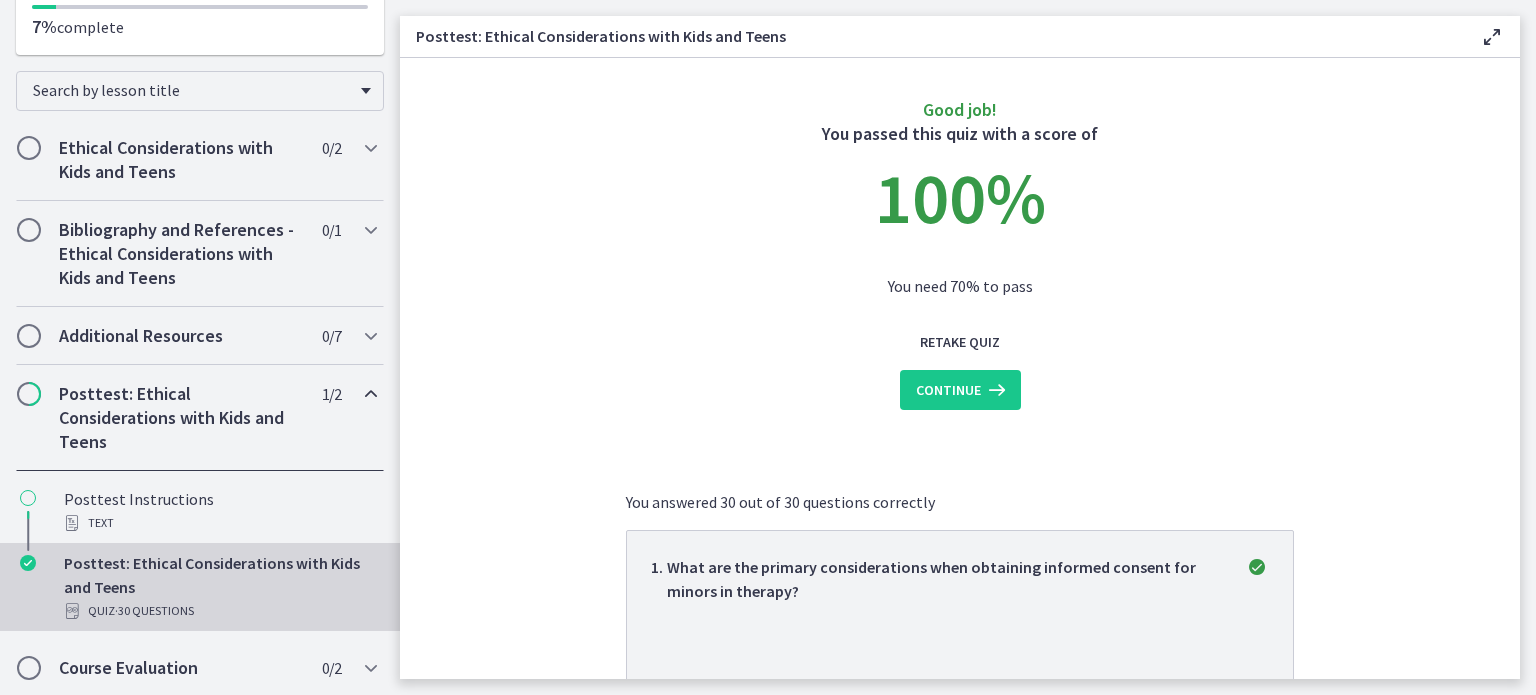 scroll, scrollTop: 200, scrollLeft: 0, axis: vertical 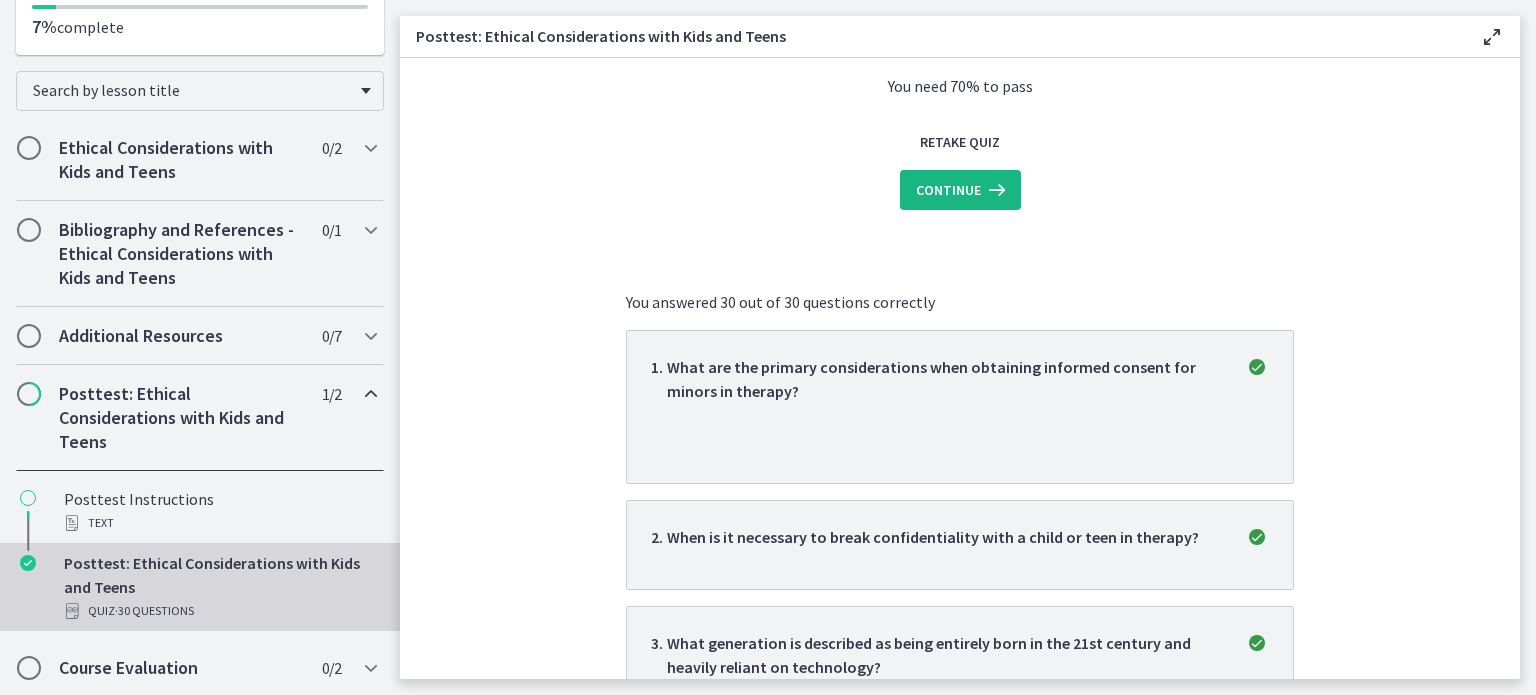 click on "Continue" at bounding box center [948, 190] 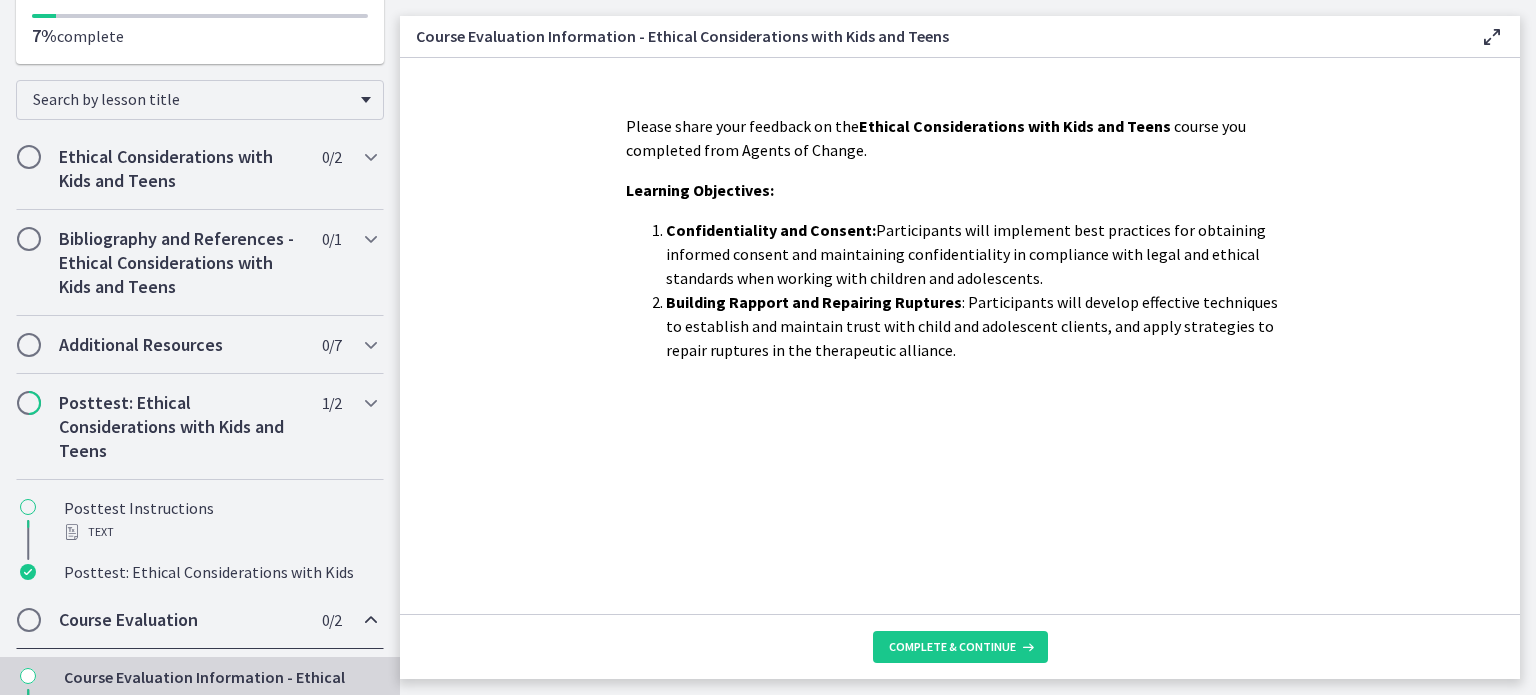 scroll, scrollTop: 261, scrollLeft: 0, axis: vertical 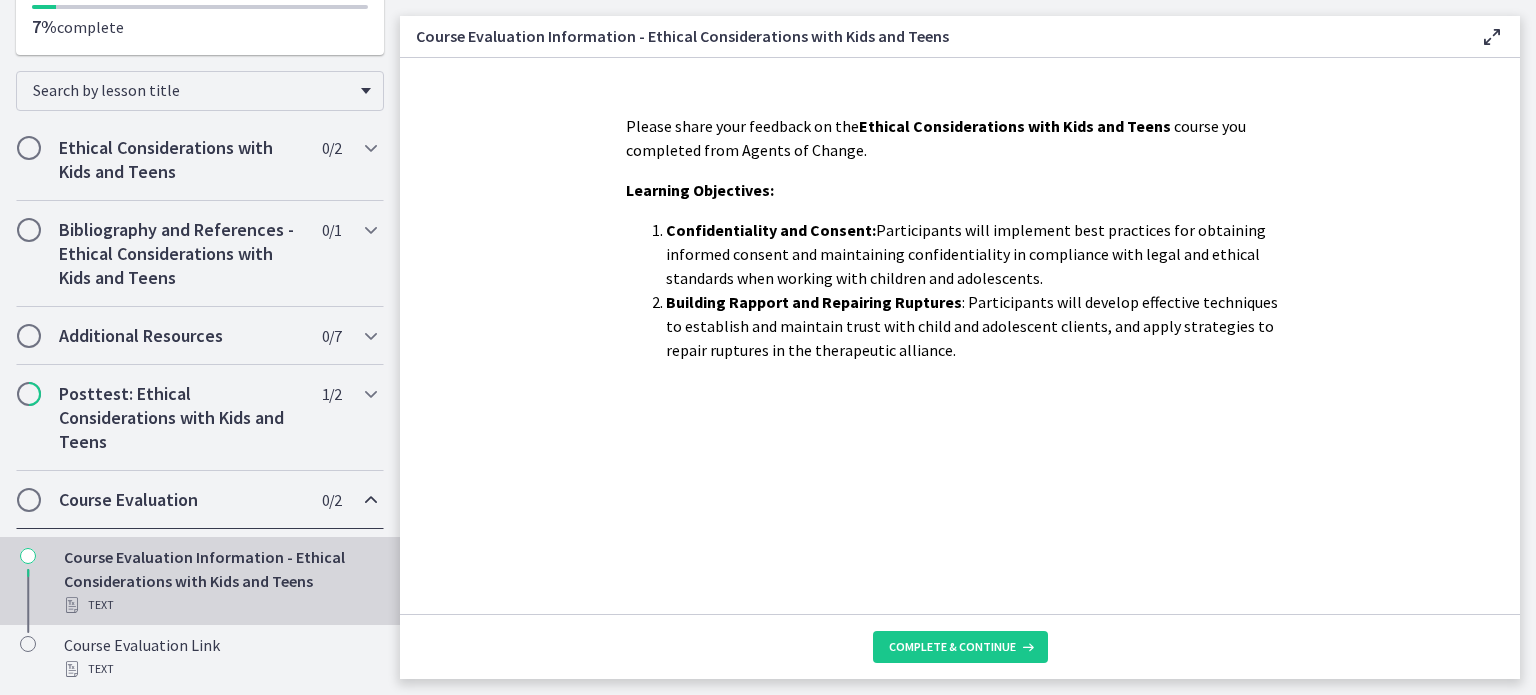 click on "Course Evaluation Information - Ethical Considerations with Kids and Teens
Text" at bounding box center (220, 581) 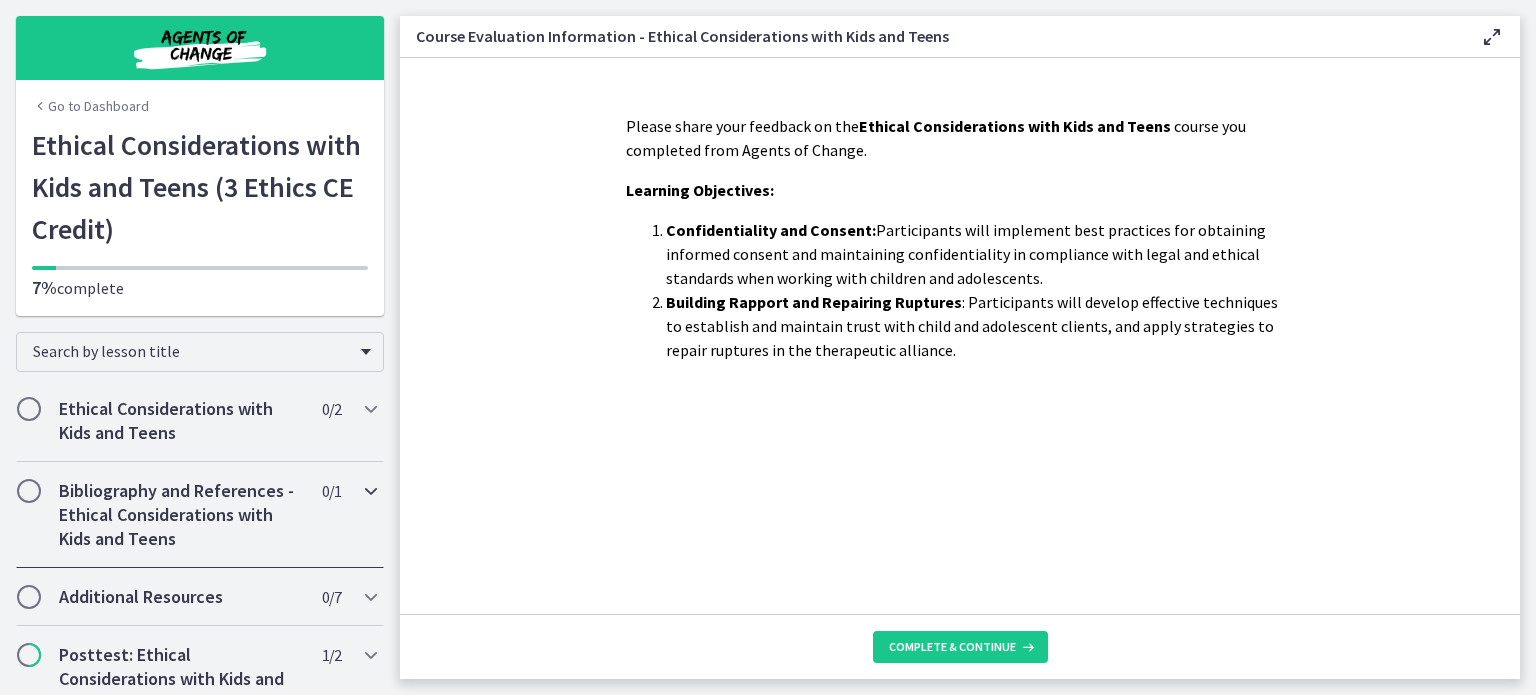 scroll, scrollTop: 93, scrollLeft: 0, axis: vertical 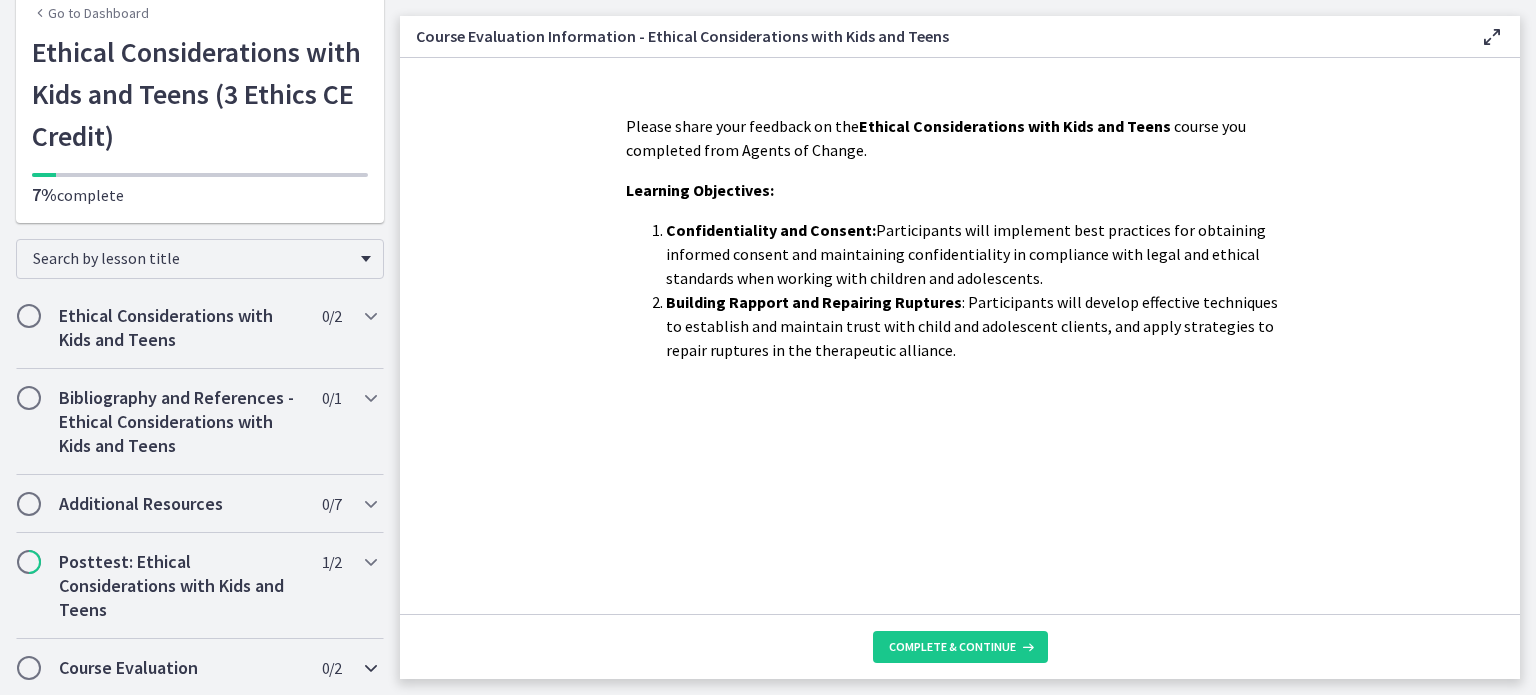 click on "Course Evaluation" at bounding box center (181, 668) 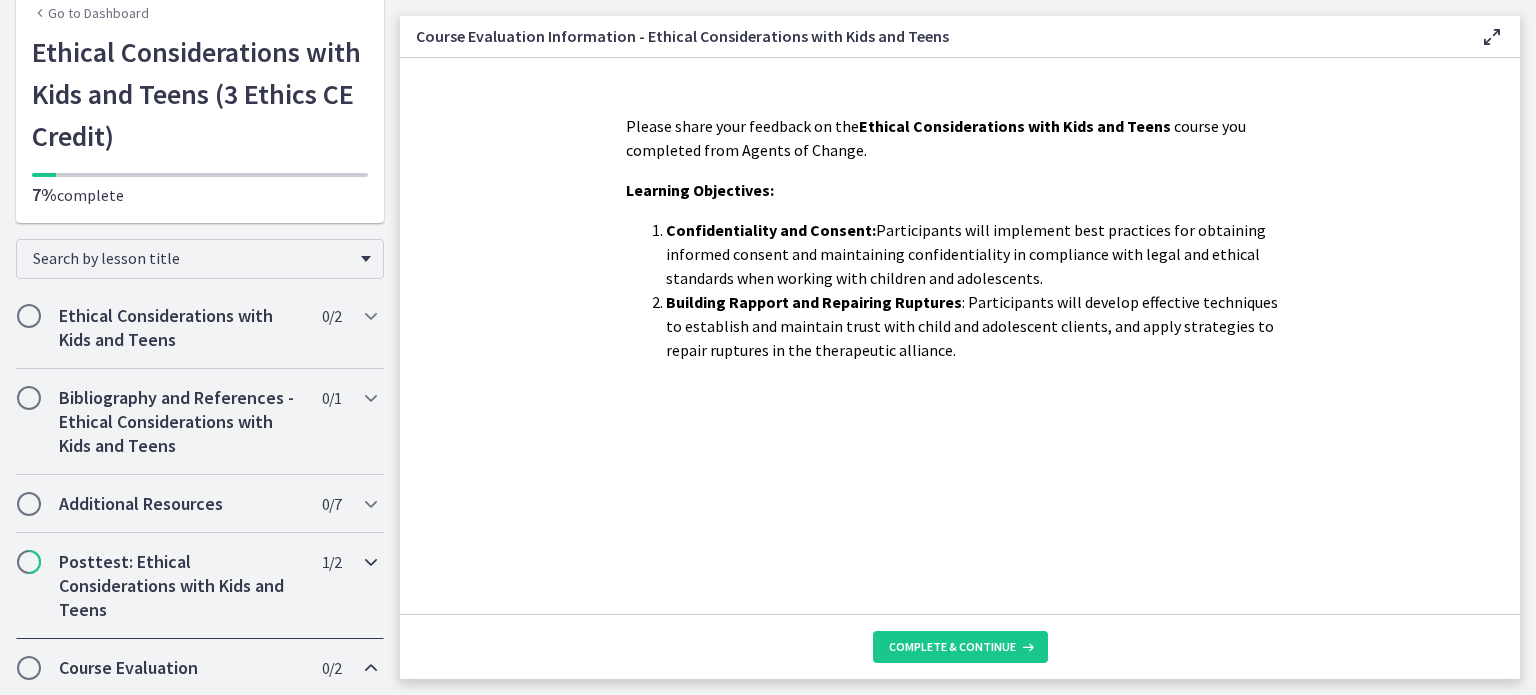 scroll, scrollTop: 0, scrollLeft: 0, axis: both 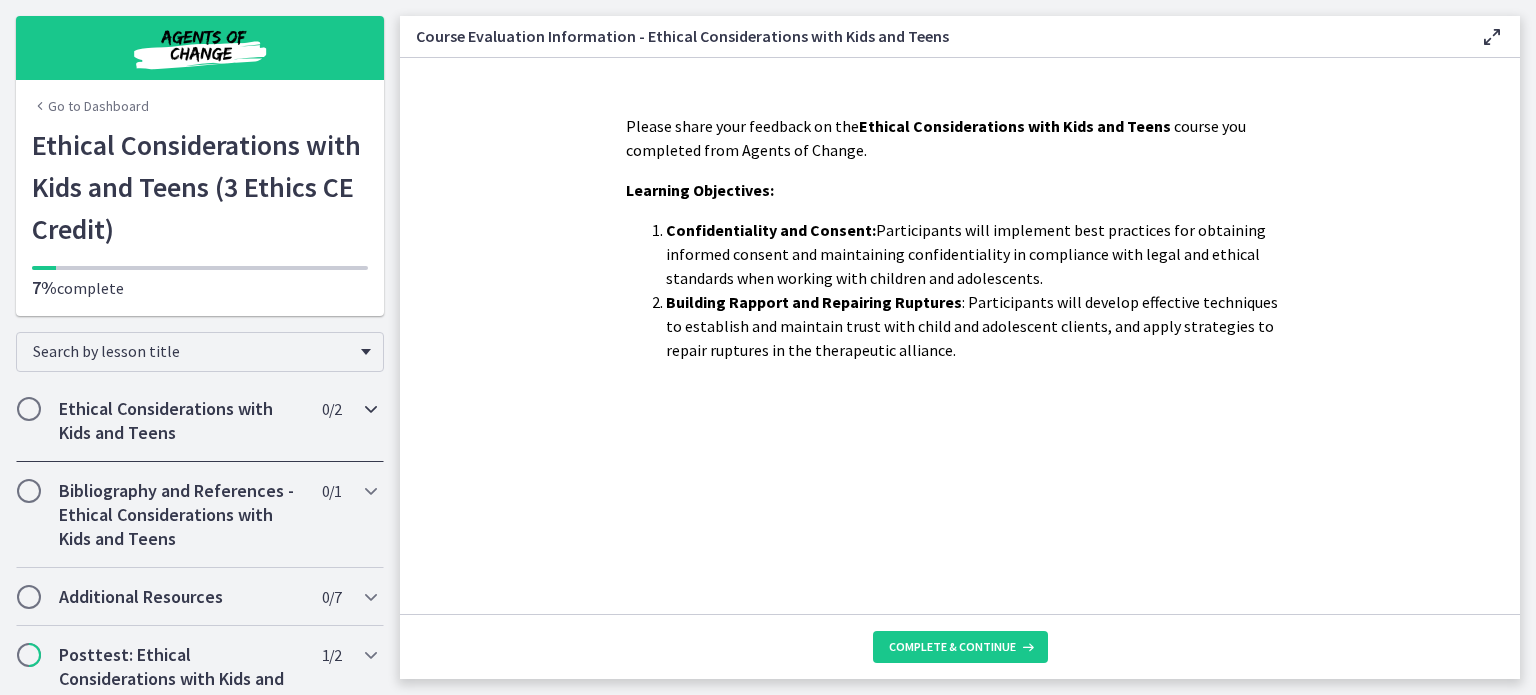 click on "Ethical Considerations with Kids and Teens" at bounding box center [181, 421] 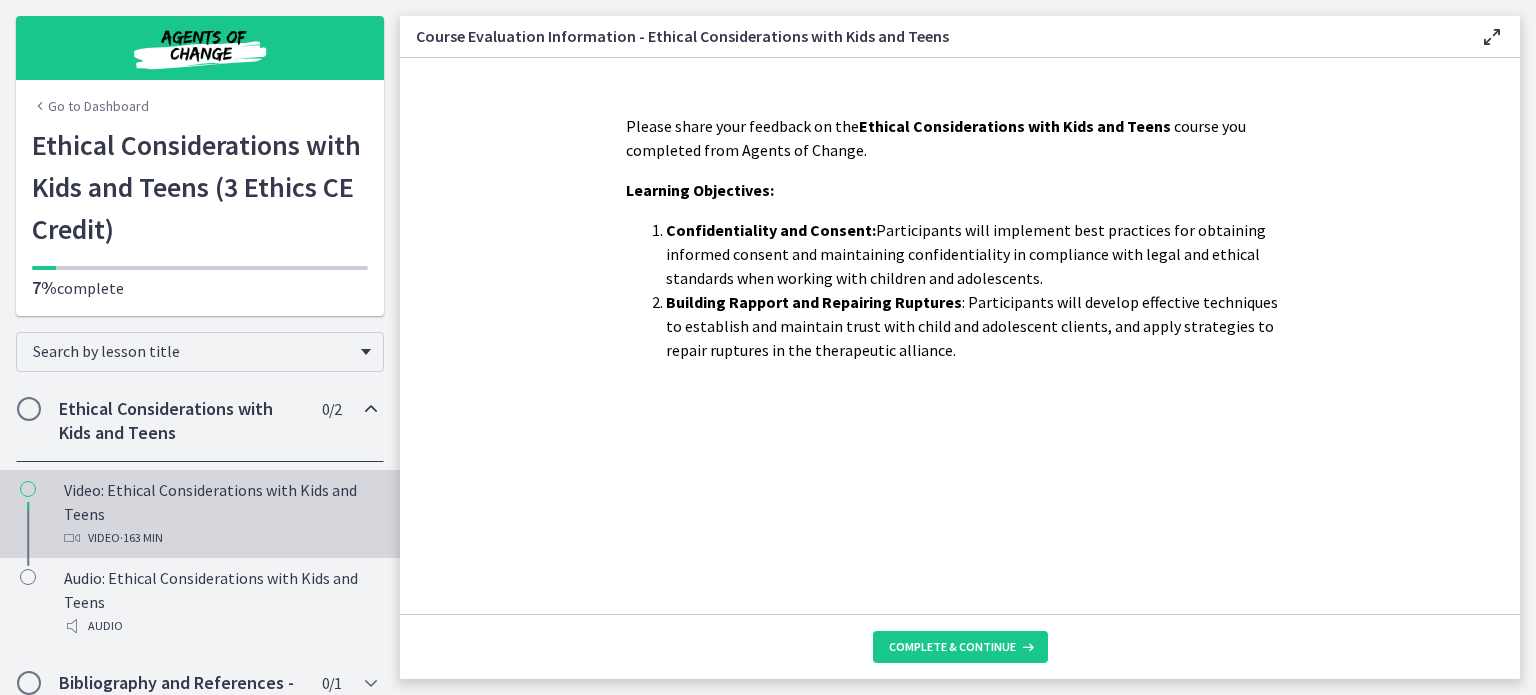 click on "Video: Ethical Considerations with Kids and Teens
Video
·  163 min" at bounding box center [220, 514] 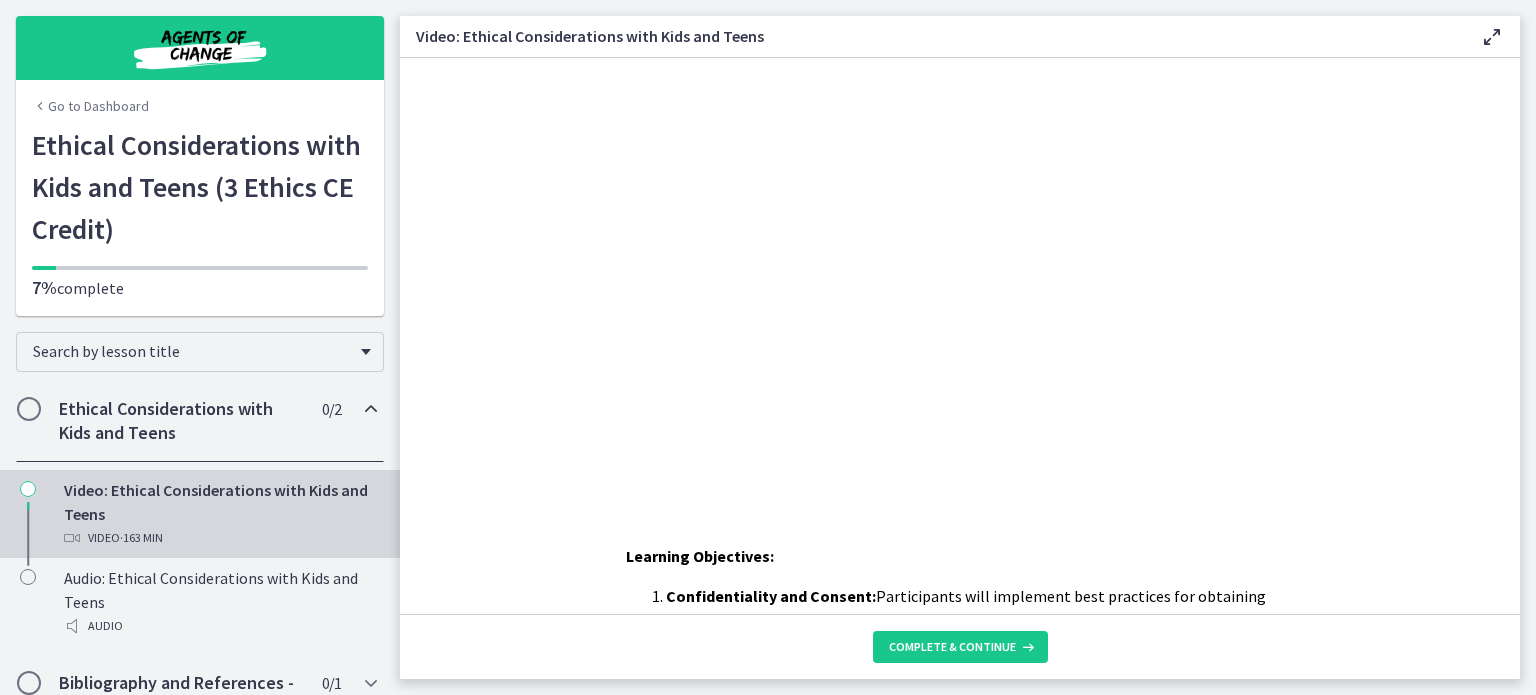 scroll, scrollTop: 0, scrollLeft: 0, axis: both 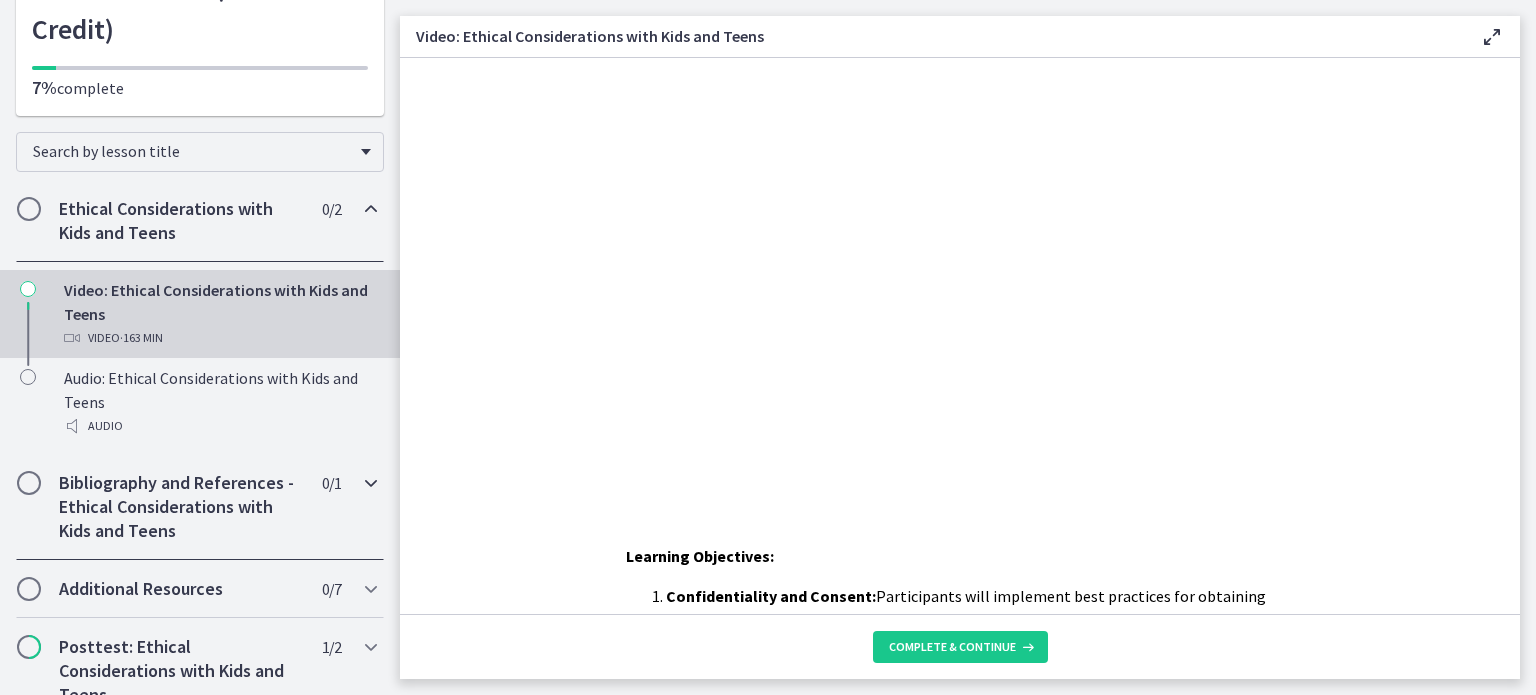 click on "Bibliography and References - Ethical Considerations with Kids and Teens" at bounding box center (181, 507) 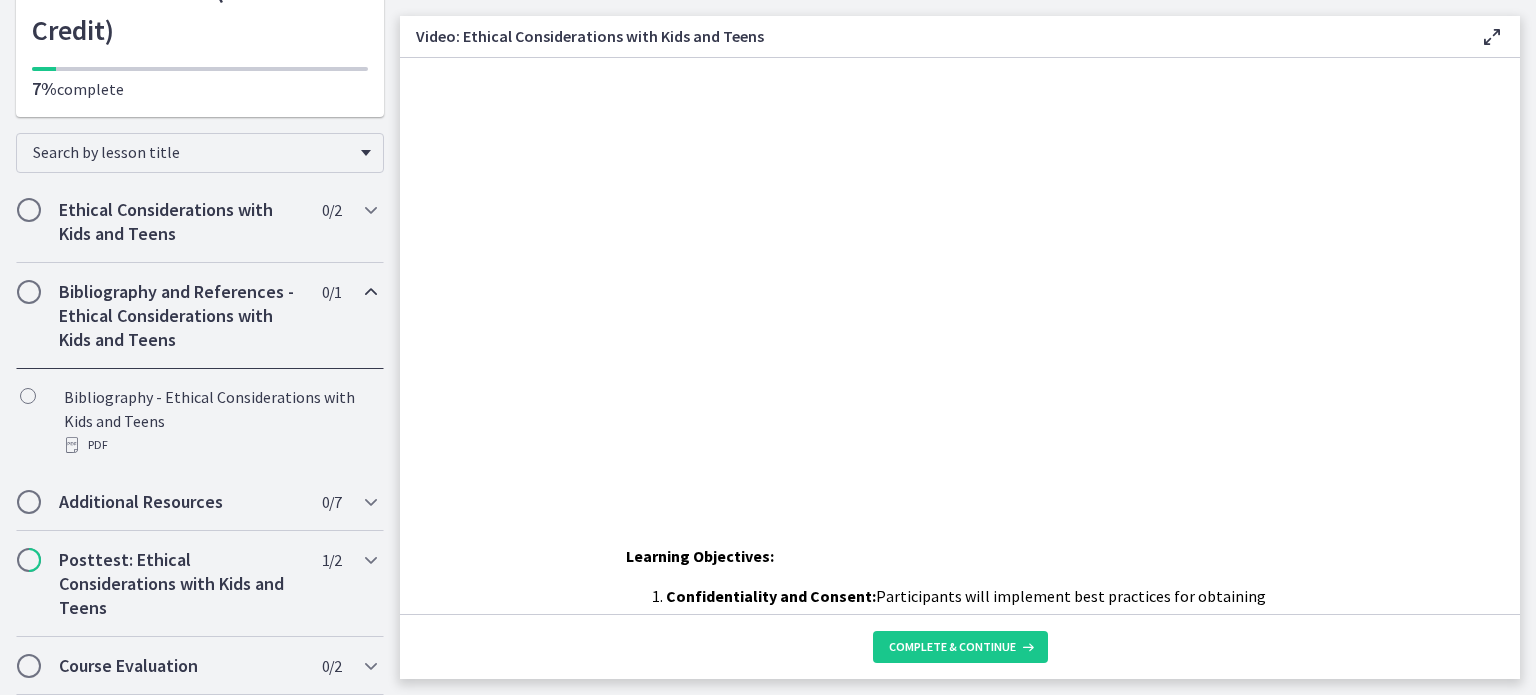 scroll, scrollTop: 197, scrollLeft: 0, axis: vertical 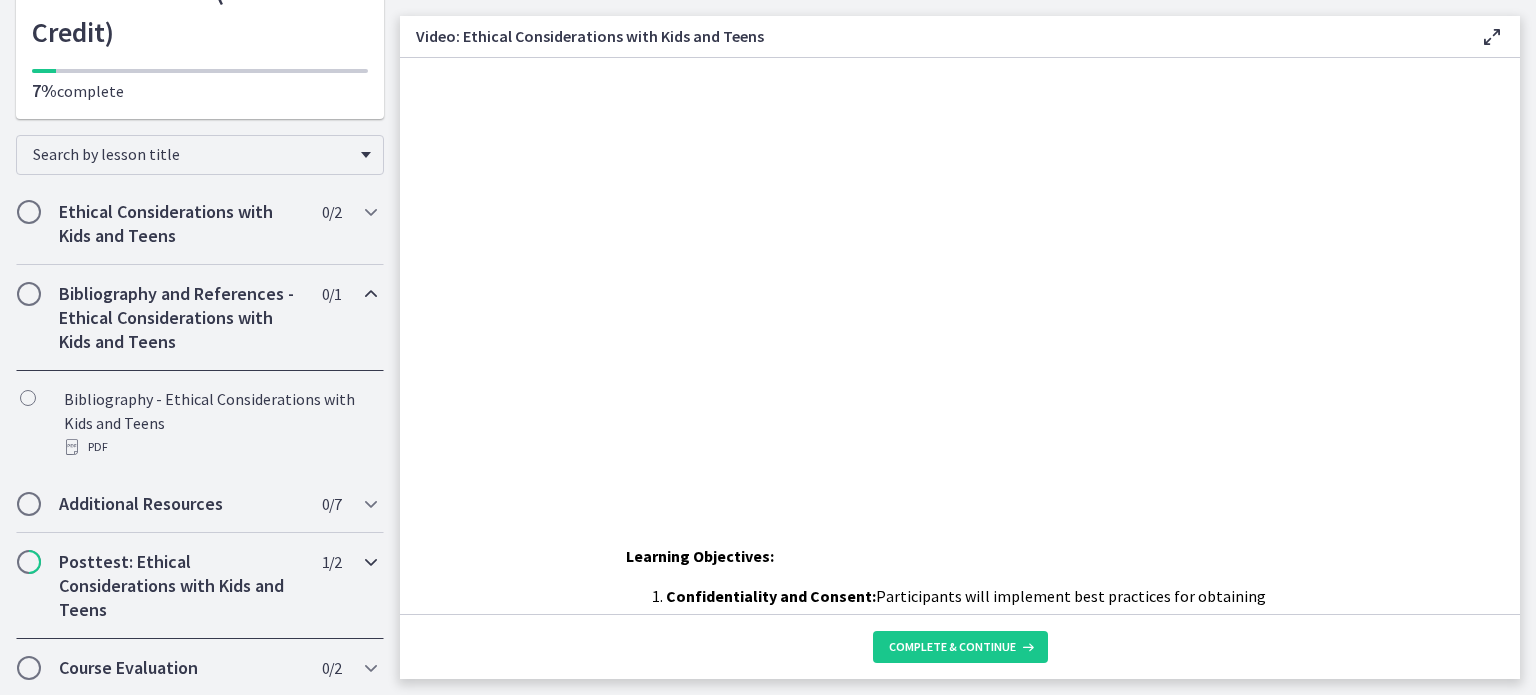 click on "Posttest: Ethical Considerations with Kids and Teens" at bounding box center [181, 586] 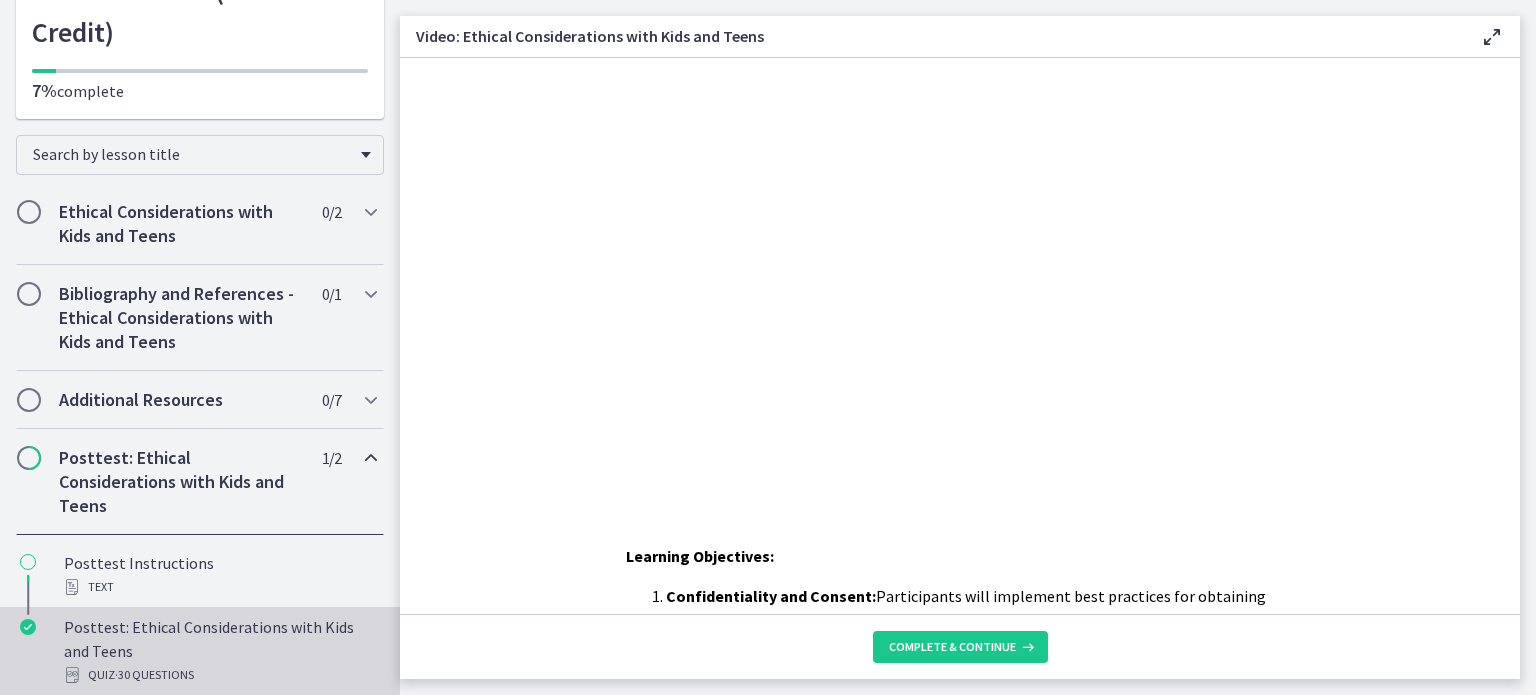 scroll, scrollTop: 261, scrollLeft: 0, axis: vertical 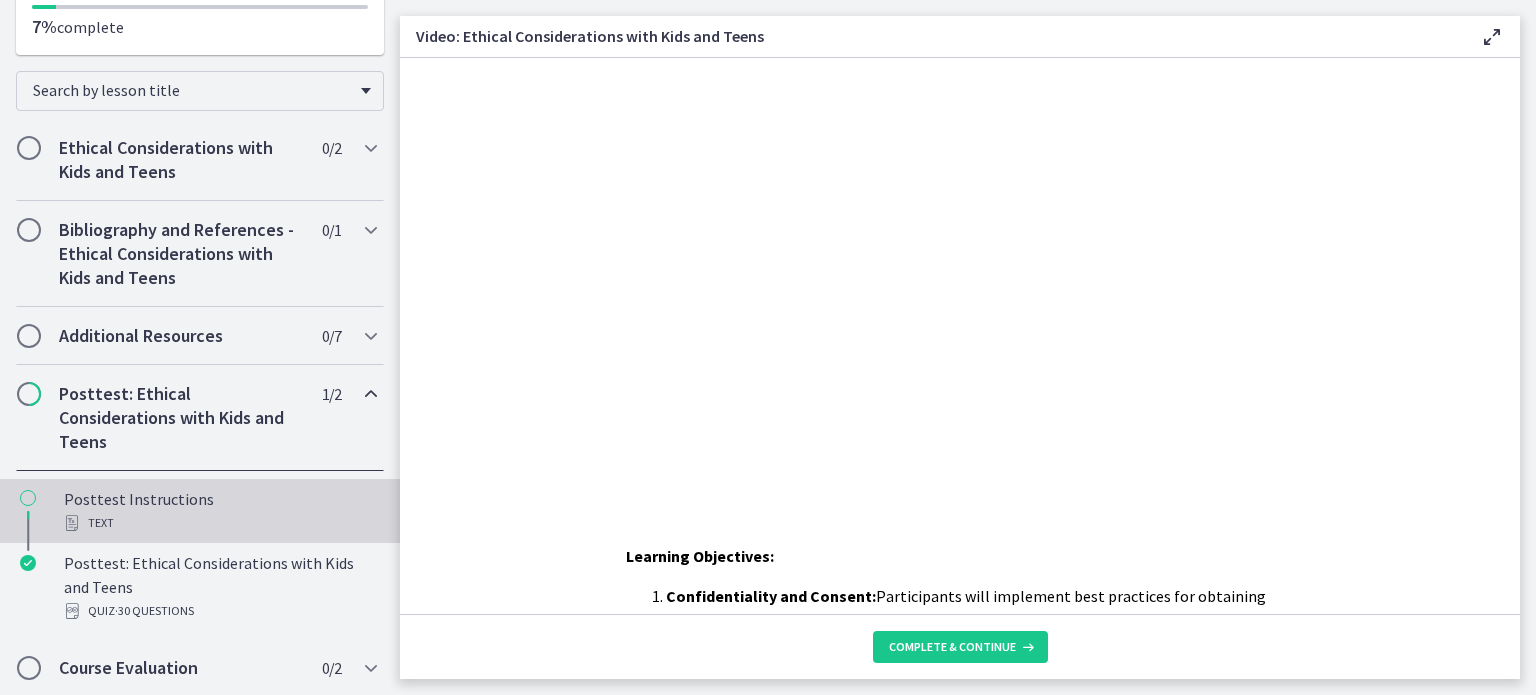 click on "Posttest Instructions
Text" at bounding box center [220, 511] 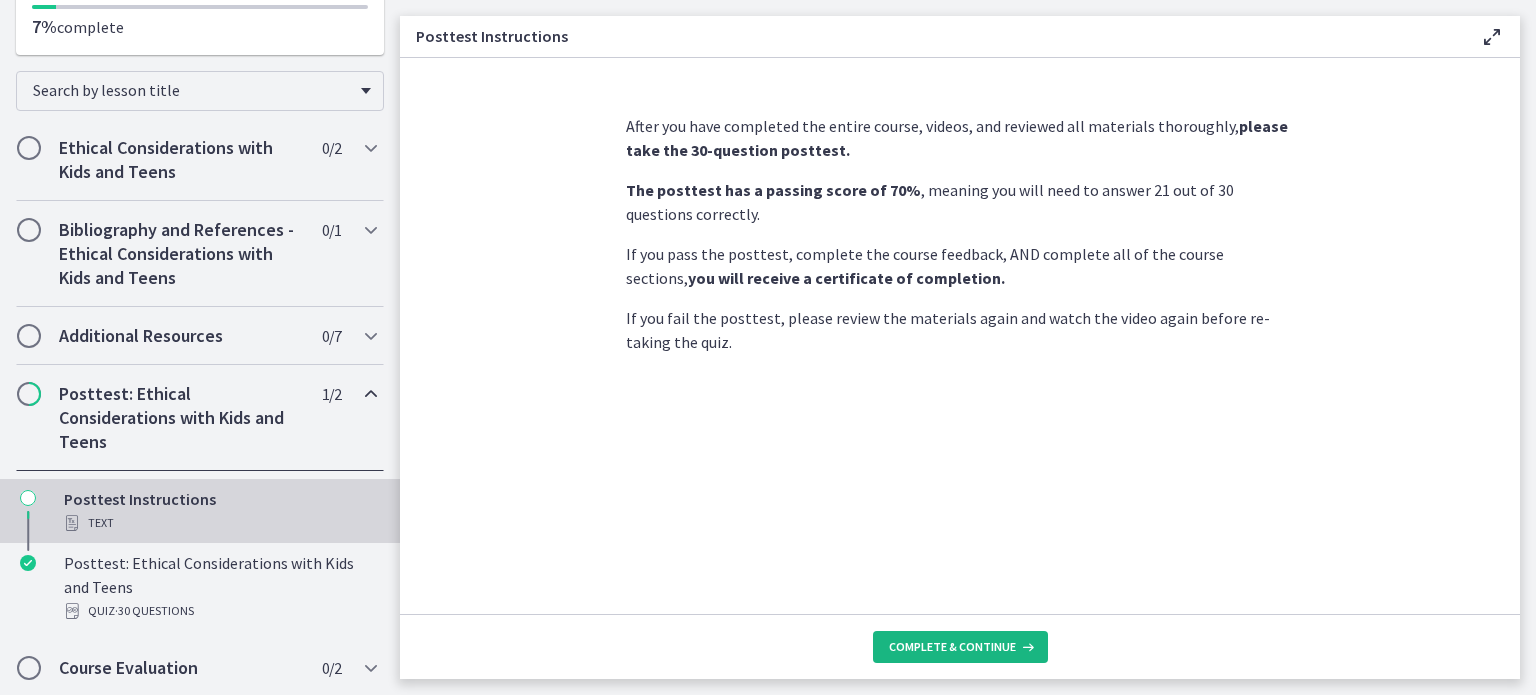 click on "Complete & continue" at bounding box center (960, 647) 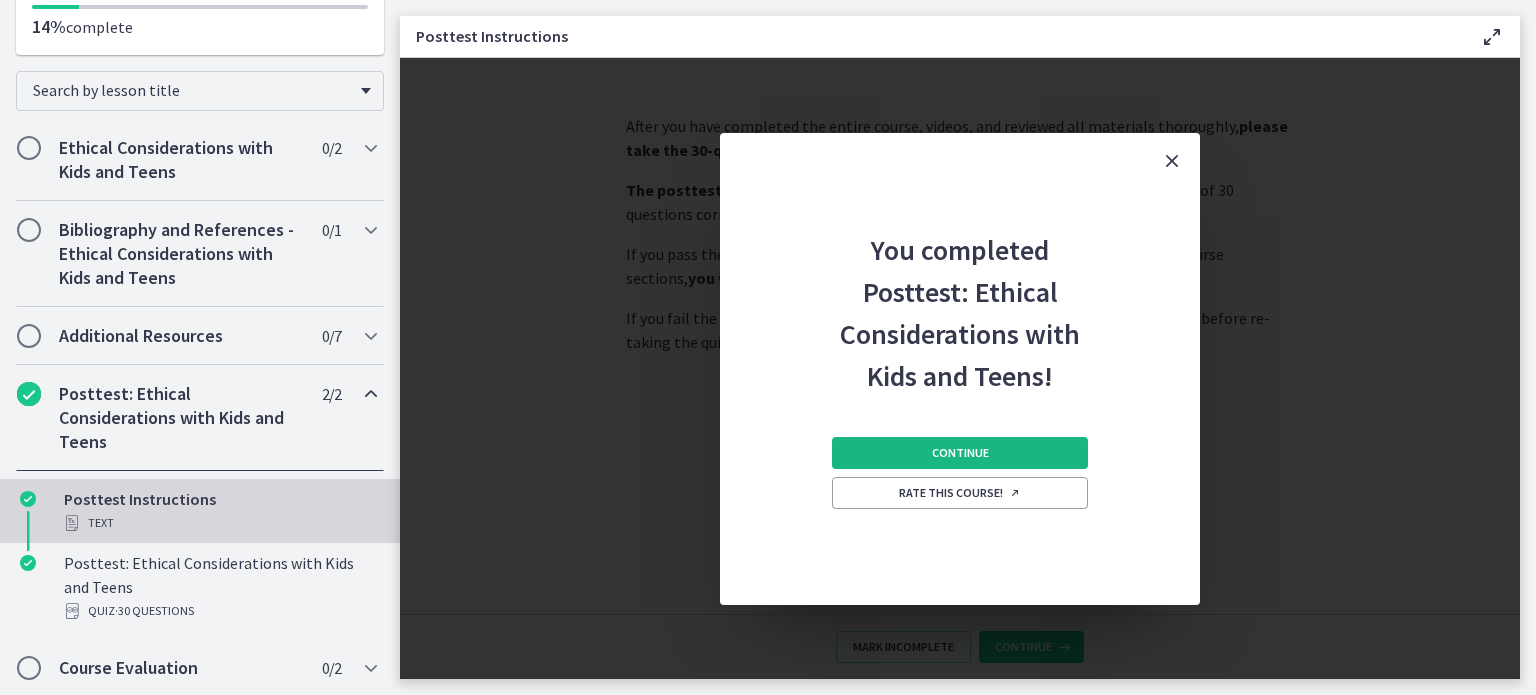 click on "Continue" at bounding box center [960, 453] 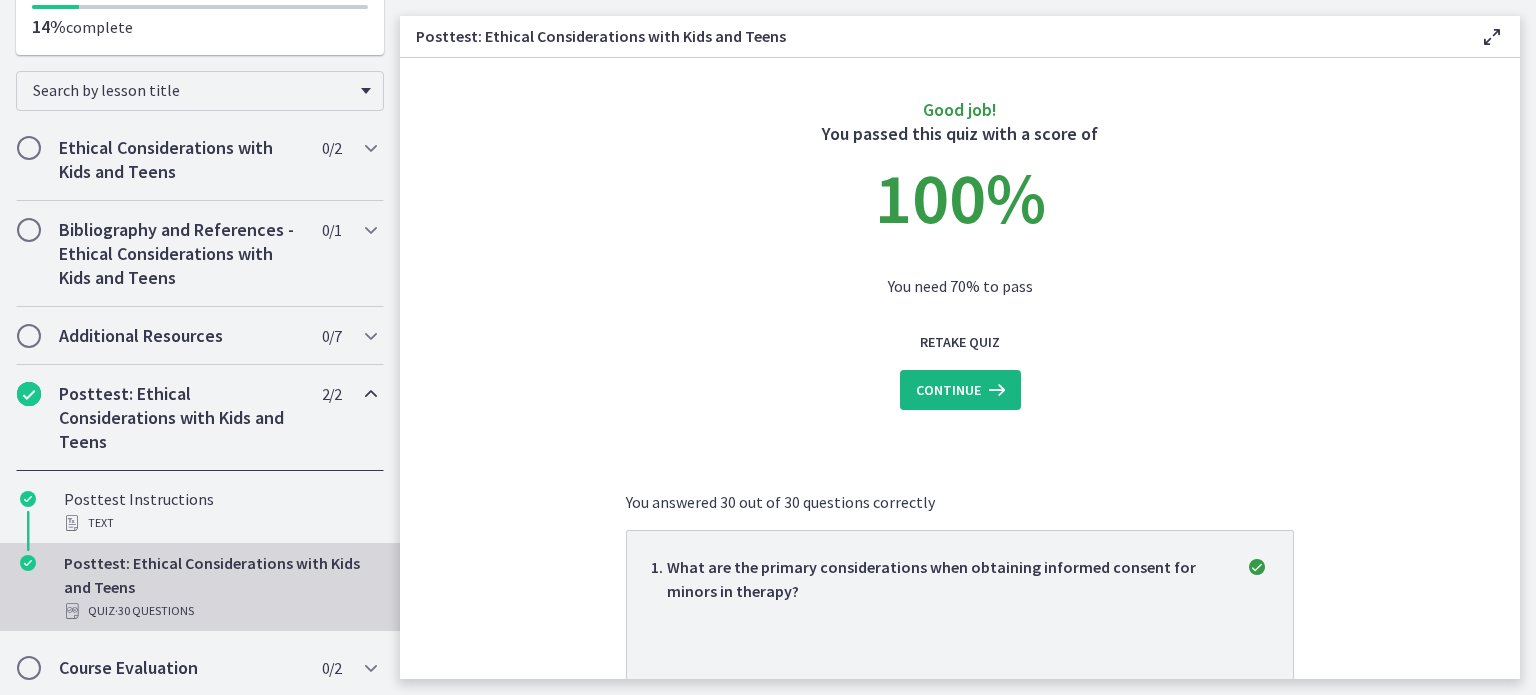 click on "Continue" at bounding box center [948, 390] 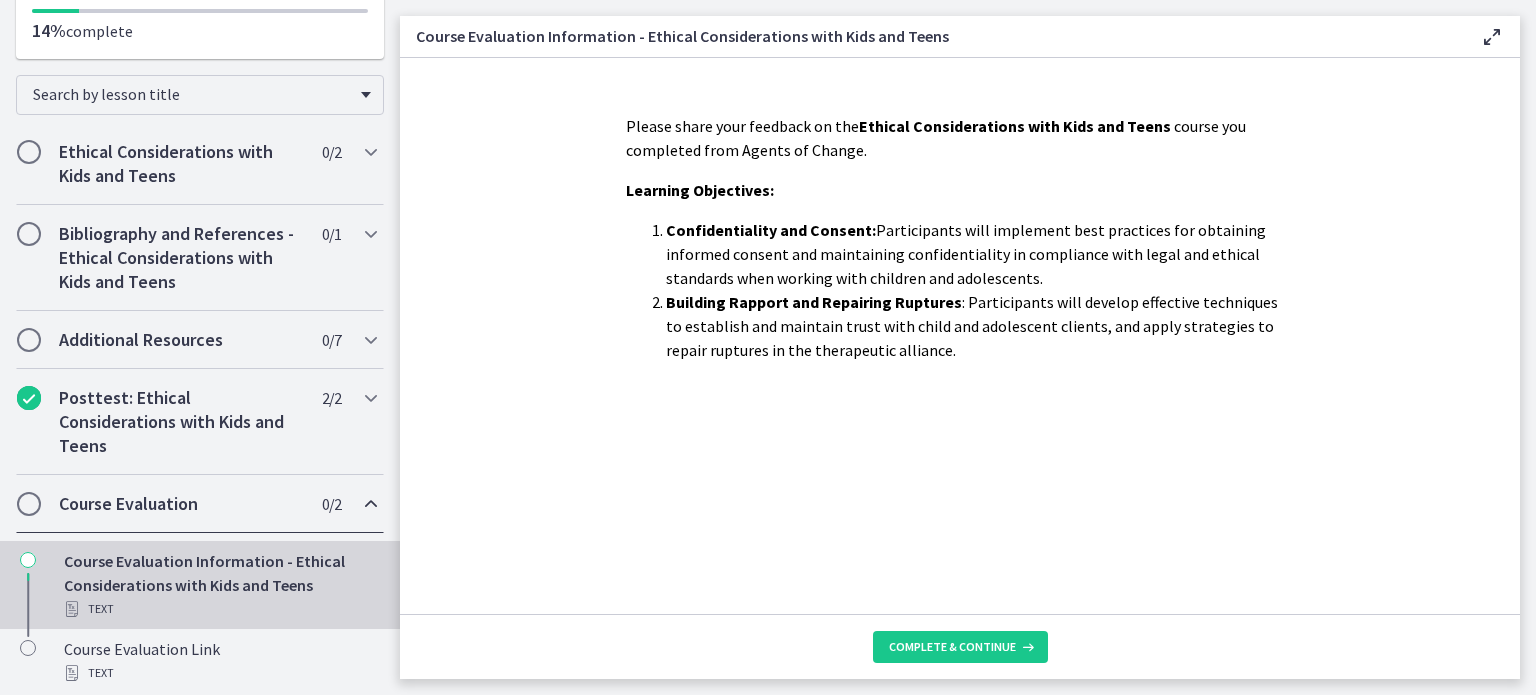 scroll, scrollTop: 261, scrollLeft: 0, axis: vertical 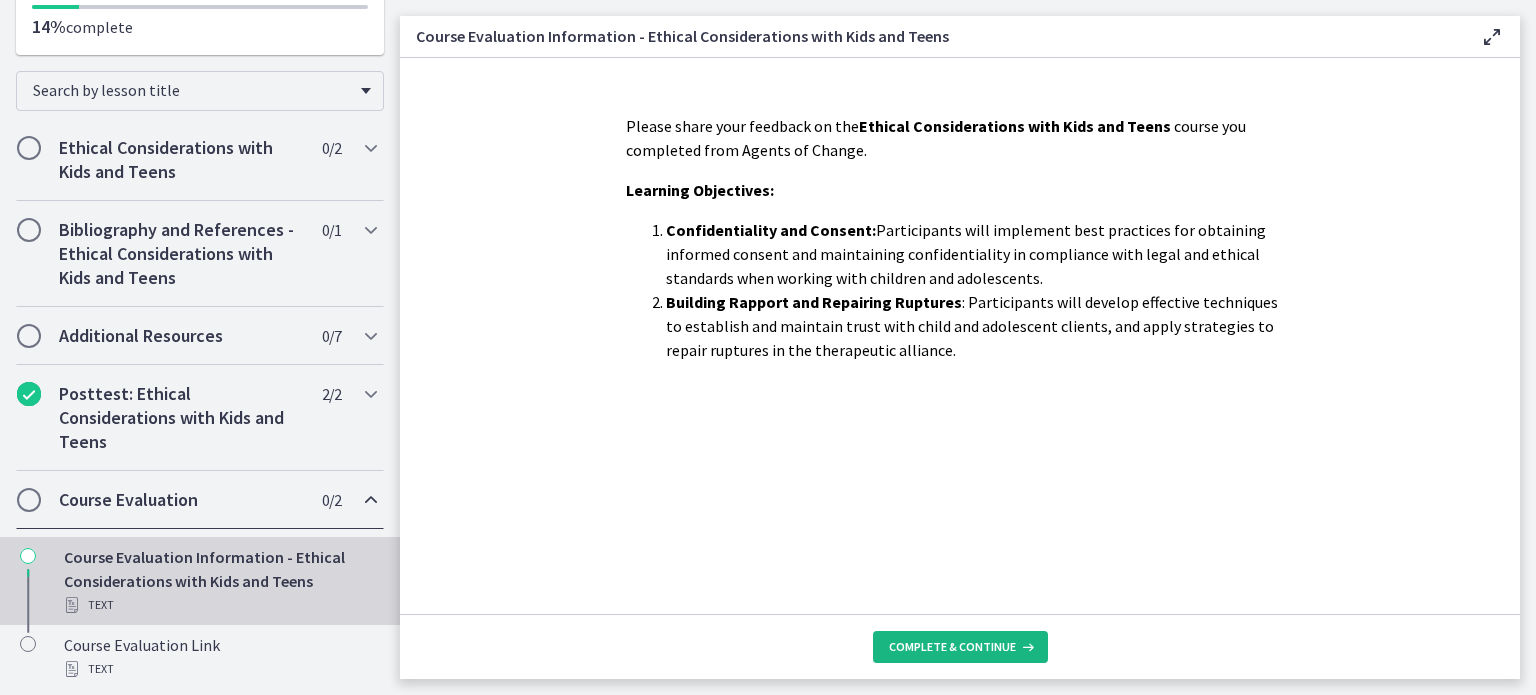 click on "Complete & continue" at bounding box center [952, 647] 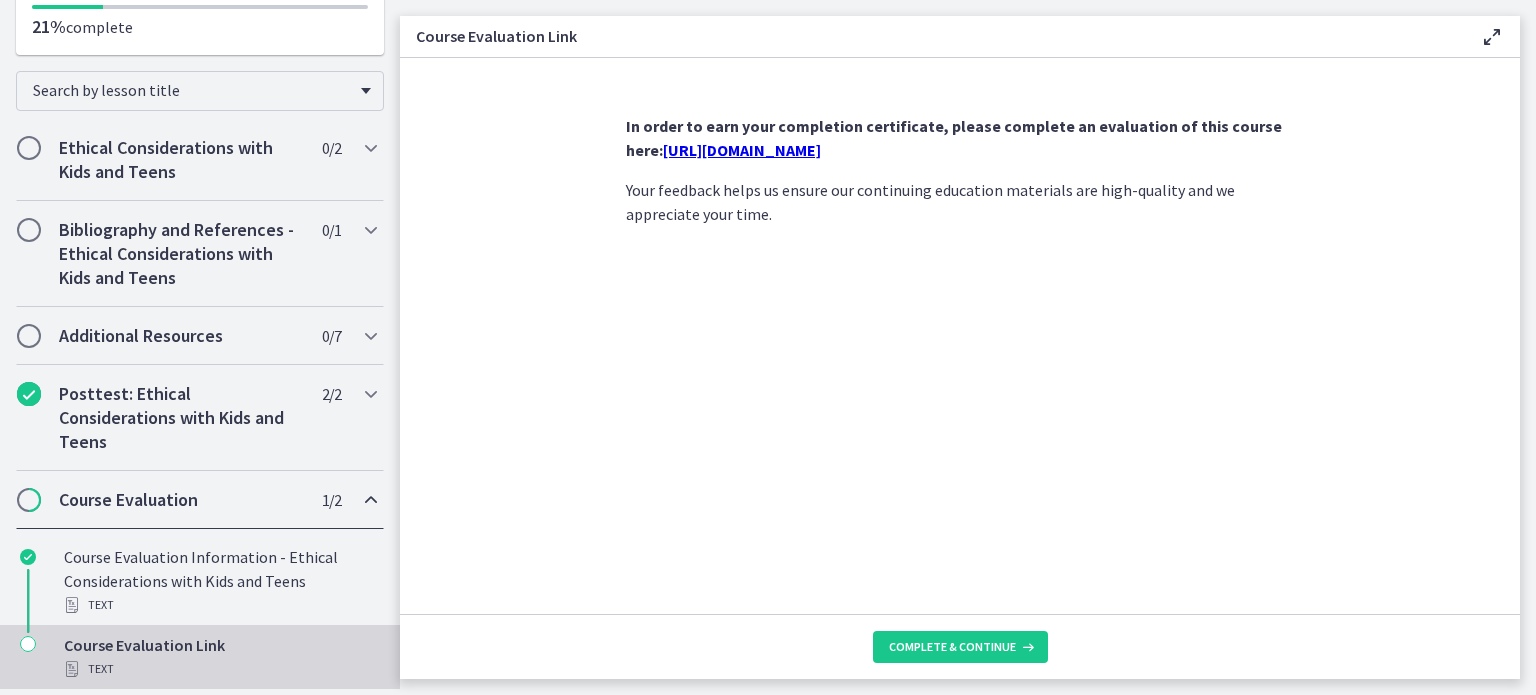 click on "Course Evaluation
1  /  2
Completed" at bounding box center [200, 500] 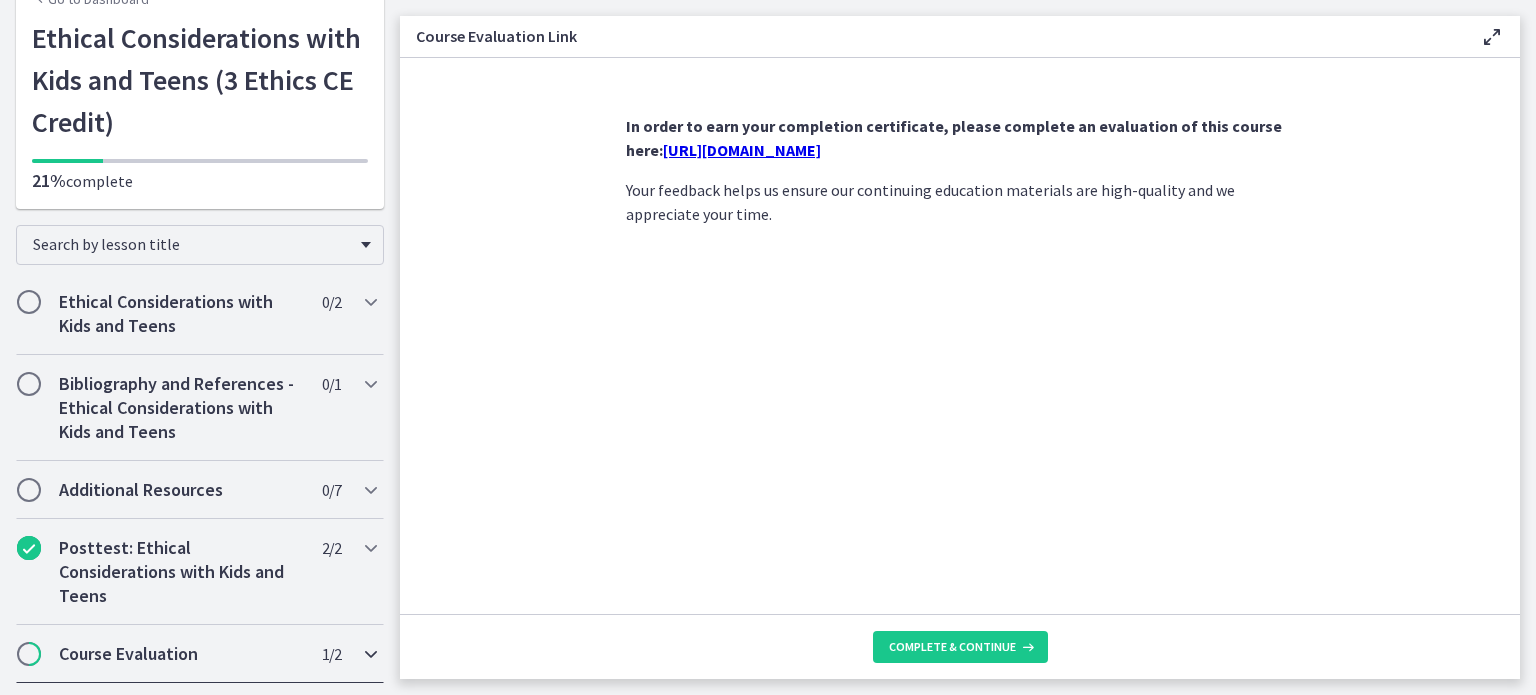 scroll, scrollTop: 93, scrollLeft: 0, axis: vertical 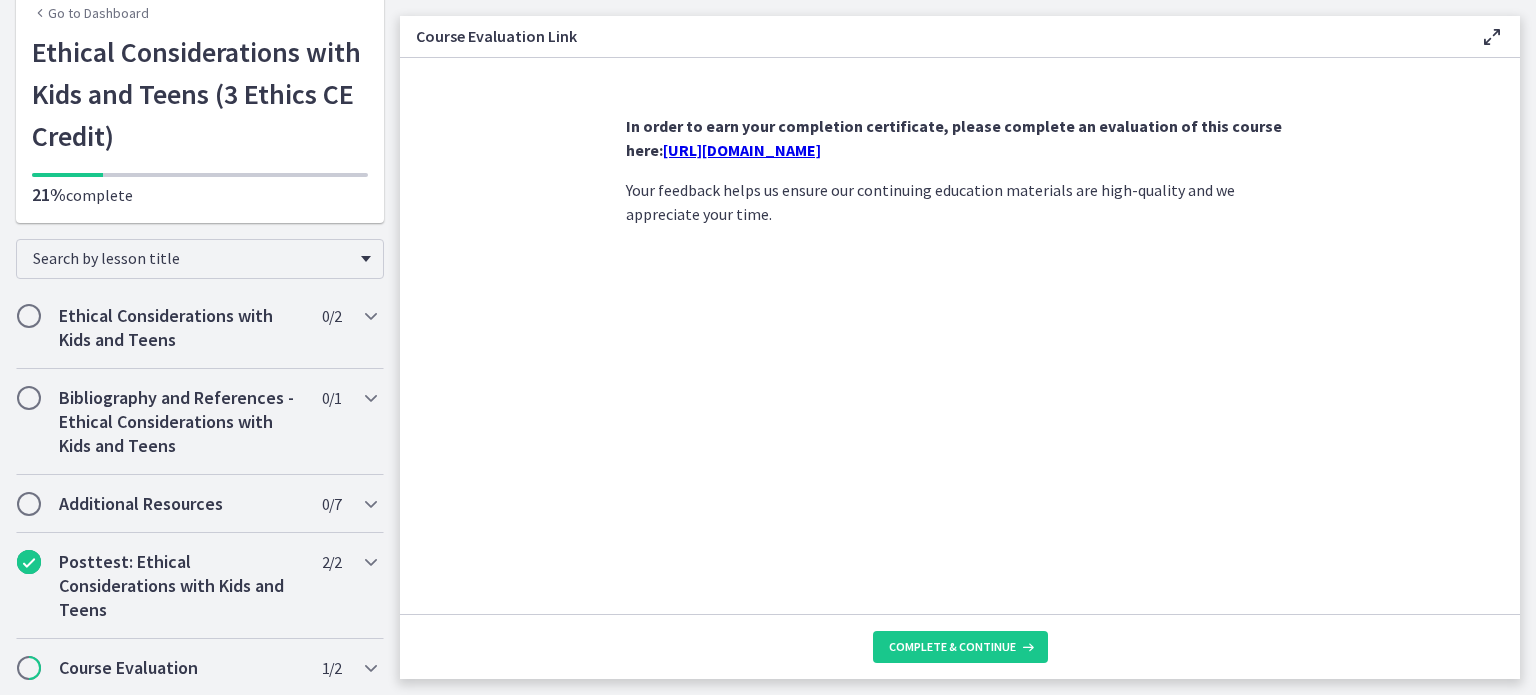 click on "https://forms.gle/NHq1DmrK6XcgvnNz7" at bounding box center (742, 150) 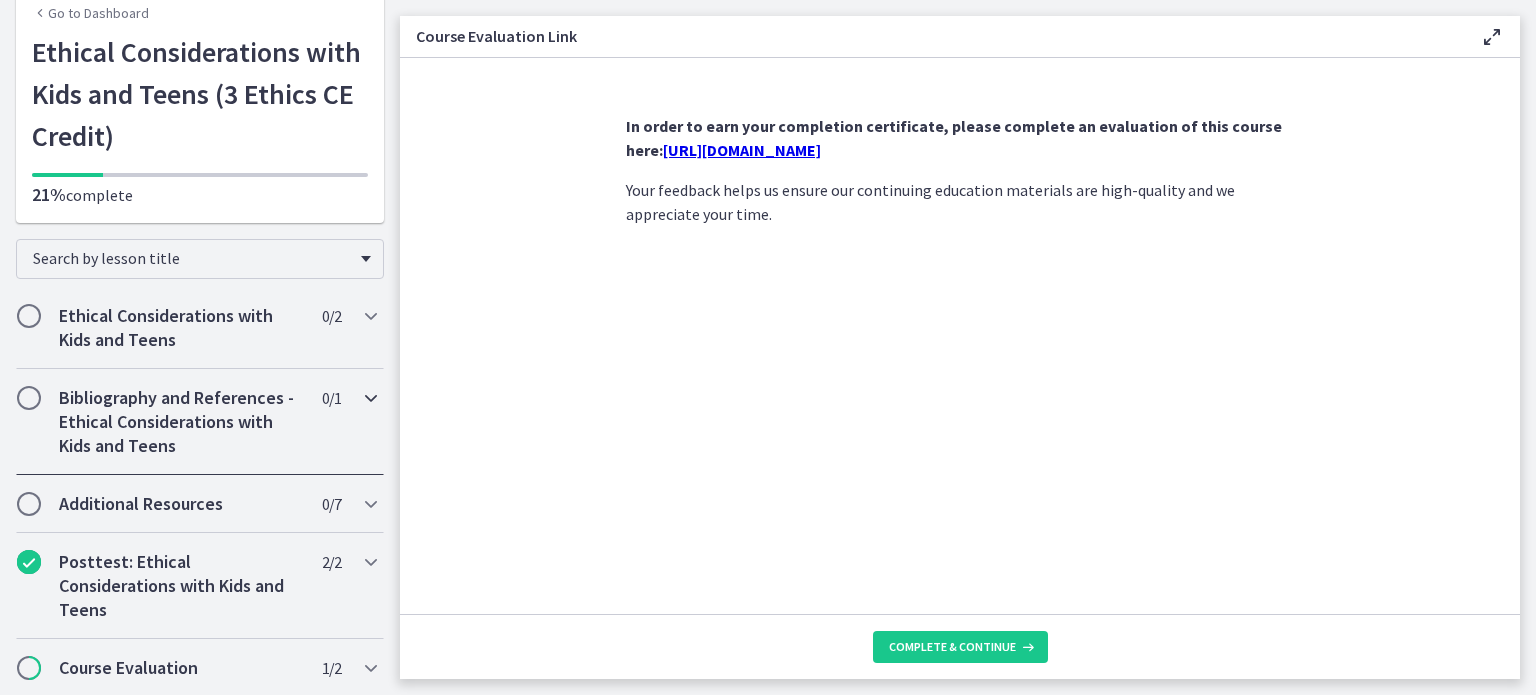 scroll, scrollTop: 0, scrollLeft: 0, axis: both 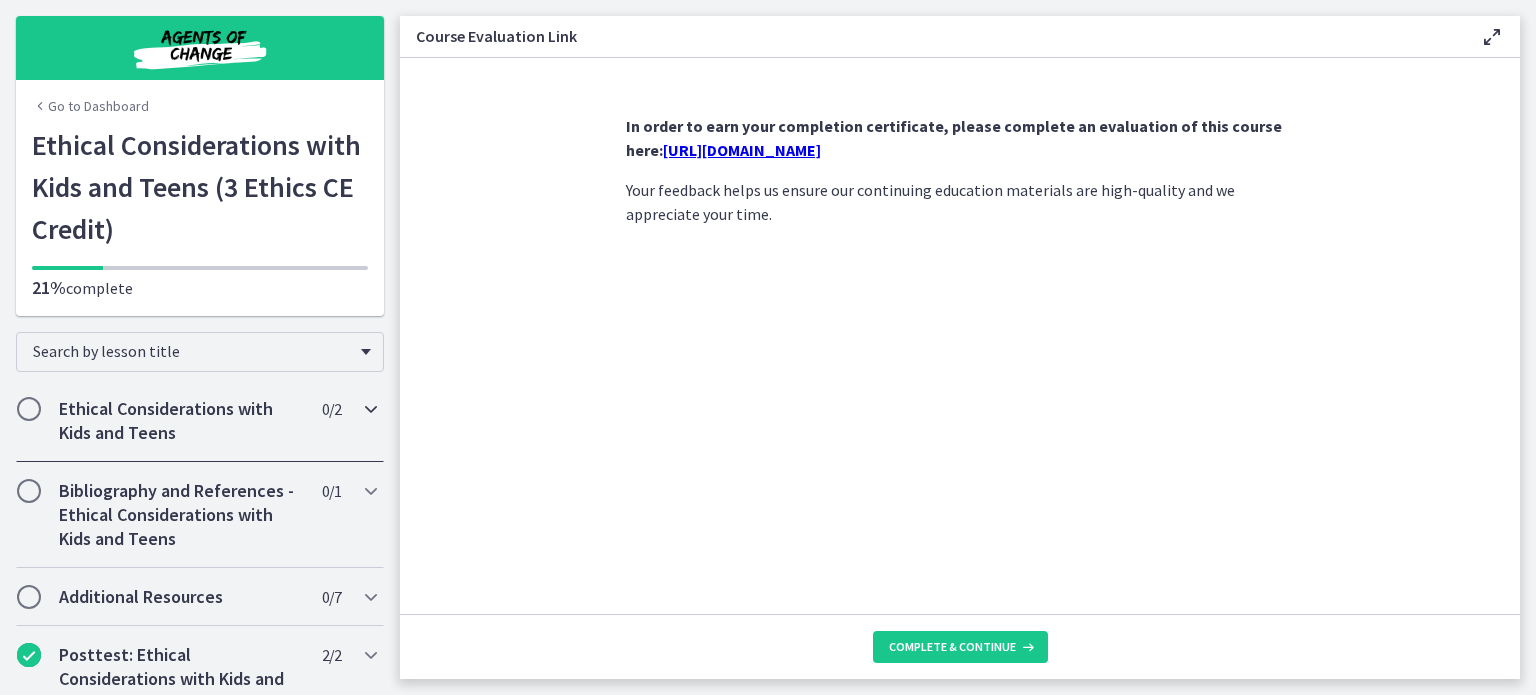 click at bounding box center [29, 409] 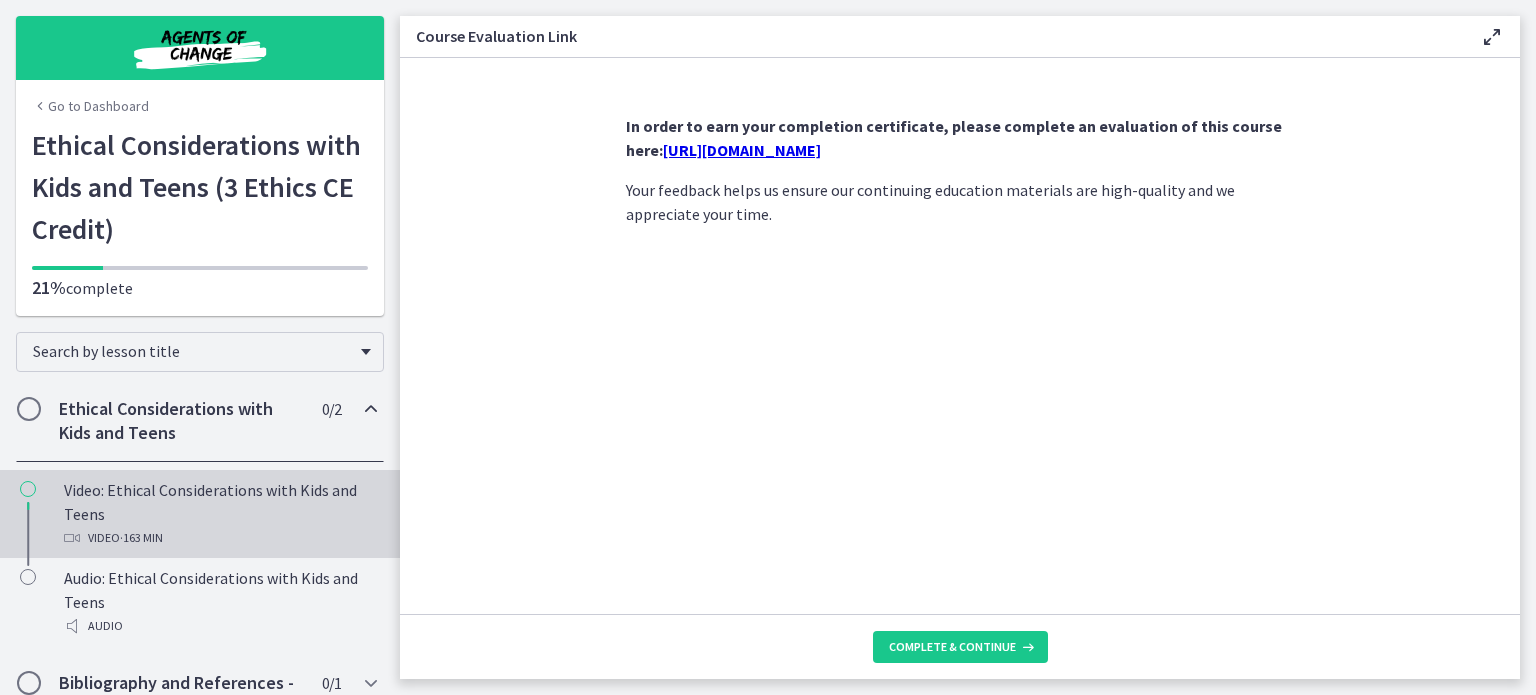 click on "Video: Ethical Considerations with Kids and Teens
Video
·  163 min" at bounding box center [220, 514] 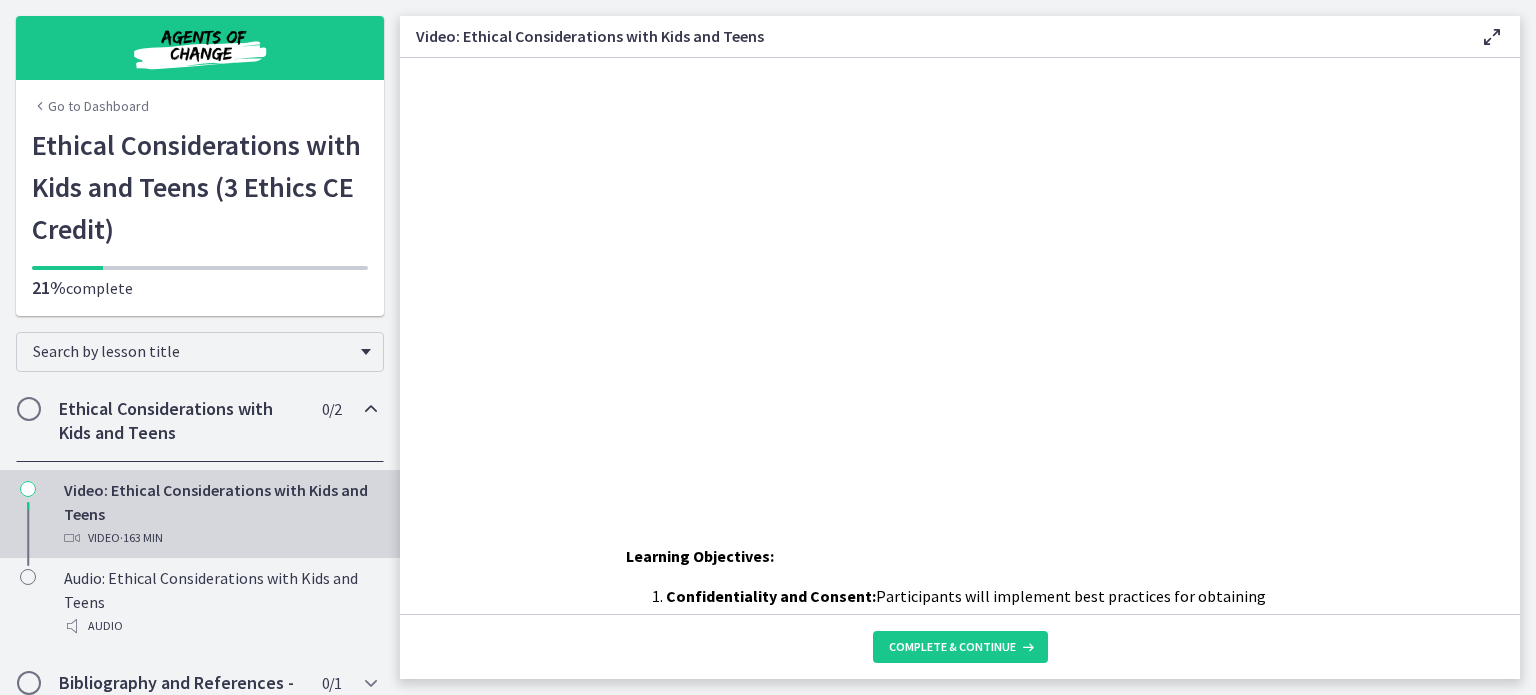 scroll, scrollTop: 0, scrollLeft: 0, axis: both 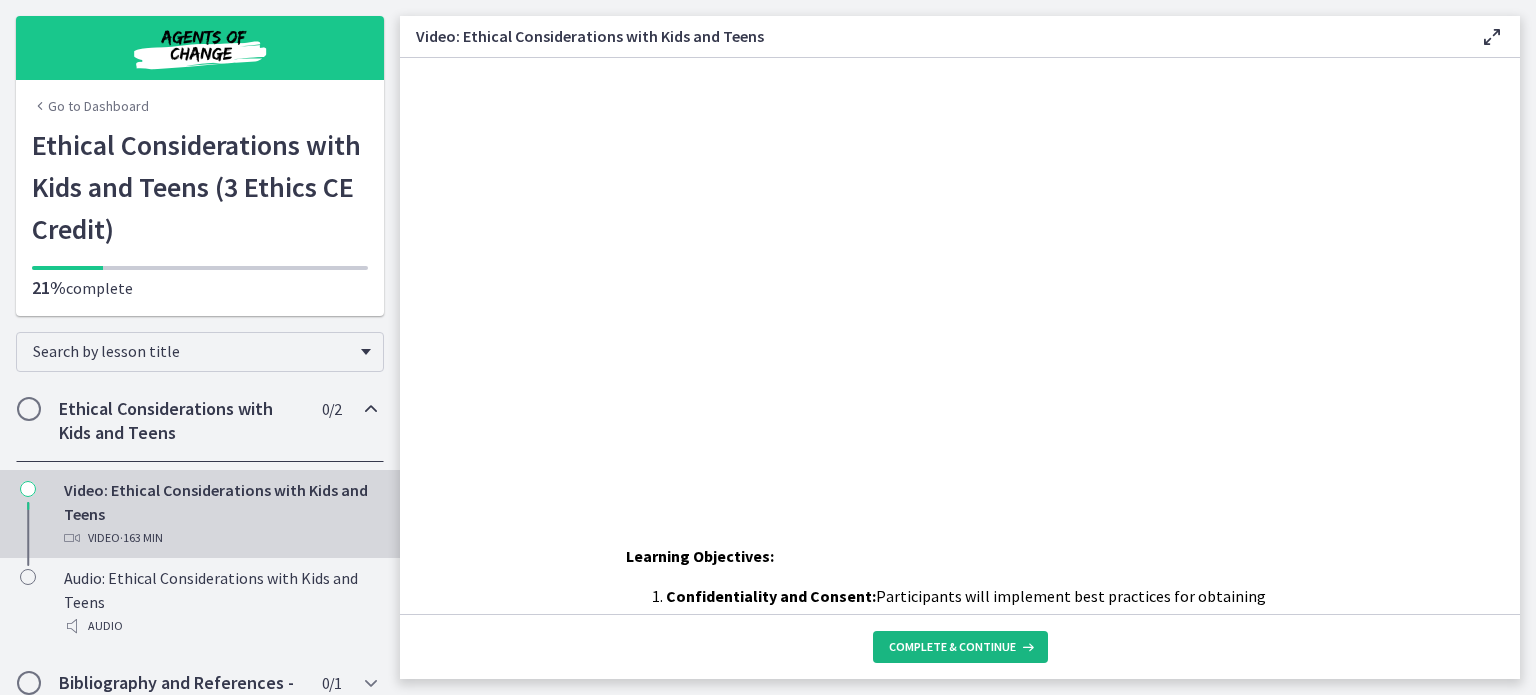 click on "Complete & continue" at bounding box center (952, 647) 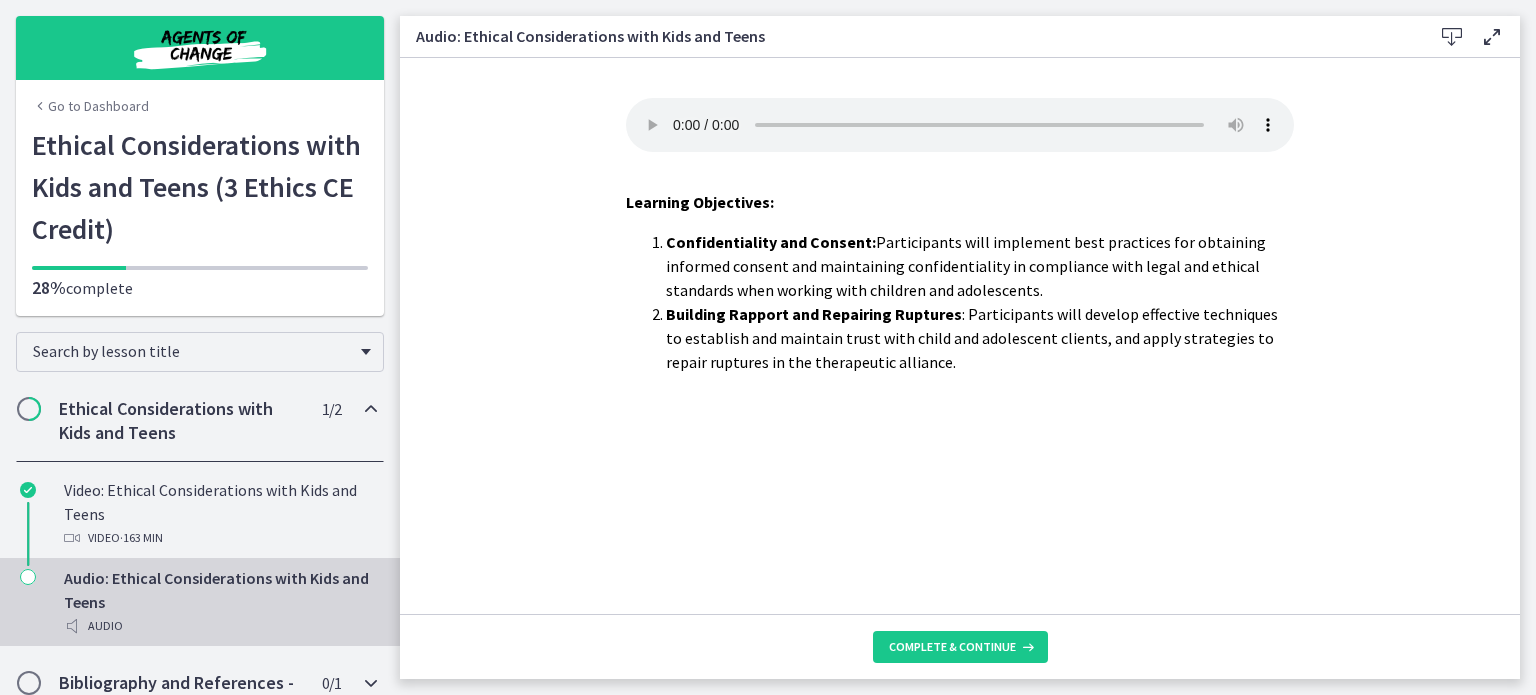 scroll, scrollTop: 285, scrollLeft: 0, axis: vertical 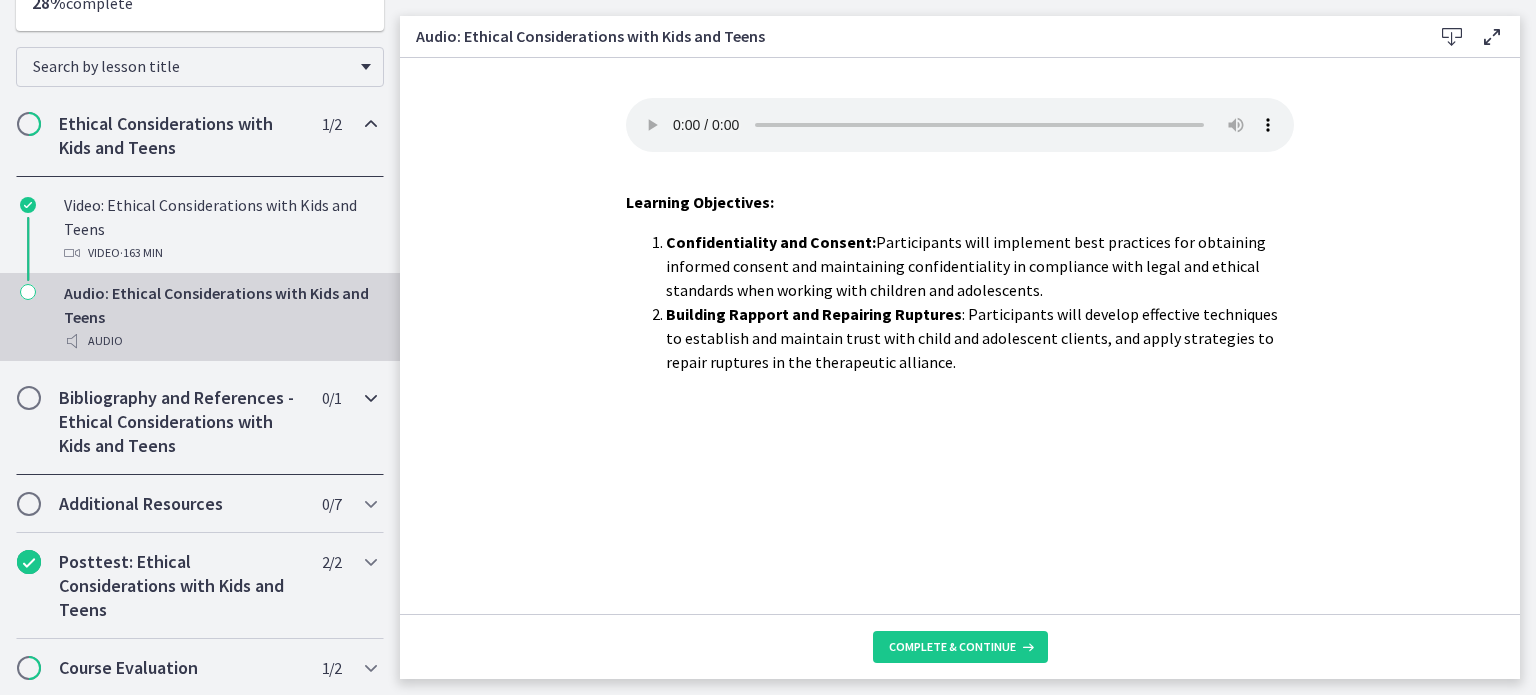 click on "Bibliography and References - Ethical Considerations with Kids and Teens
0  /  1
Completed" at bounding box center (200, 422) 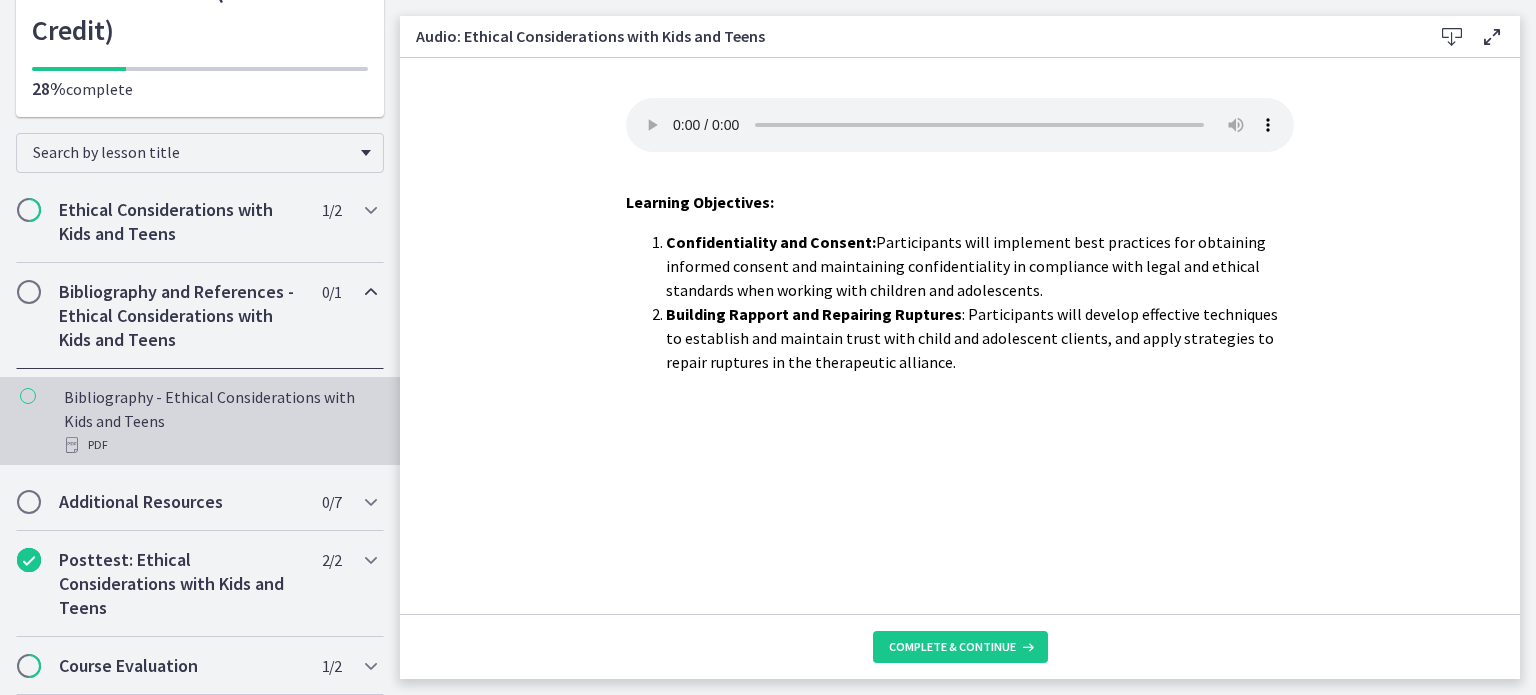 scroll, scrollTop: 197, scrollLeft: 0, axis: vertical 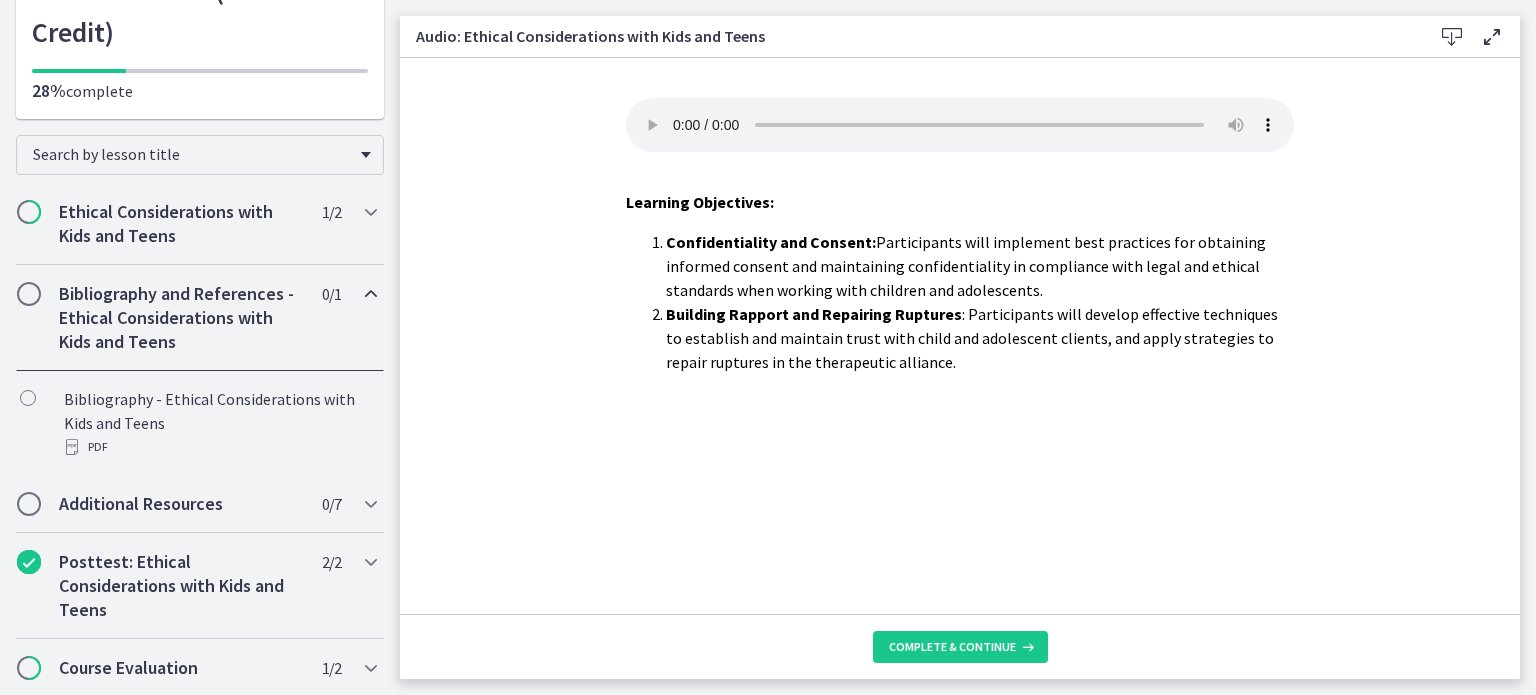 click on "Bibliography and References - Ethical Considerations with Kids and Teens" at bounding box center [181, 318] 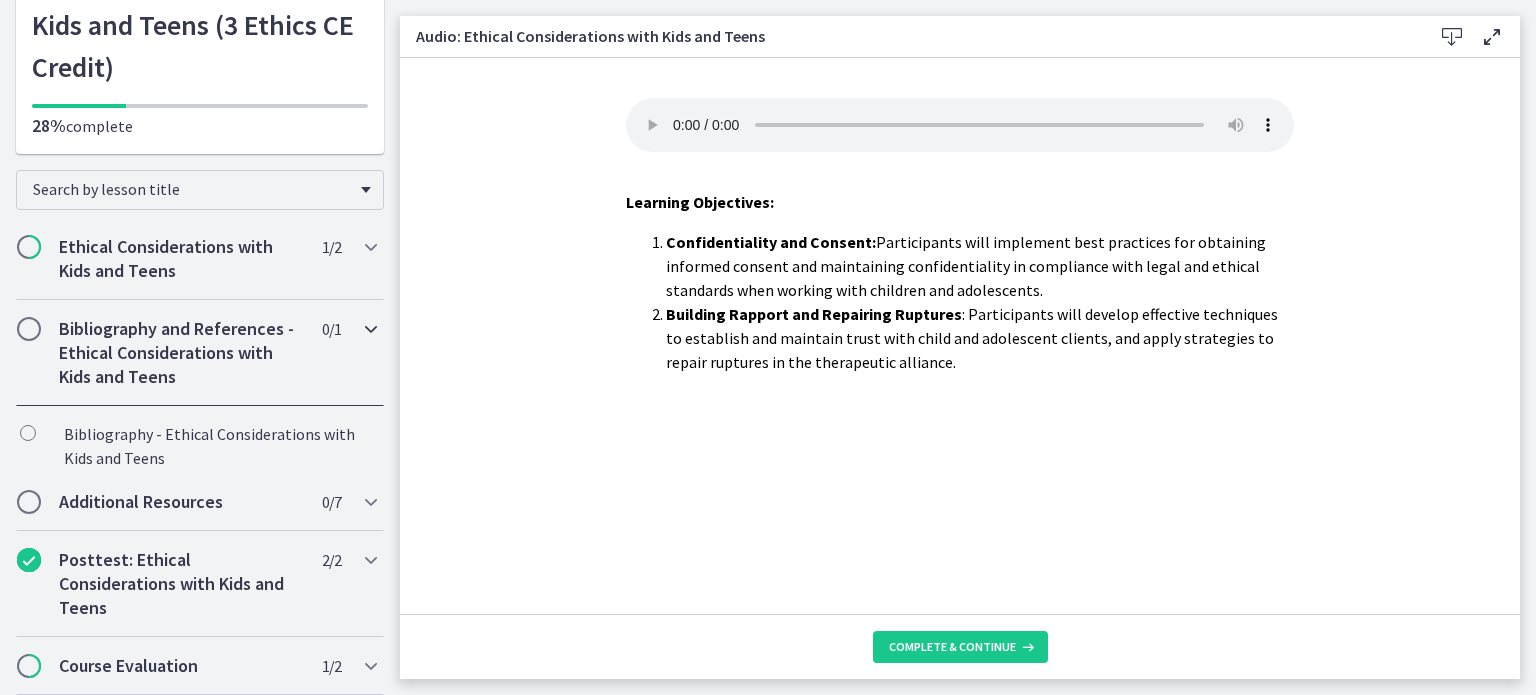 scroll, scrollTop: 93, scrollLeft: 0, axis: vertical 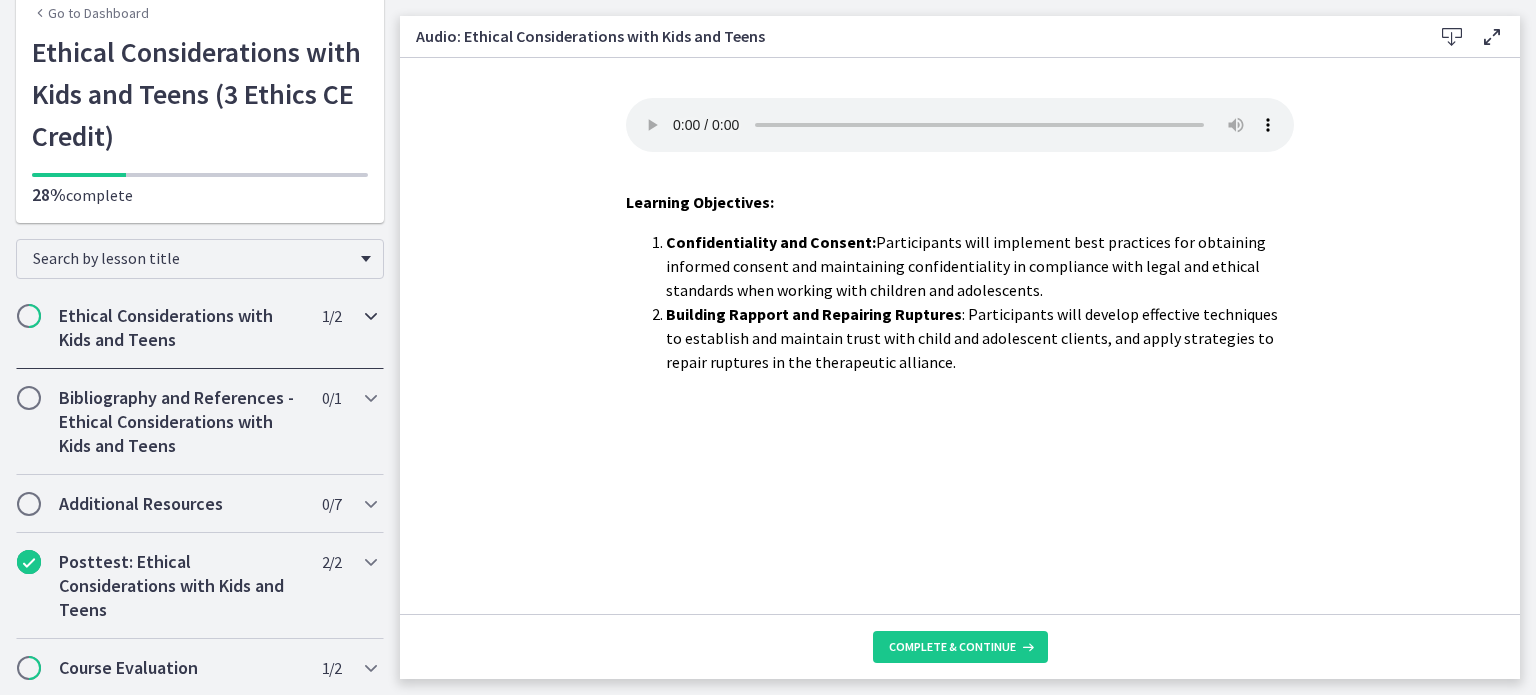 click at bounding box center [29, 316] 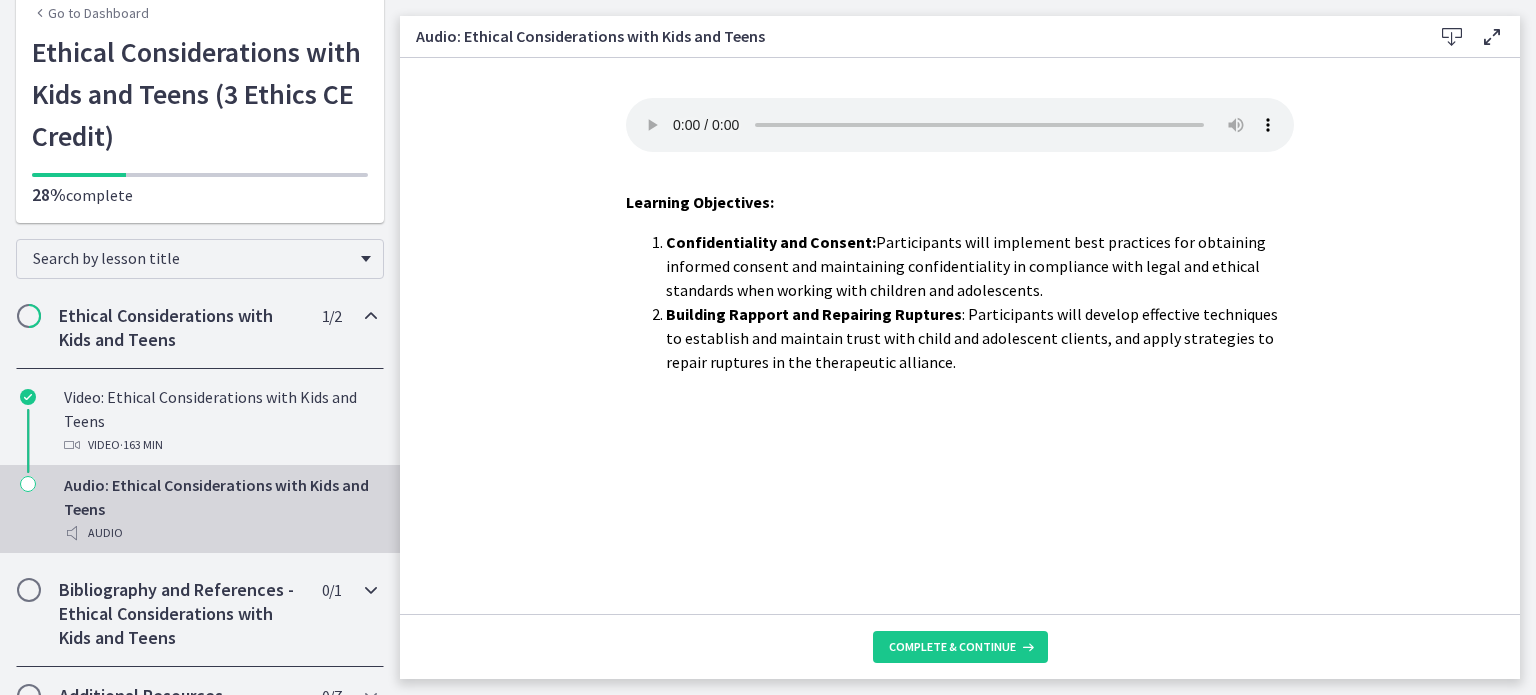 click on "Bibliography and References - Ethical Considerations with Kids and Teens" at bounding box center [181, 614] 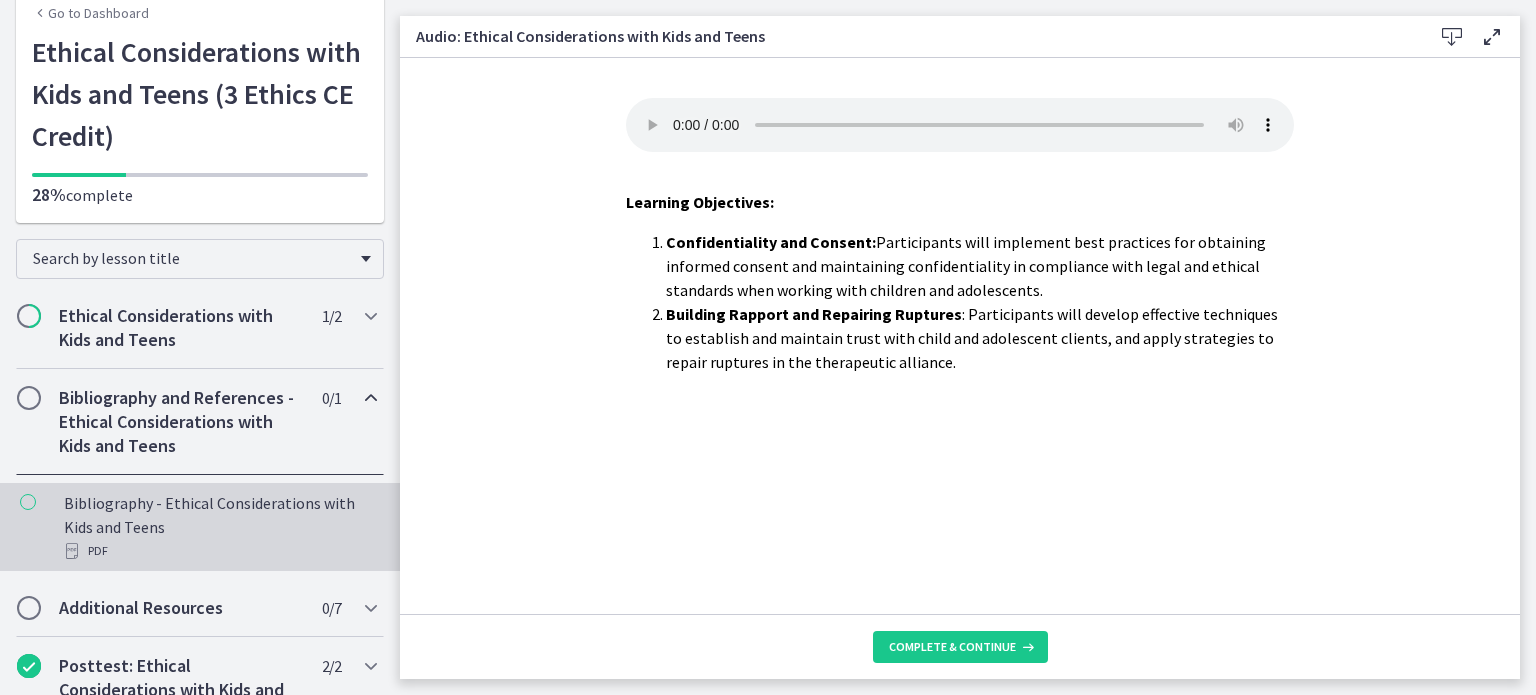 click on "Bibliography - Ethical Considerations with Kids and Teens
PDF" at bounding box center (220, 527) 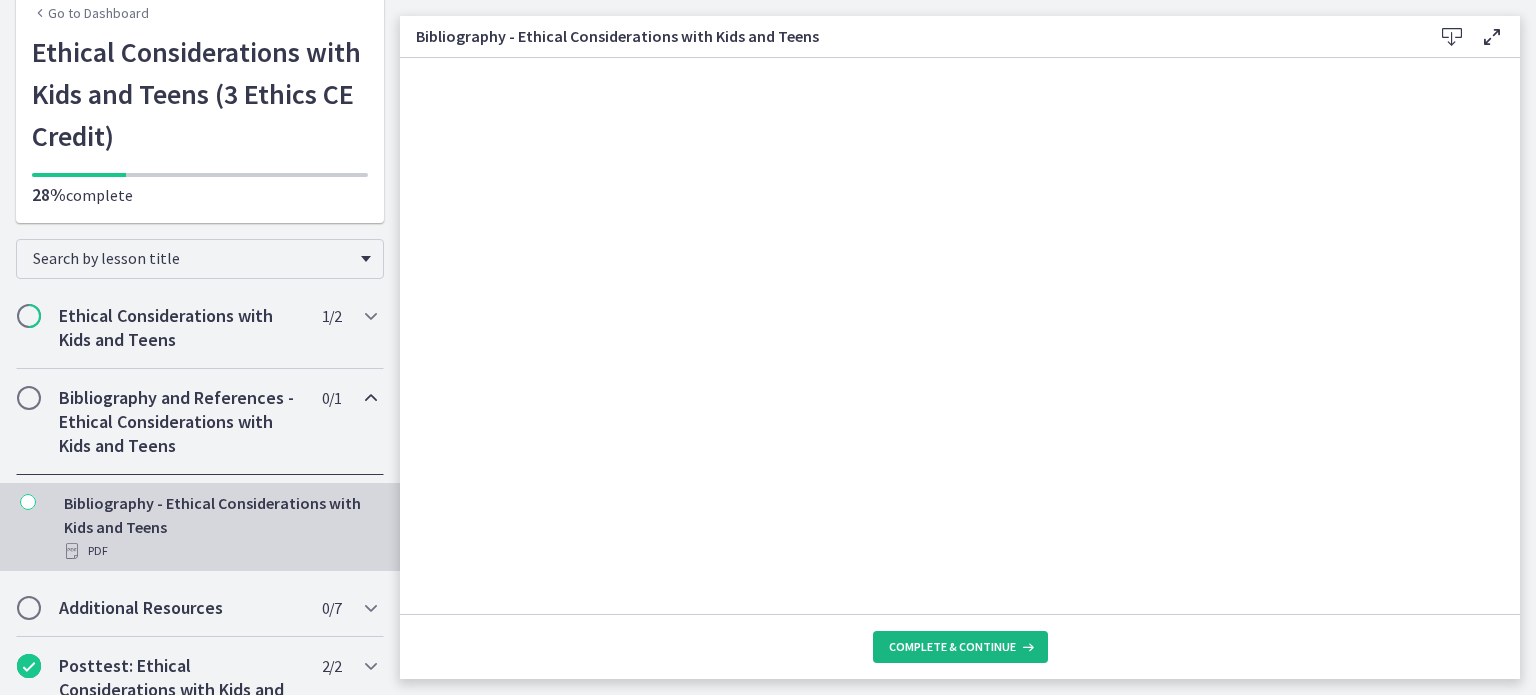 click on "Complete & continue" at bounding box center (960, 647) 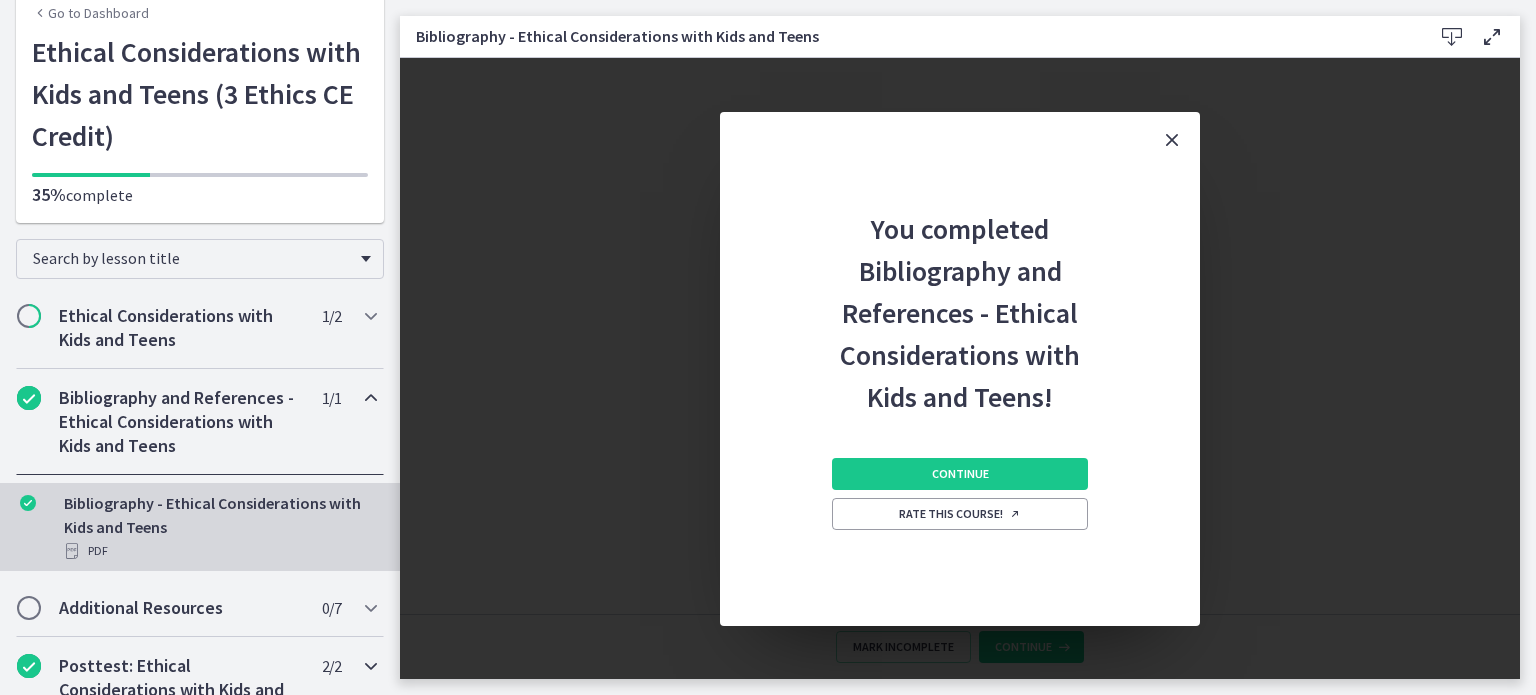 scroll, scrollTop: 197, scrollLeft: 0, axis: vertical 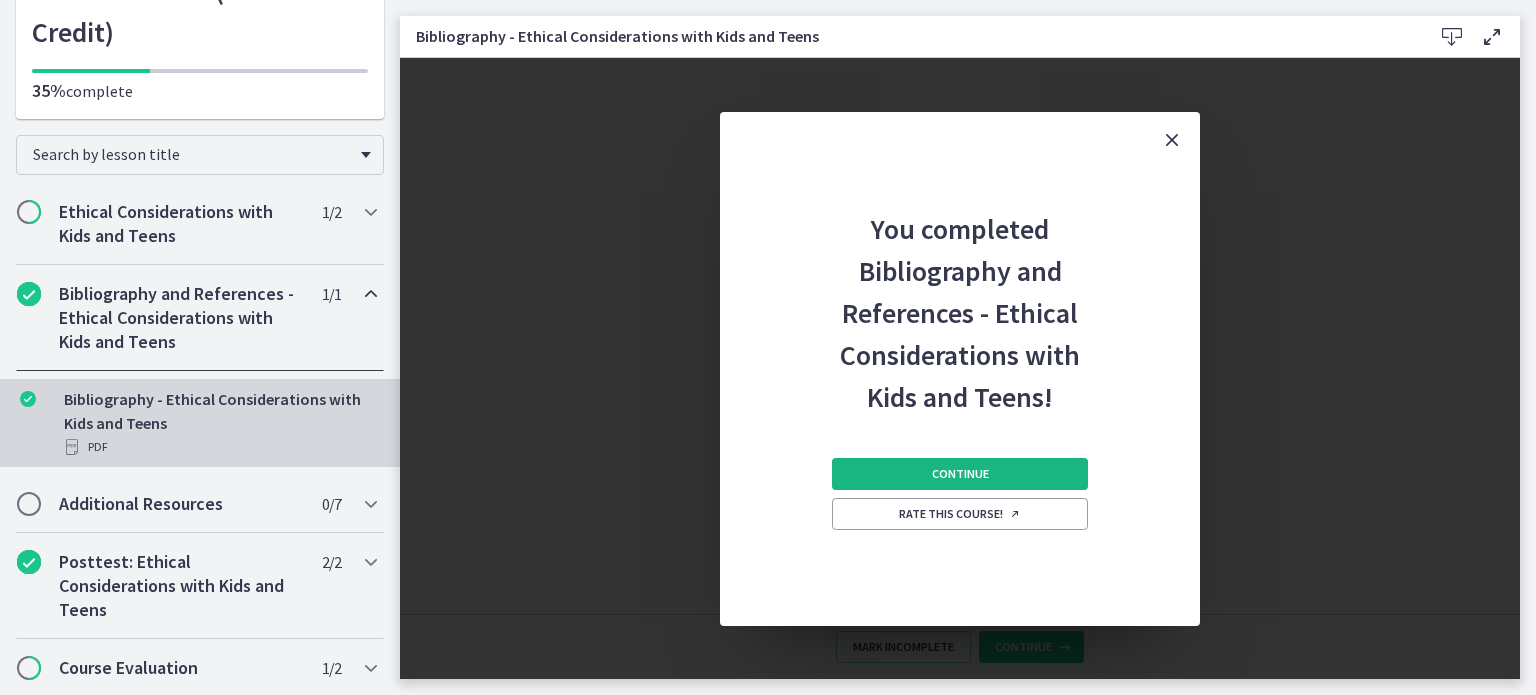 click on "Continue" at bounding box center [960, 474] 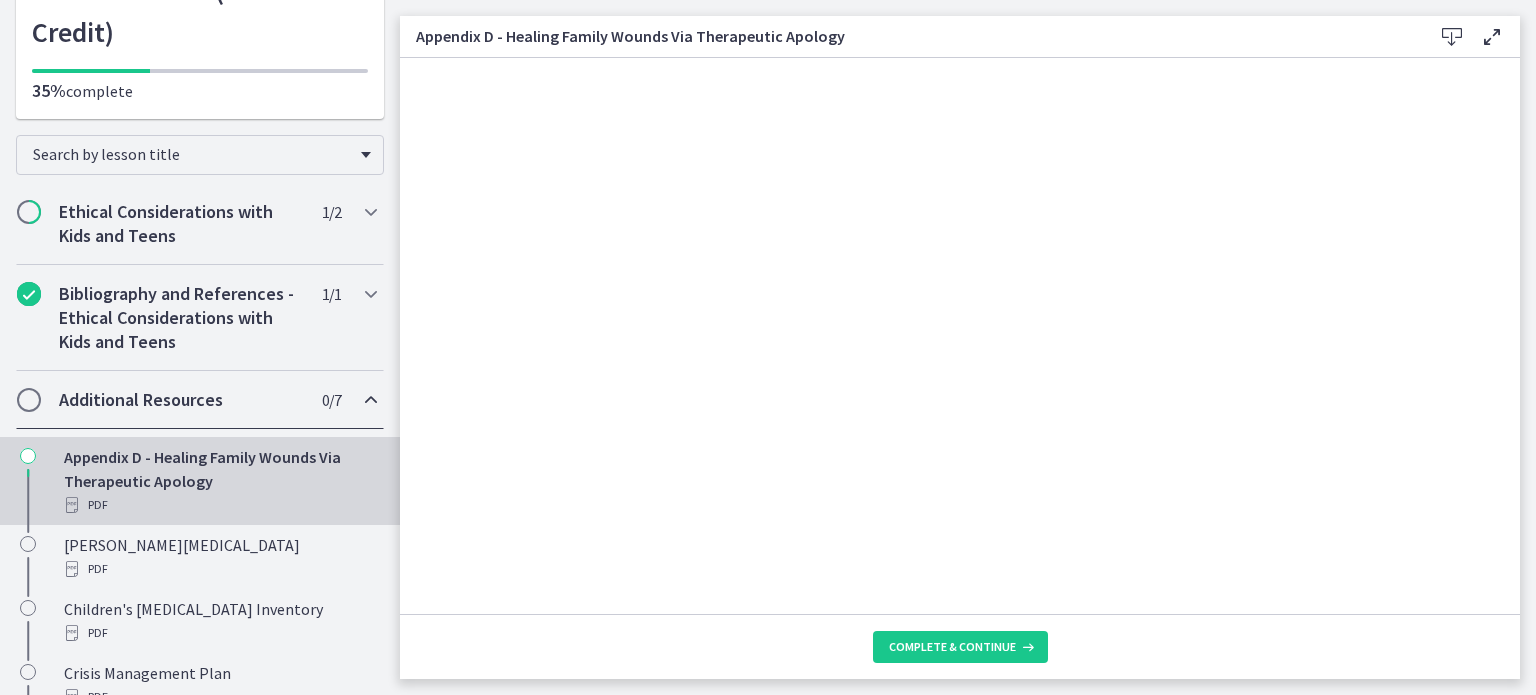 click at bounding box center [1452, 37] 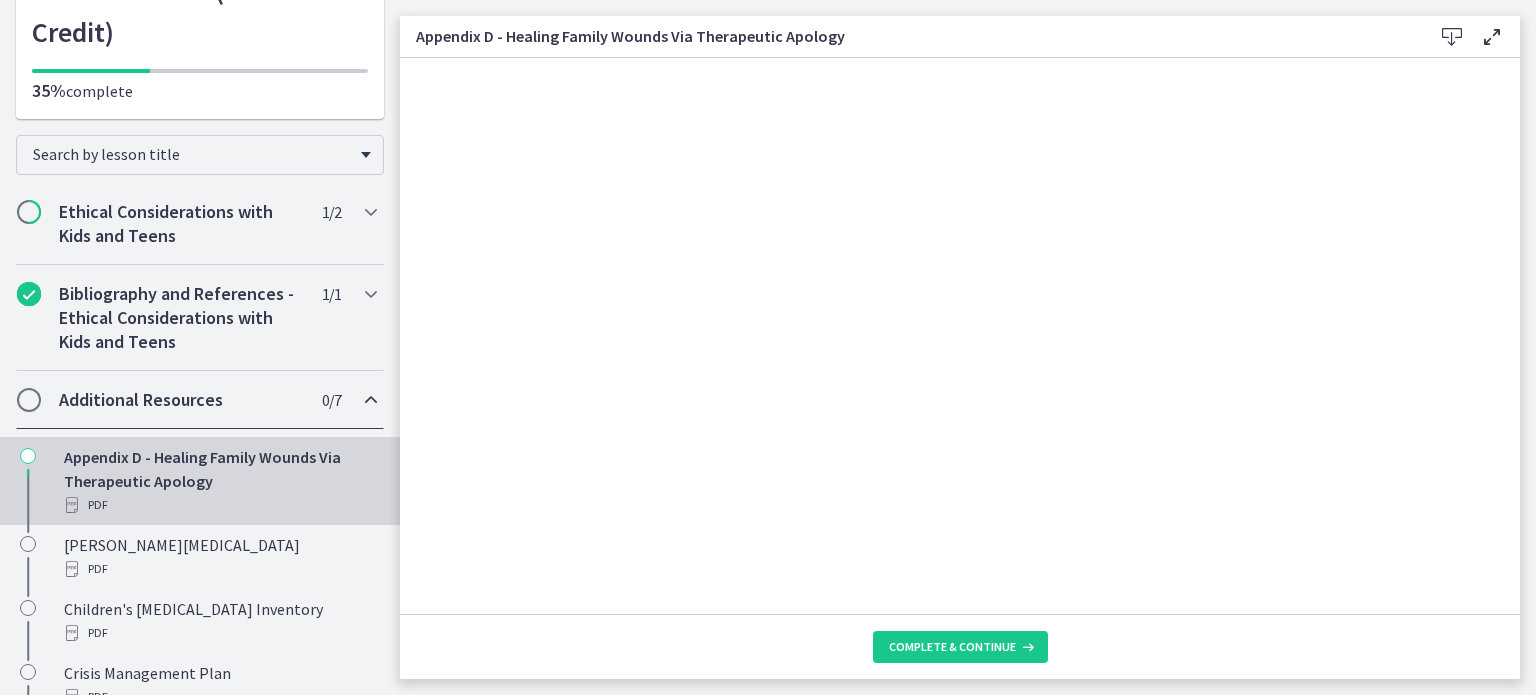 scroll, scrollTop: 297, scrollLeft: 0, axis: vertical 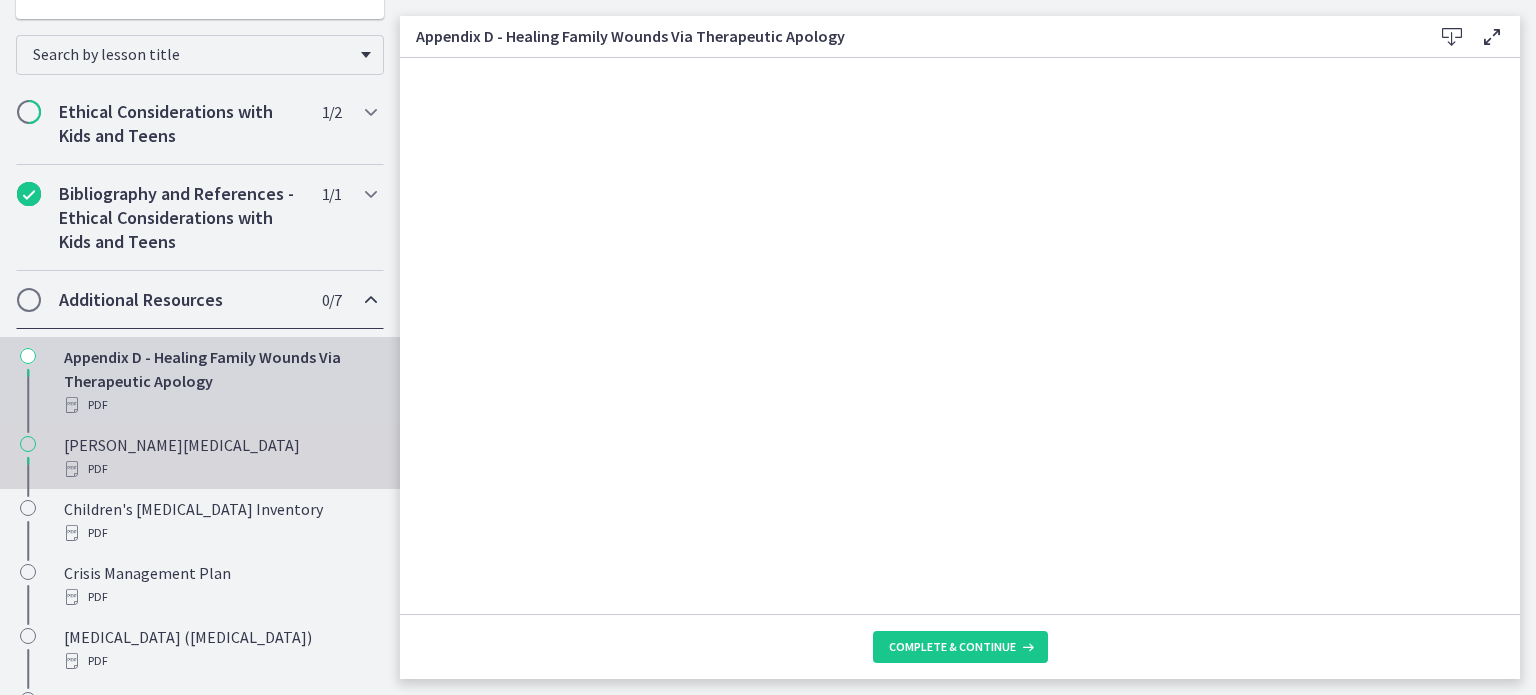 click at bounding box center [28, 465] 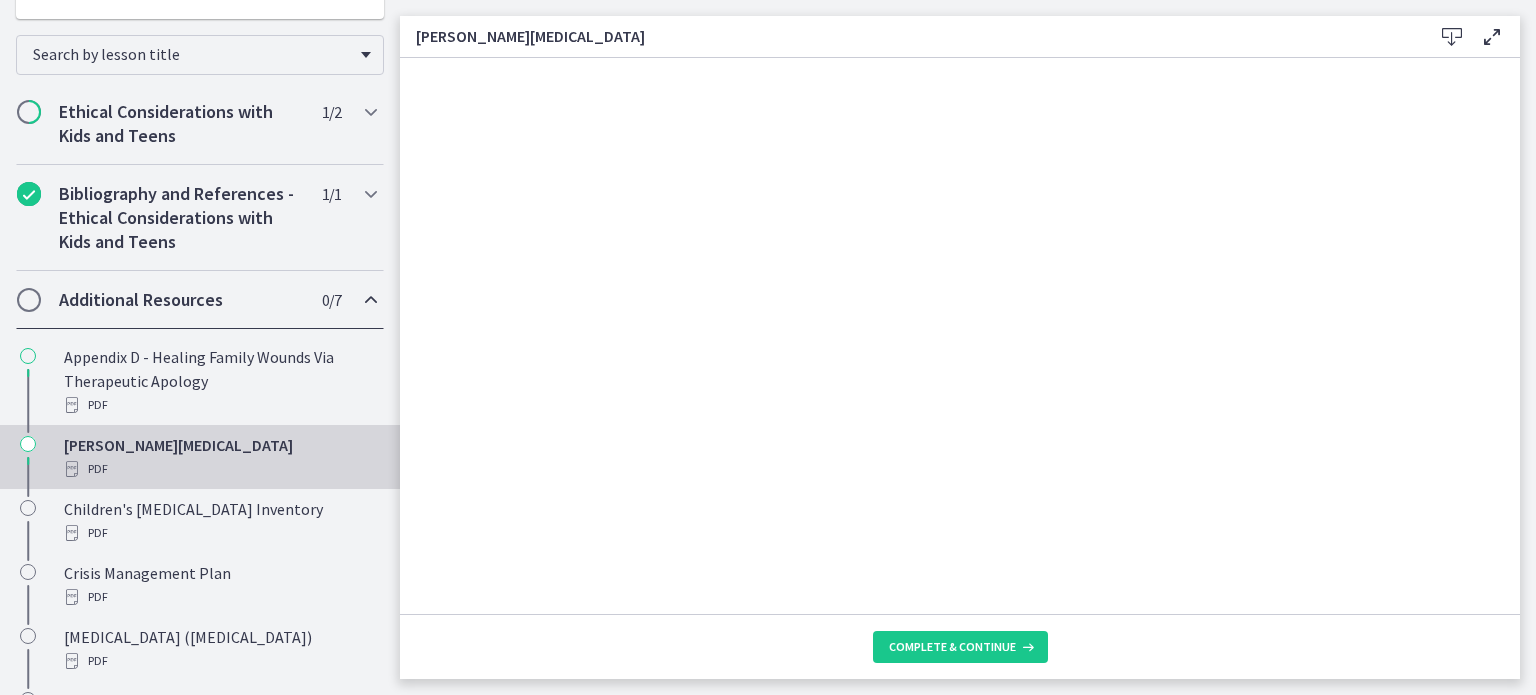 click at bounding box center (1452, 37) 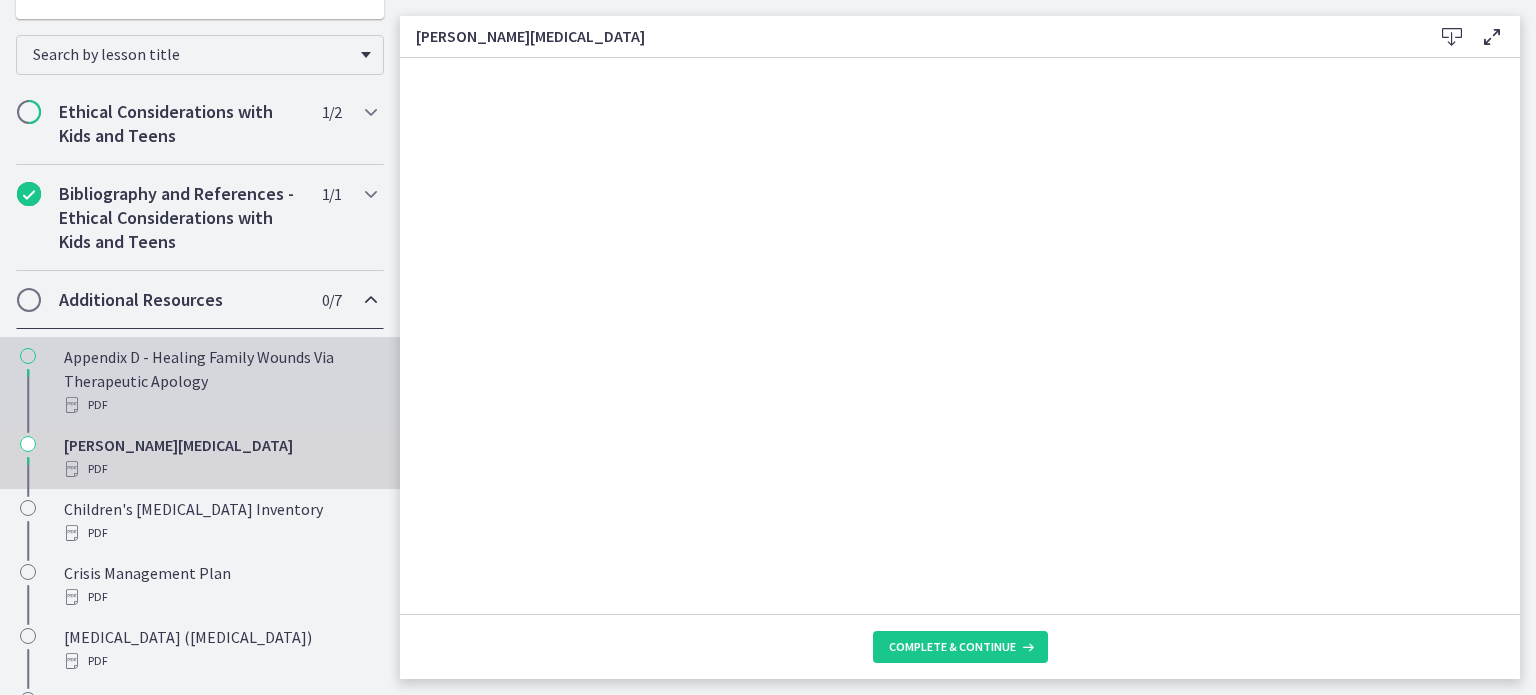 click on "Appendix D - Healing Family Wounds Via Therapeutic Apology
PDF" at bounding box center (200, 381) 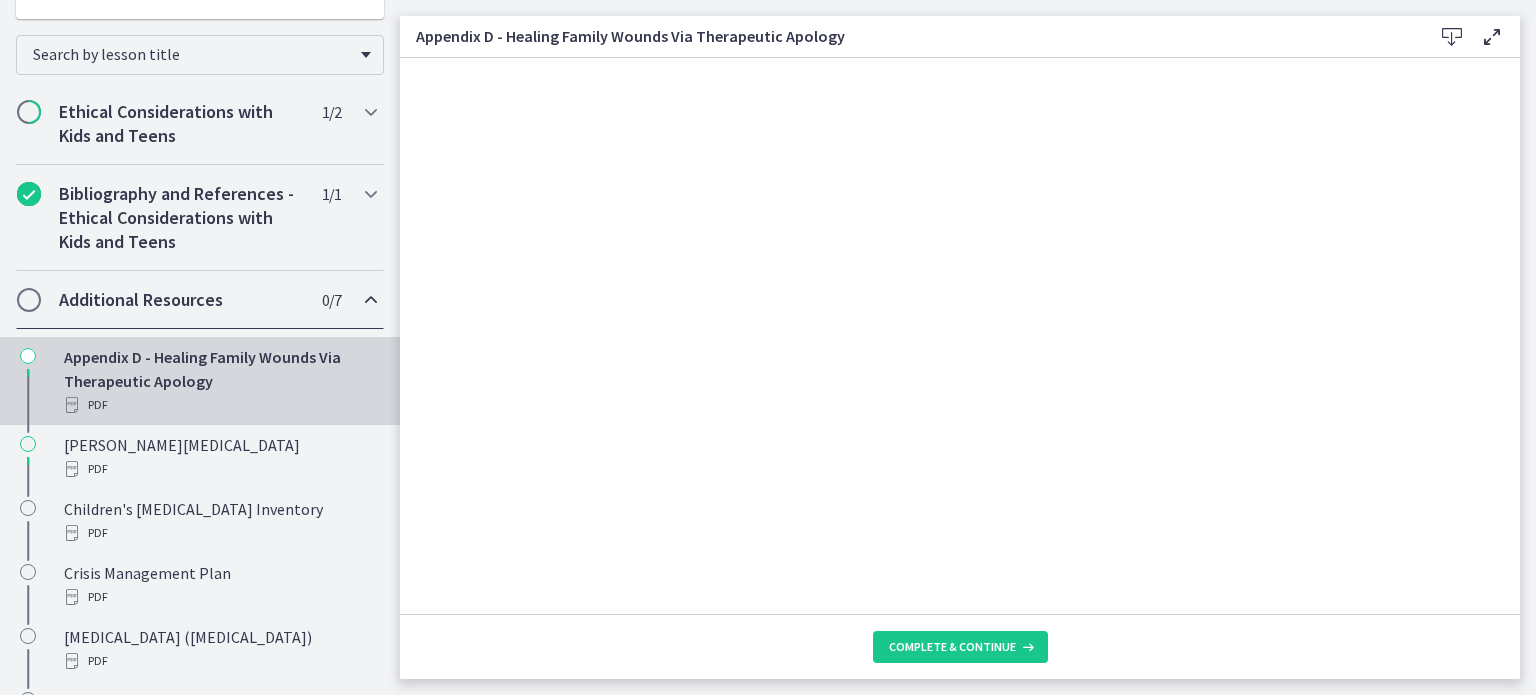 click on "Appendix D - Healing Family Wounds Via Therapeutic Apology
PDF" at bounding box center (220, 381) 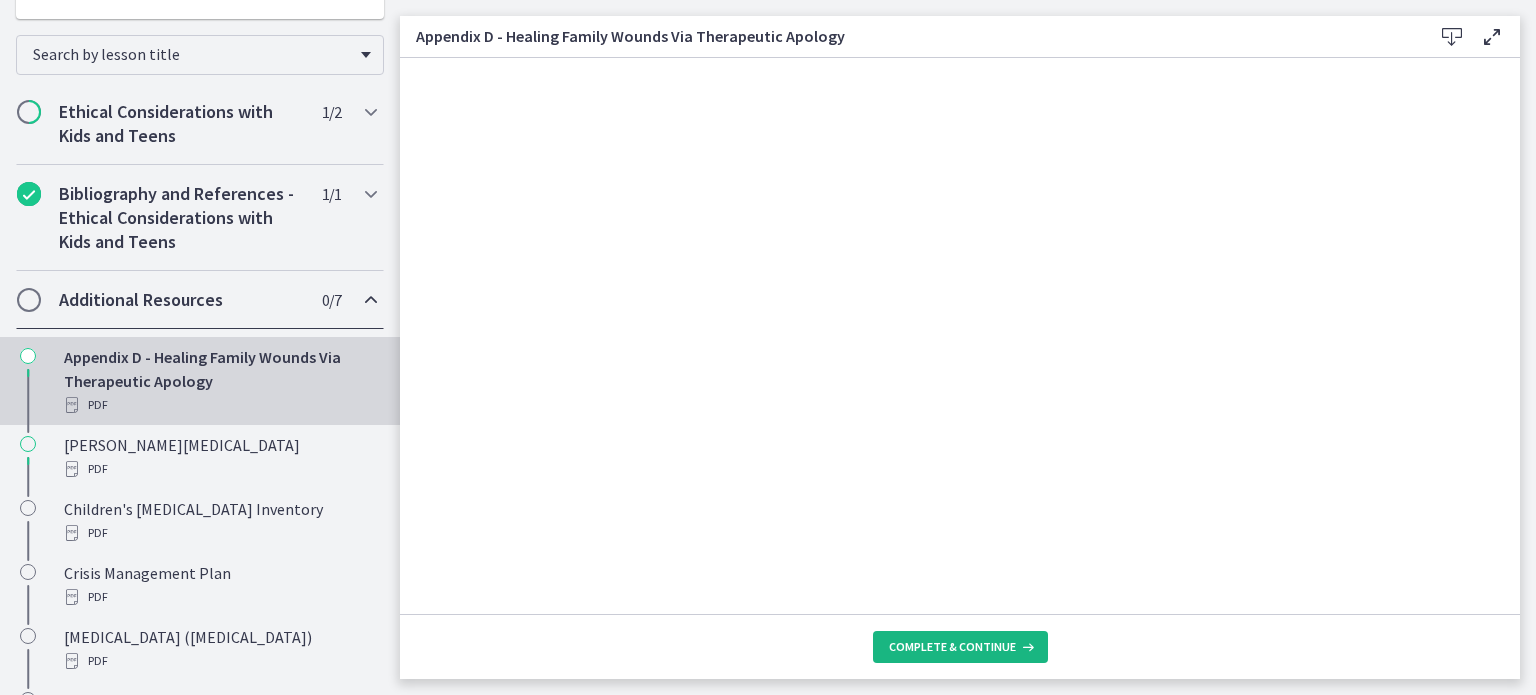 click on "Complete & continue" at bounding box center (952, 647) 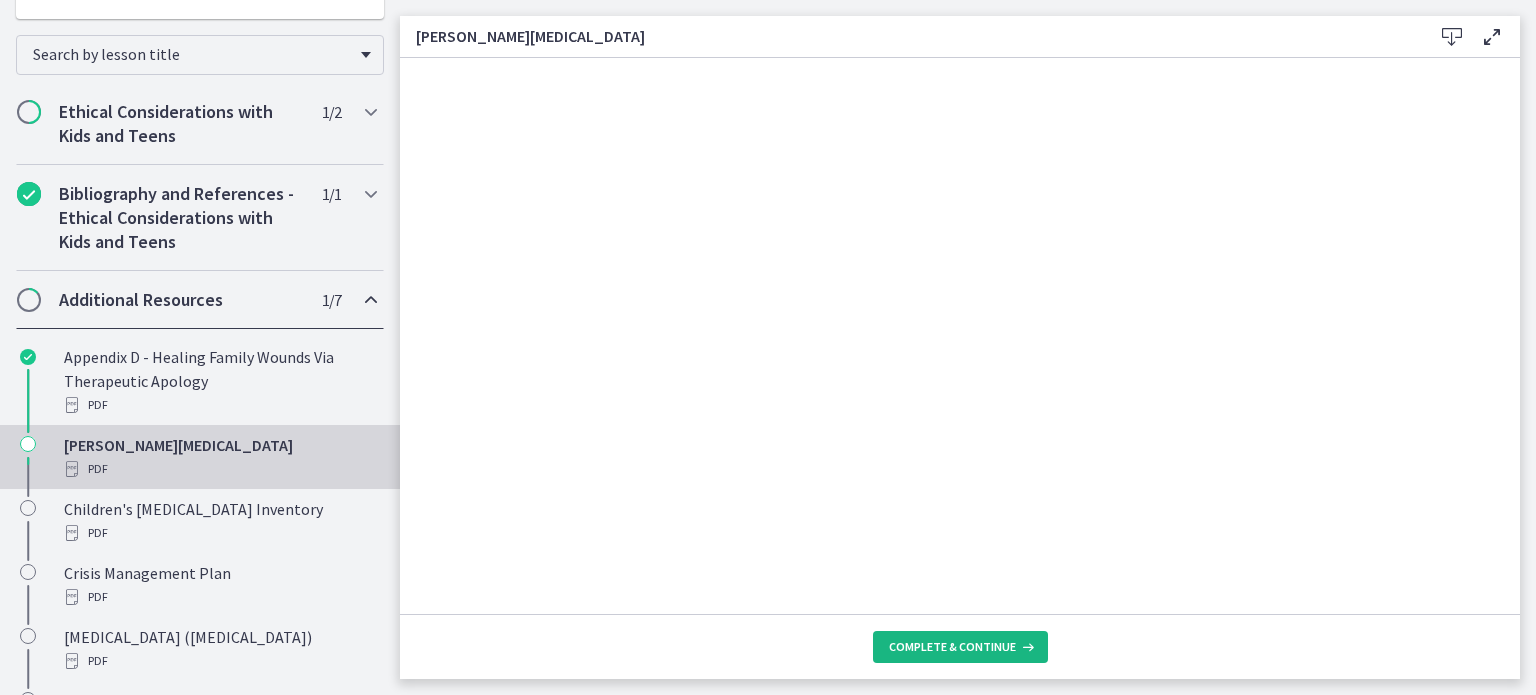 click on "Complete & continue" at bounding box center [952, 647] 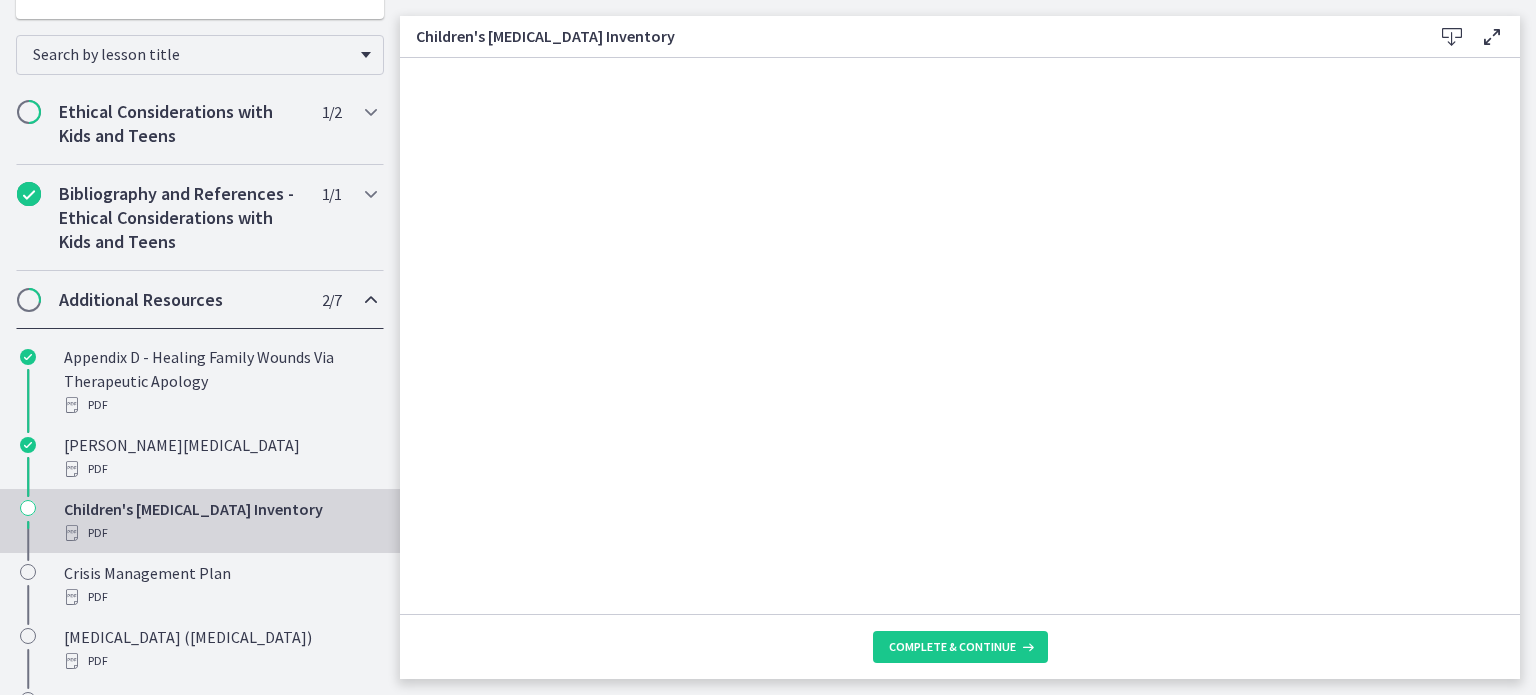 click at bounding box center [1452, 37] 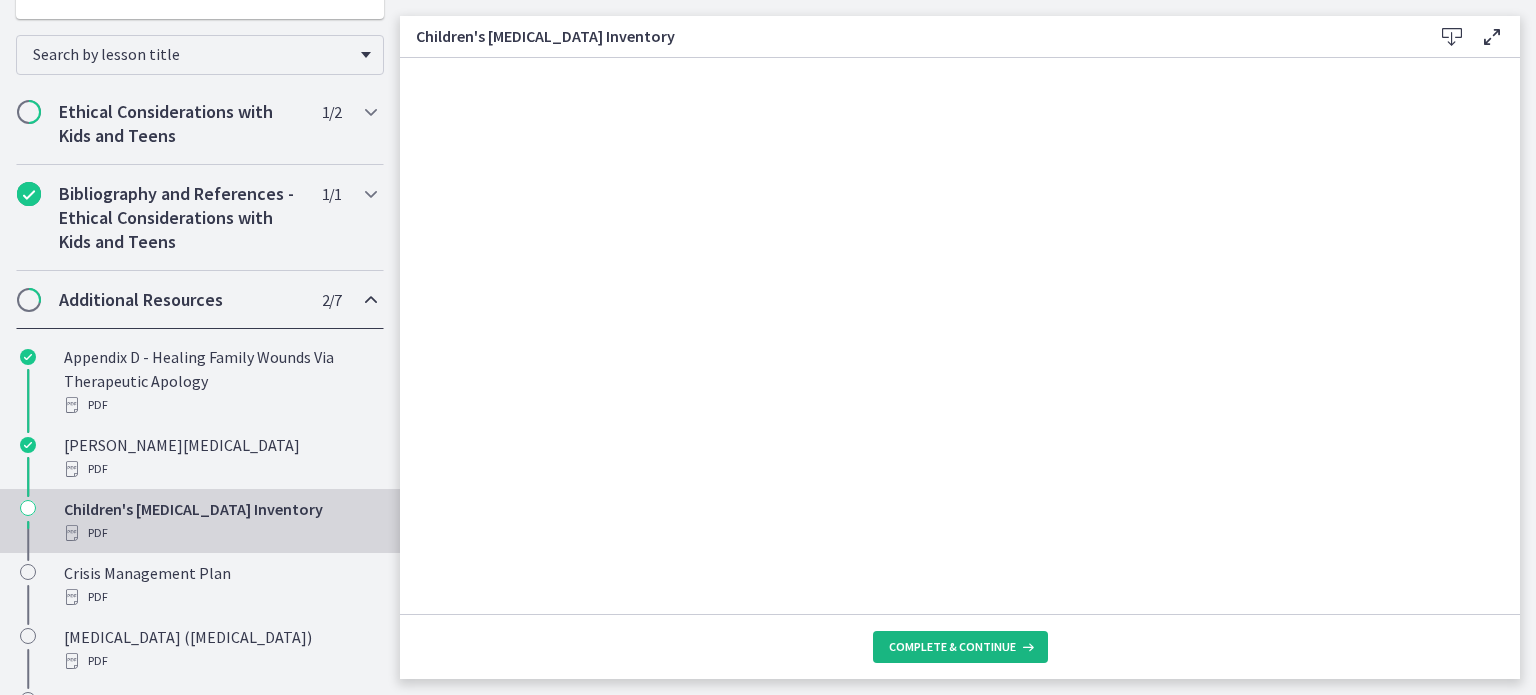 click on "Complete & continue" at bounding box center (960, 647) 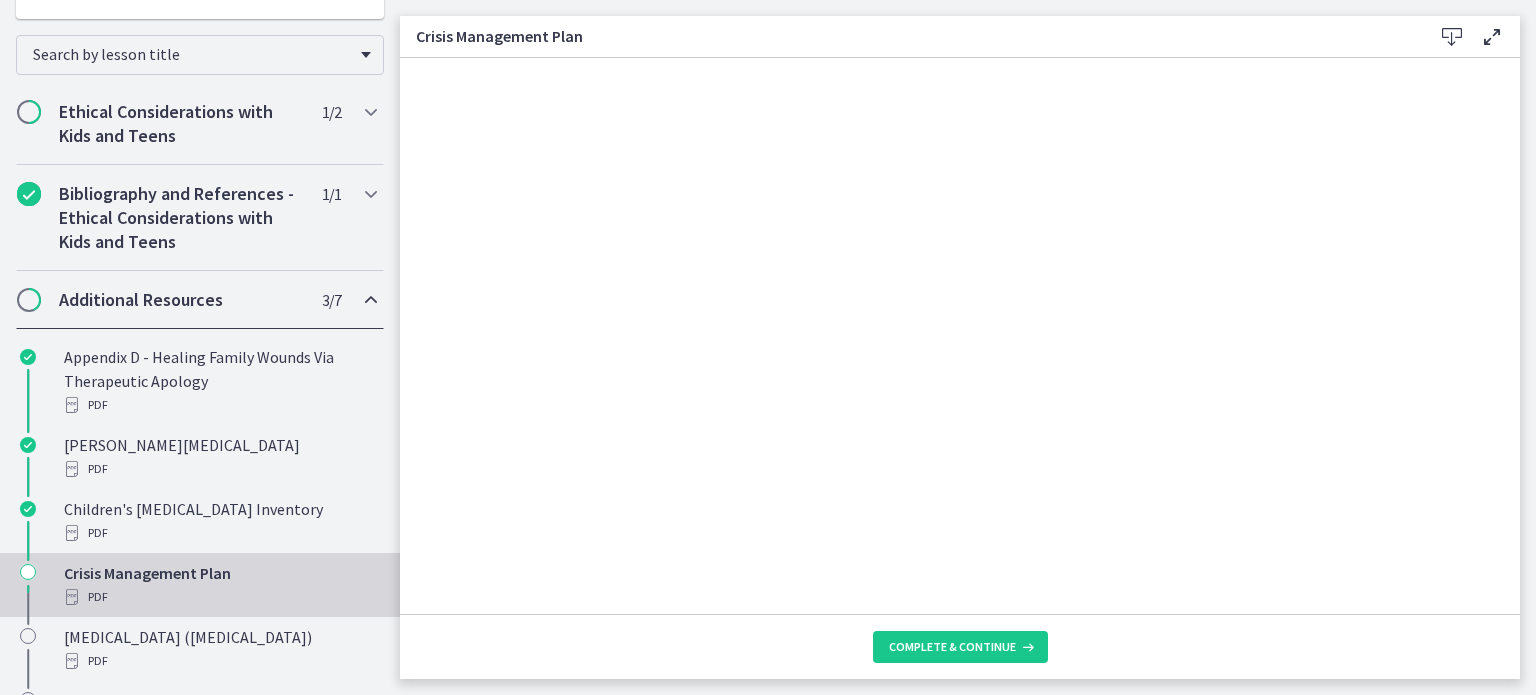 click at bounding box center [1452, 37] 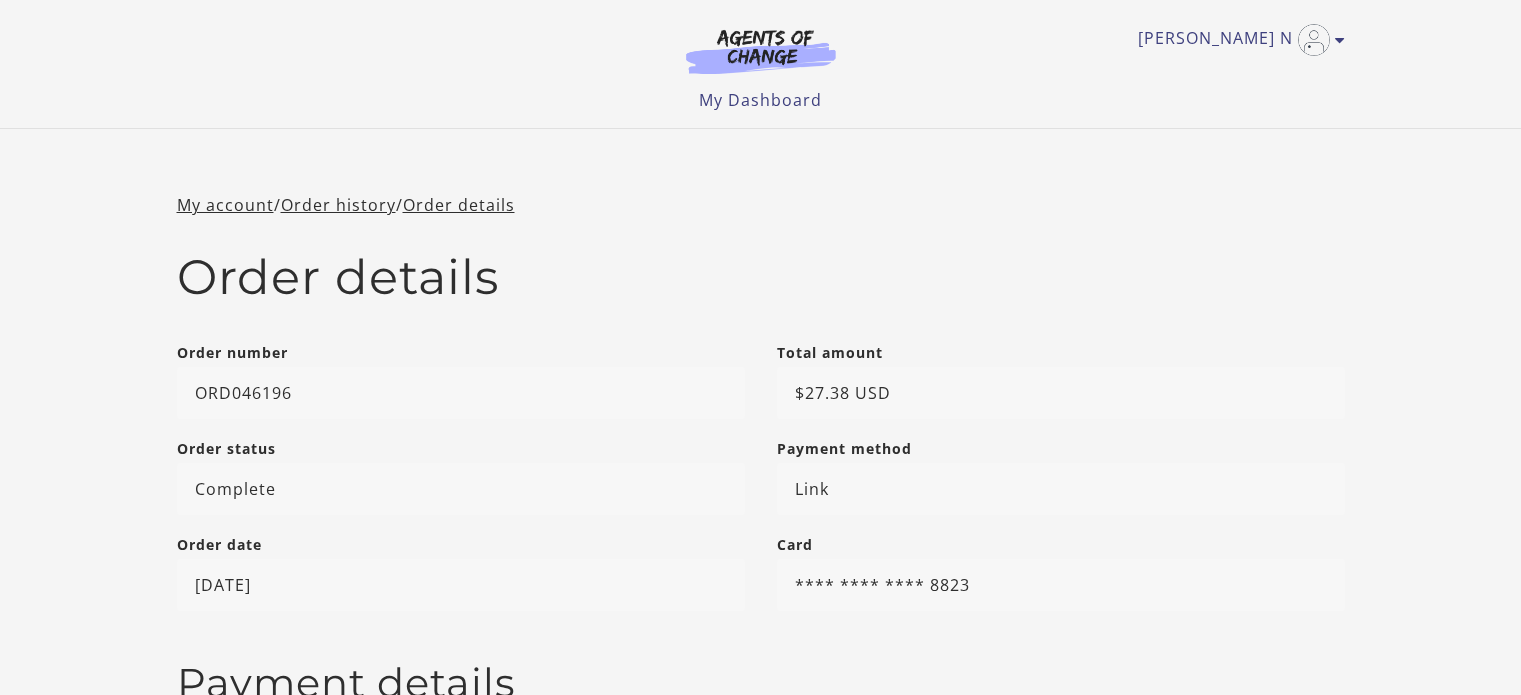 scroll, scrollTop: 522, scrollLeft: 0, axis: vertical 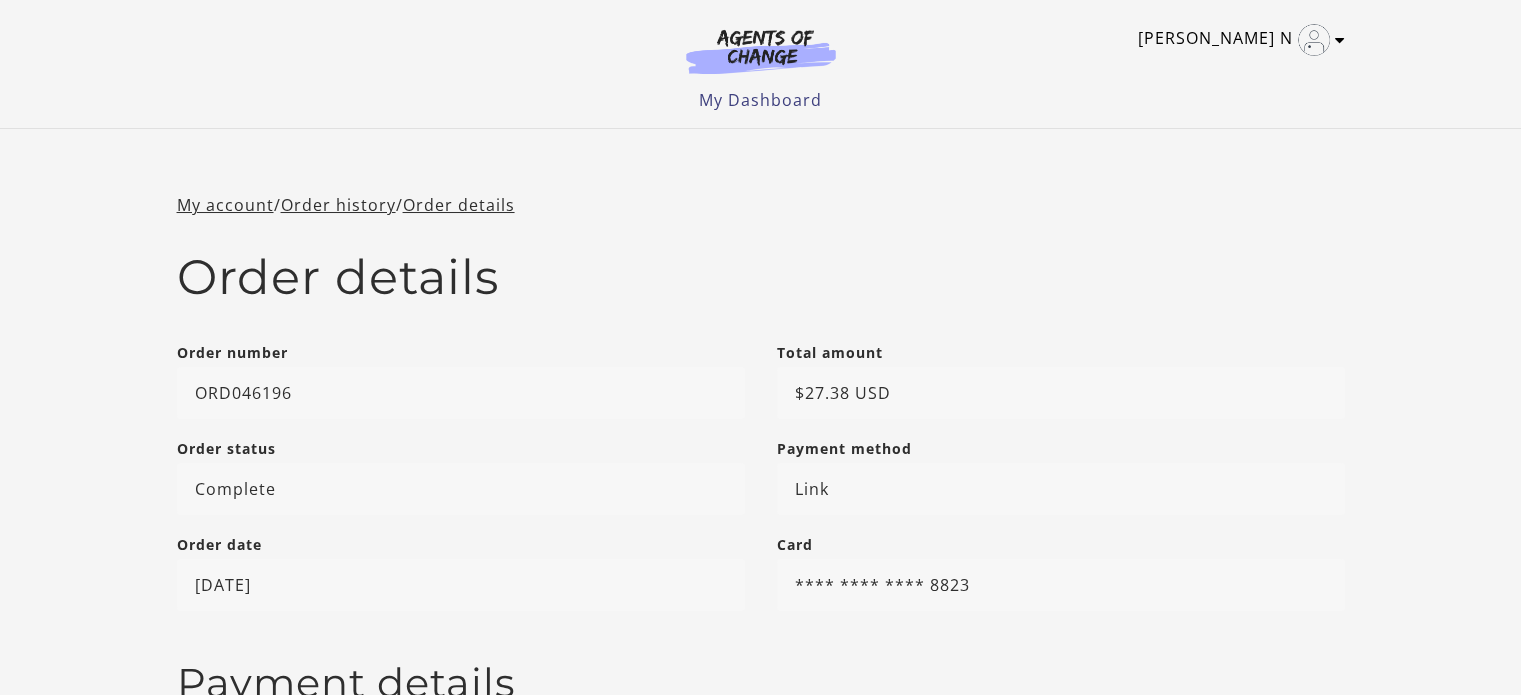 click at bounding box center [1340, 40] 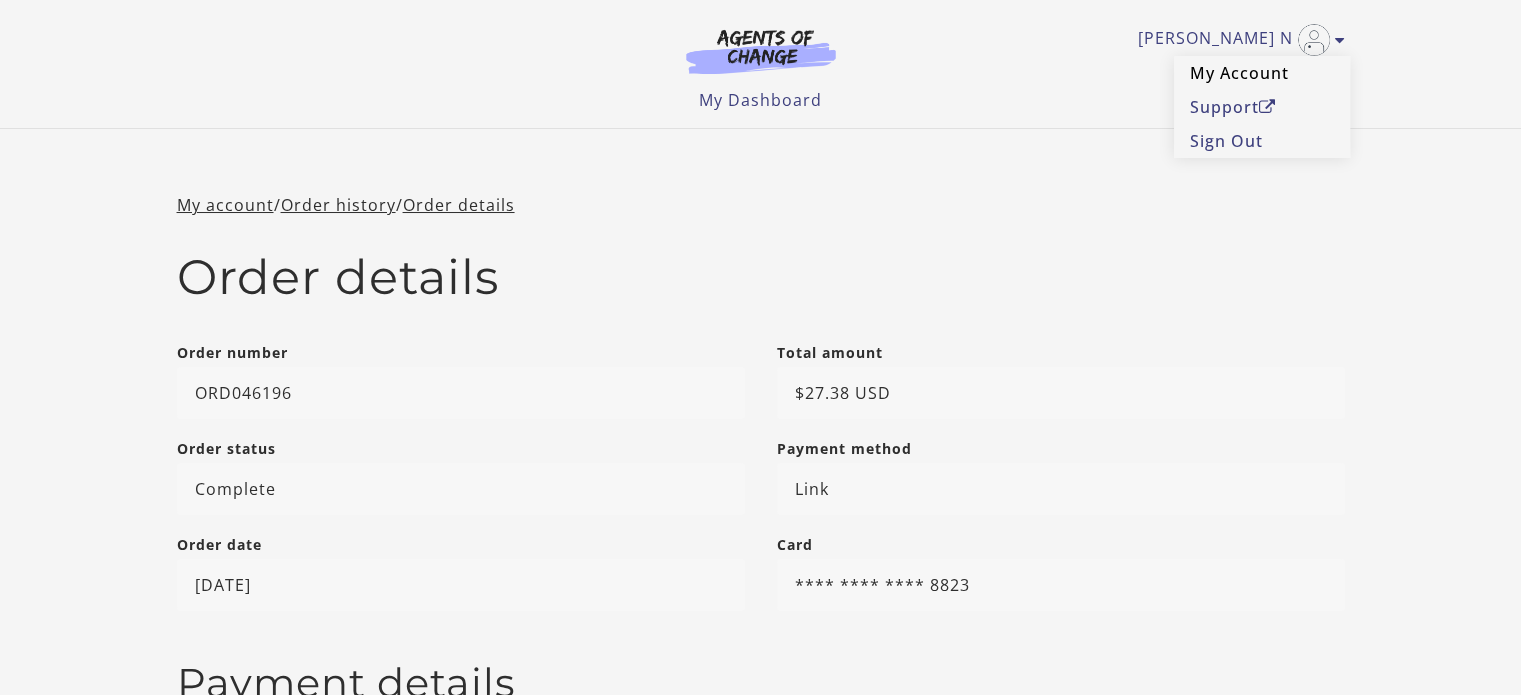 click on "My Account" at bounding box center (1262, 73) 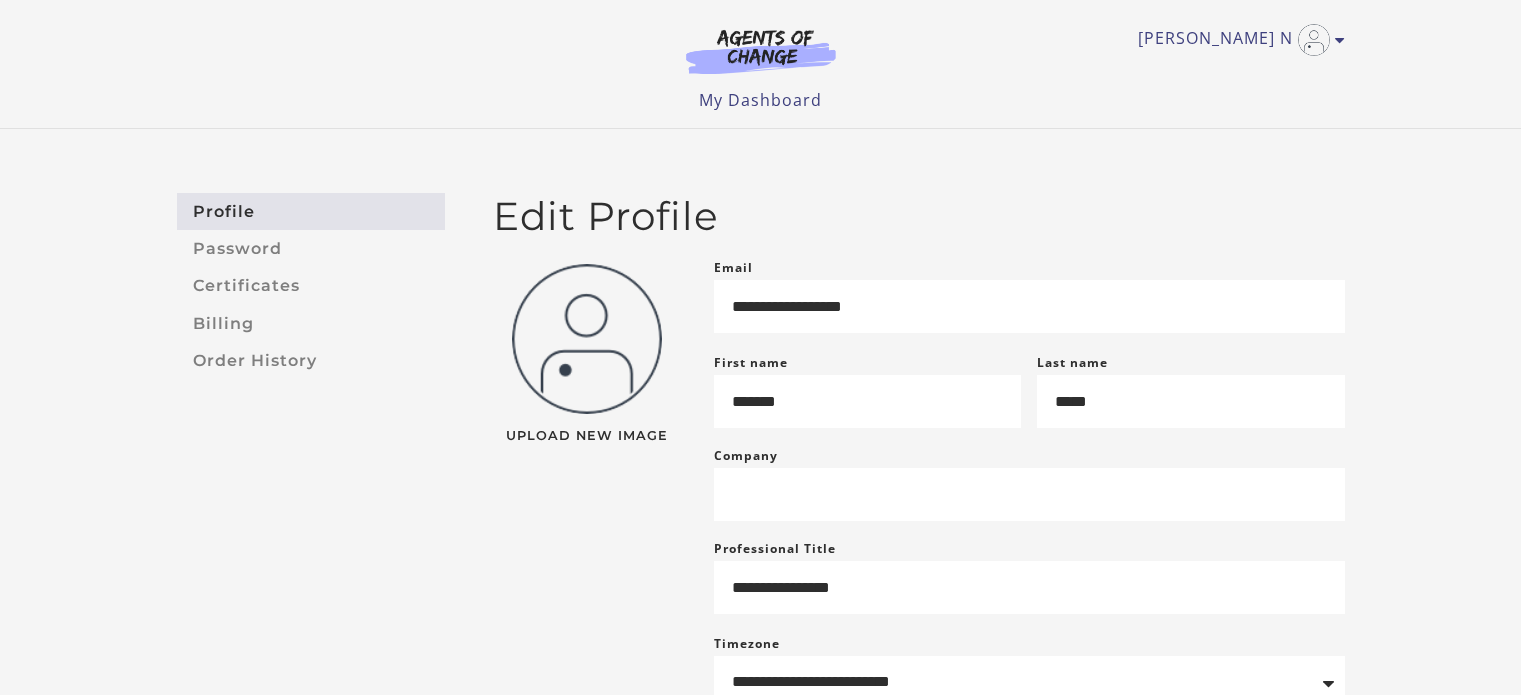 scroll, scrollTop: 0, scrollLeft: 0, axis: both 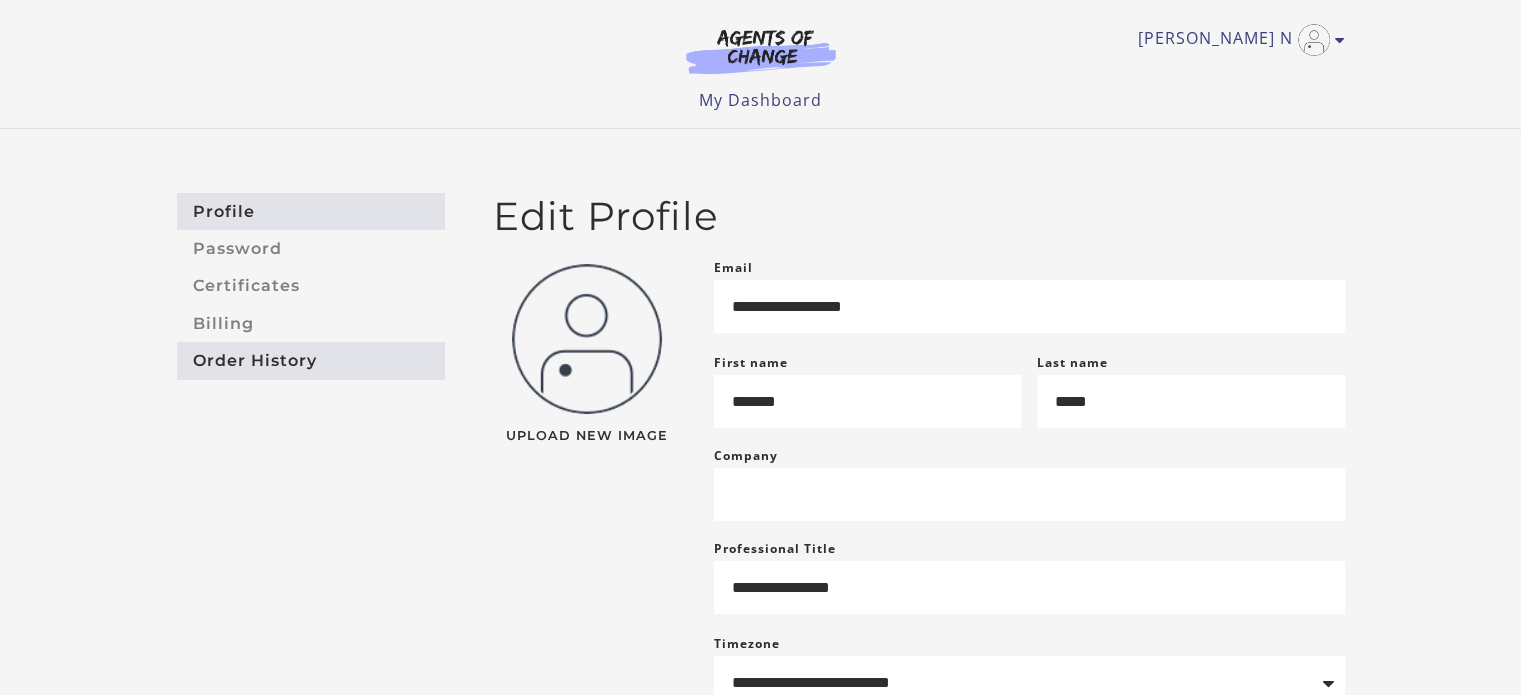 click on "Order History" at bounding box center [311, 360] 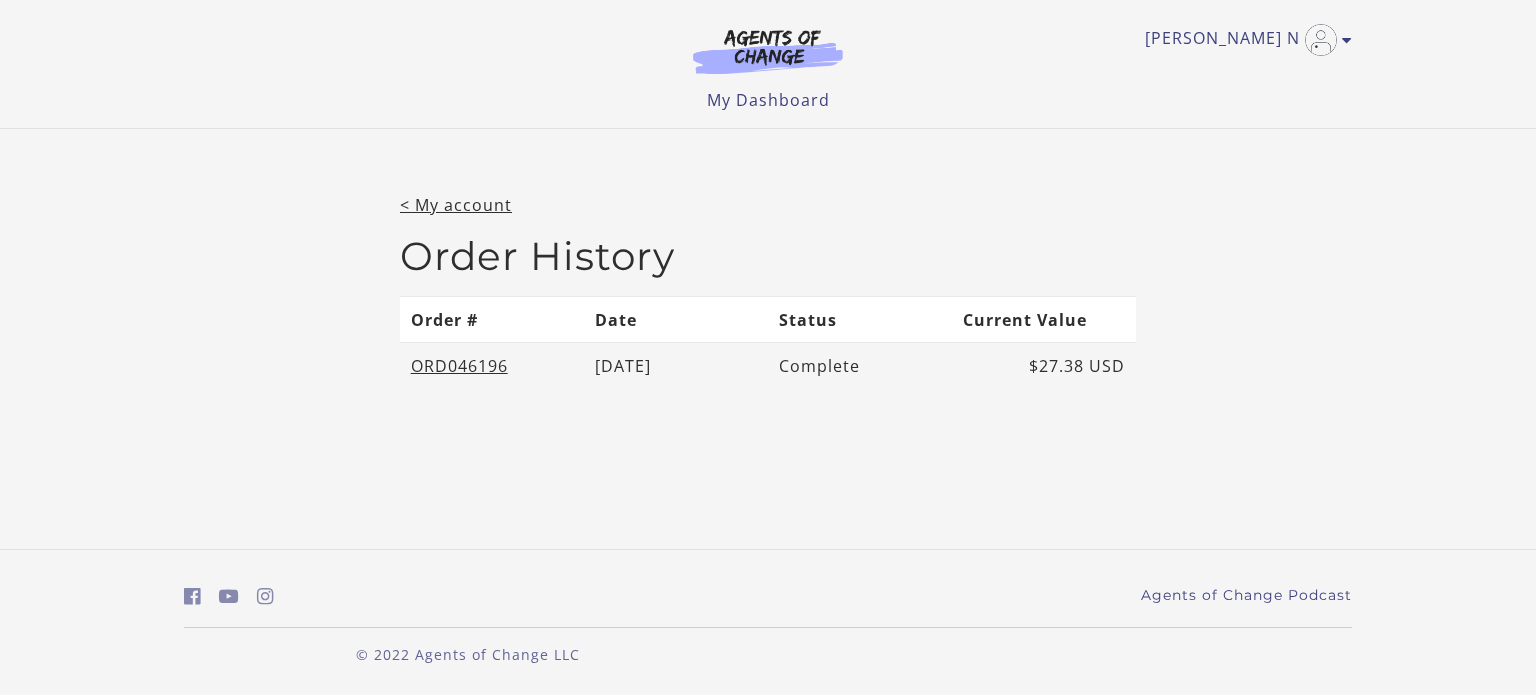 scroll, scrollTop: 0, scrollLeft: 0, axis: both 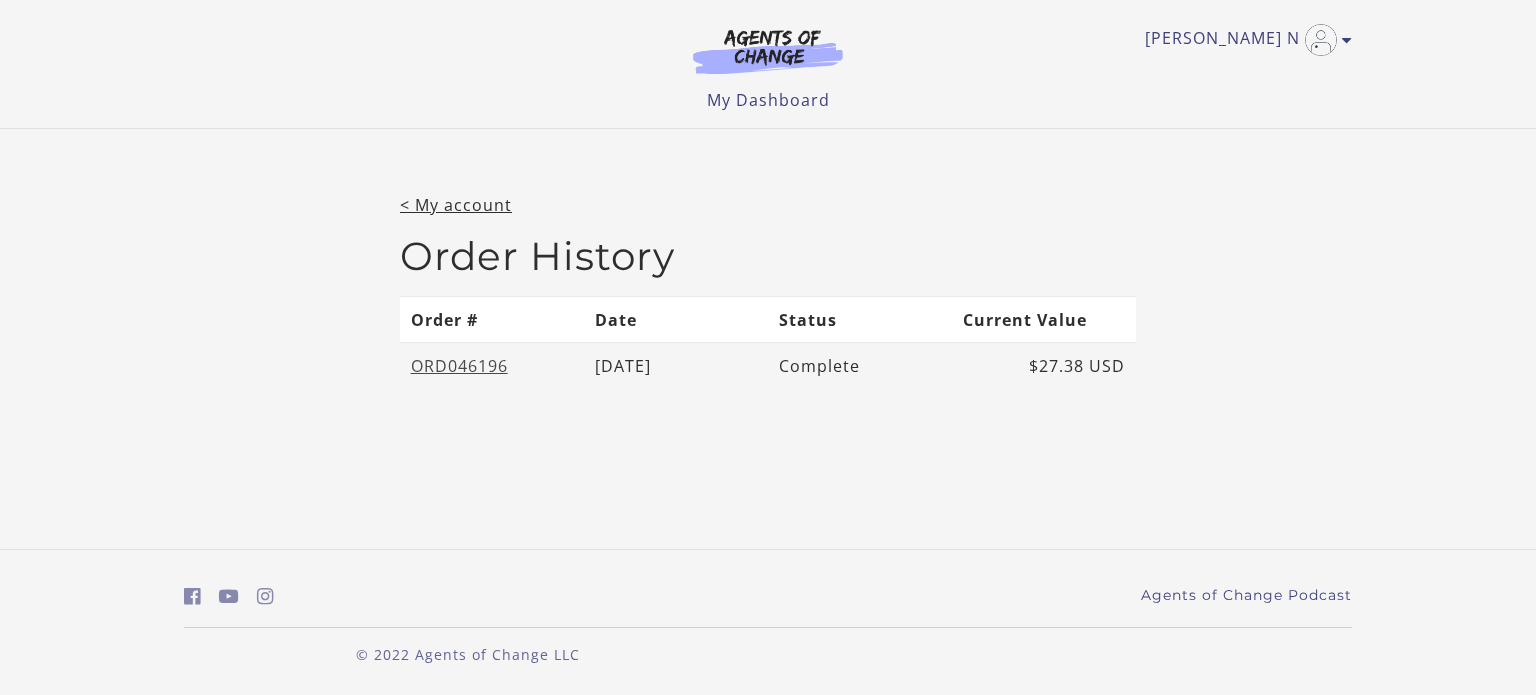 click on "ORD046196" at bounding box center [459, 366] 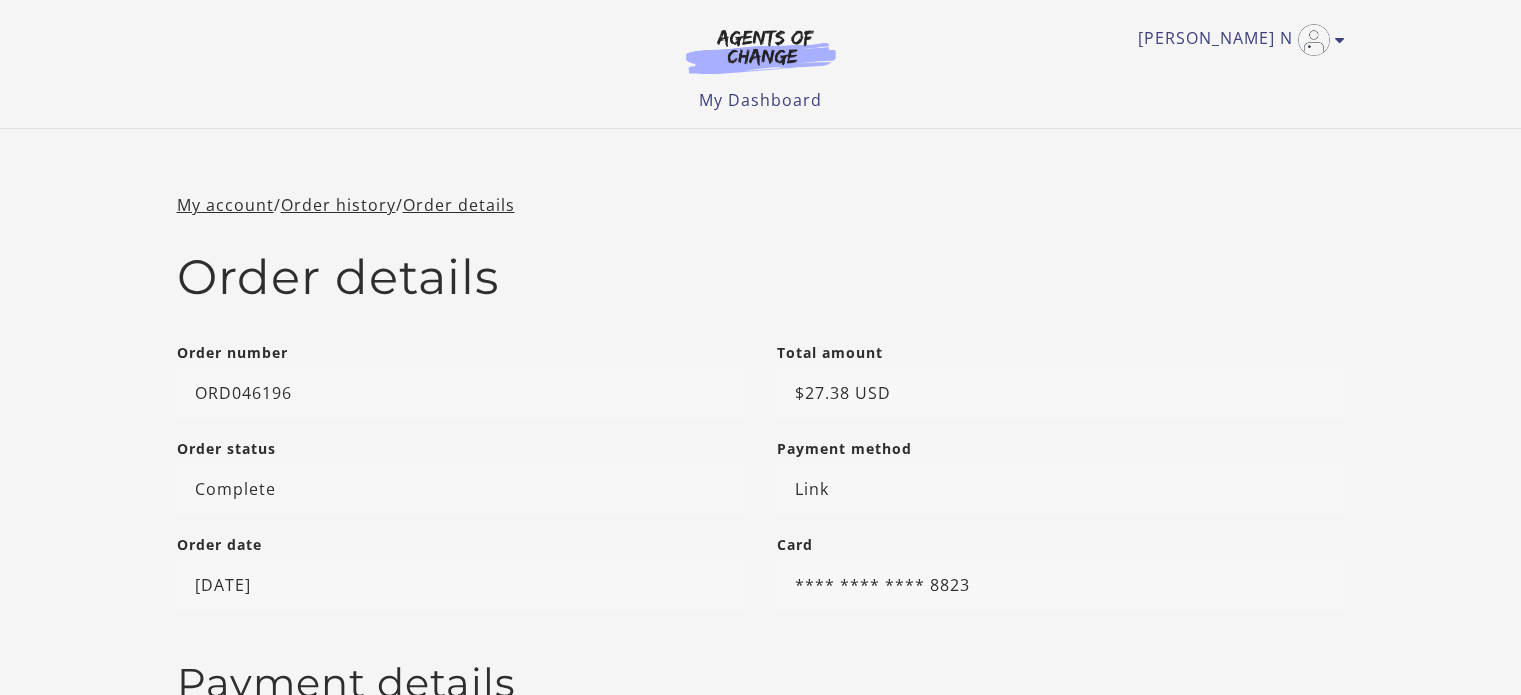 scroll, scrollTop: 0, scrollLeft: 0, axis: both 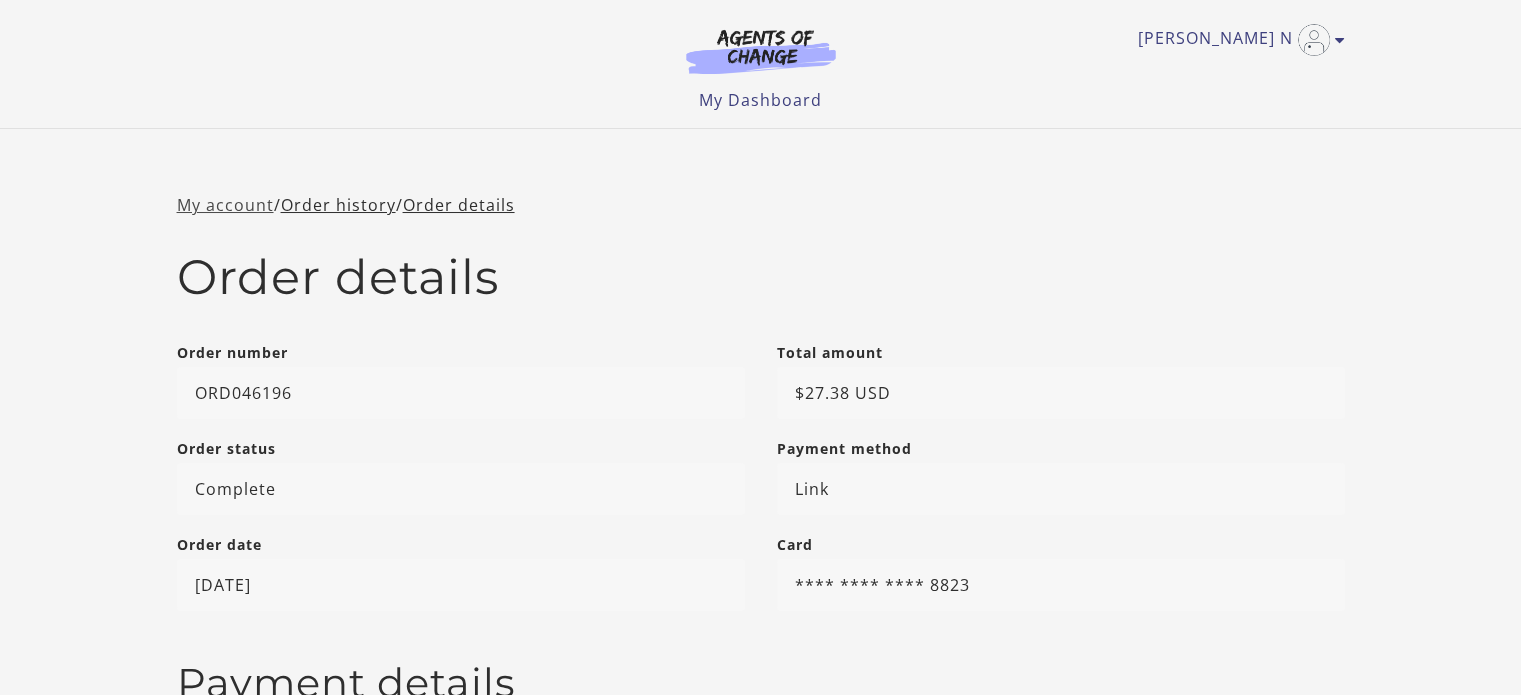 click on "My account" at bounding box center (225, 205) 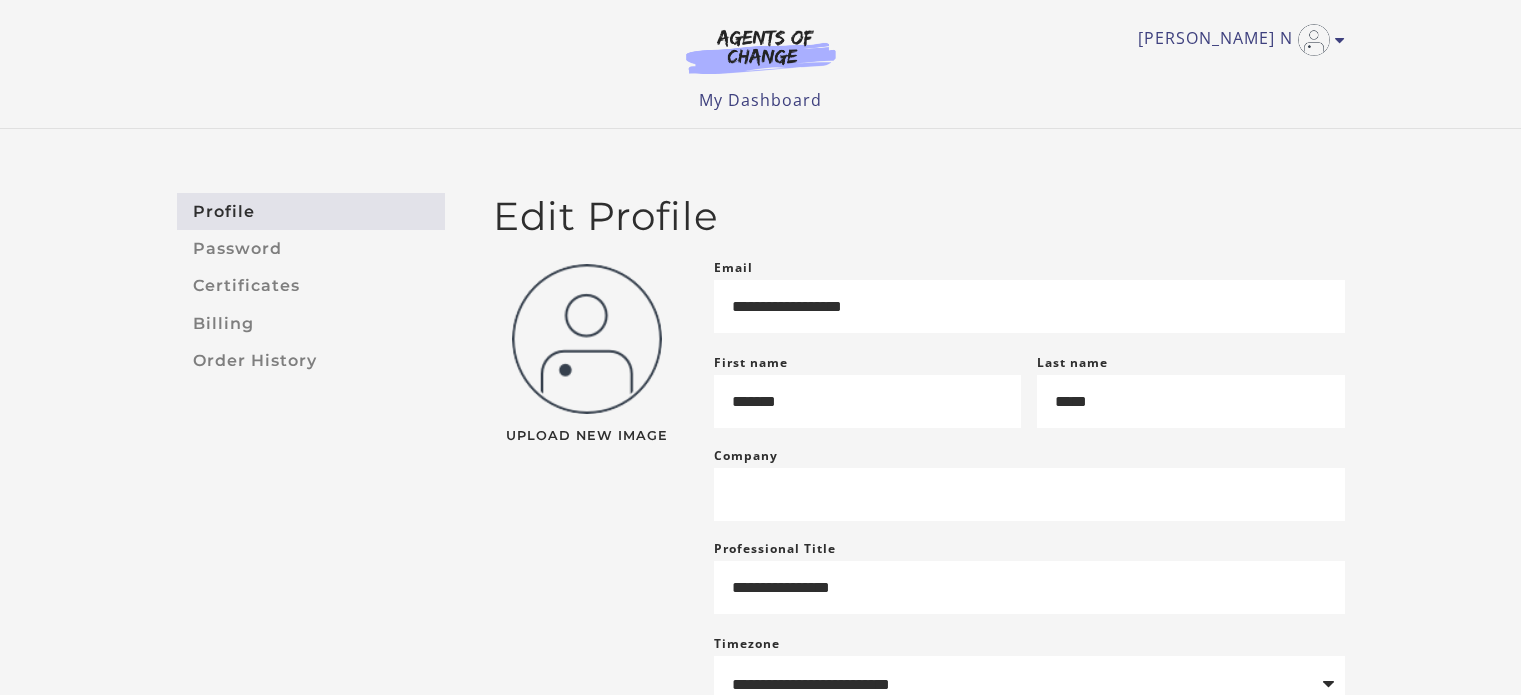 scroll, scrollTop: 0, scrollLeft: 0, axis: both 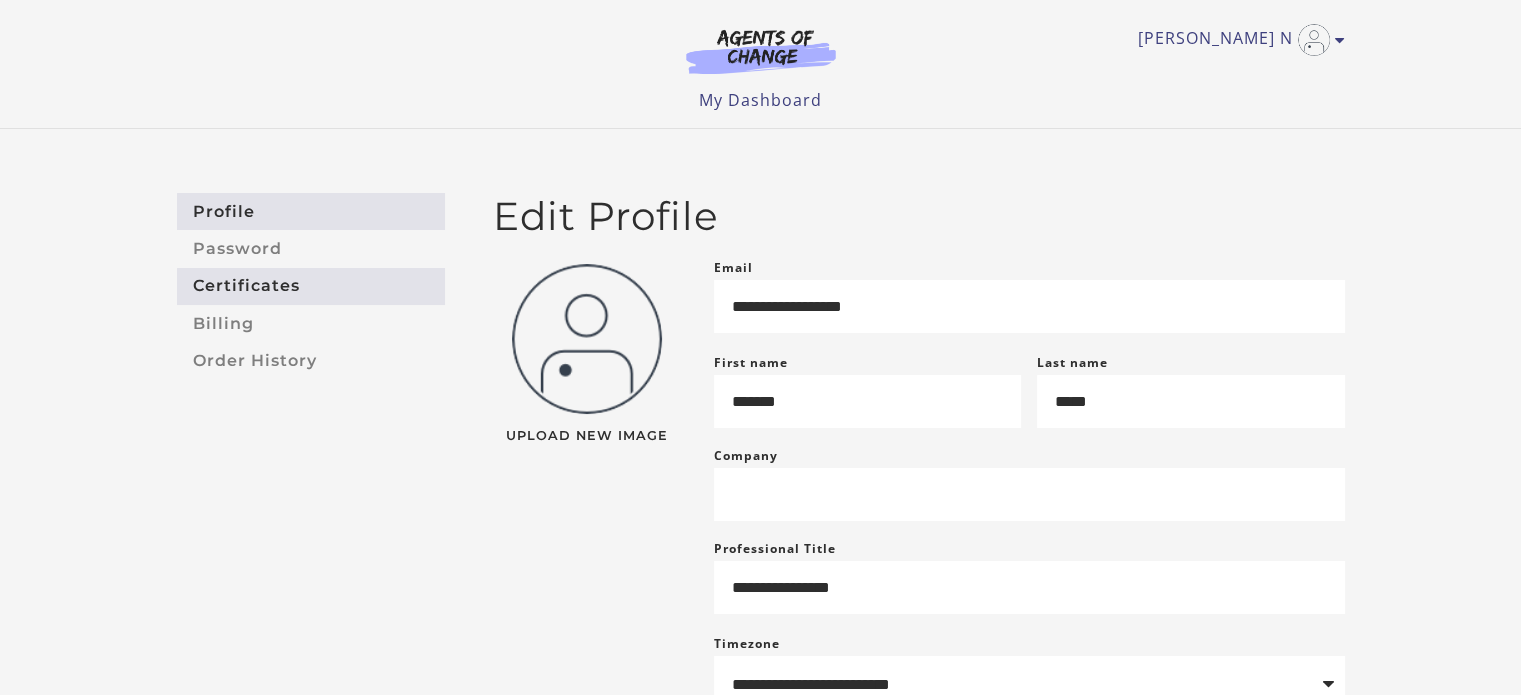 click on "Certificates" at bounding box center [311, 286] 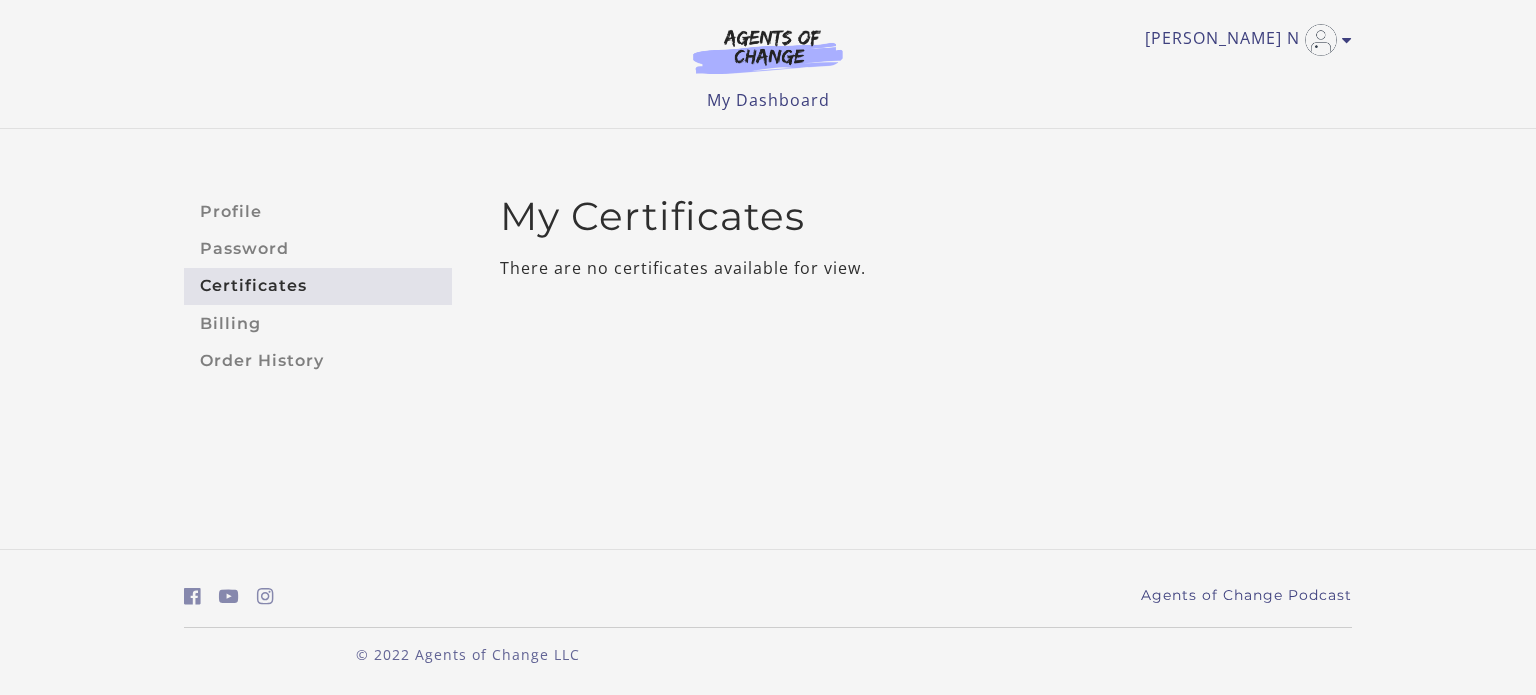 scroll, scrollTop: 0, scrollLeft: 0, axis: both 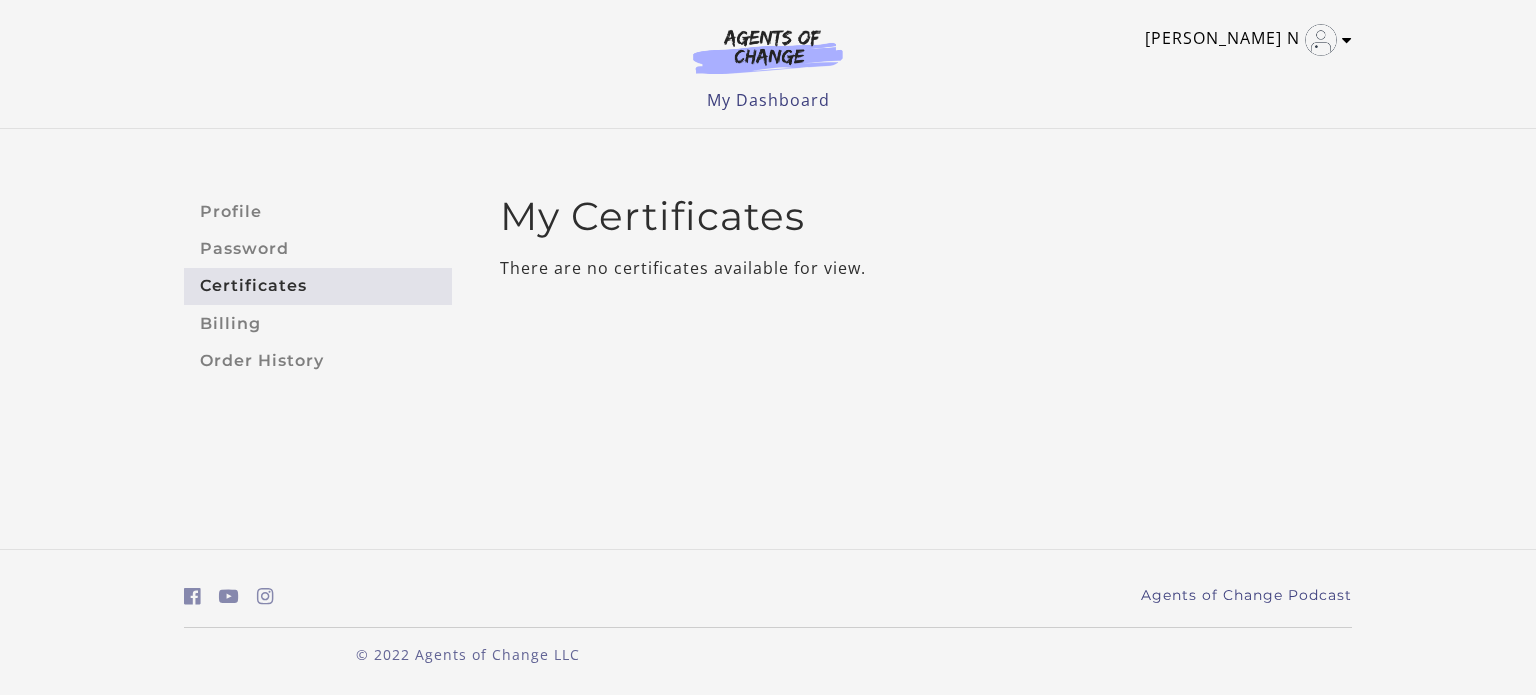 click at bounding box center [1347, 40] 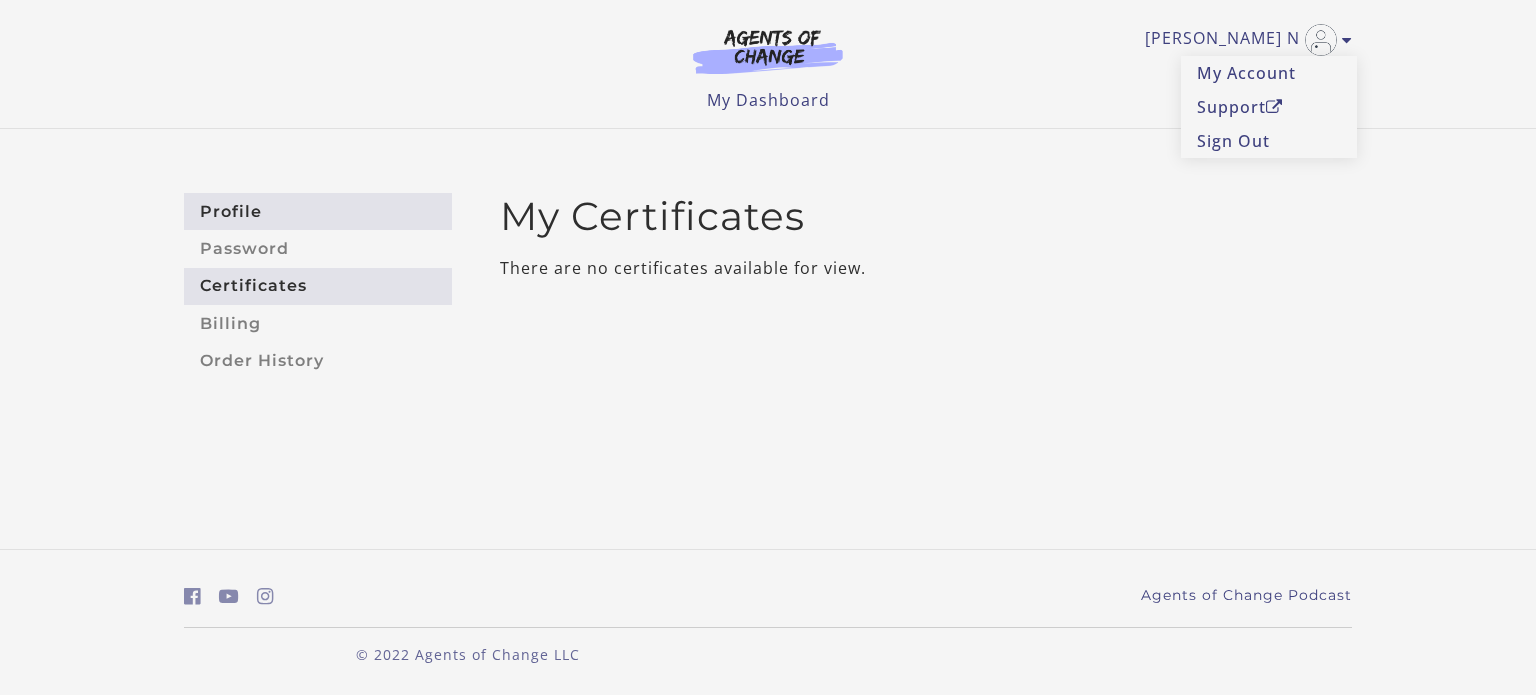 click on "Profile" at bounding box center [318, 211] 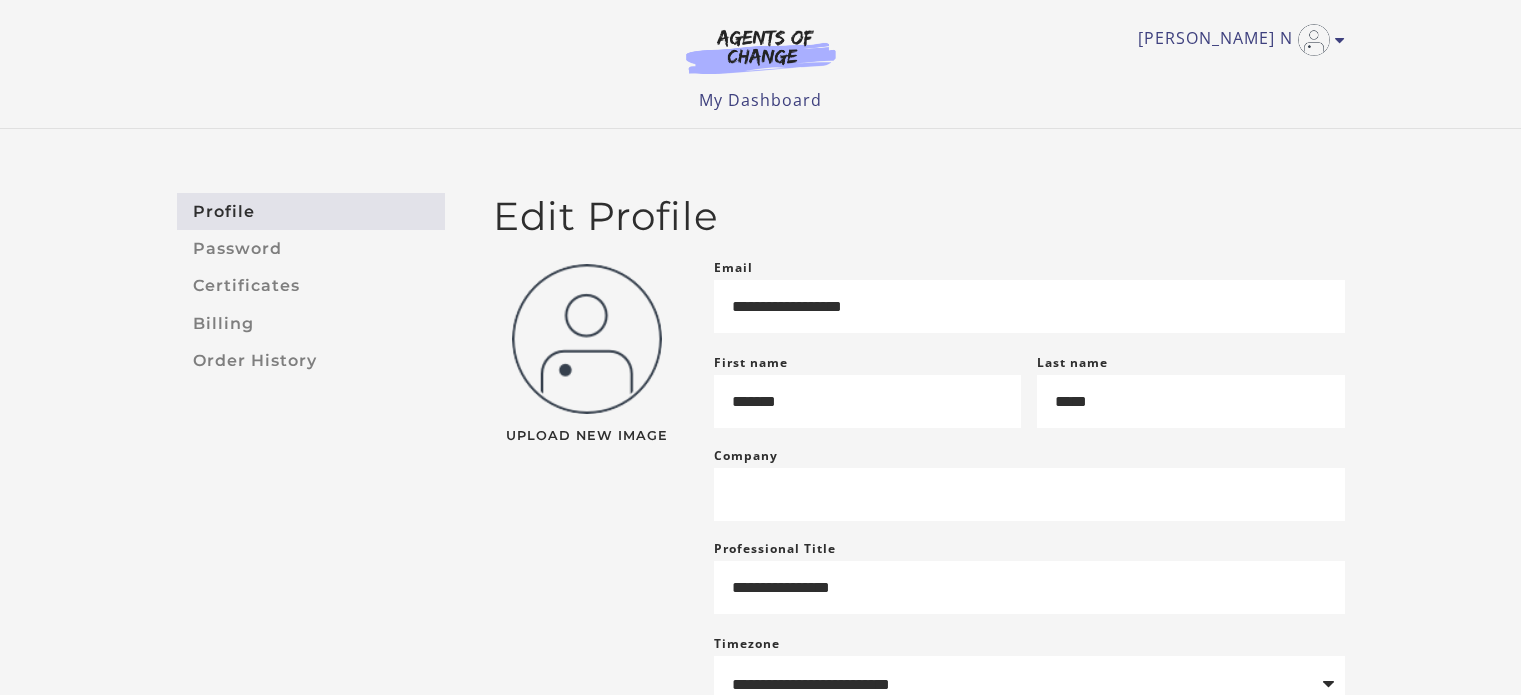 scroll, scrollTop: 0, scrollLeft: 0, axis: both 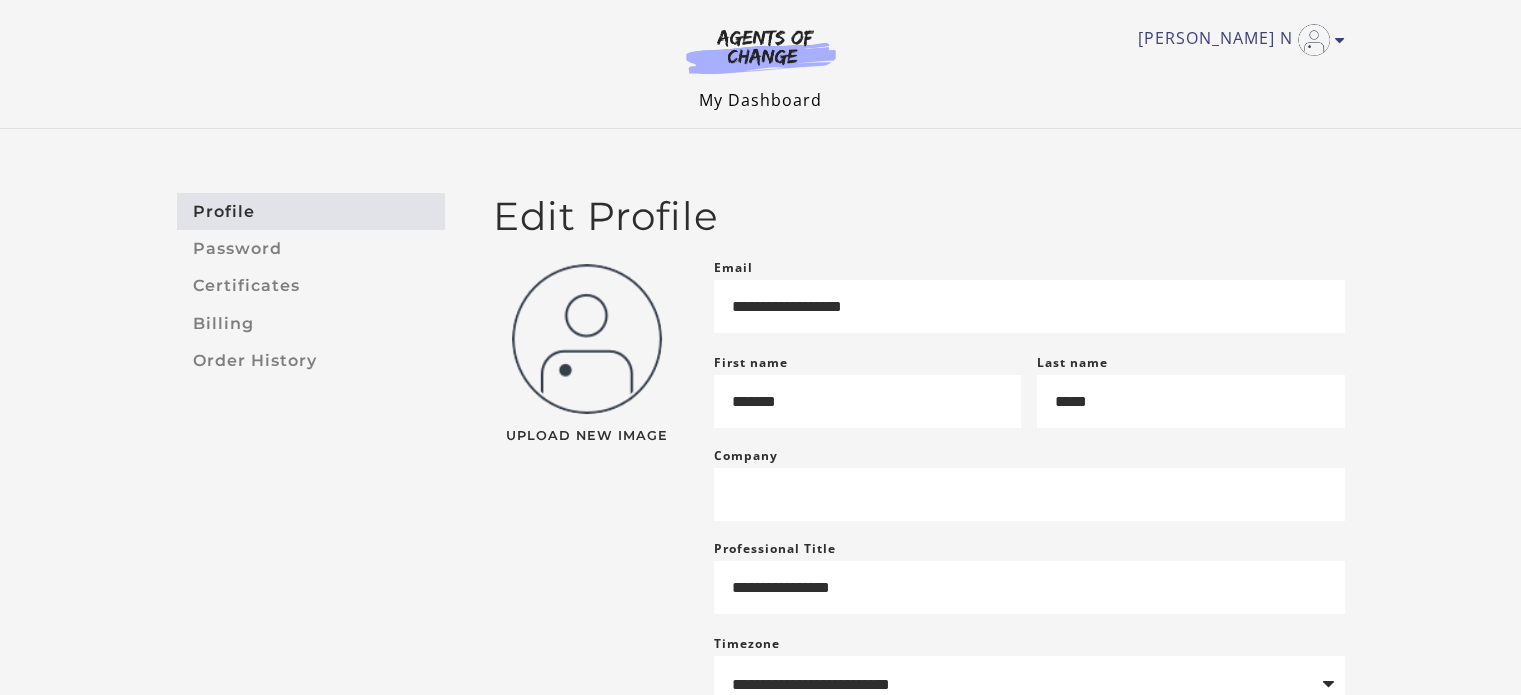 click on "My Dashboard" at bounding box center [760, 100] 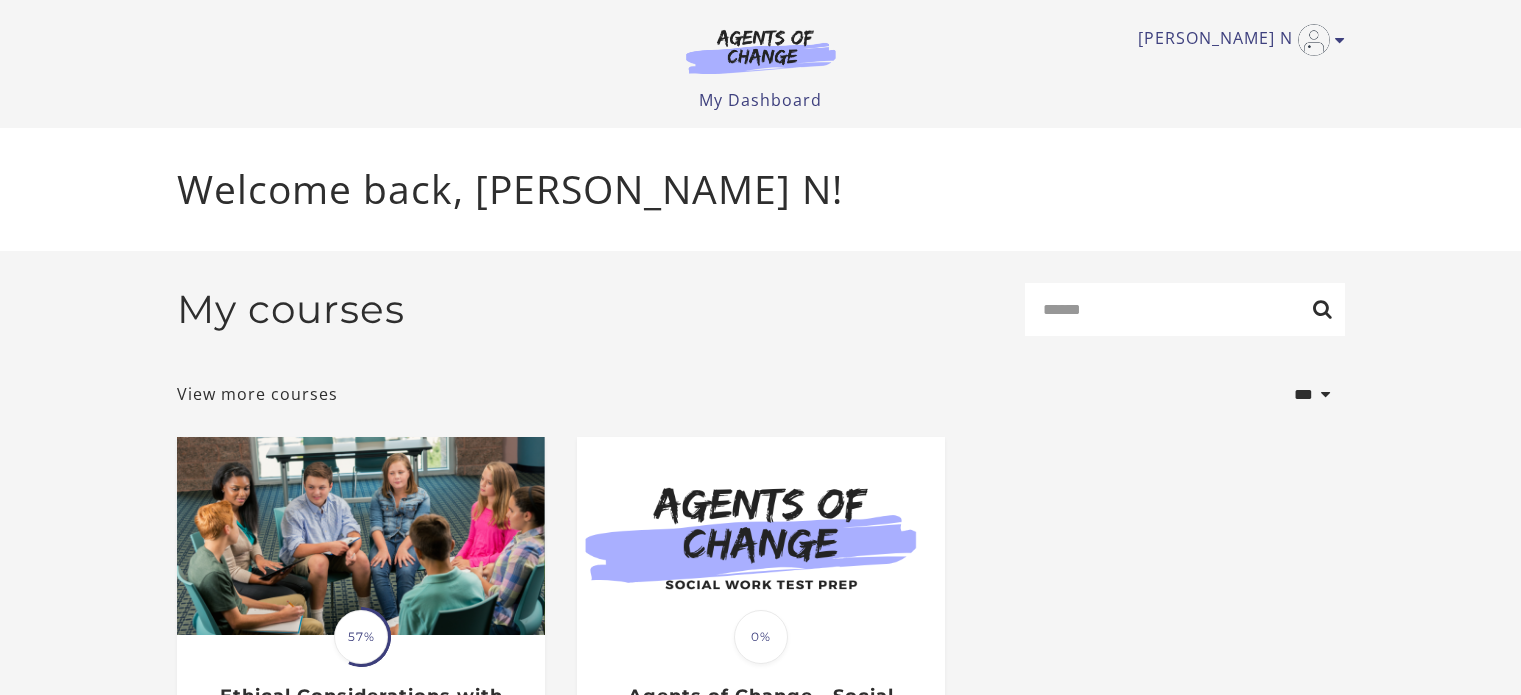 scroll, scrollTop: 0, scrollLeft: 0, axis: both 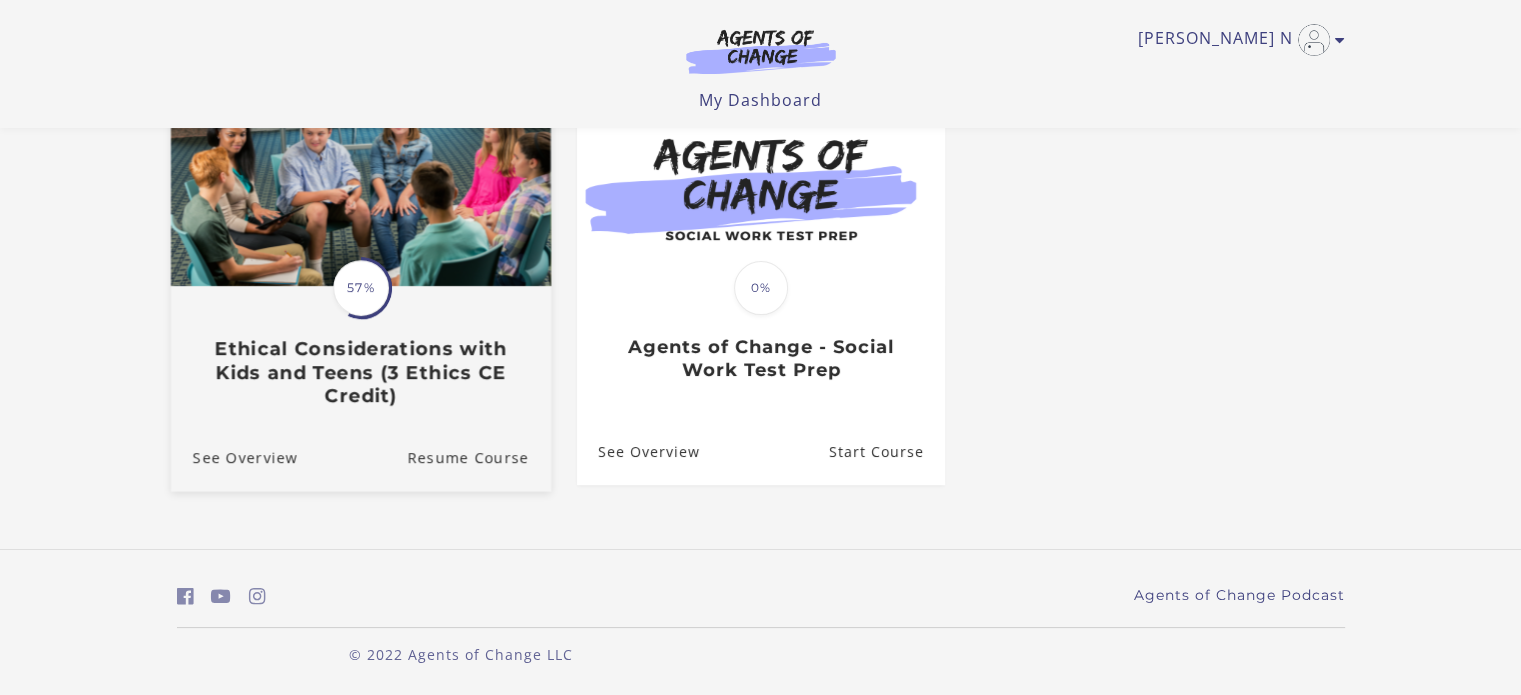 click on "Ethical Considerations with Kids and Teens (3 Ethics CE Credit)" at bounding box center [360, 373] 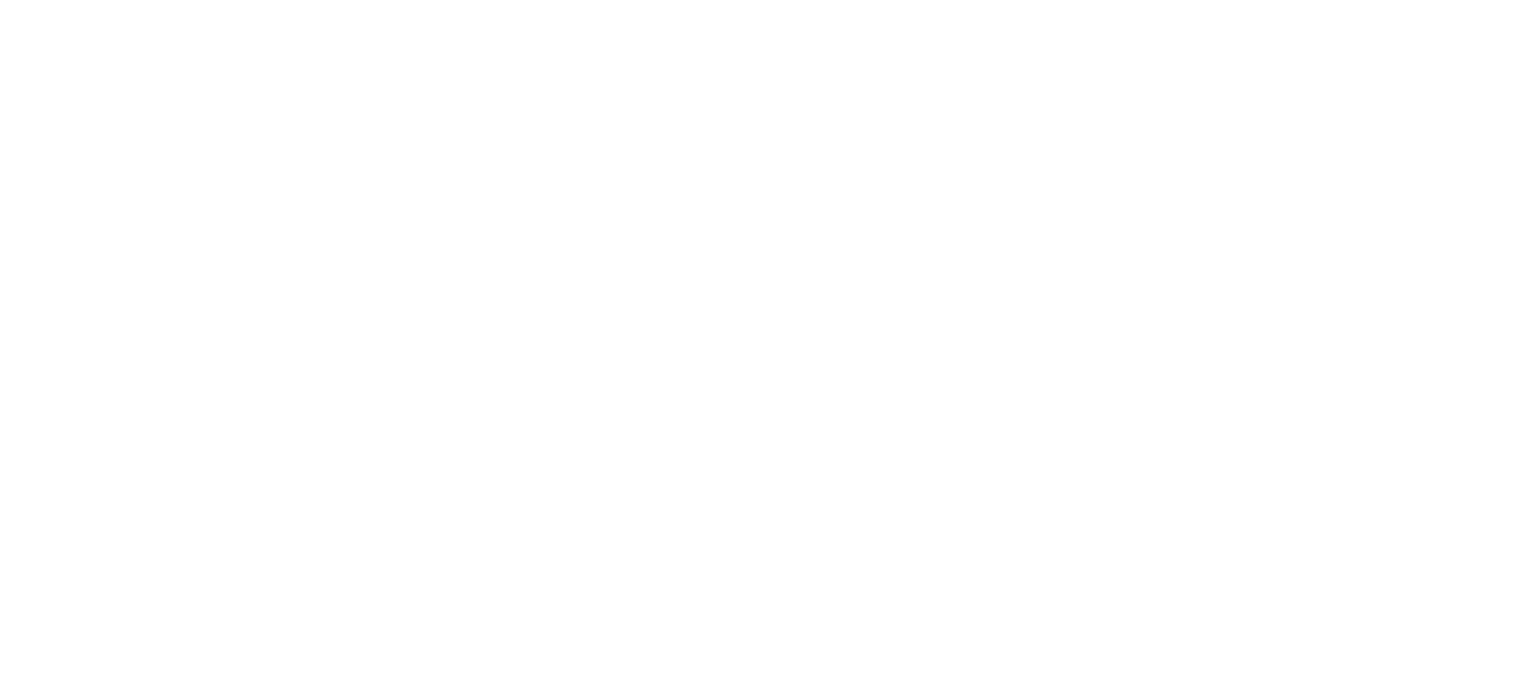 scroll, scrollTop: 0, scrollLeft: 0, axis: both 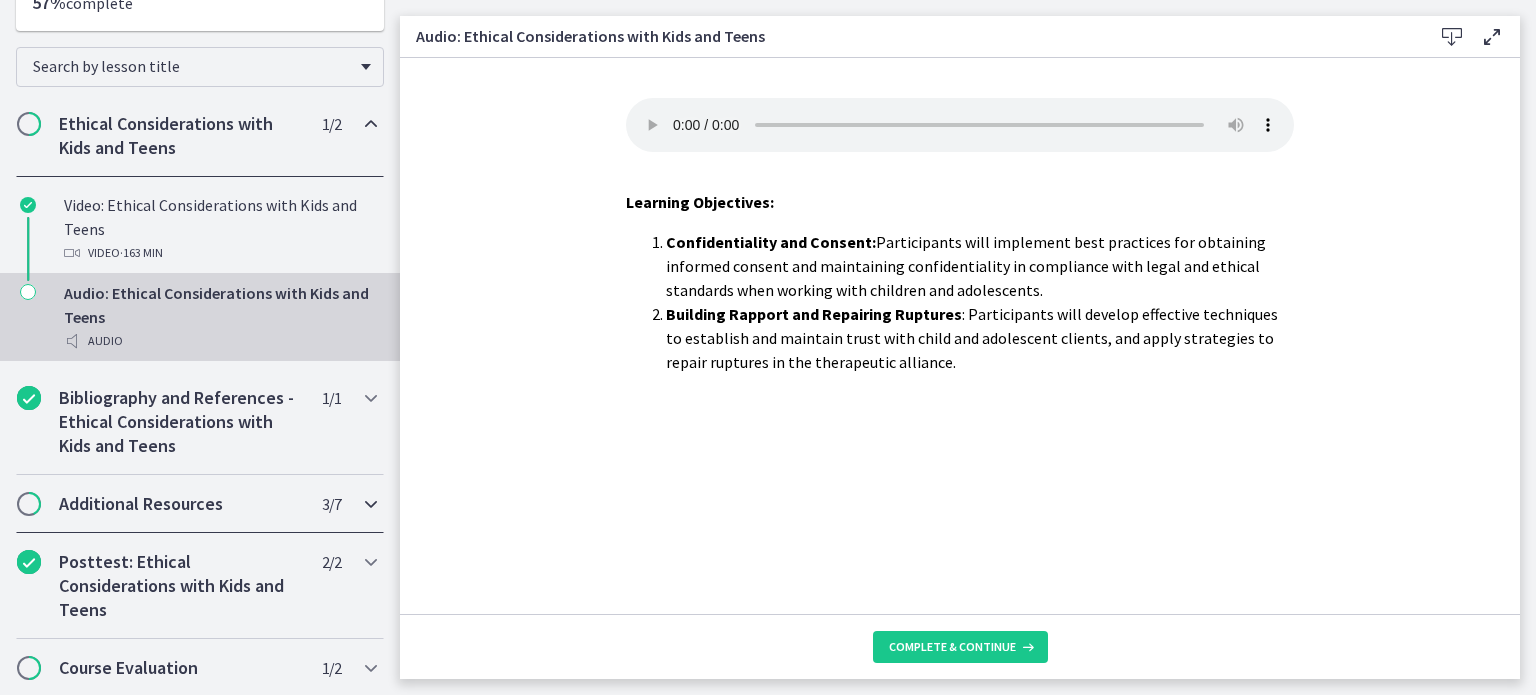 click on "Additional Resources
3  /  7
Completed" at bounding box center (200, 504) 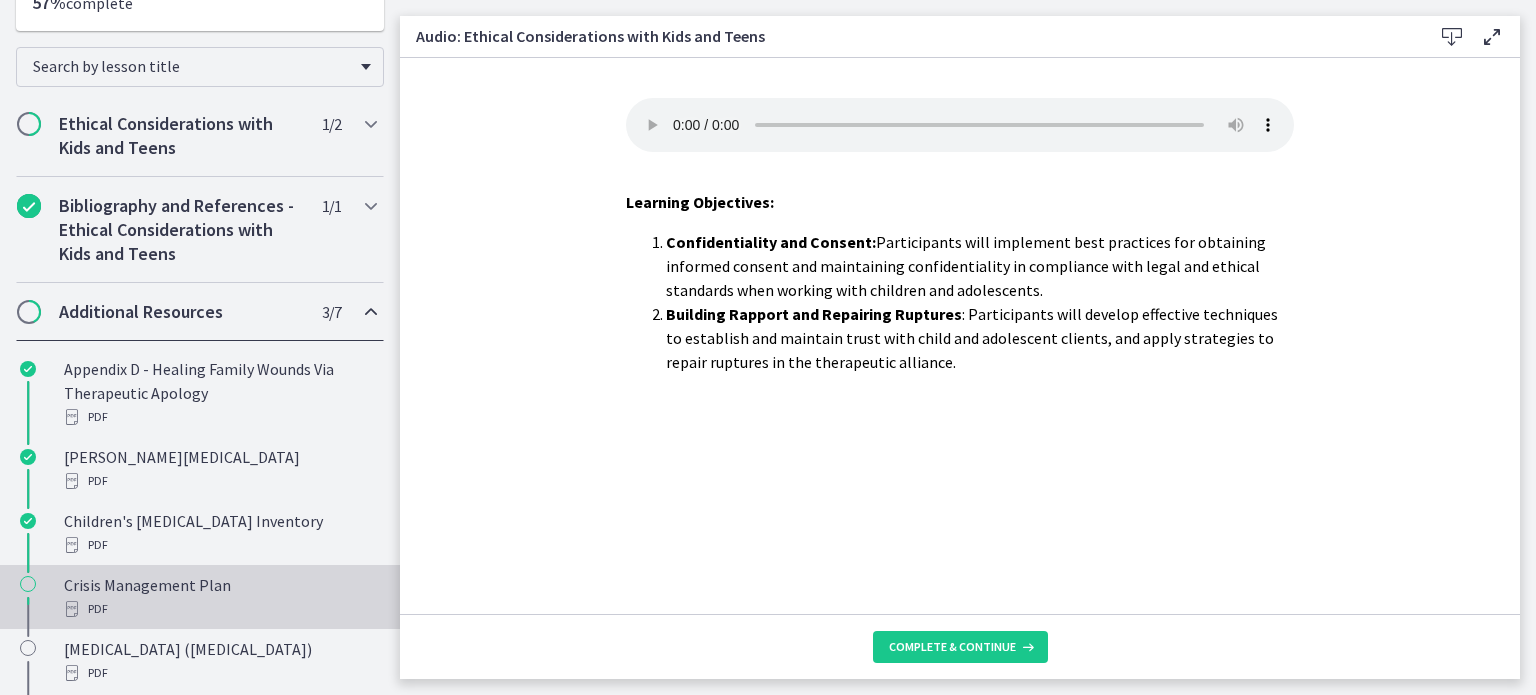 click on "Crisis Management Plan
PDF" at bounding box center (220, 597) 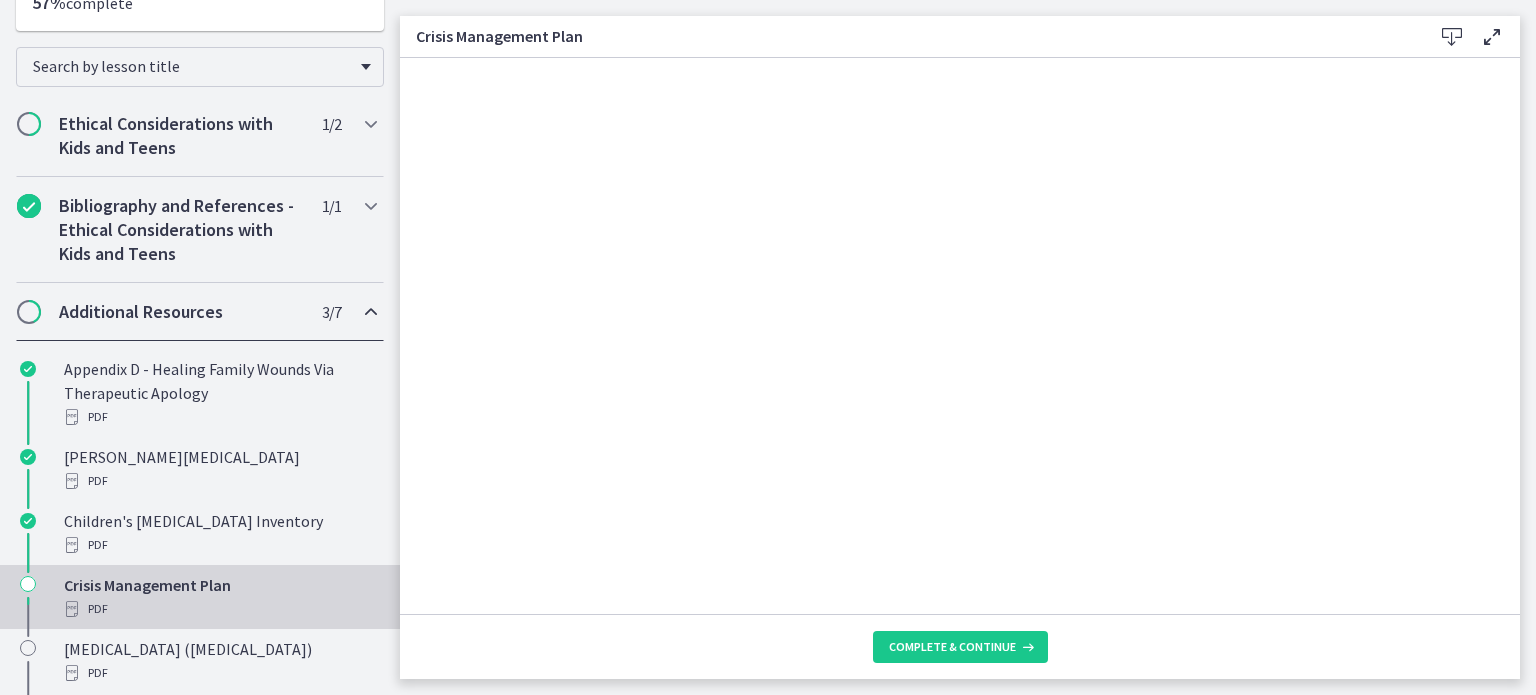 click at bounding box center (1452, 37) 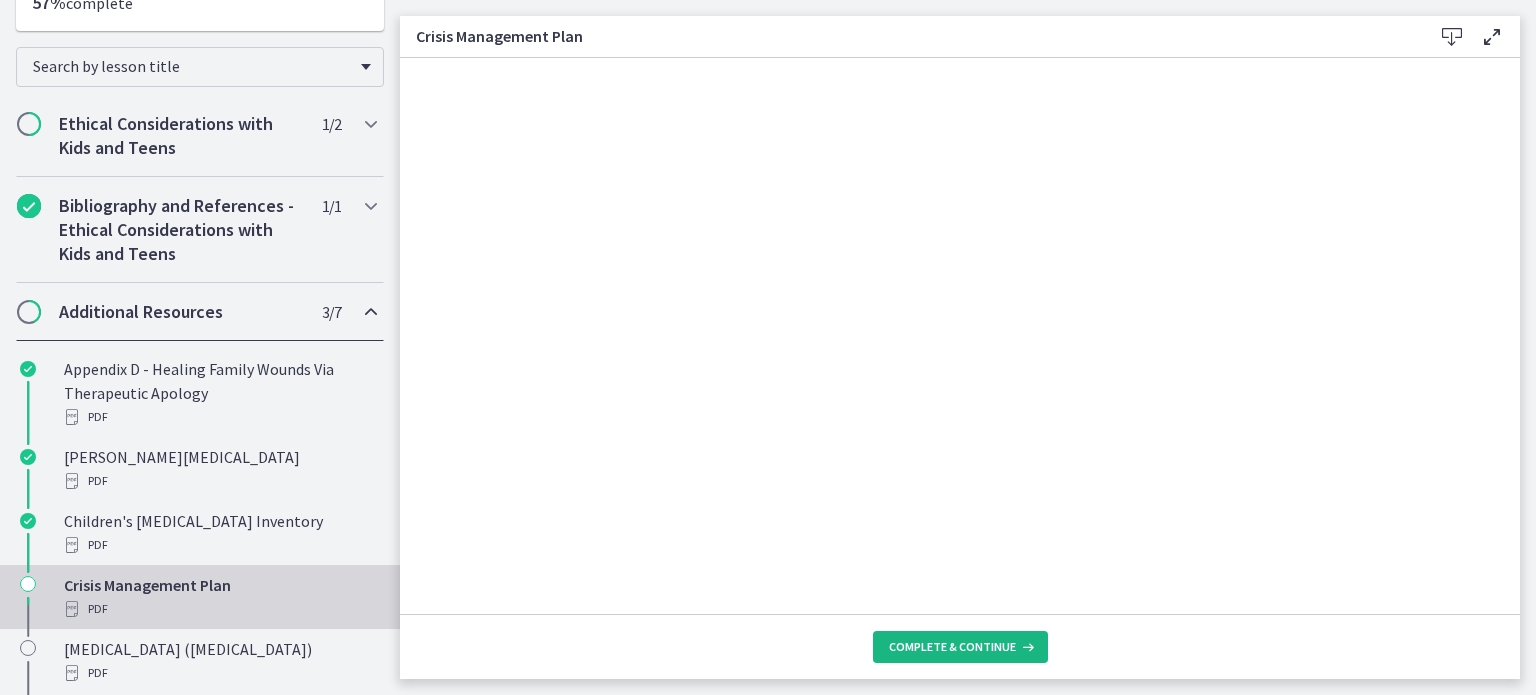 click on "Complete & continue" at bounding box center [952, 647] 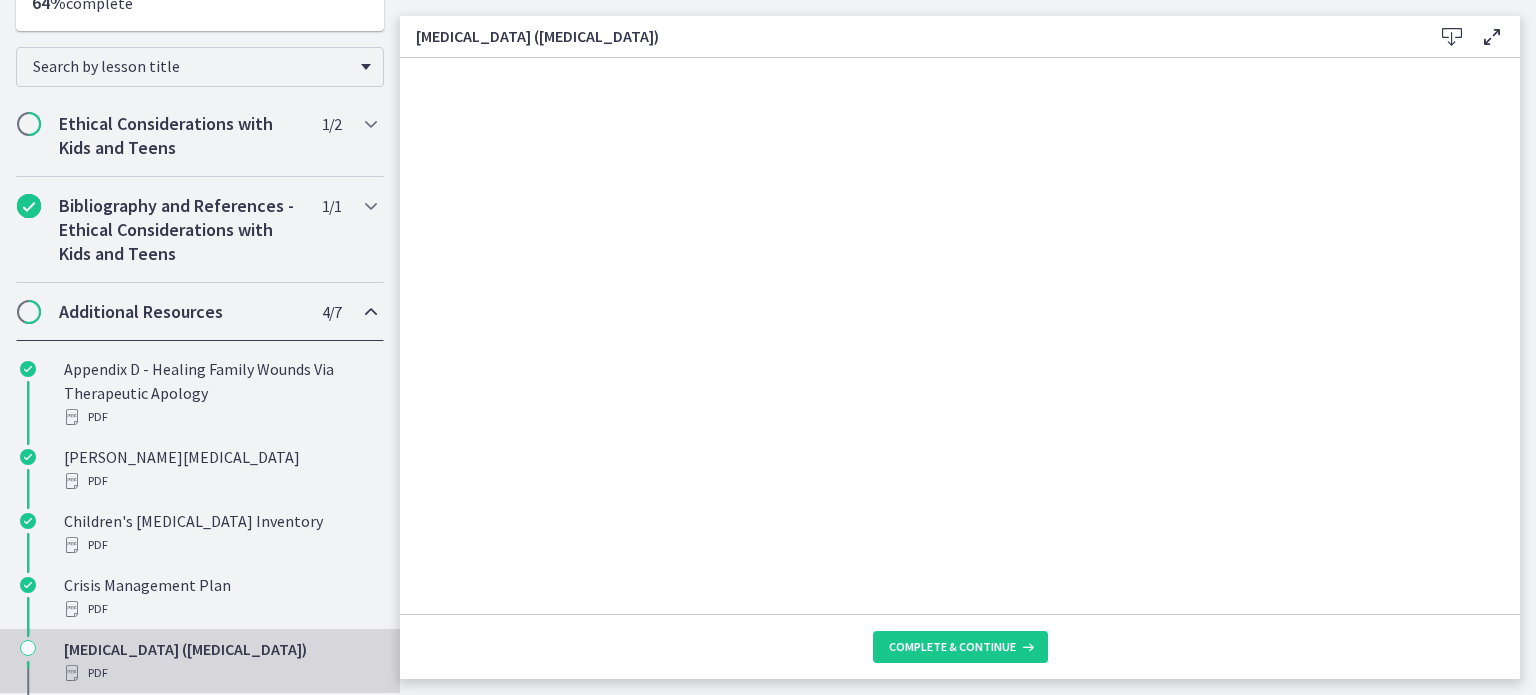 click at bounding box center [1452, 37] 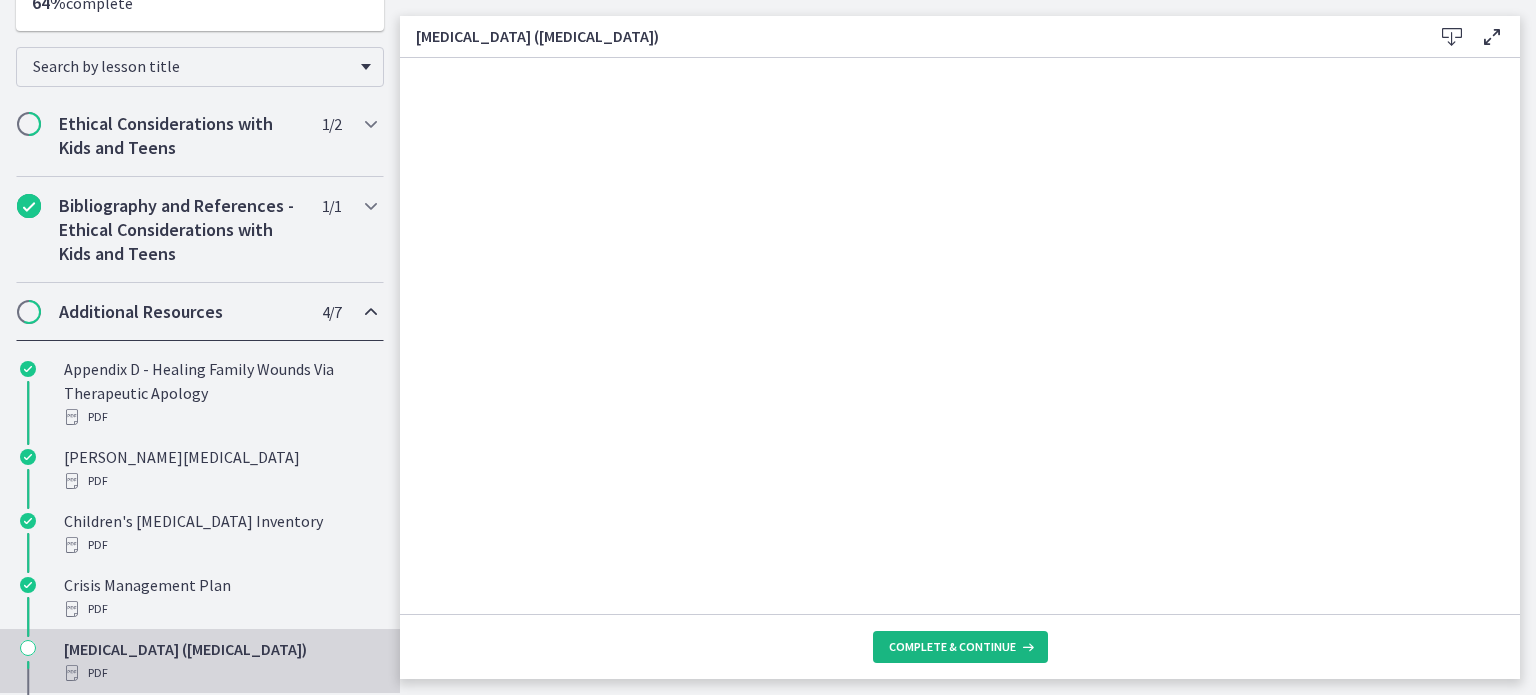click on "Complete & continue" at bounding box center [952, 647] 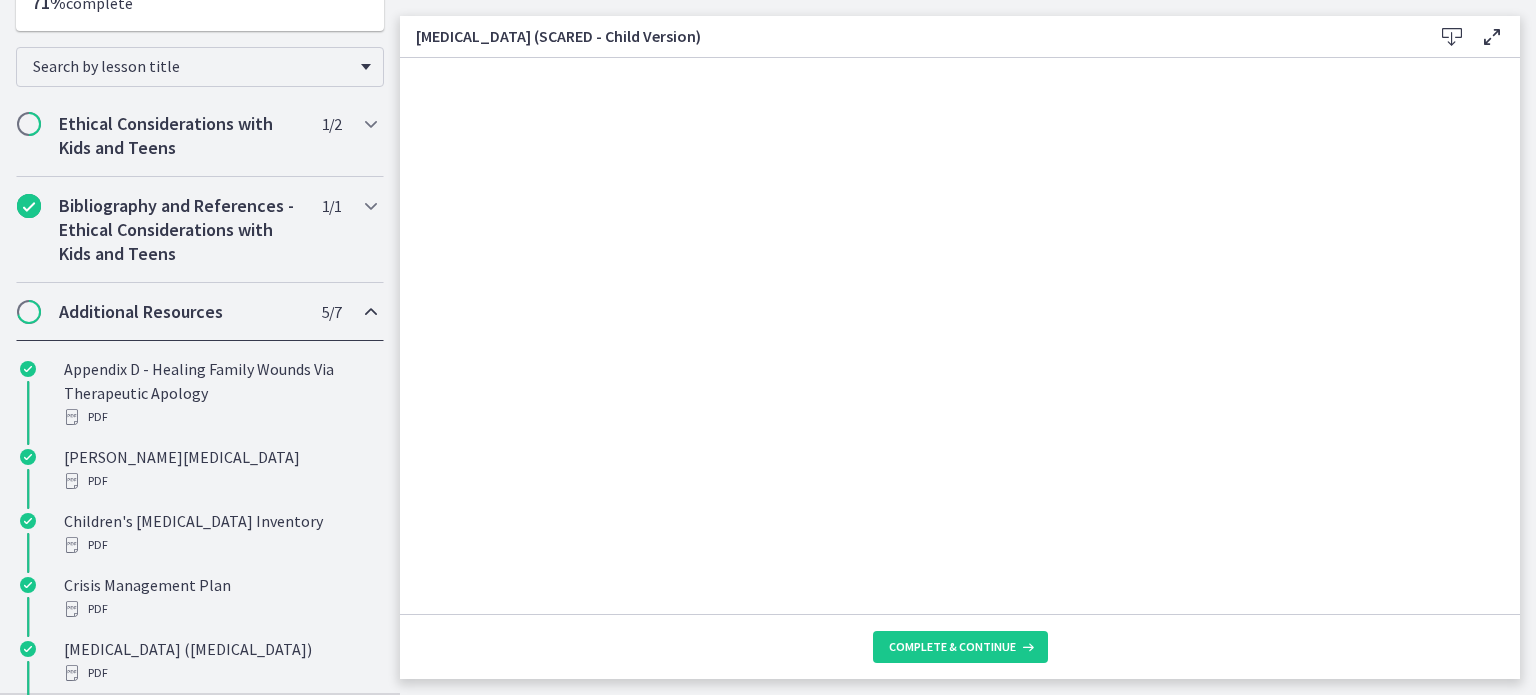 click at bounding box center (1452, 37) 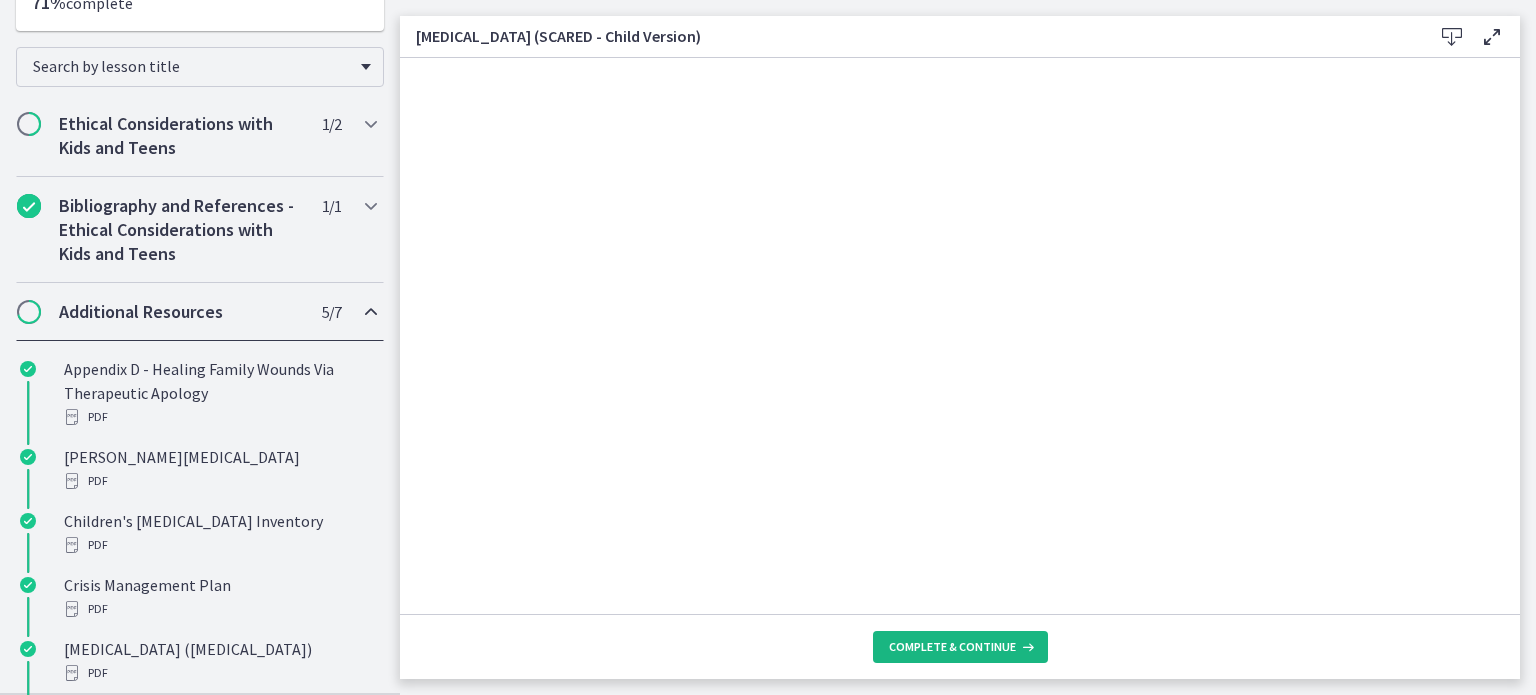 click on "Complete & continue" at bounding box center [960, 647] 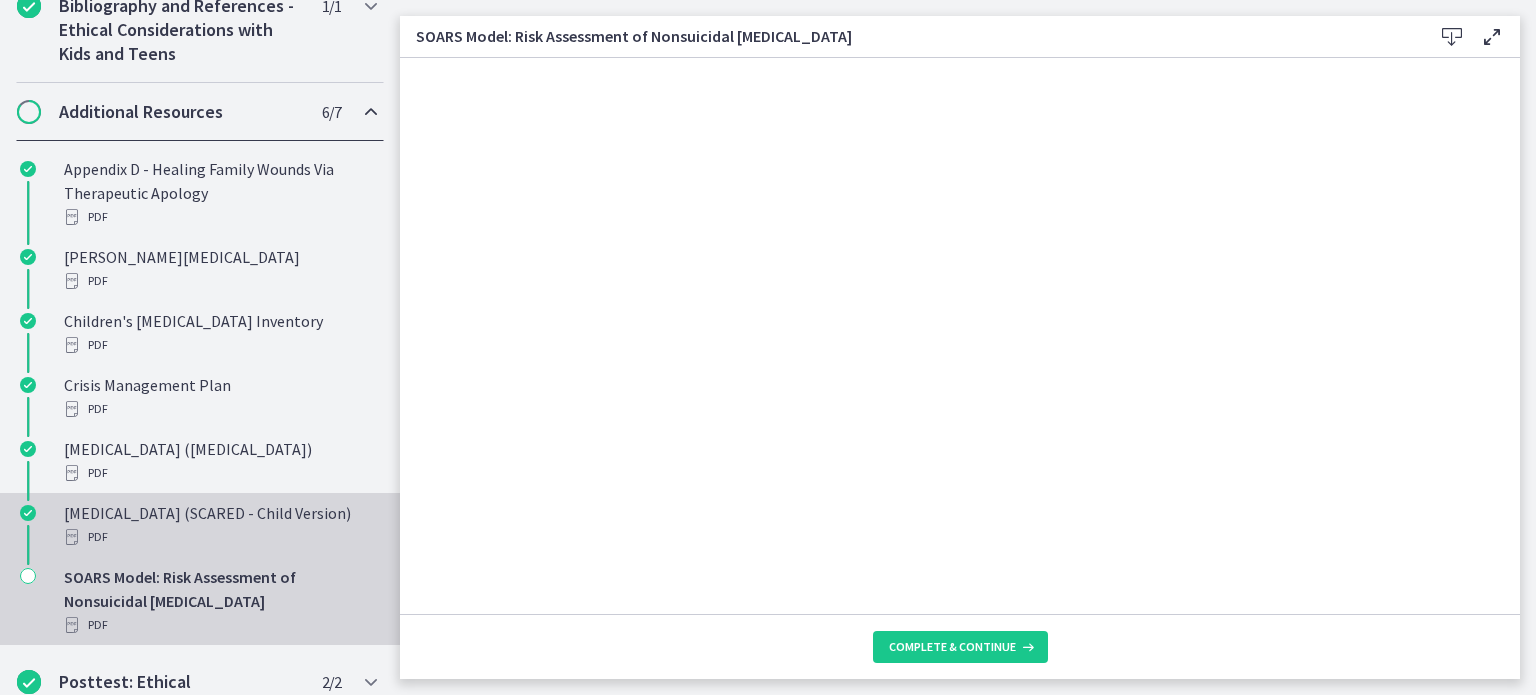 scroll, scrollTop: 585, scrollLeft: 0, axis: vertical 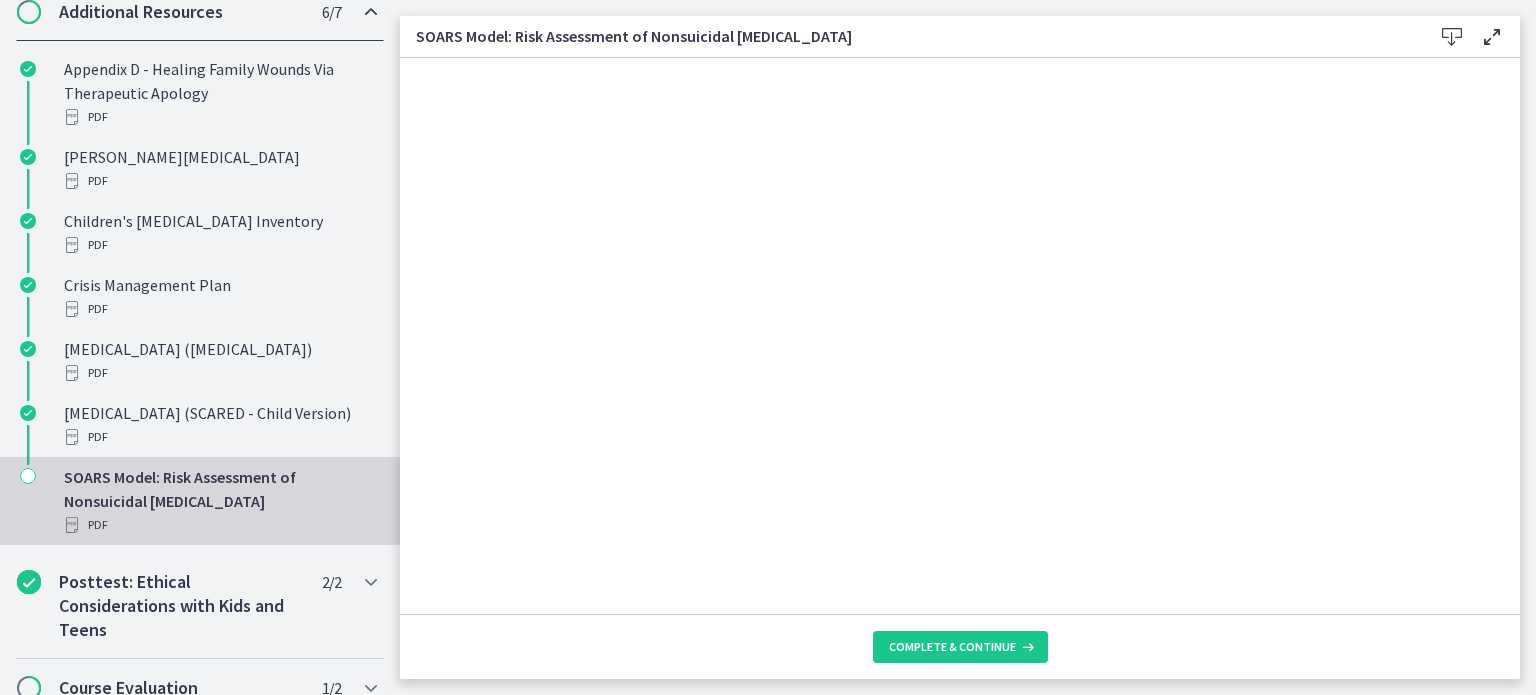 click at bounding box center (1452, 37) 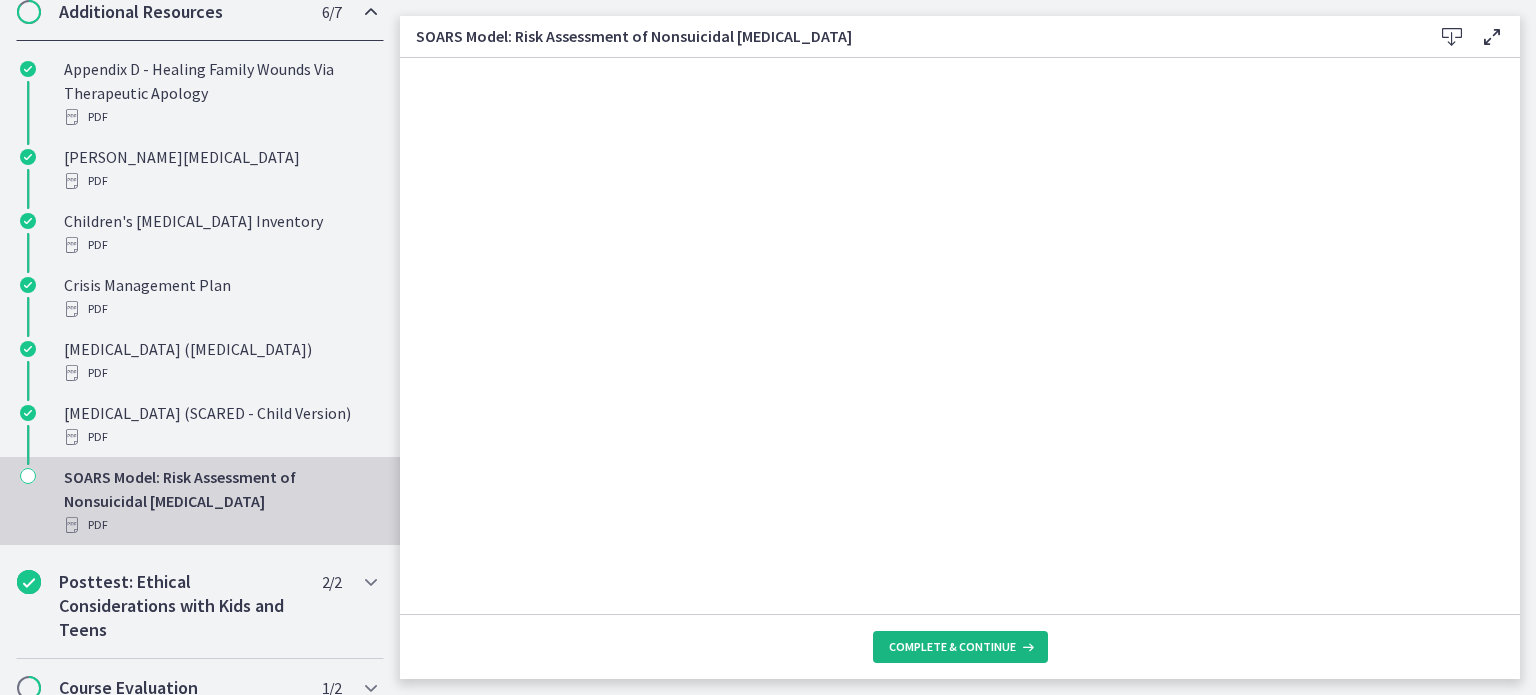 click on "Complete & continue" at bounding box center [952, 647] 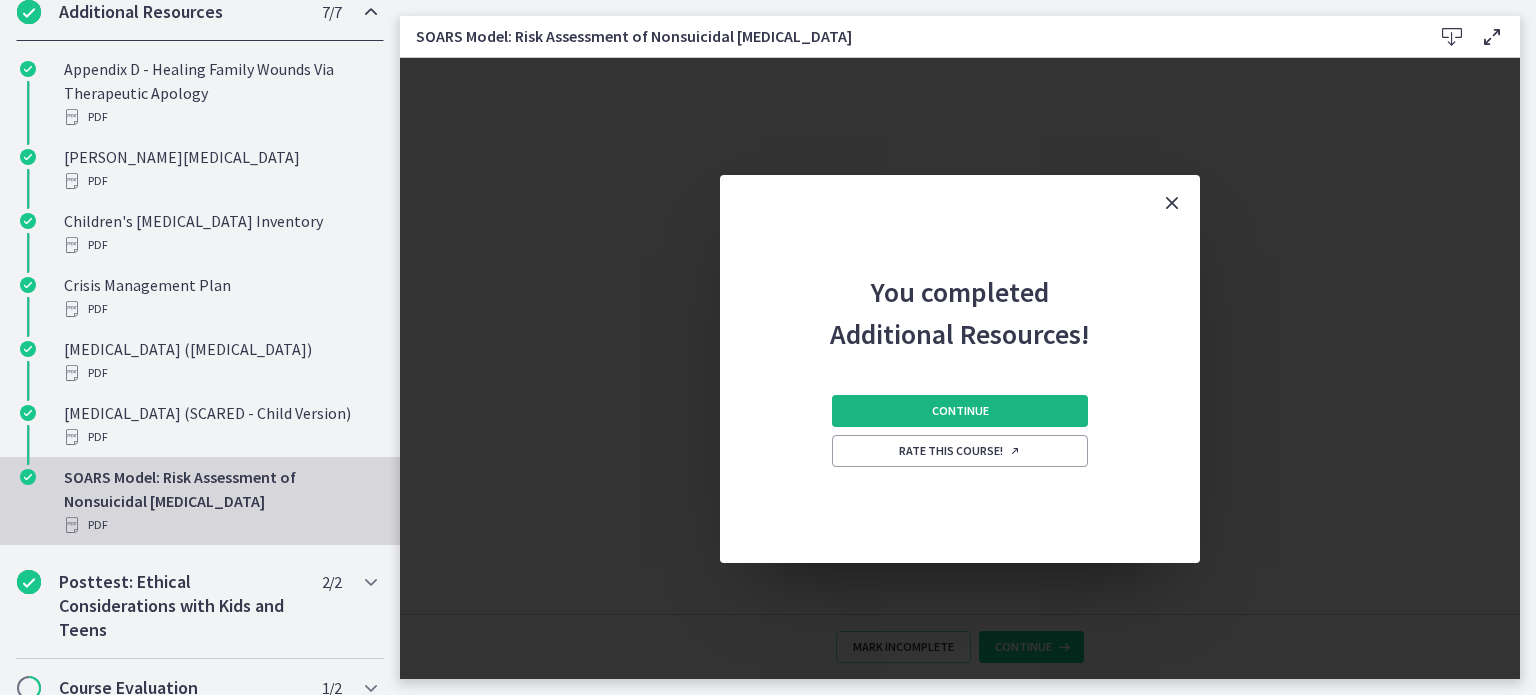 click on "Continue" at bounding box center [960, 411] 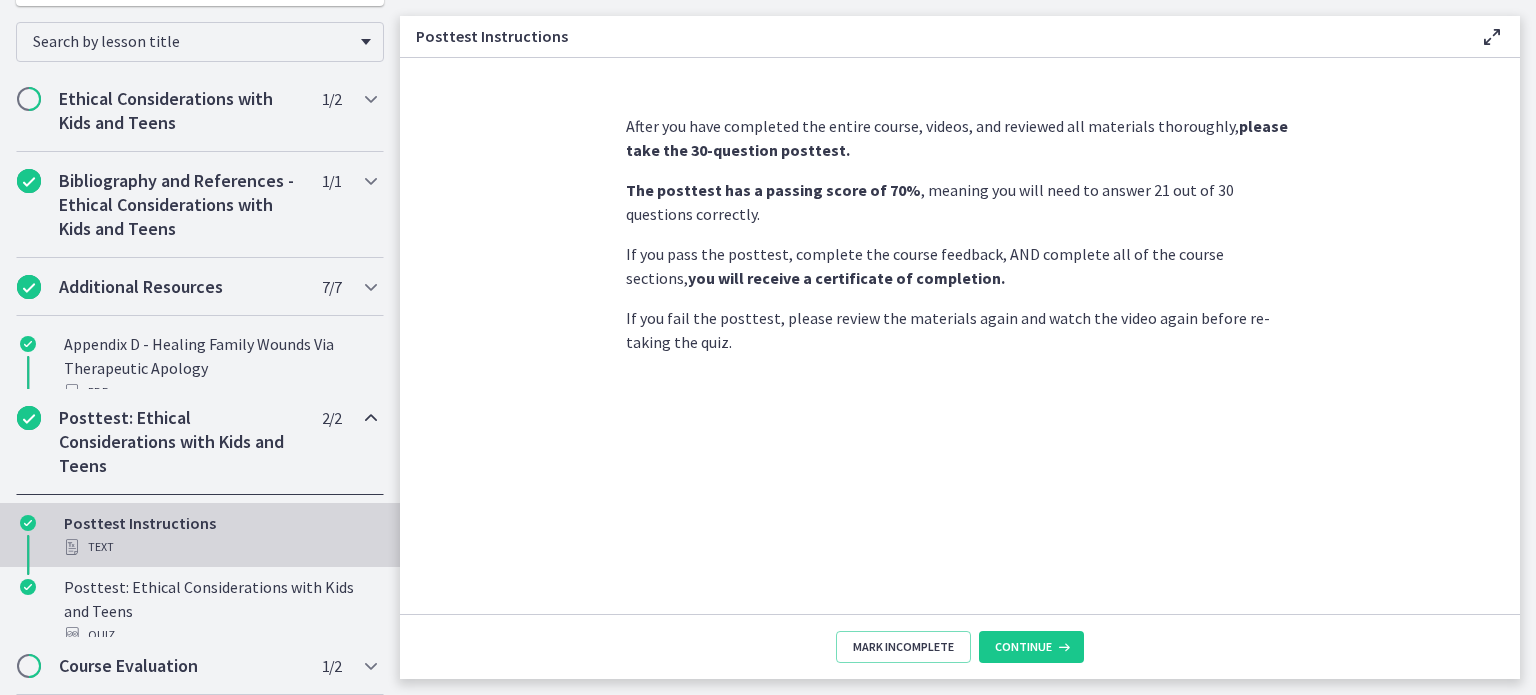 scroll, scrollTop: 261, scrollLeft: 0, axis: vertical 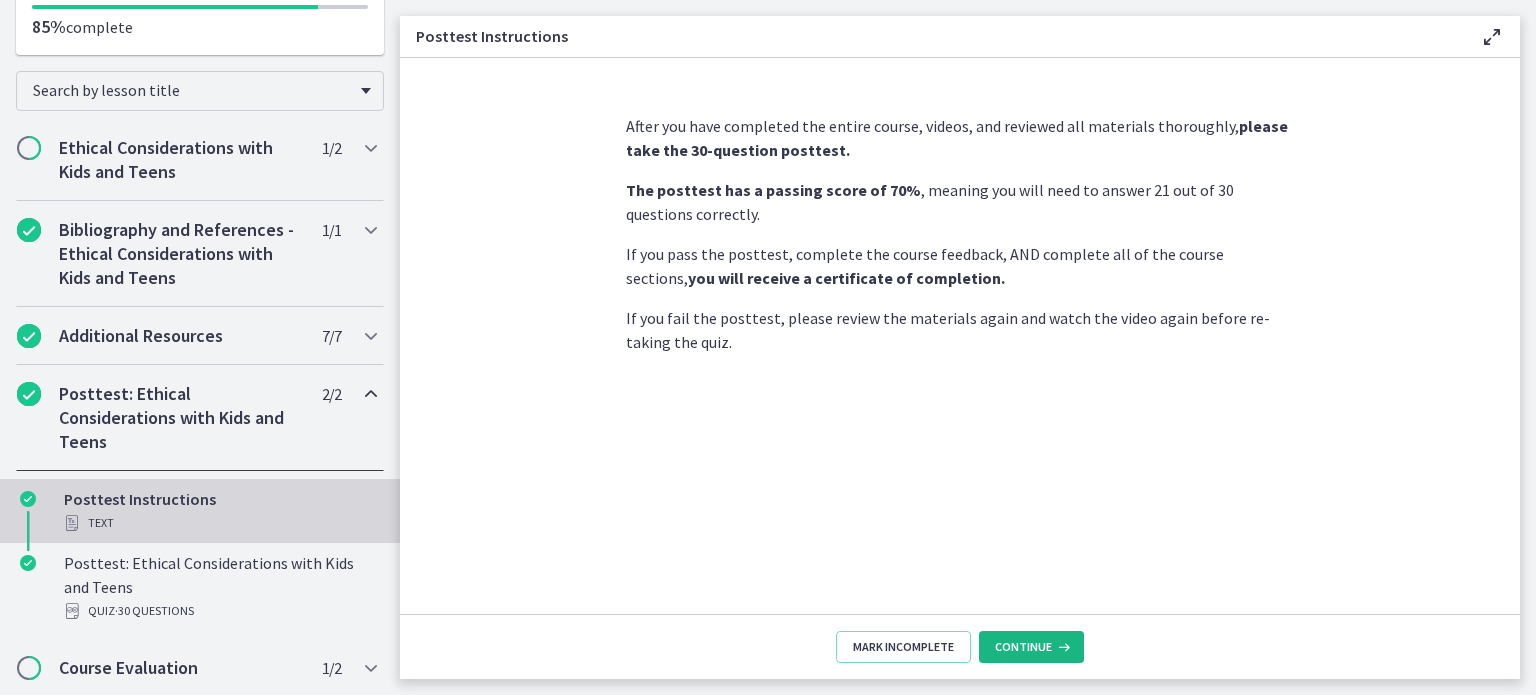 click on "Continue" at bounding box center [1023, 647] 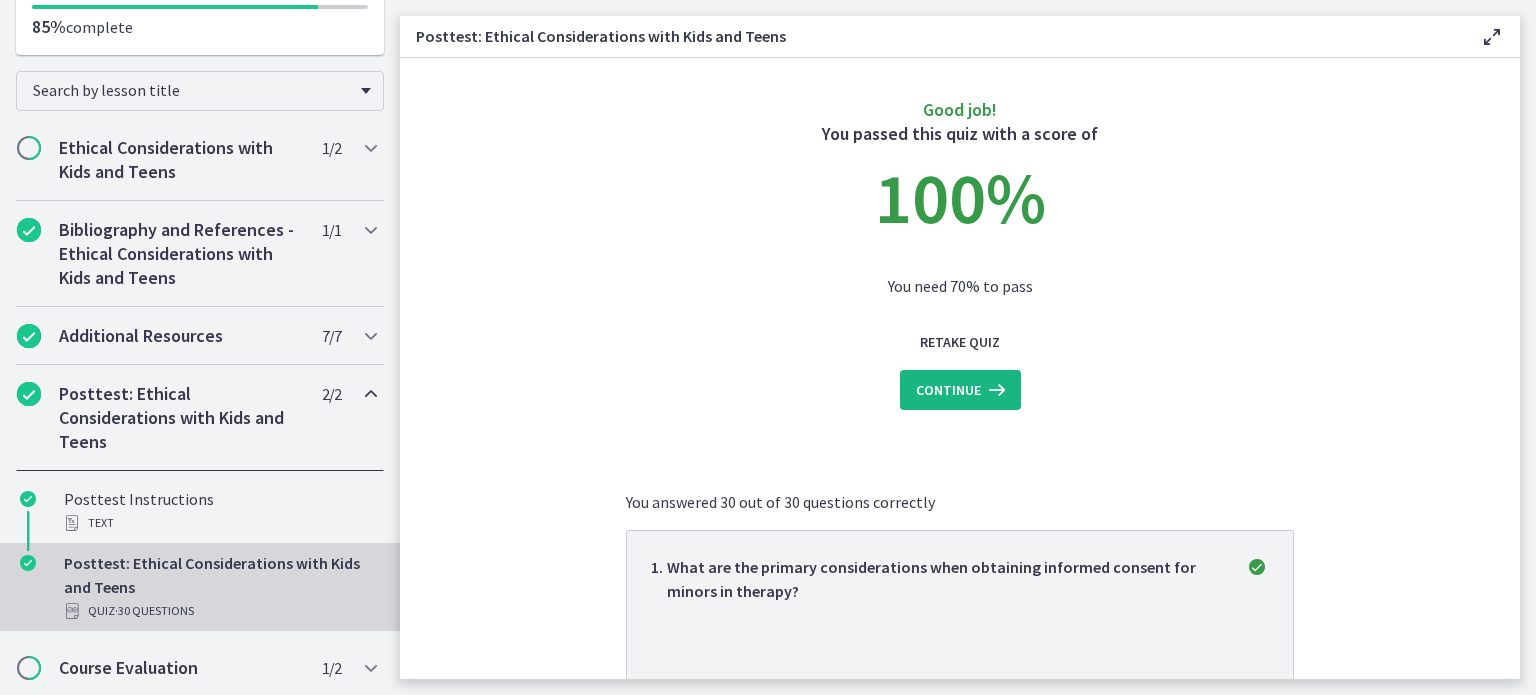 click on "Continue" at bounding box center [948, 390] 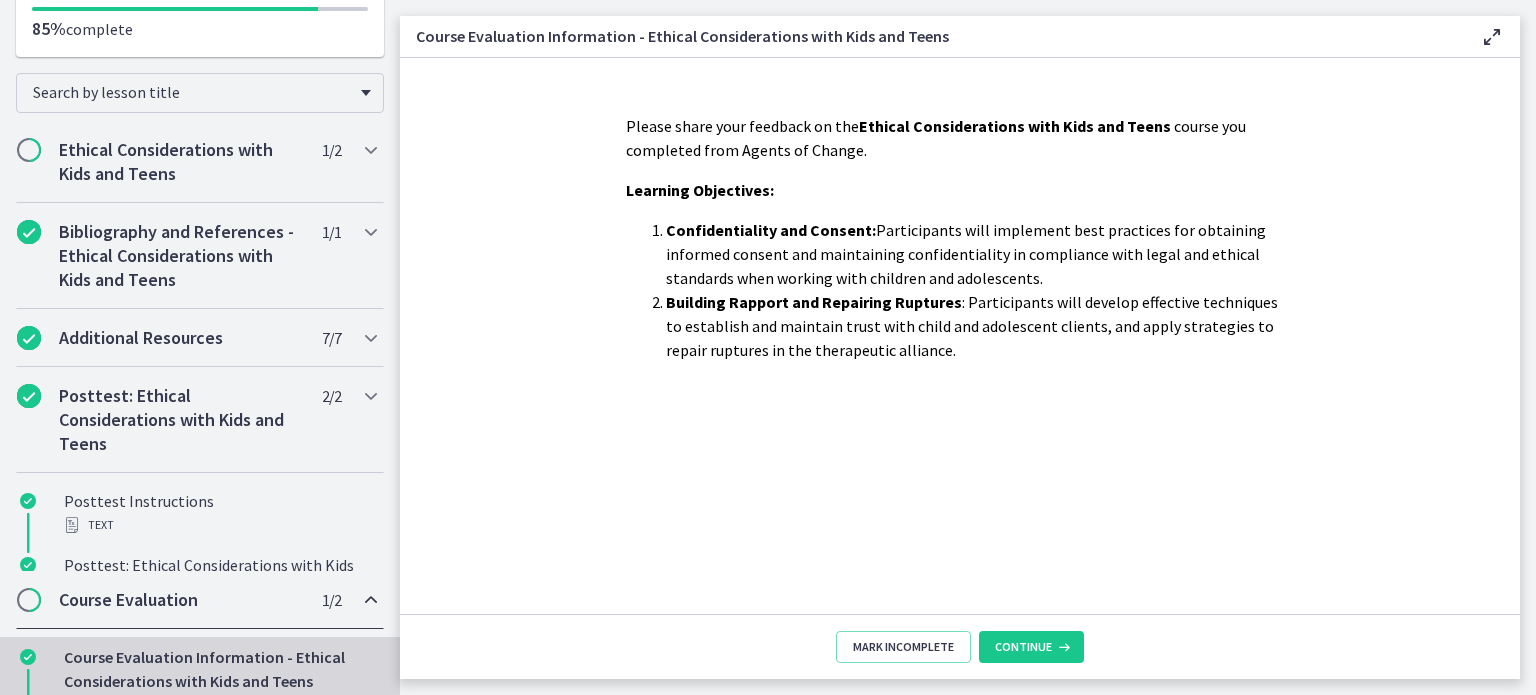 scroll, scrollTop: 261, scrollLeft: 0, axis: vertical 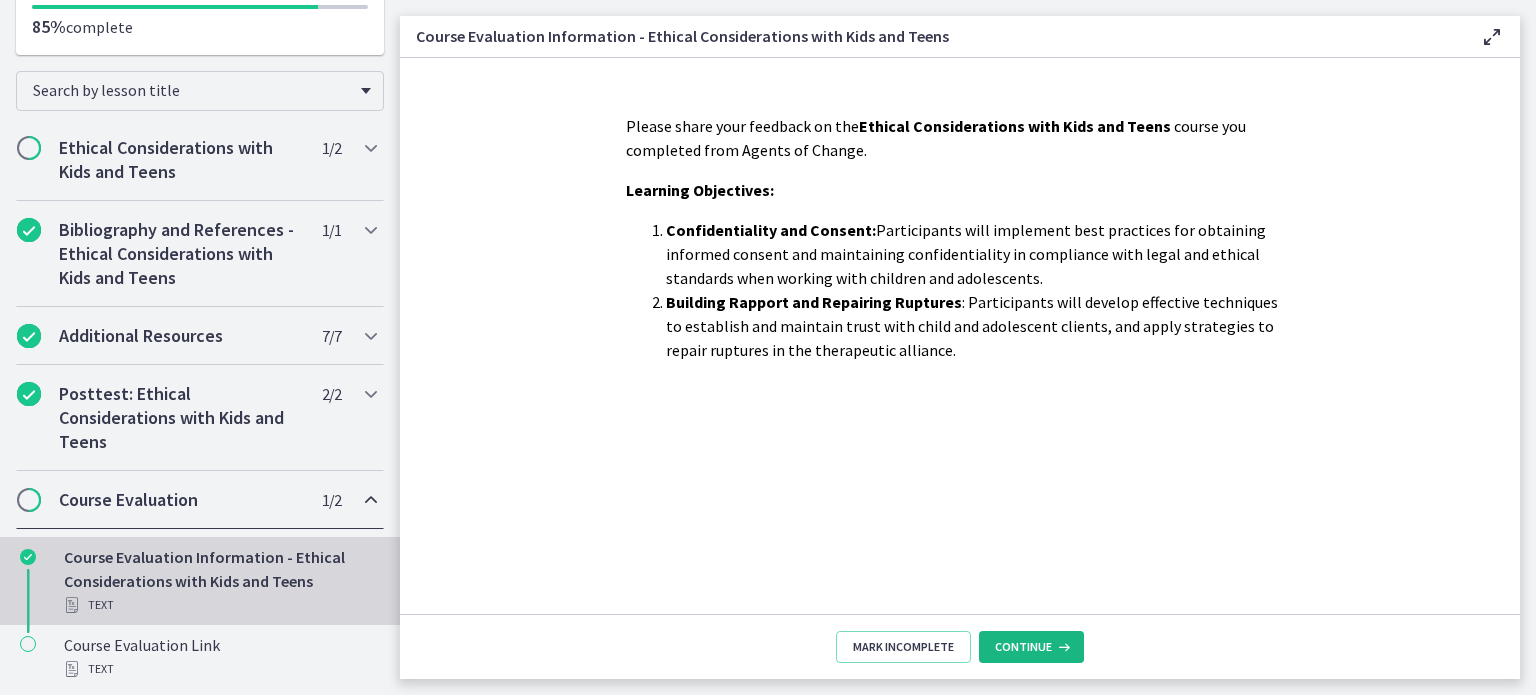 click on "Continue" at bounding box center [1023, 647] 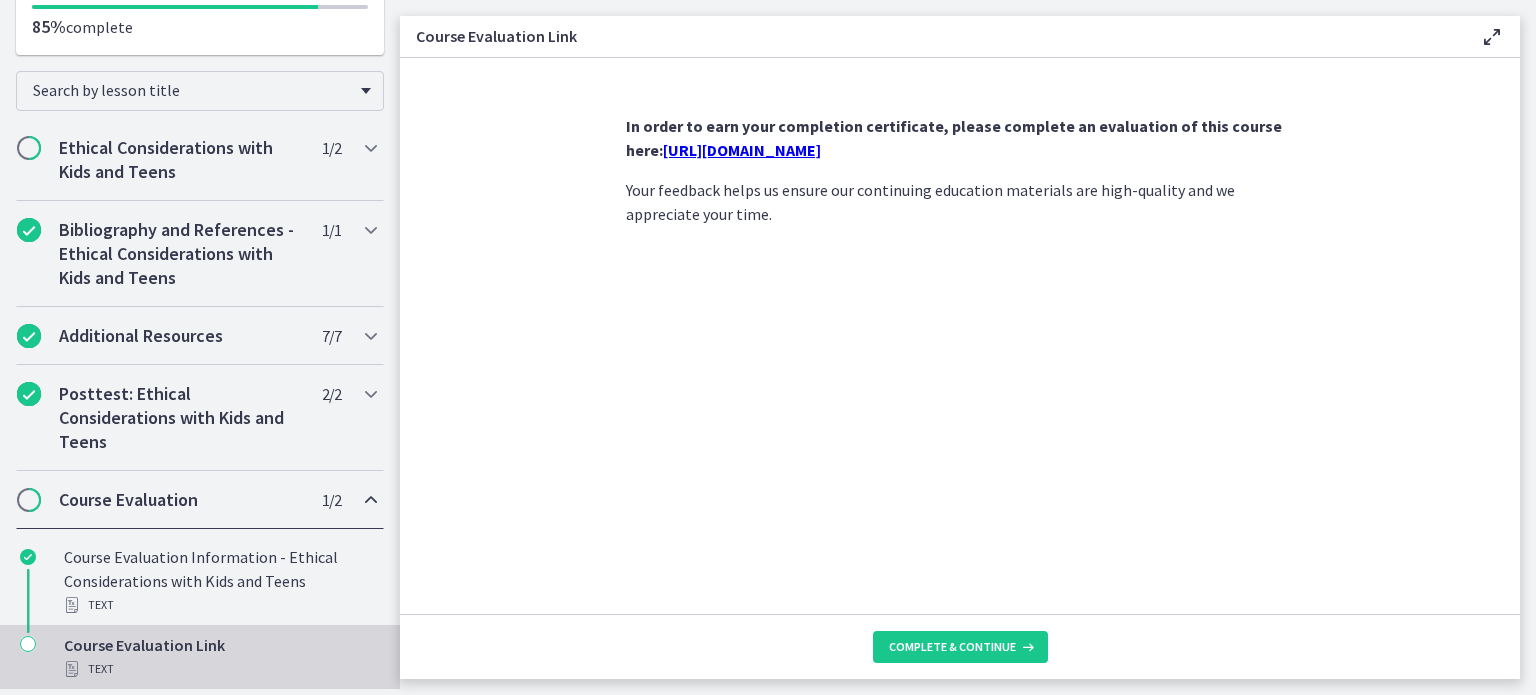 click at bounding box center (29, 500) 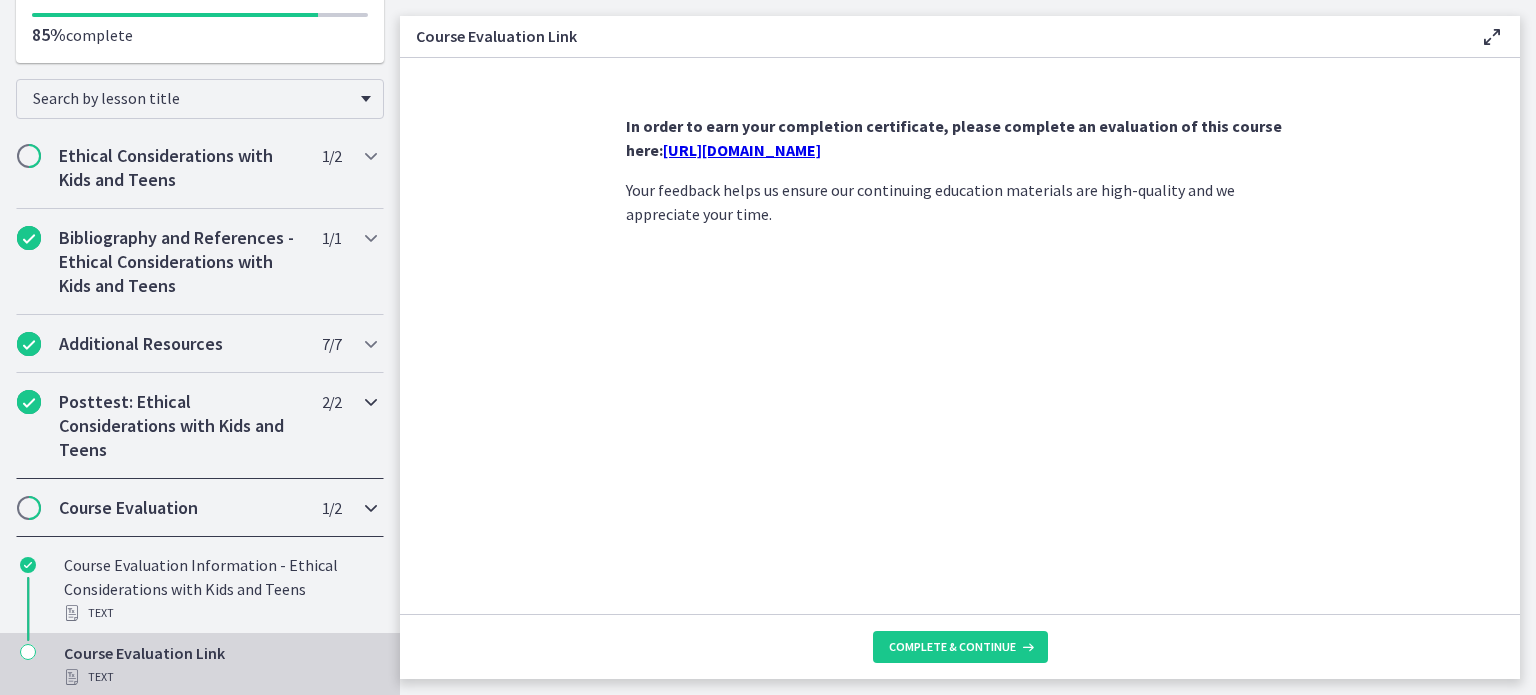 scroll, scrollTop: 93, scrollLeft: 0, axis: vertical 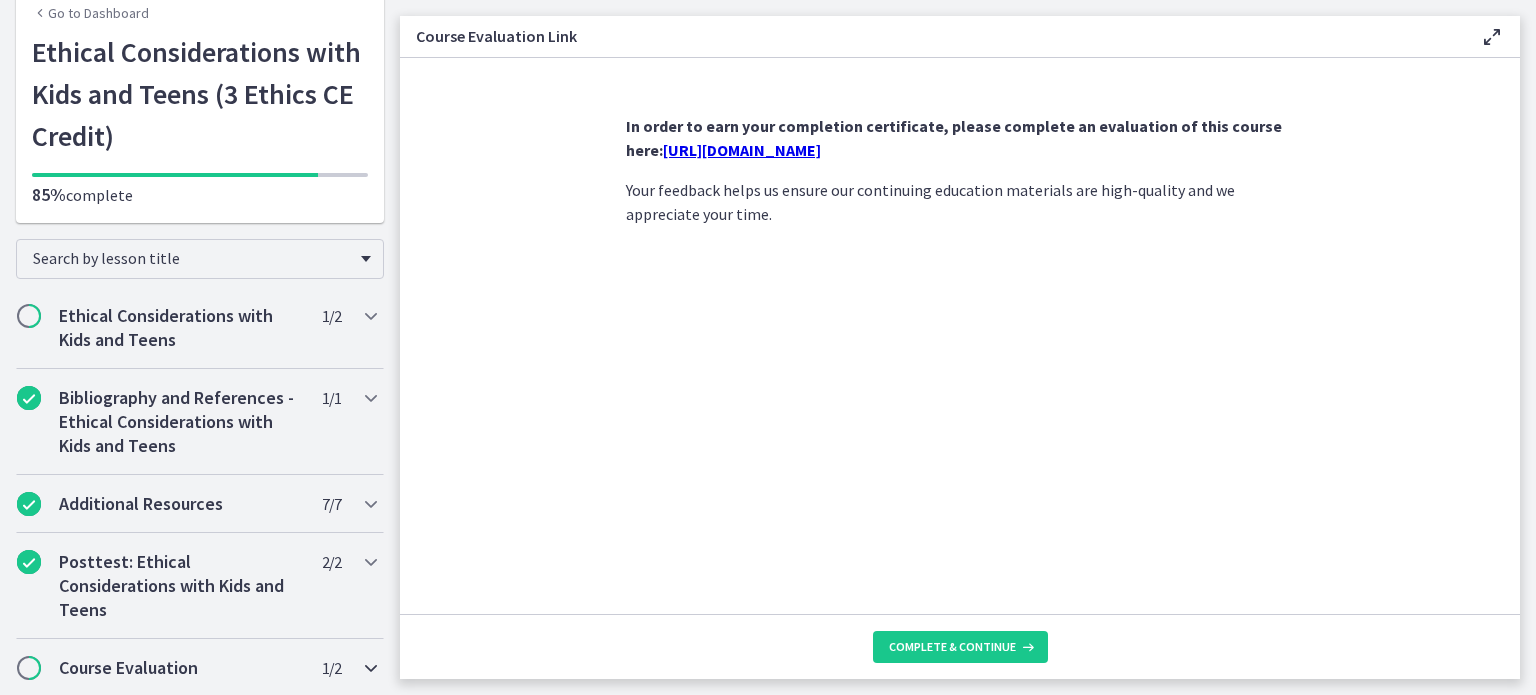 click on "Course Evaluation
1  /  2
Completed" at bounding box center [200, 668] 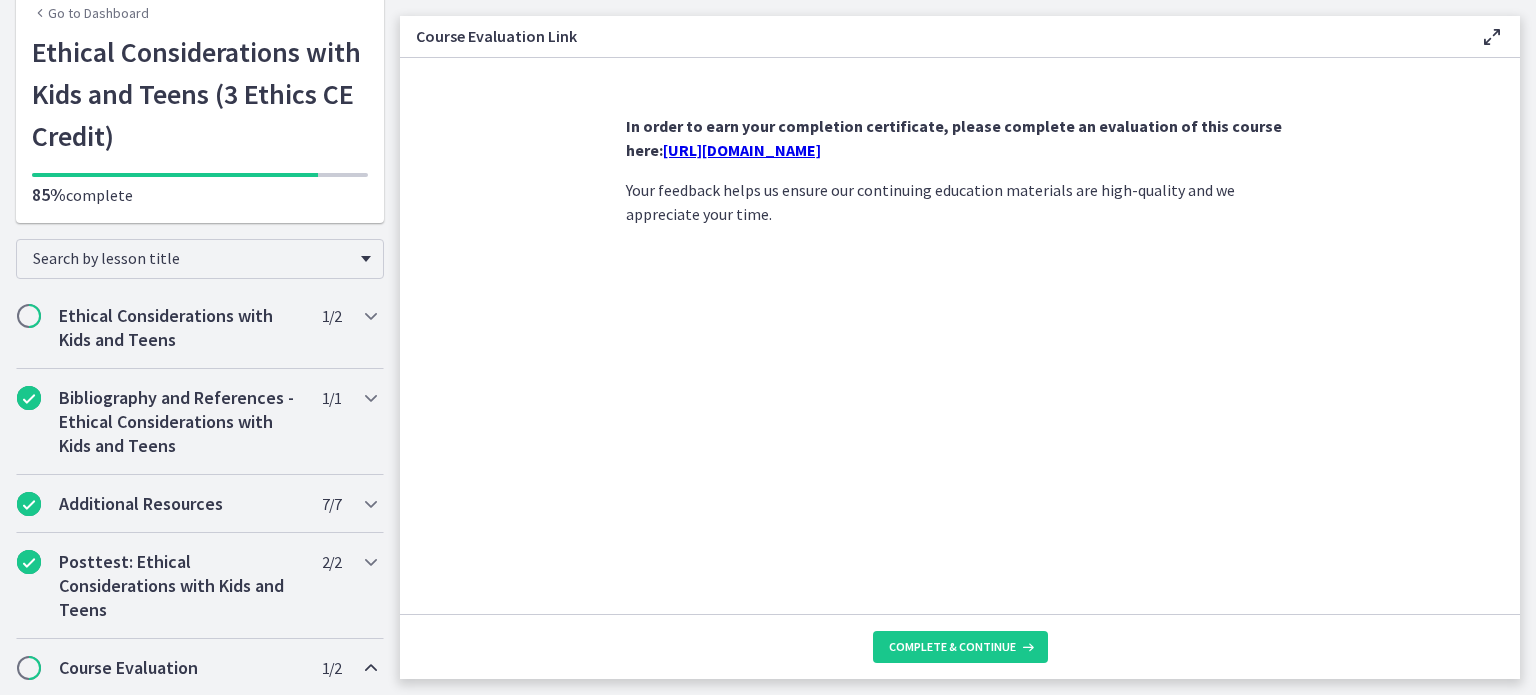 scroll, scrollTop: 261, scrollLeft: 0, axis: vertical 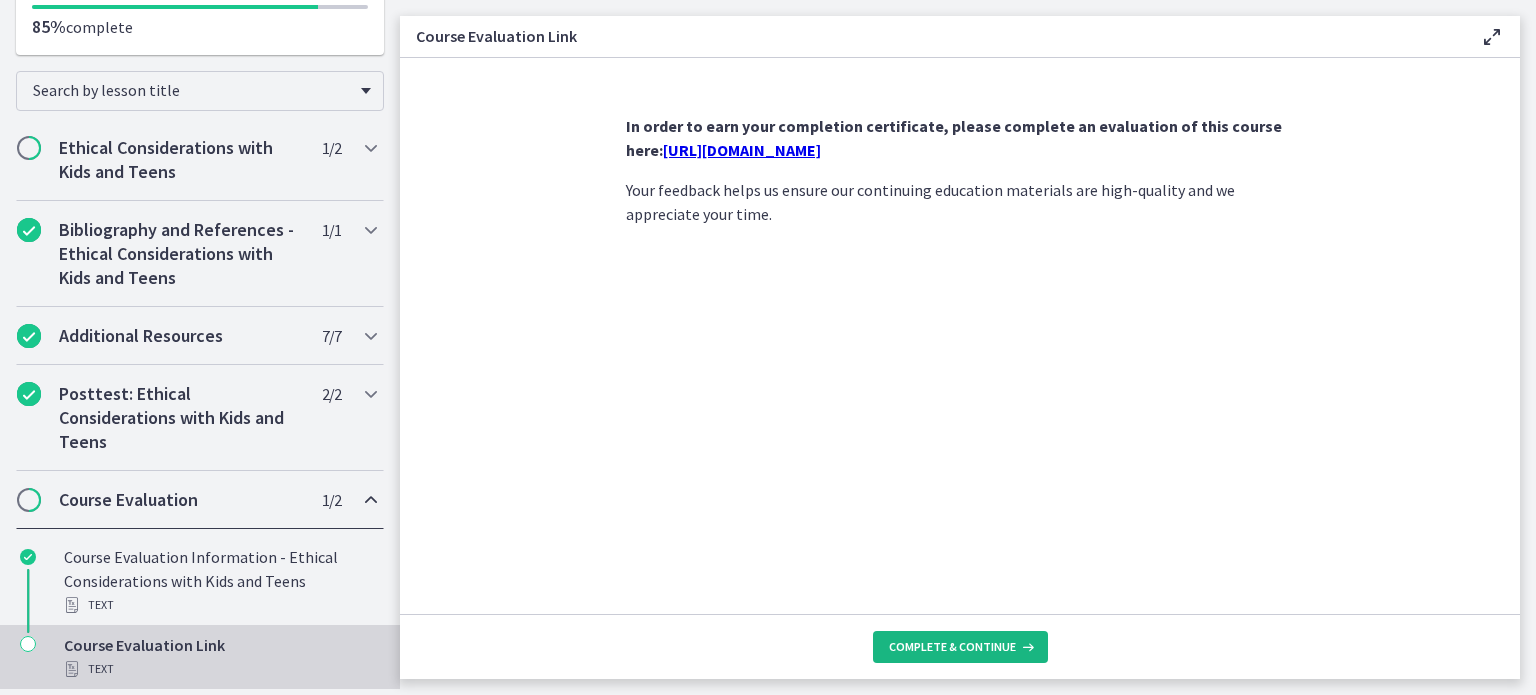 click on "Complete & continue" at bounding box center (952, 647) 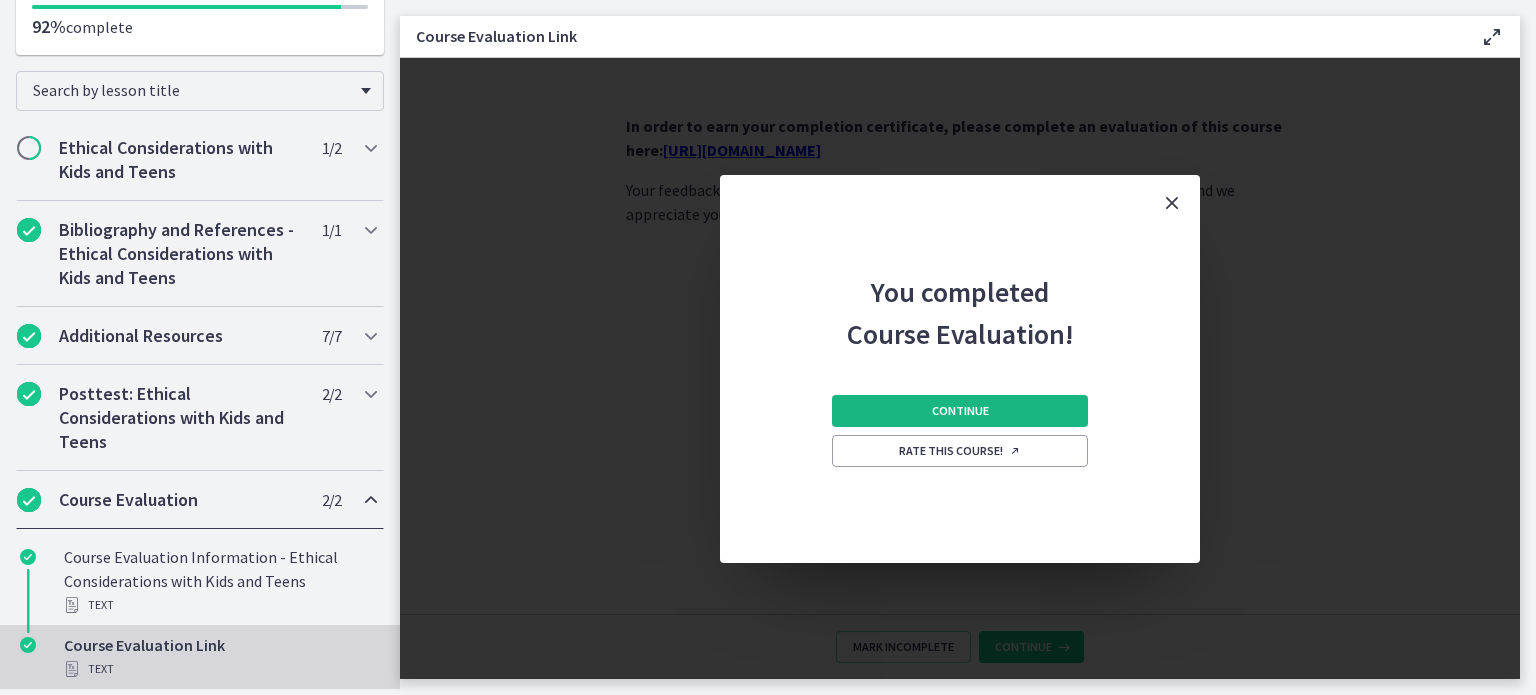 click on "Continue" at bounding box center (960, 411) 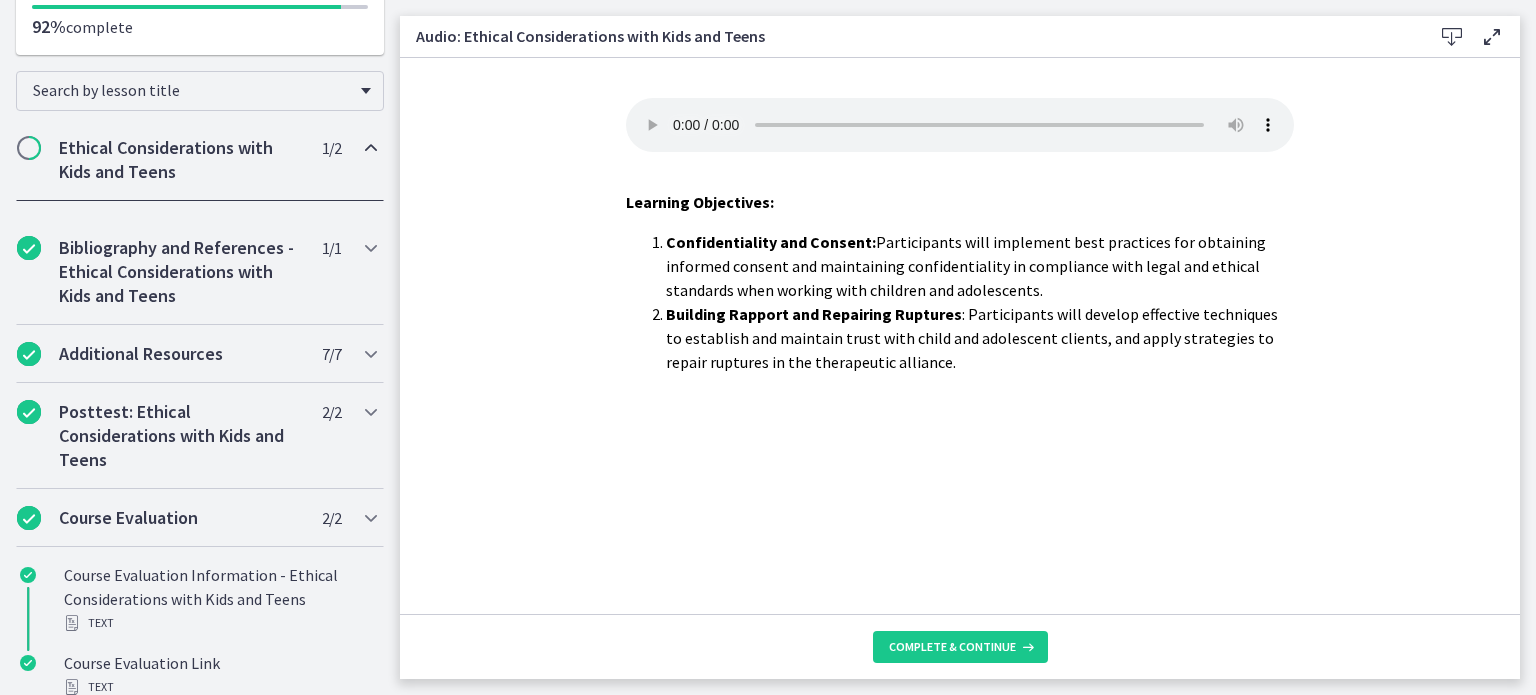 scroll, scrollTop: 261, scrollLeft: 0, axis: vertical 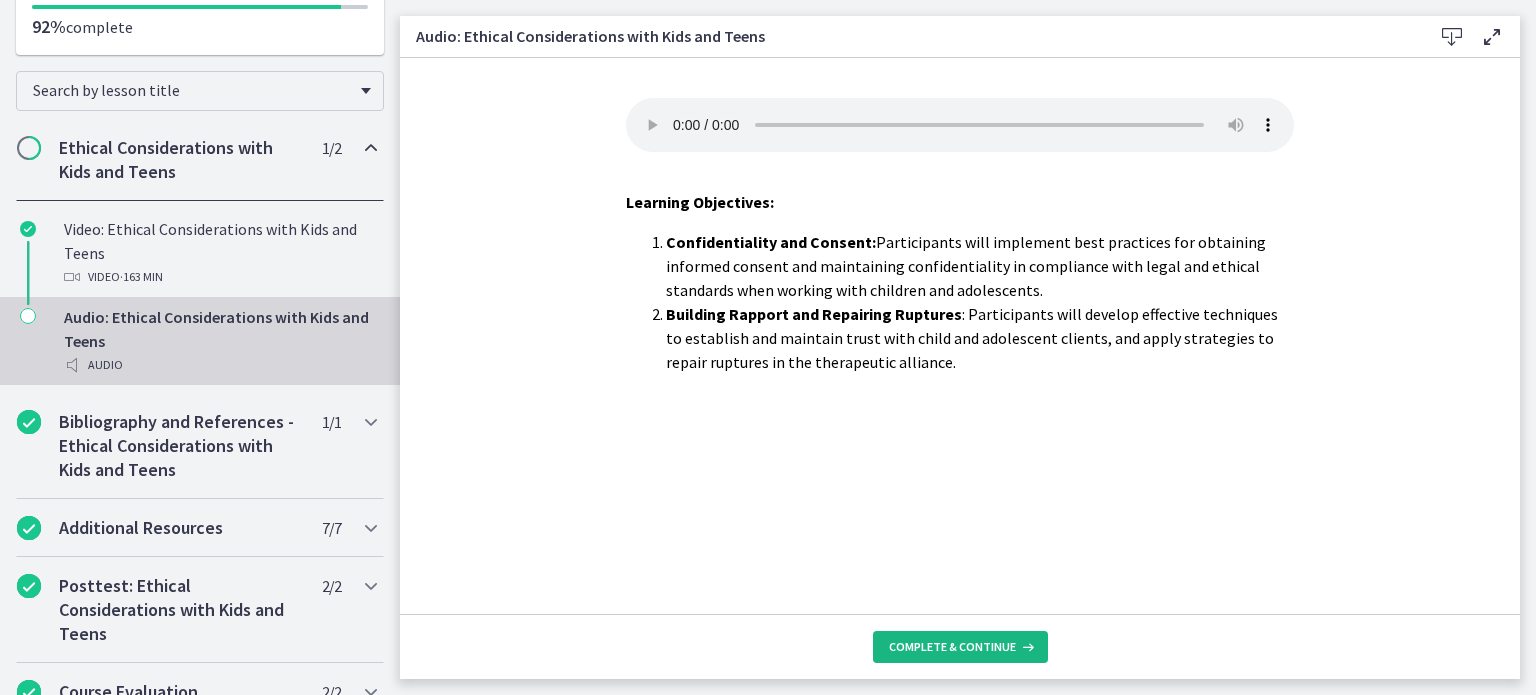 click on "Complete & continue" at bounding box center [952, 647] 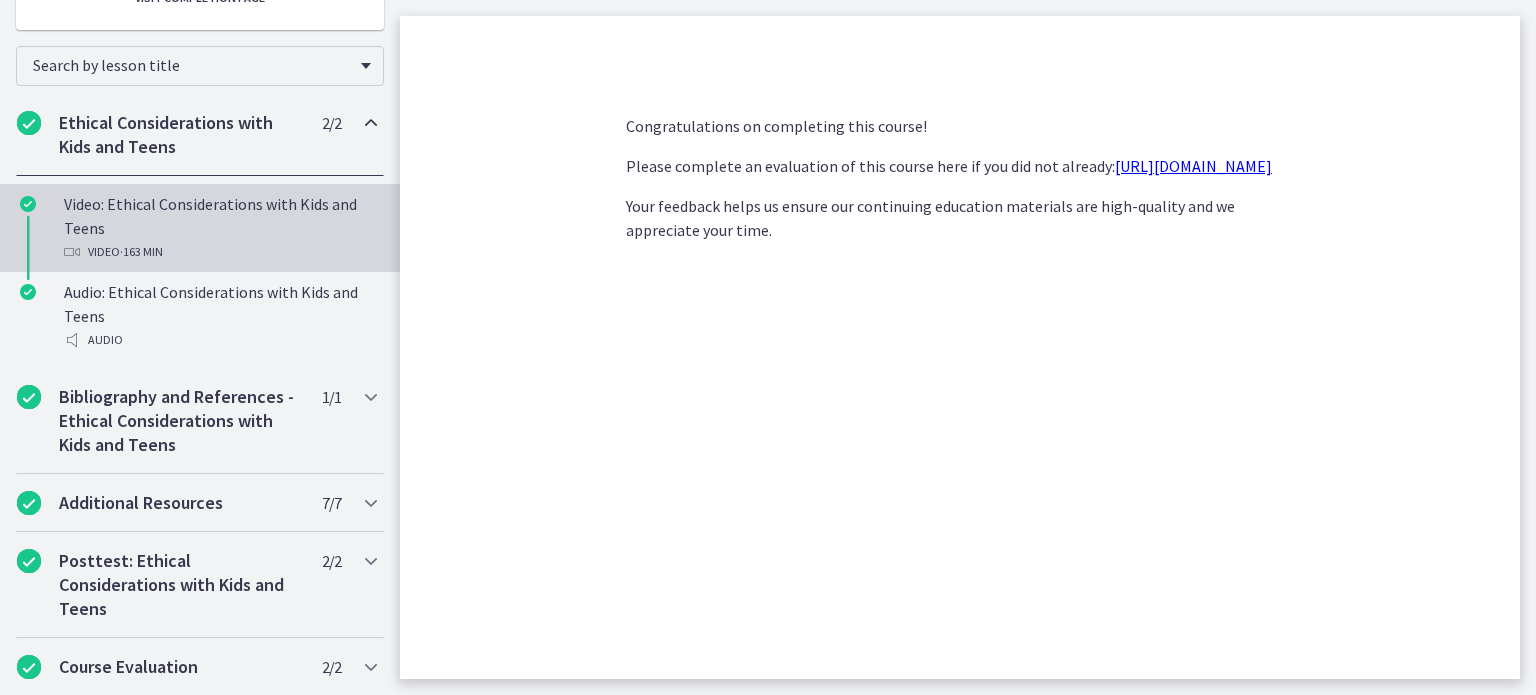 scroll, scrollTop: 0, scrollLeft: 0, axis: both 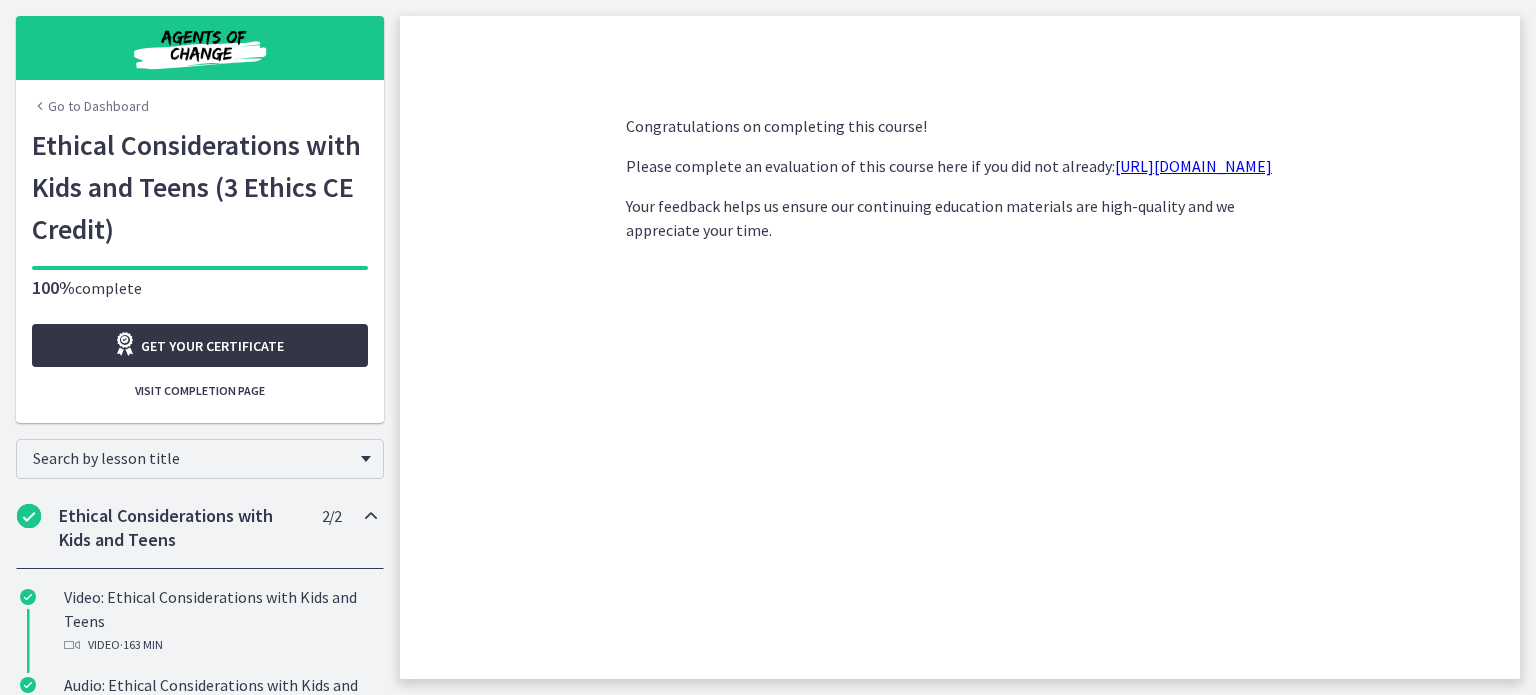 click on "Get your certificate" at bounding box center [212, 346] 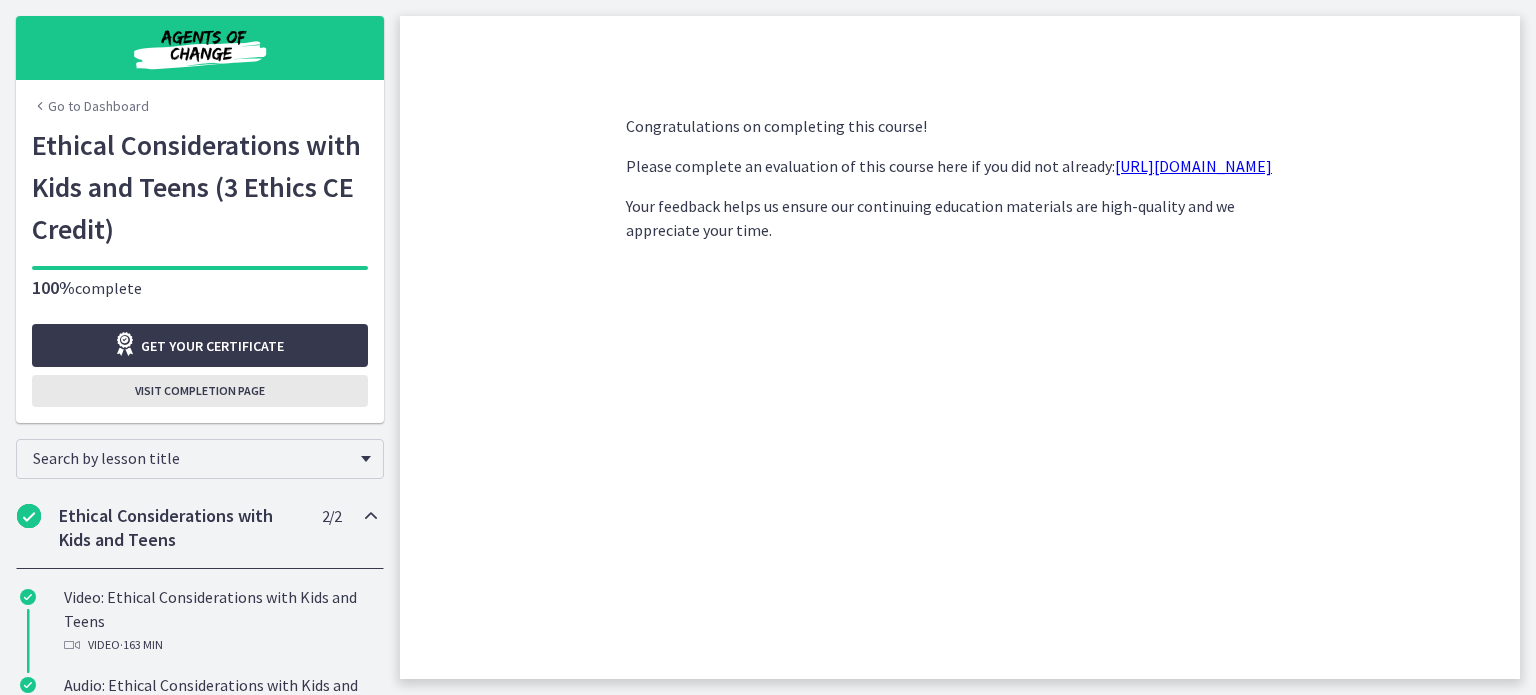click on "Visit completion page" at bounding box center [200, 391] 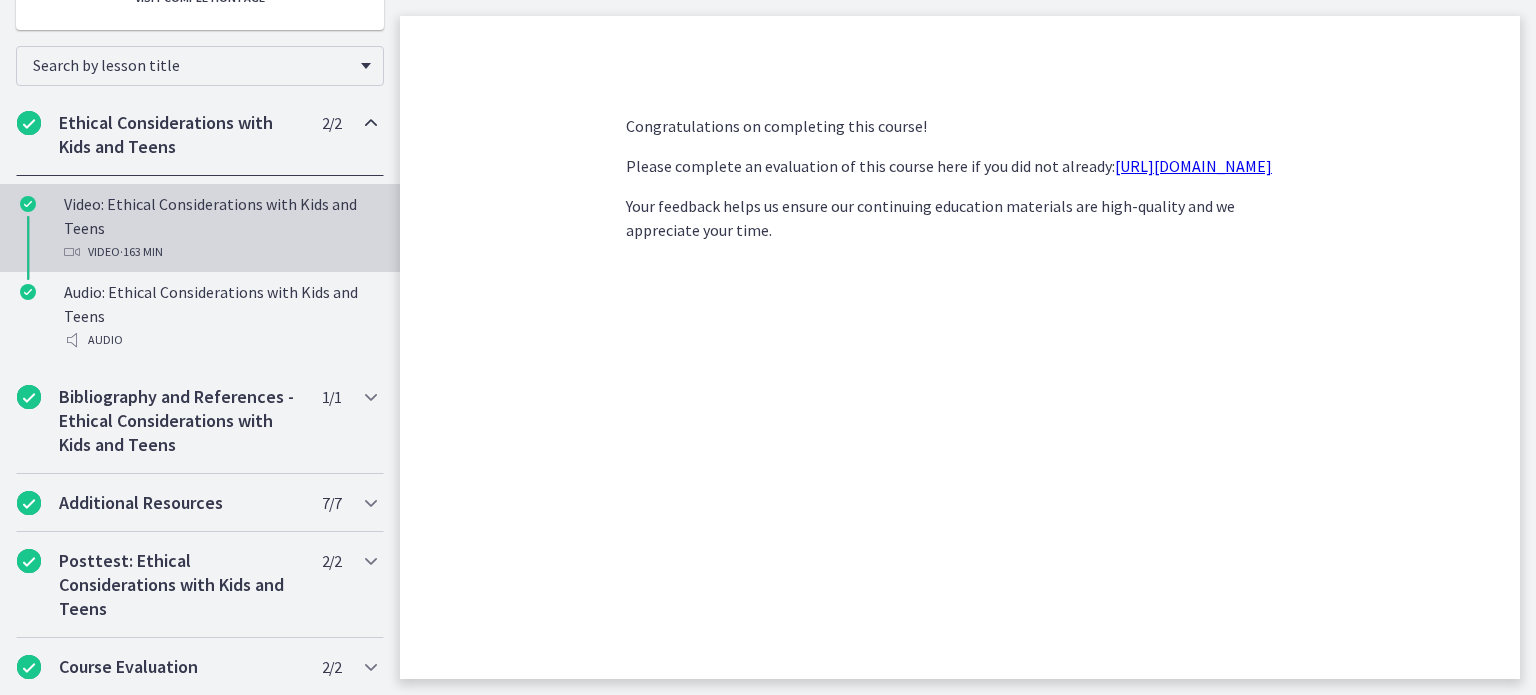 click on "Video: Ethical Considerations with Kids and Teens
Video
·  163 min" at bounding box center [220, 228] 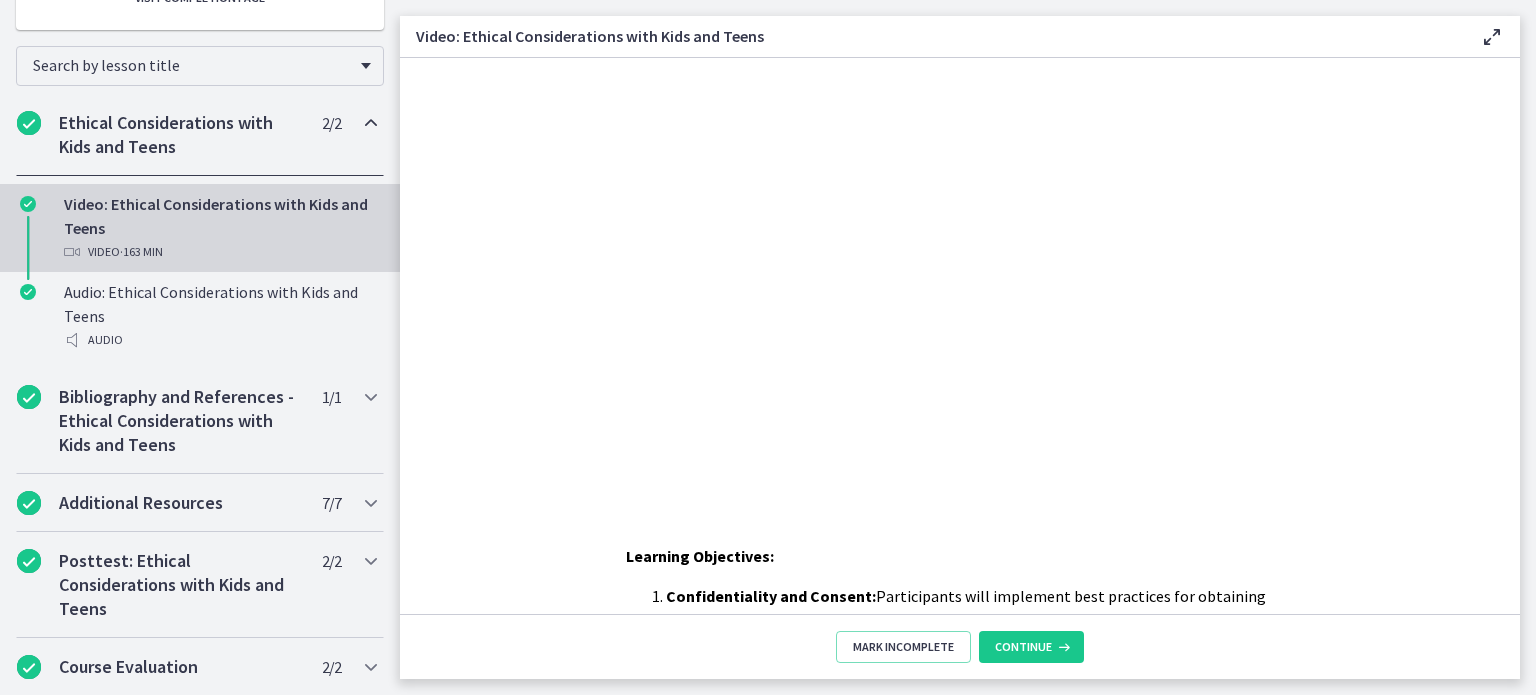 scroll, scrollTop: 0, scrollLeft: 0, axis: both 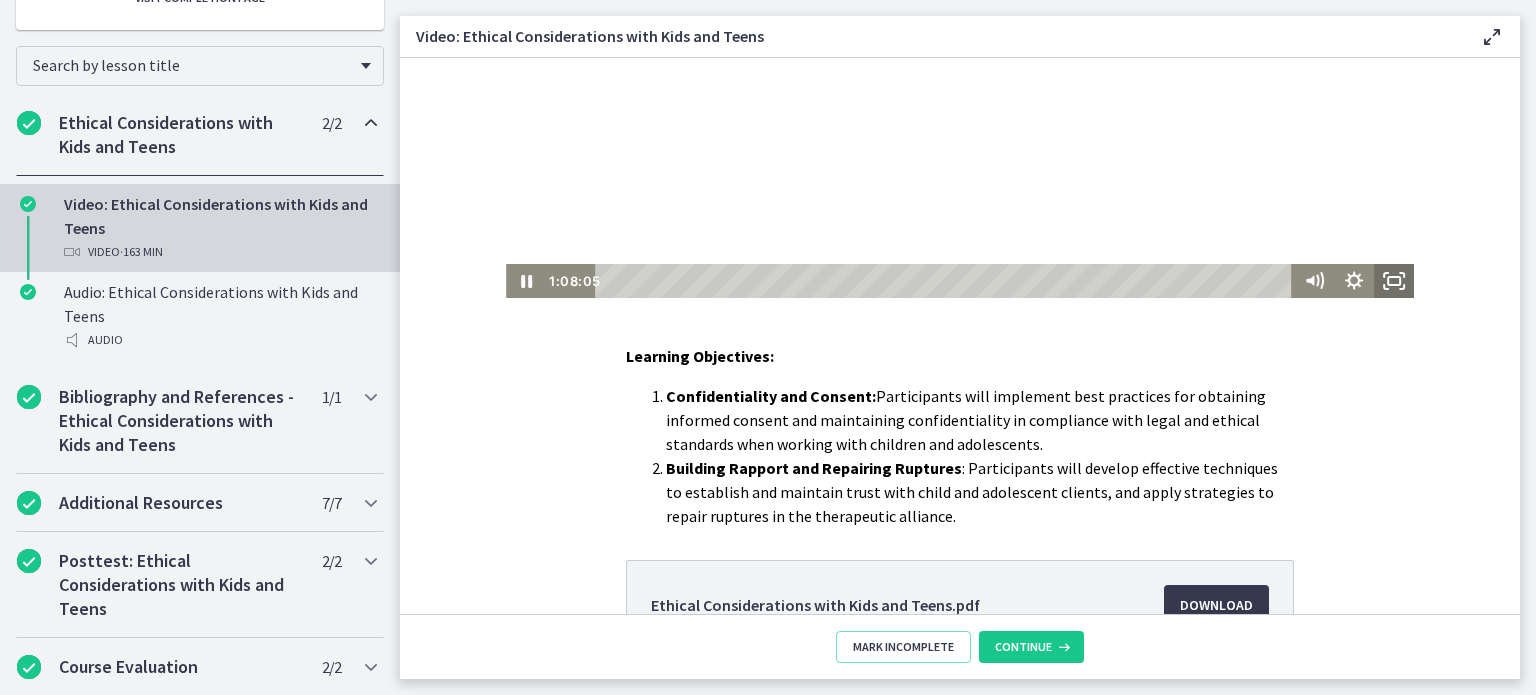 click 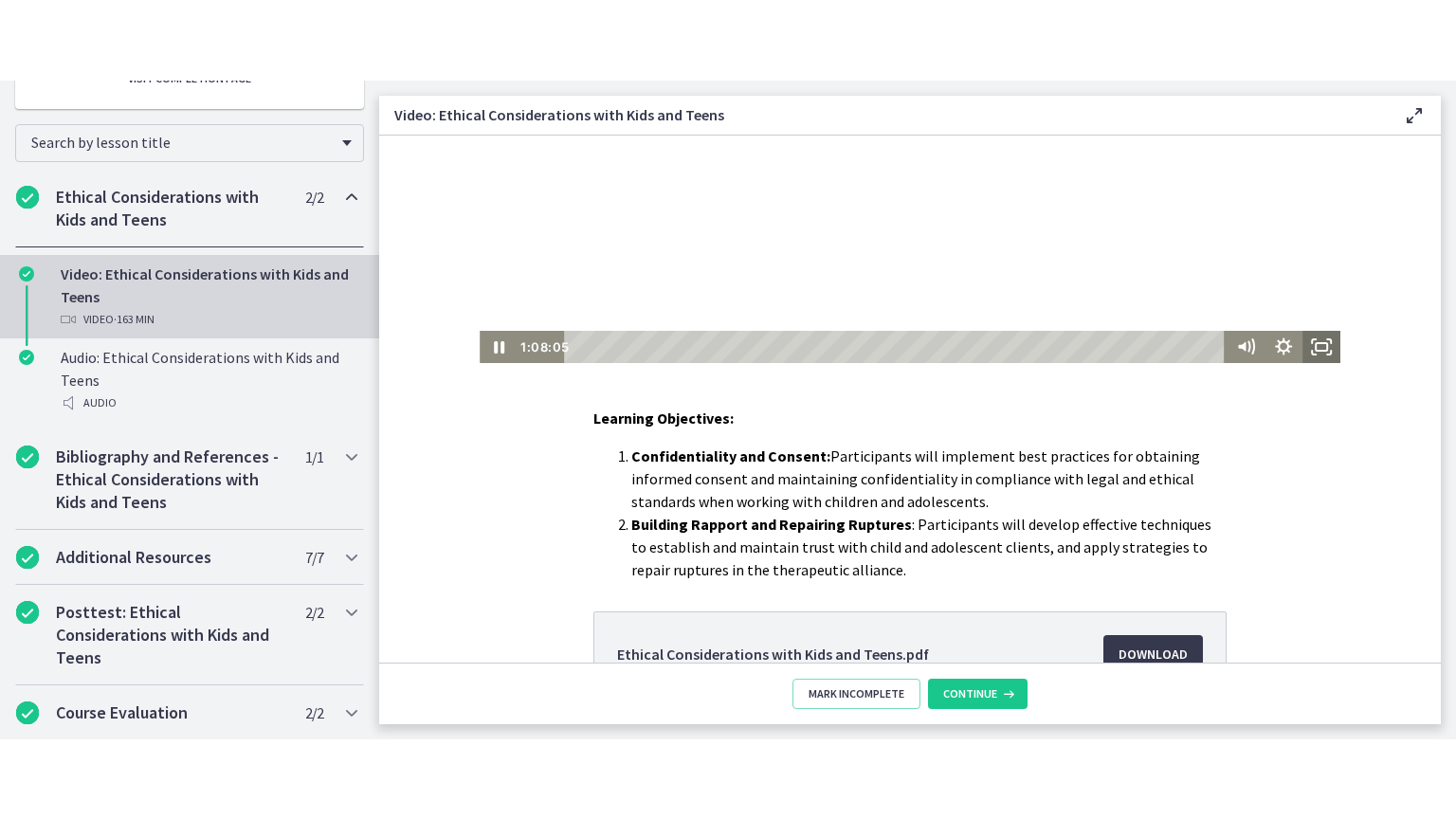 scroll, scrollTop: 0, scrollLeft: 0, axis: both 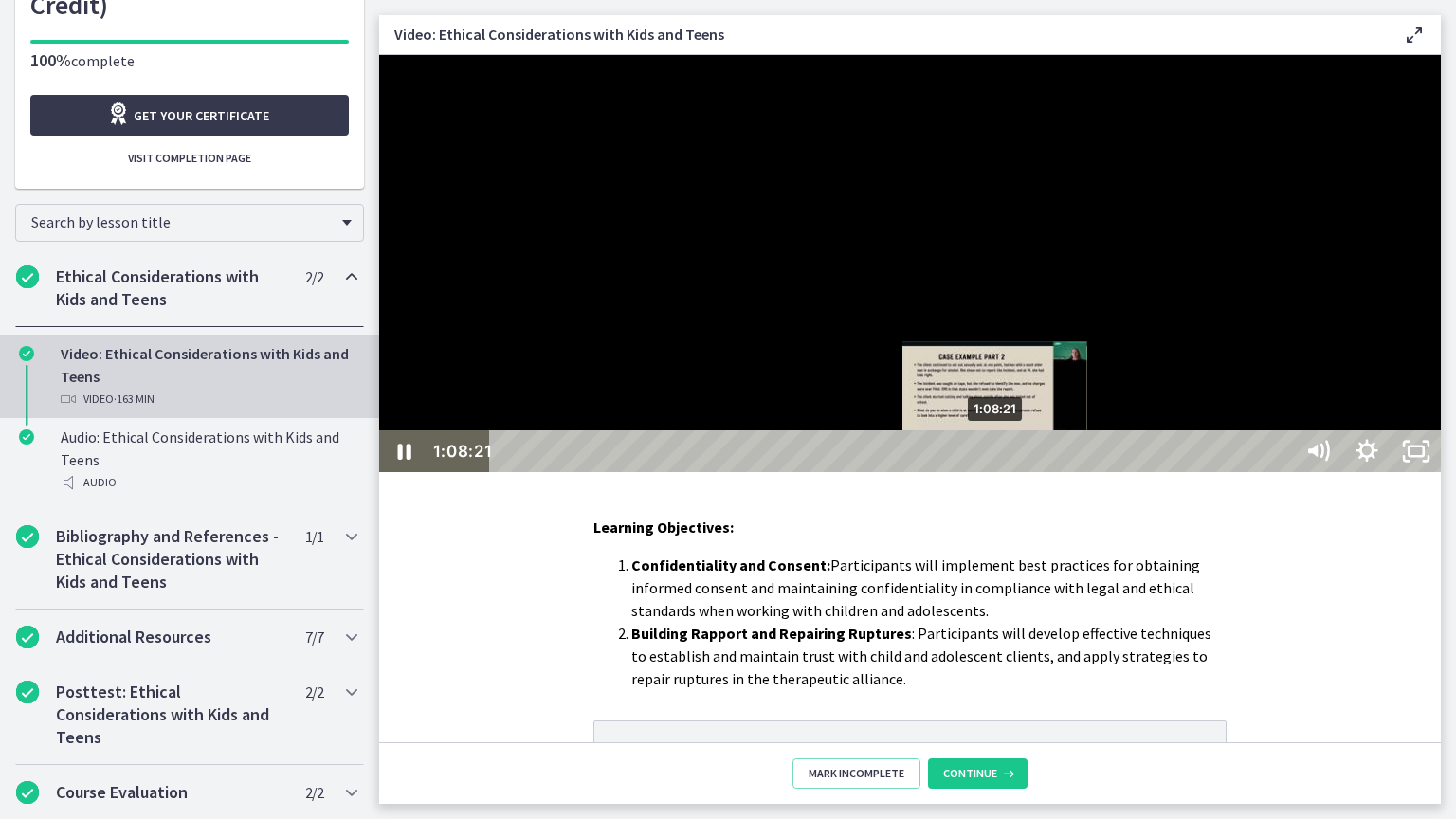 click on "1:08:21" at bounding box center (893, 451) 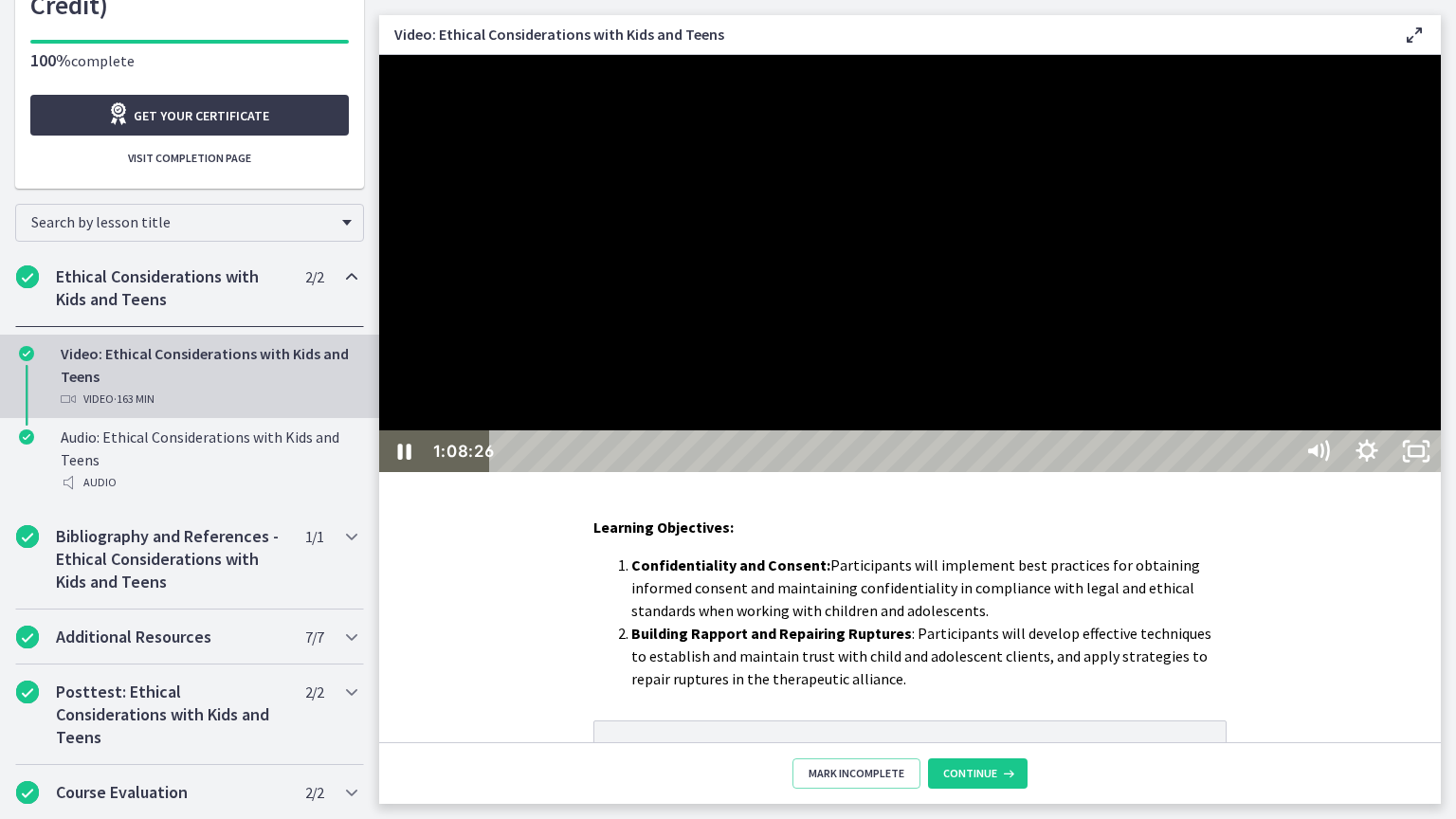 click at bounding box center [910, 264] 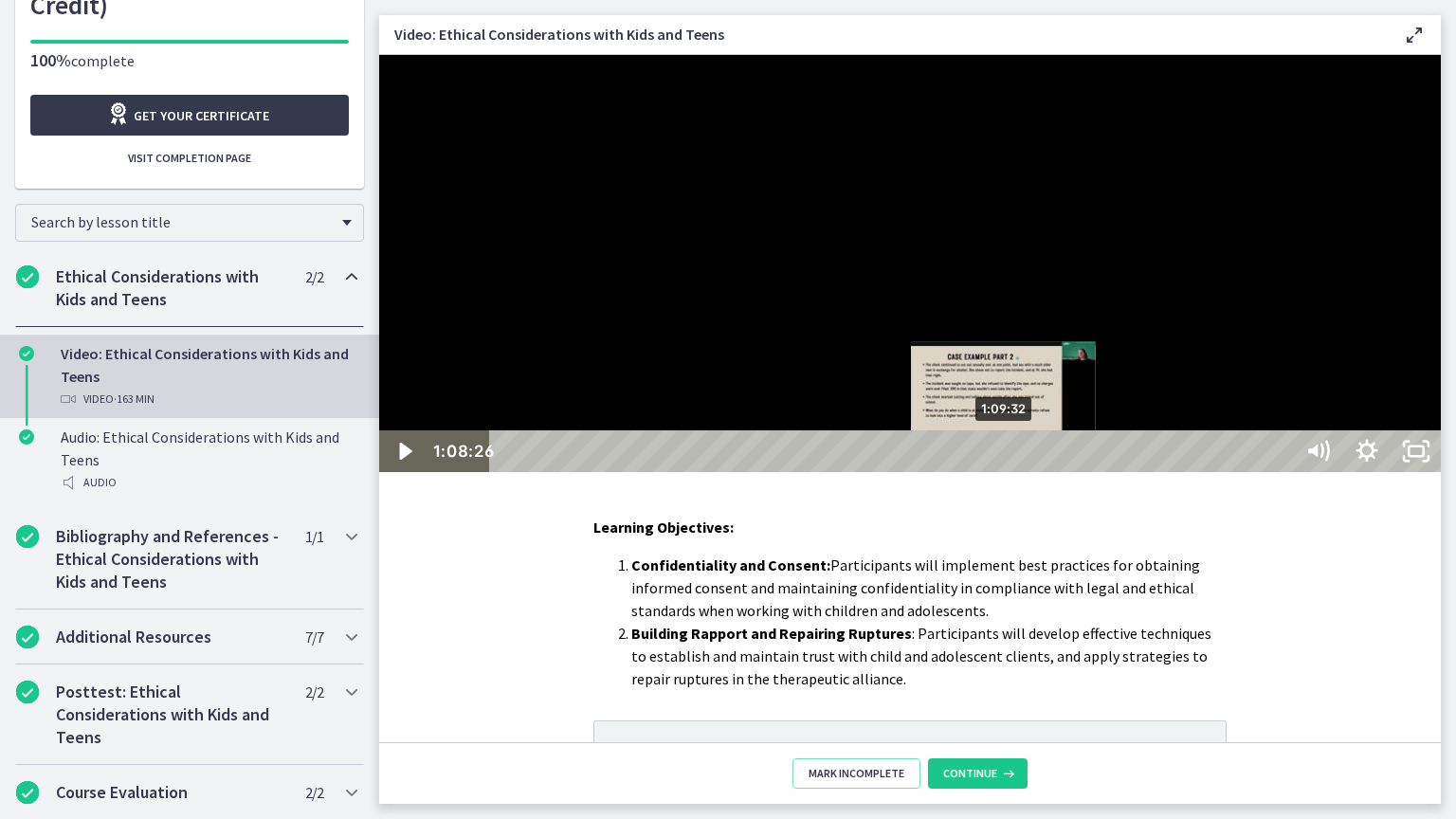click on "1:09:32" at bounding box center [893, 451] 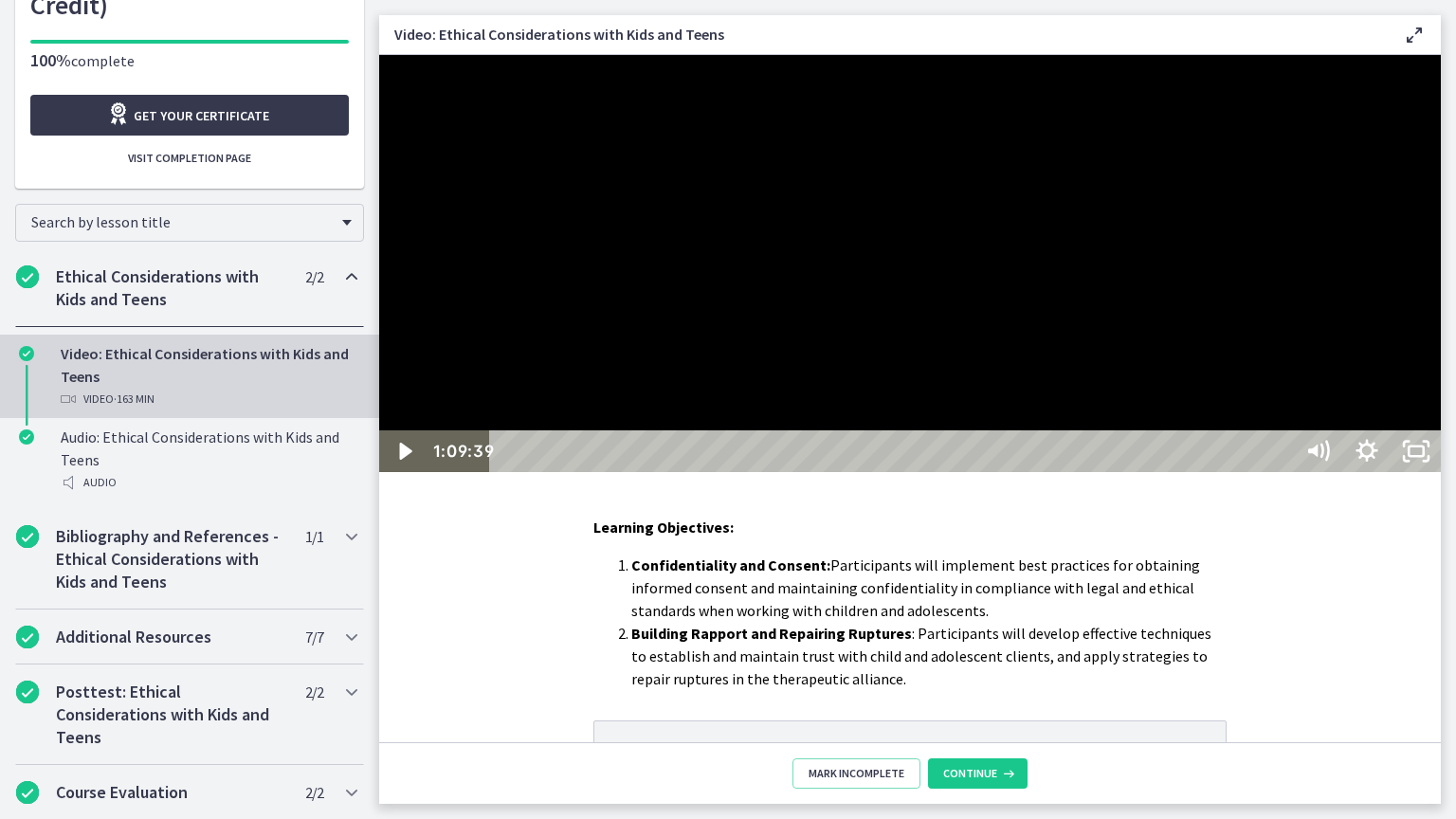 click at bounding box center (910, 264) 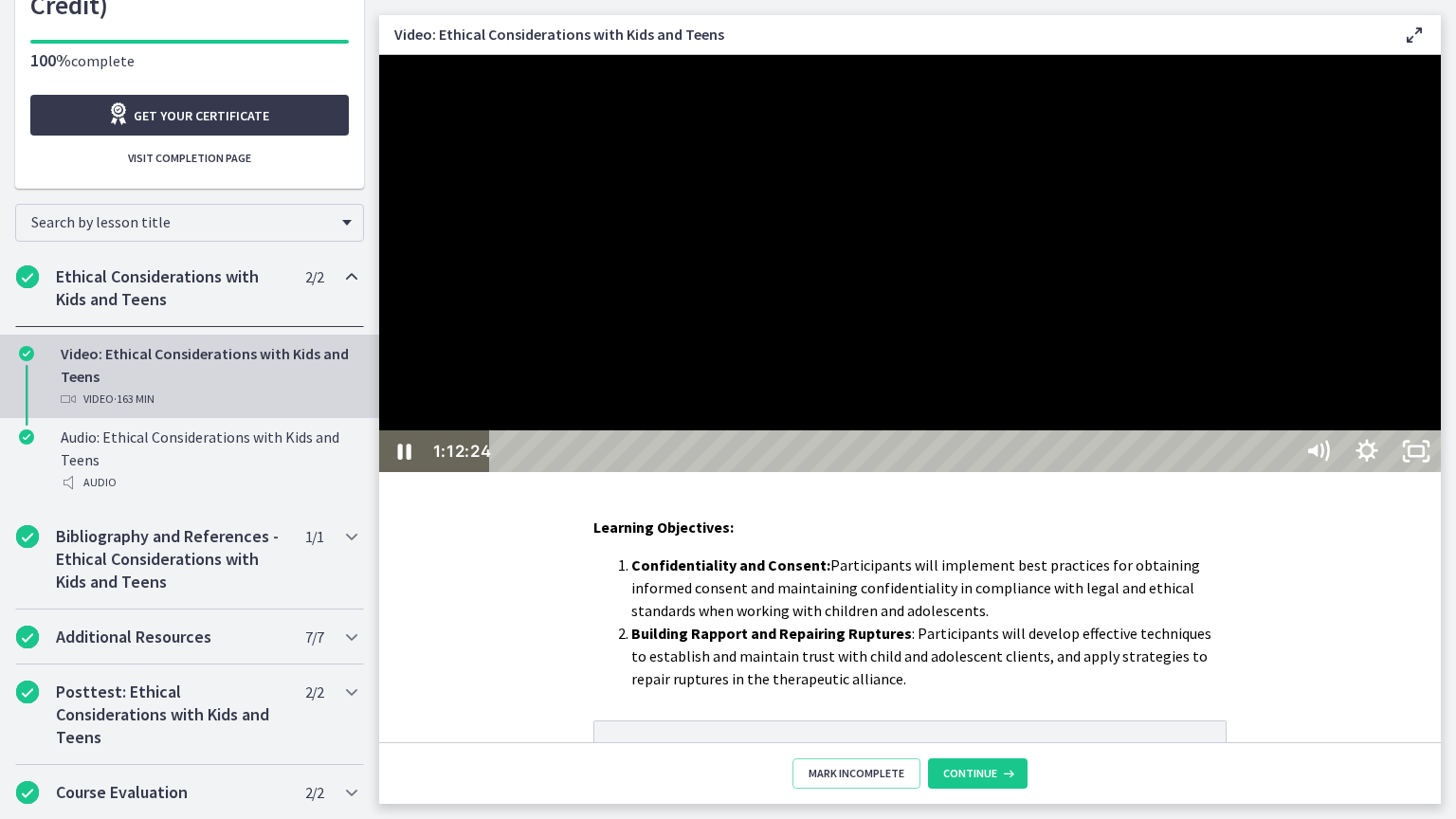 click at bounding box center (910, 264) 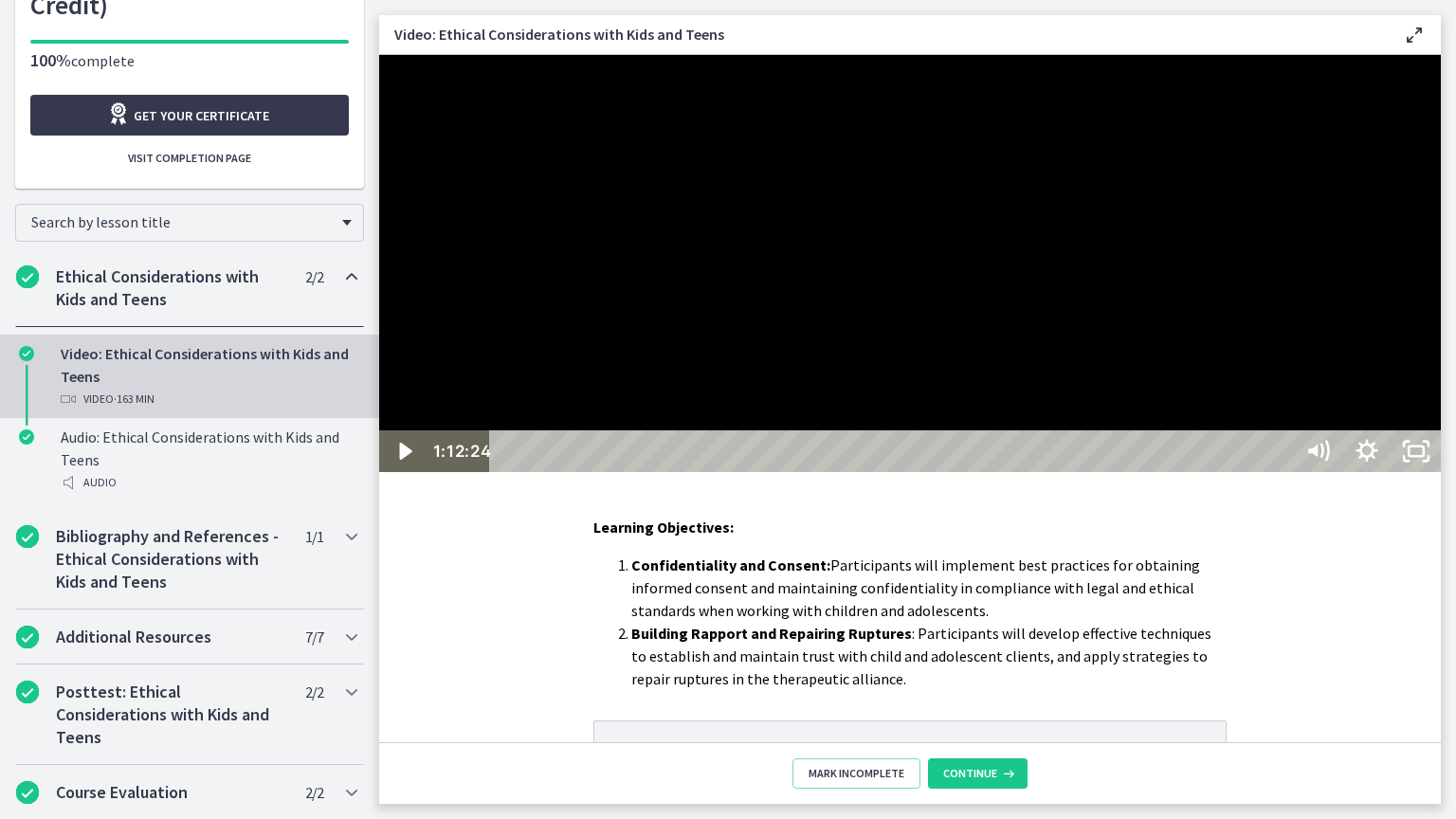 click at bounding box center [910, 264] 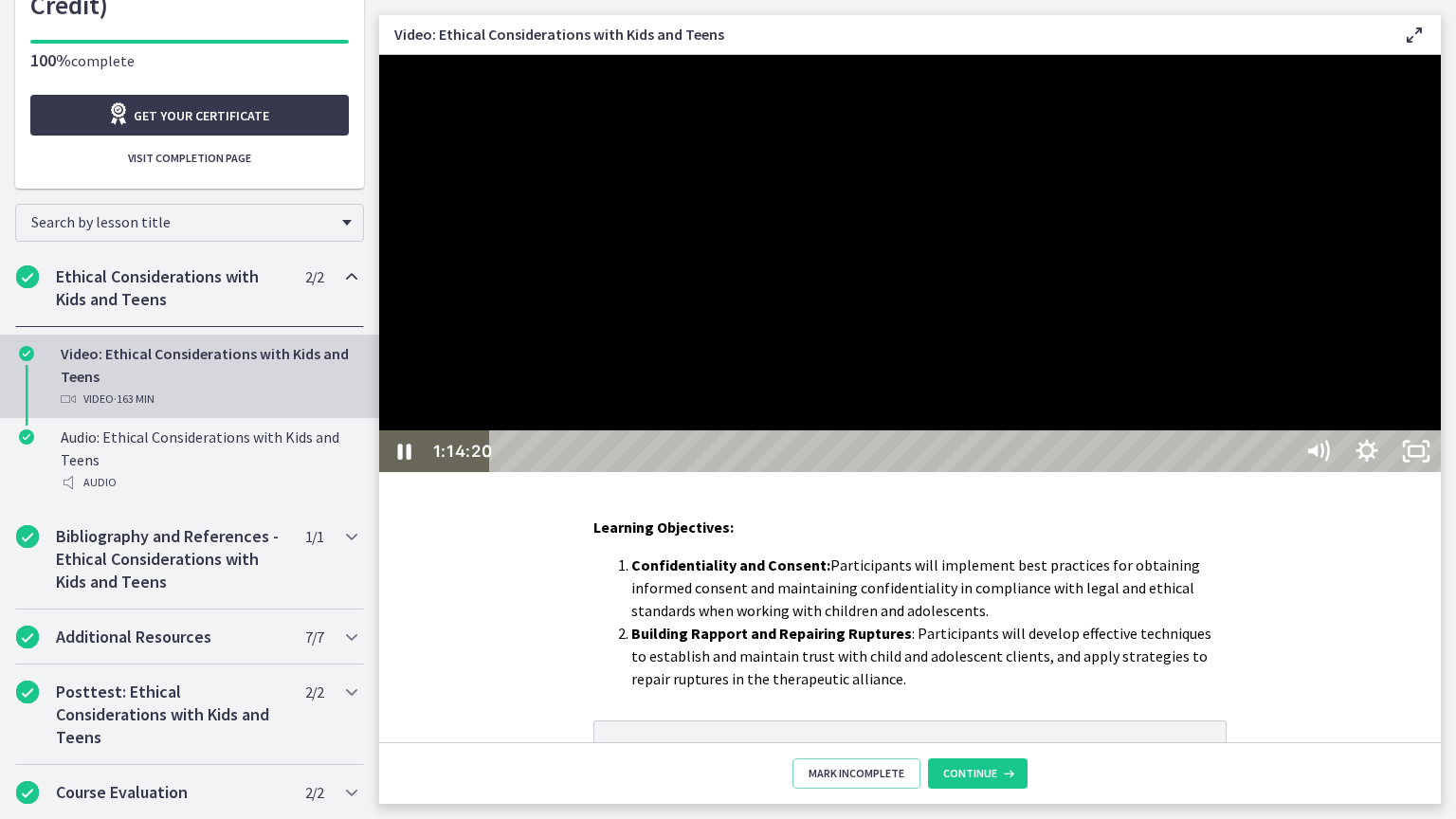 drag, startPoint x: 767, startPoint y: 401, endPoint x: 762, endPoint y: 410, distance: 10.29563 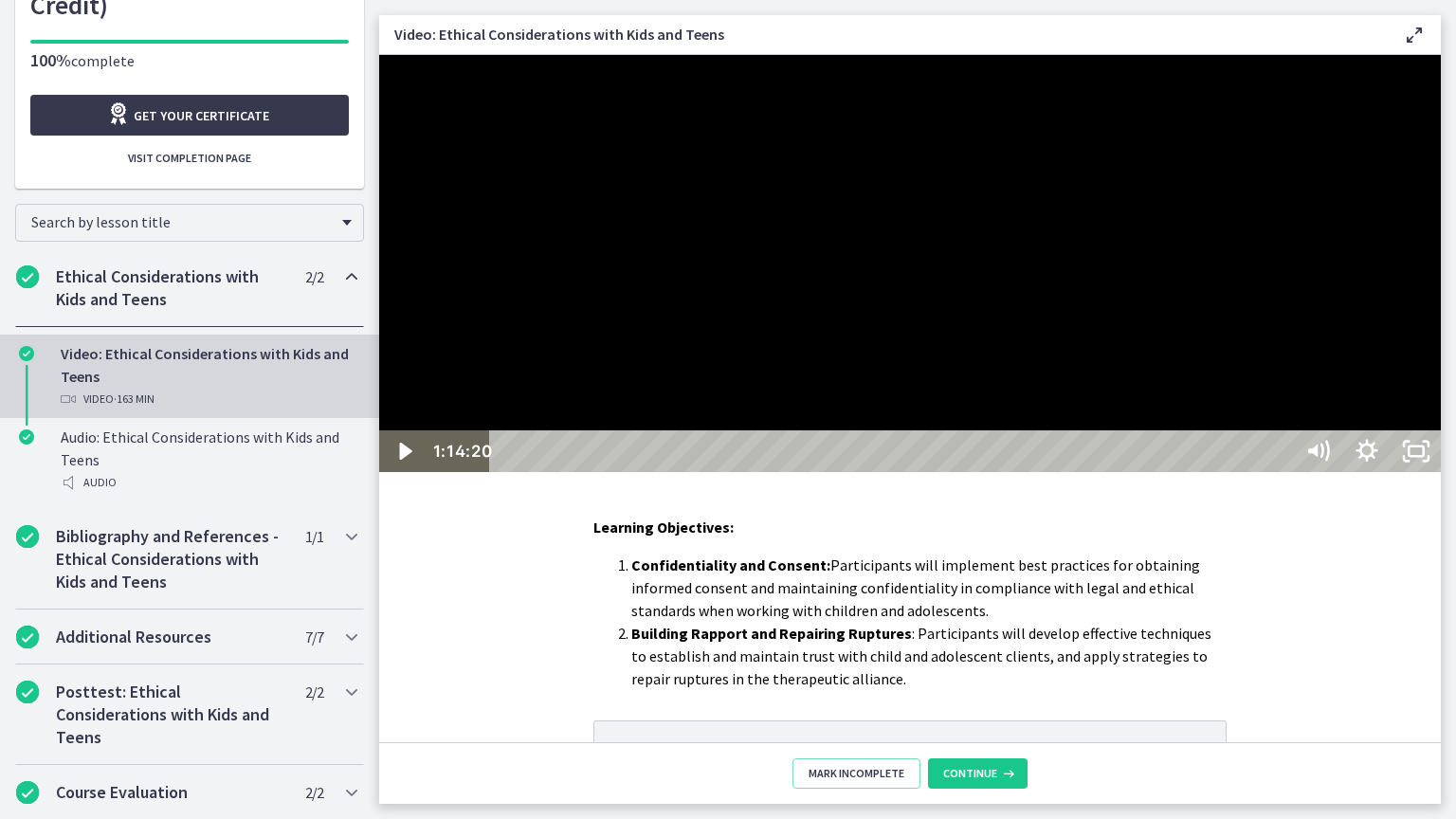 click at bounding box center (910, 264) 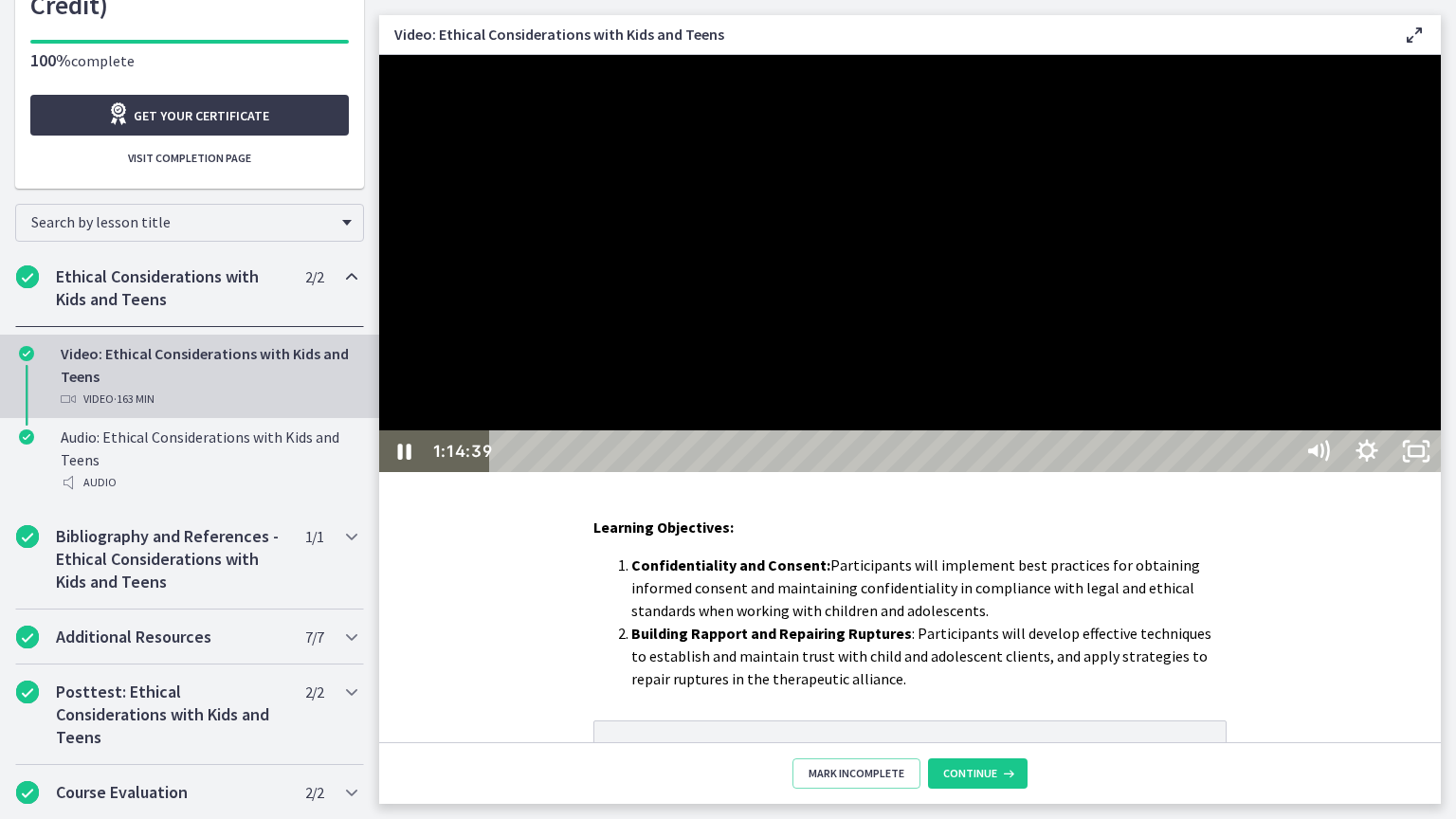click at bounding box center [910, 264] 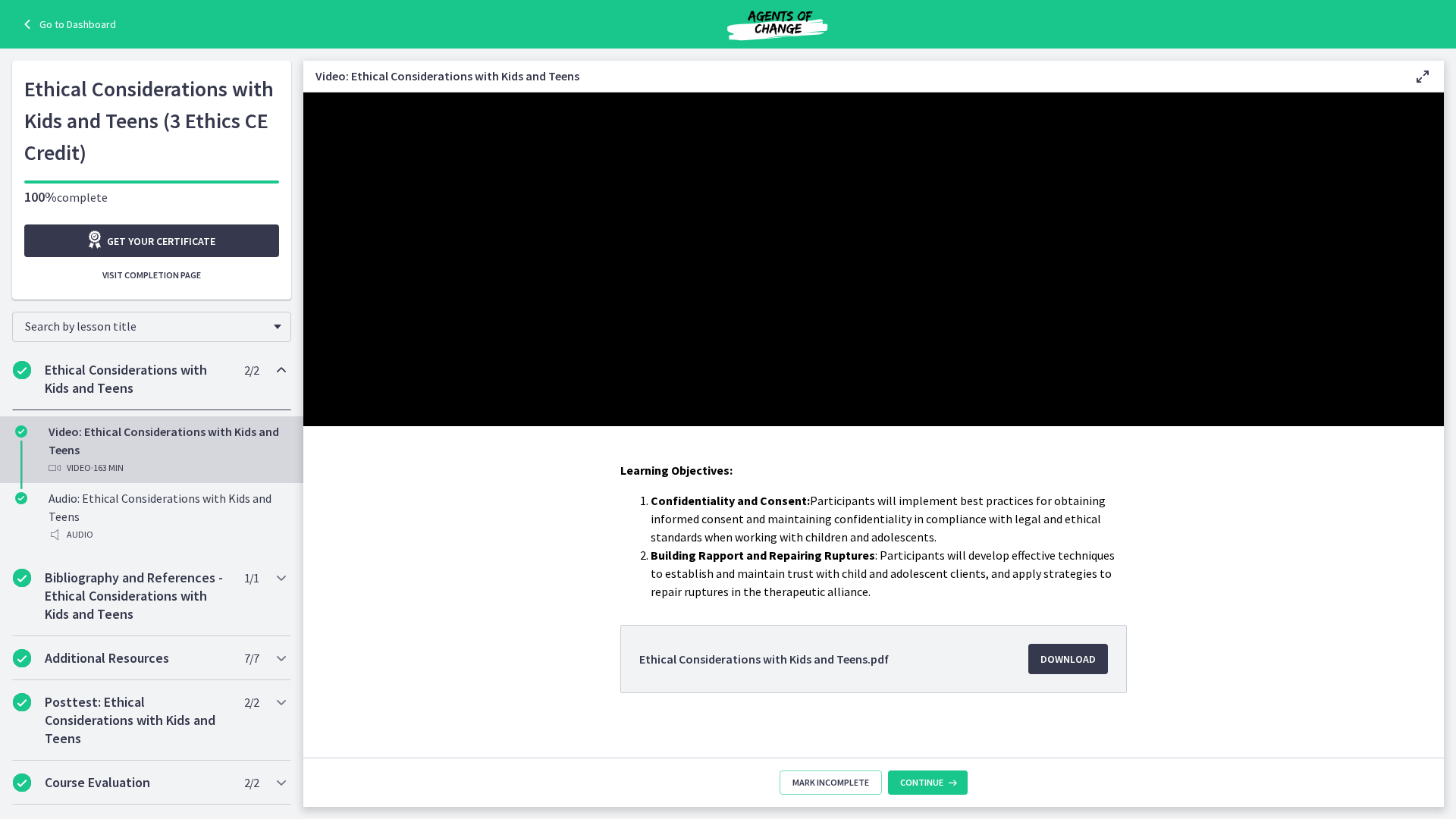scroll, scrollTop: 0, scrollLeft: 0, axis: both 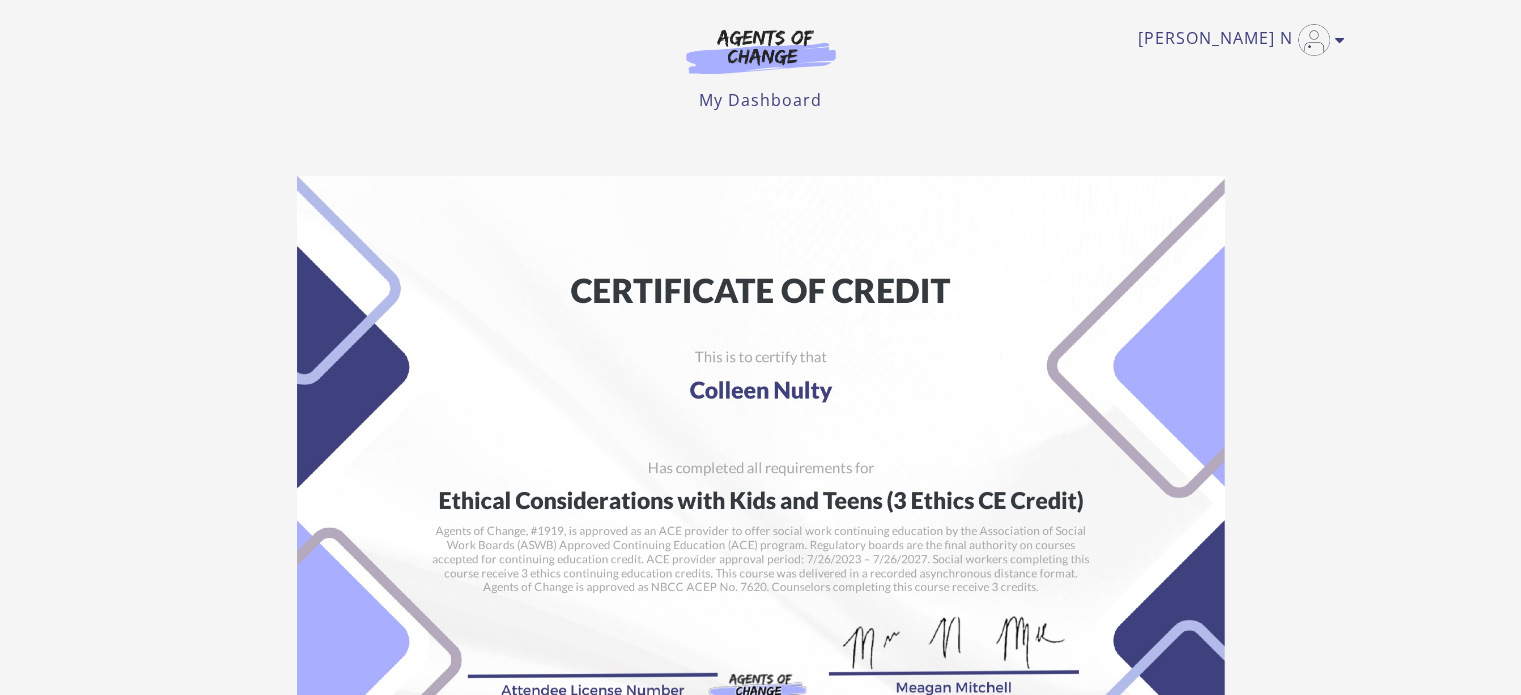 drag, startPoint x: 1099, startPoint y: 245, endPoint x: 997, endPoint y: 135, distance: 150.01334 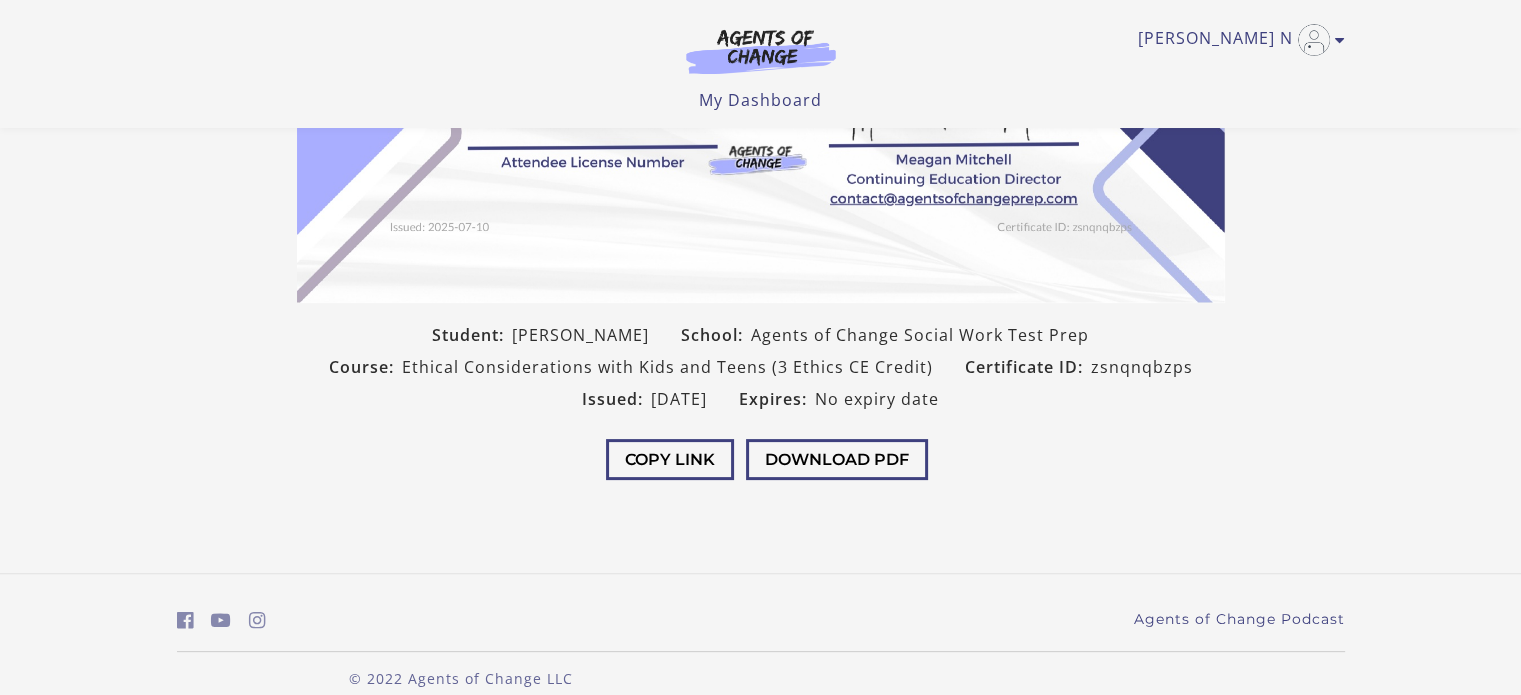 scroll, scrollTop: 423, scrollLeft: 0, axis: vertical 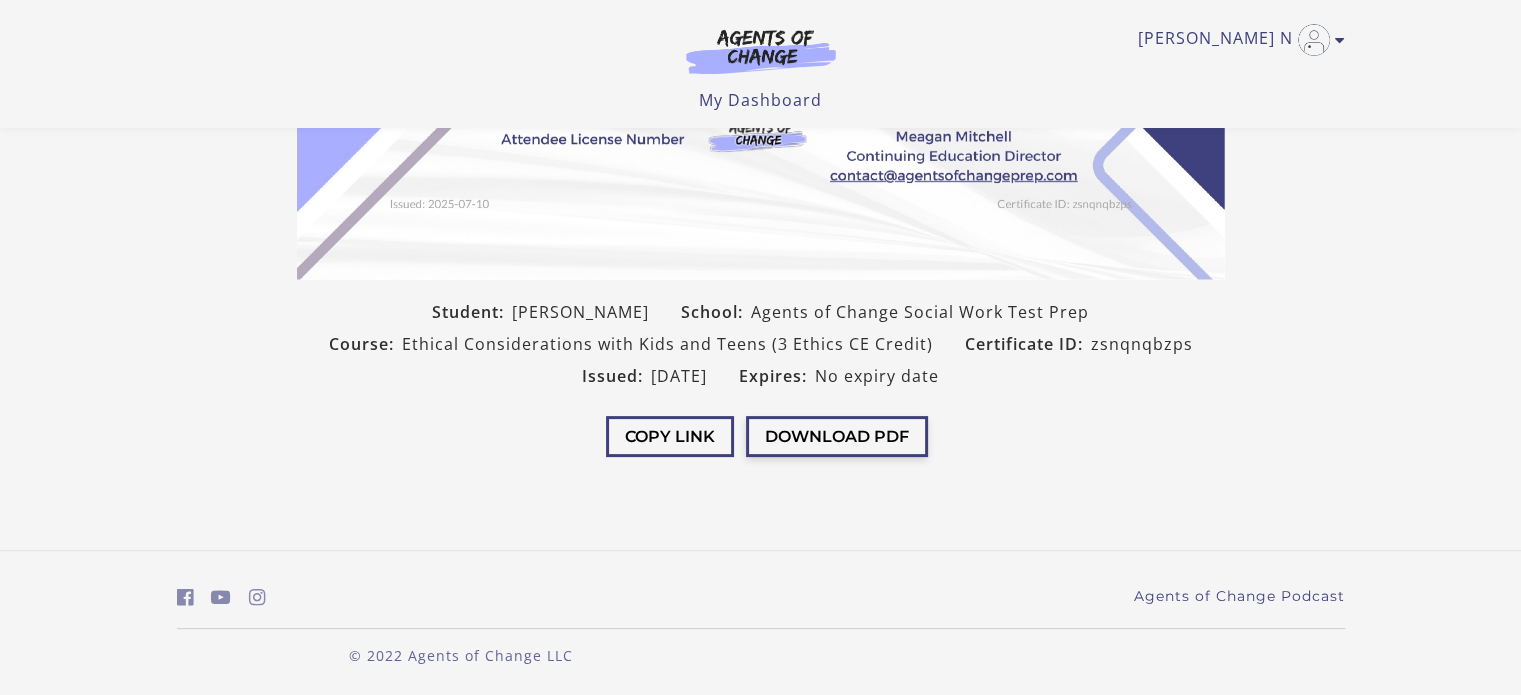 click on "Download PDF" at bounding box center (837, 436) 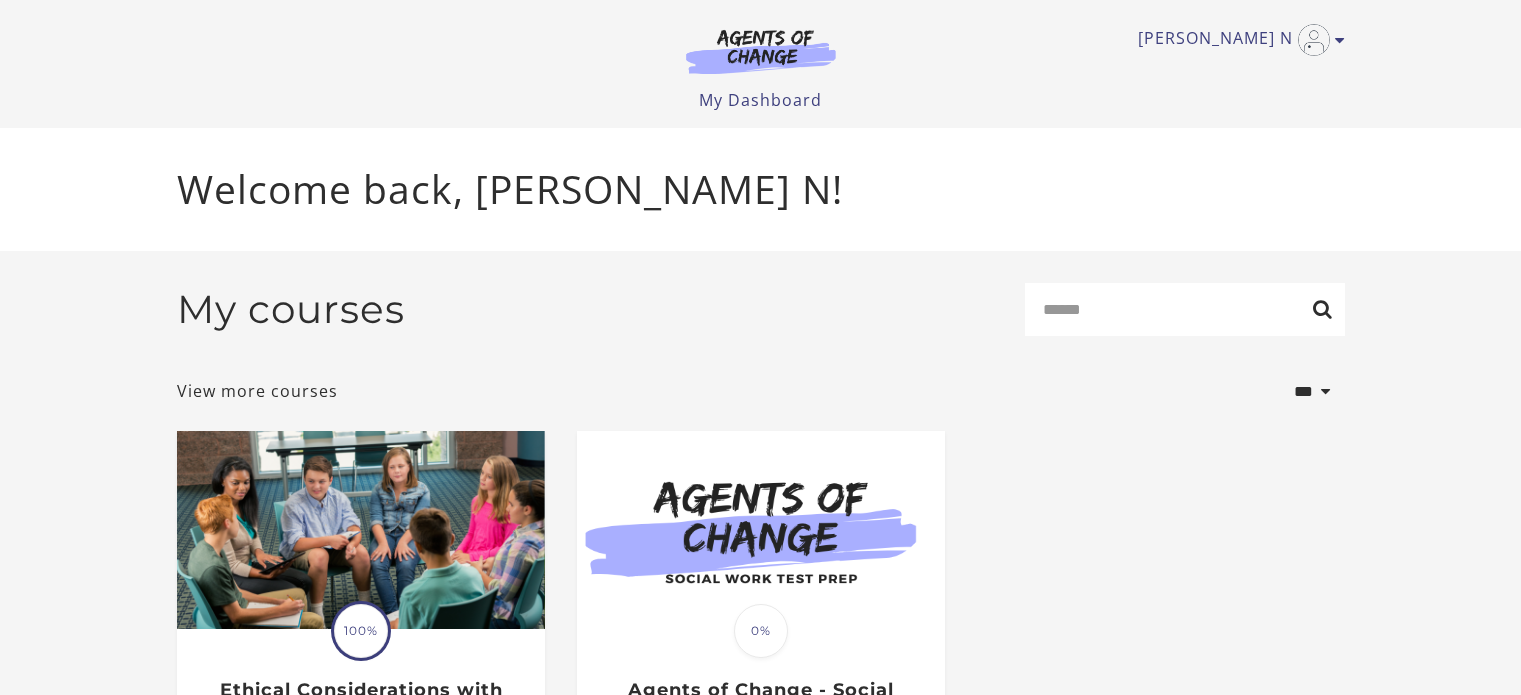 scroll, scrollTop: 0, scrollLeft: 0, axis: both 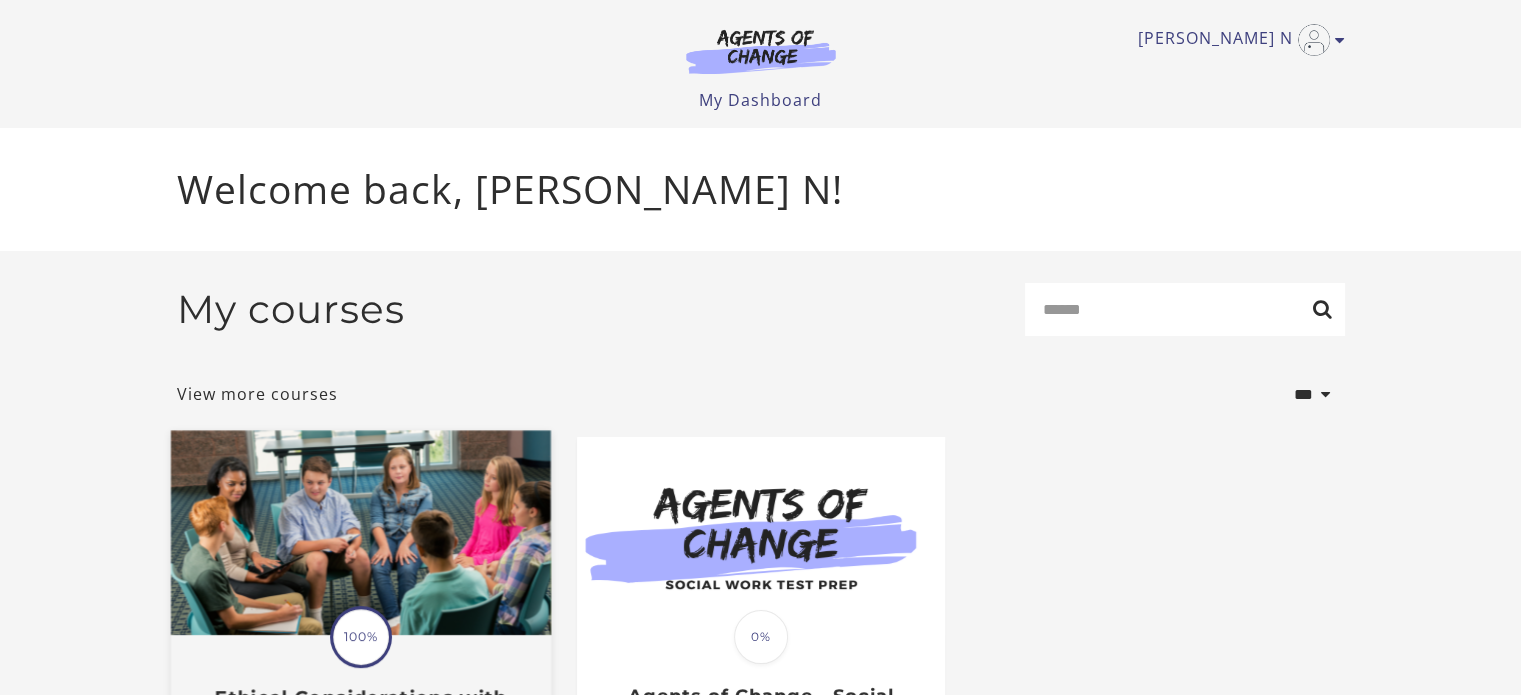 click at bounding box center (360, 533) 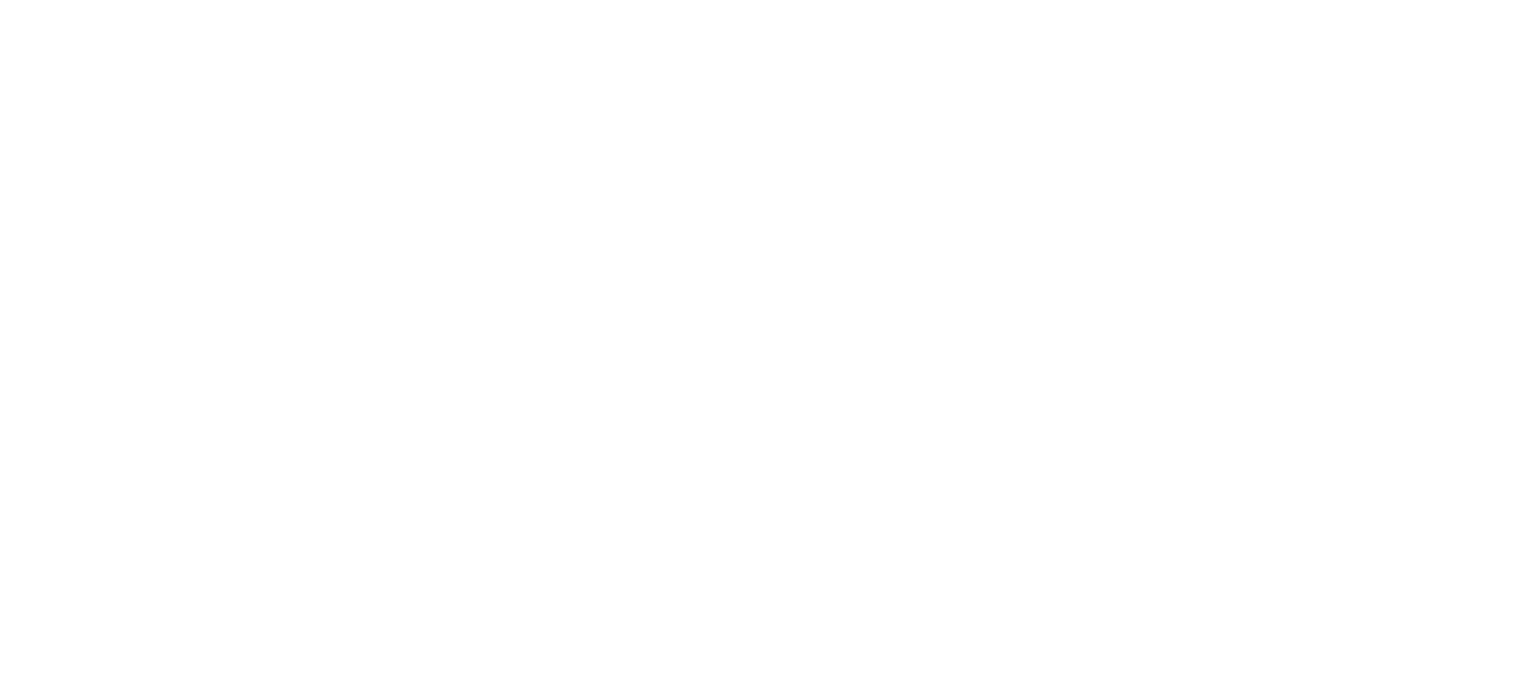 scroll, scrollTop: 0, scrollLeft: 0, axis: both 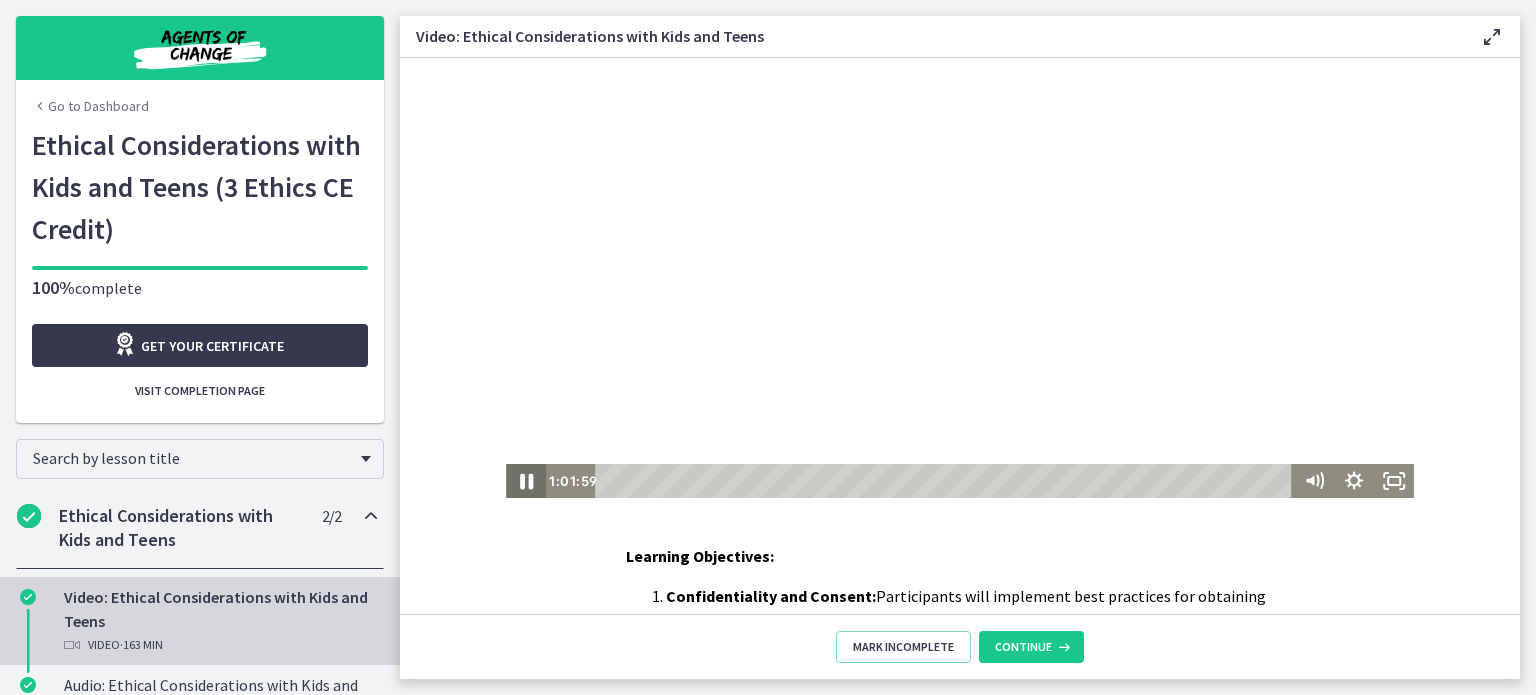 click 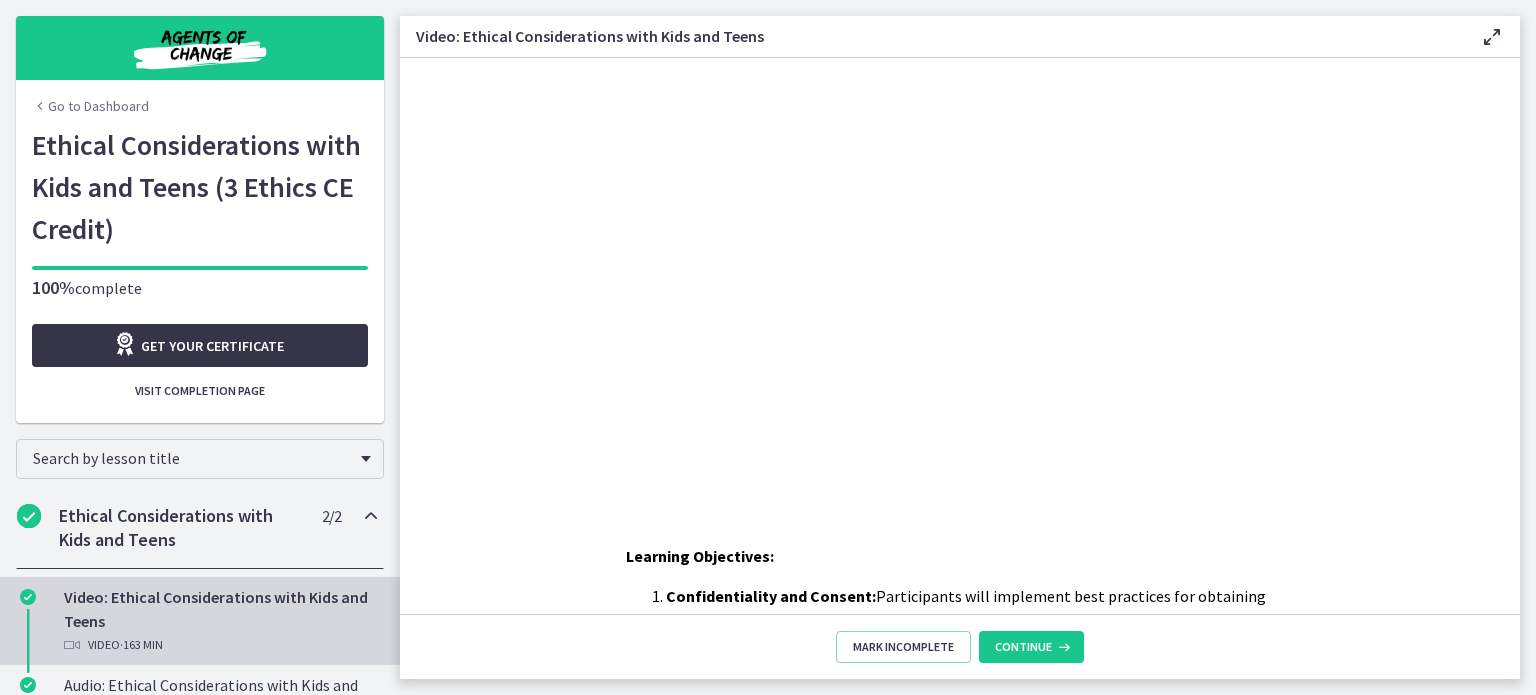 click on "Get your certificate" at bounding box center (212, 346) 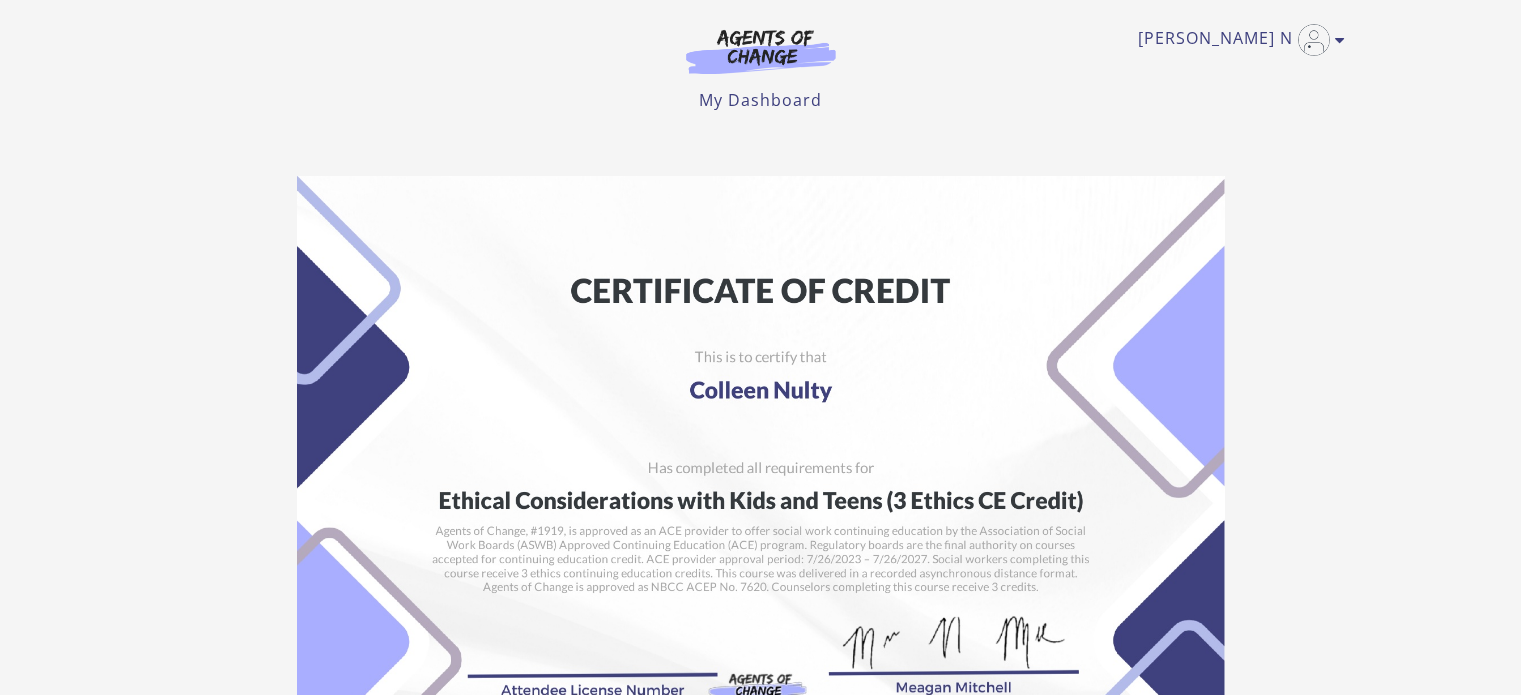 scroll, scrollTop: 0, scrollLeft: 0, axis: both 